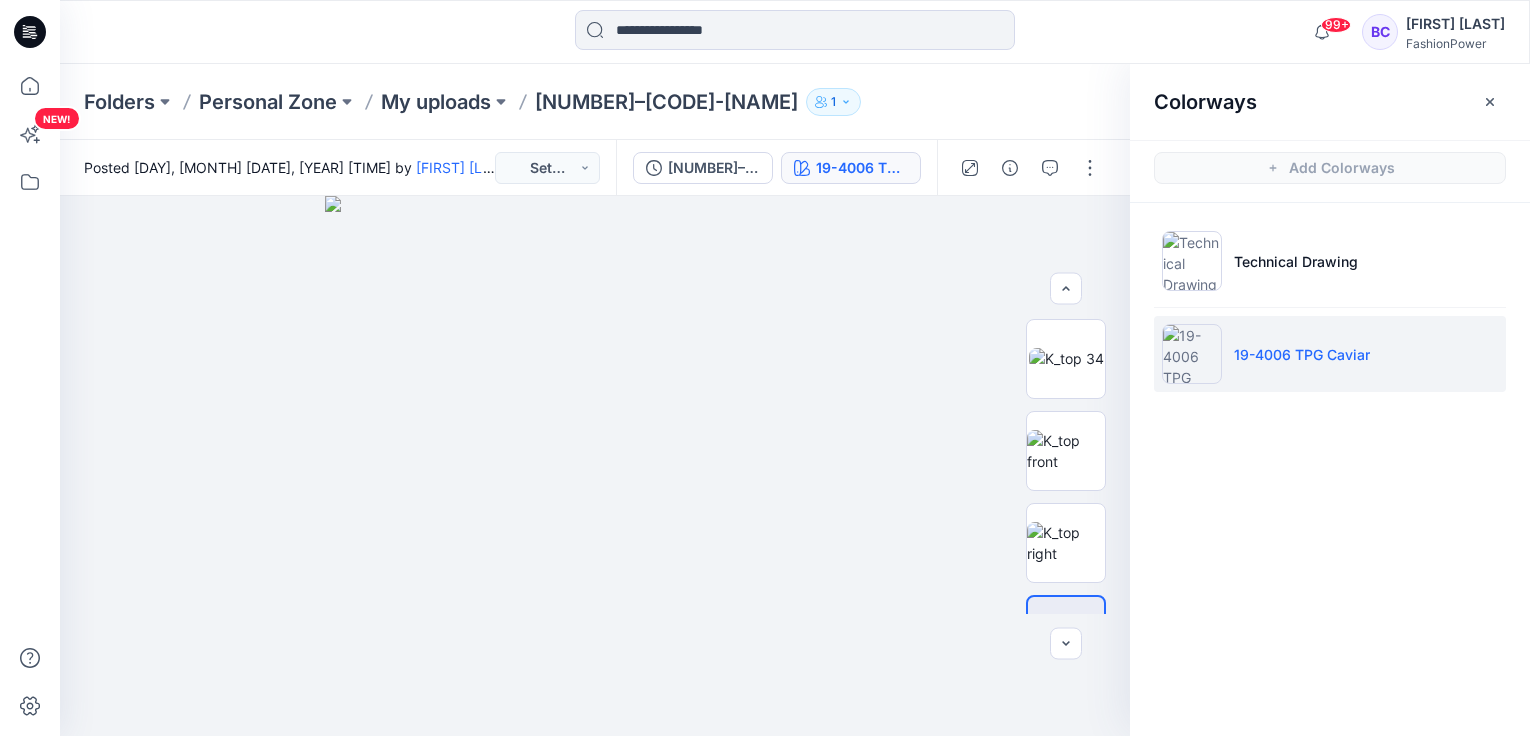 scroll, scrollTop: 0, scrollLeft: 0, axis: both 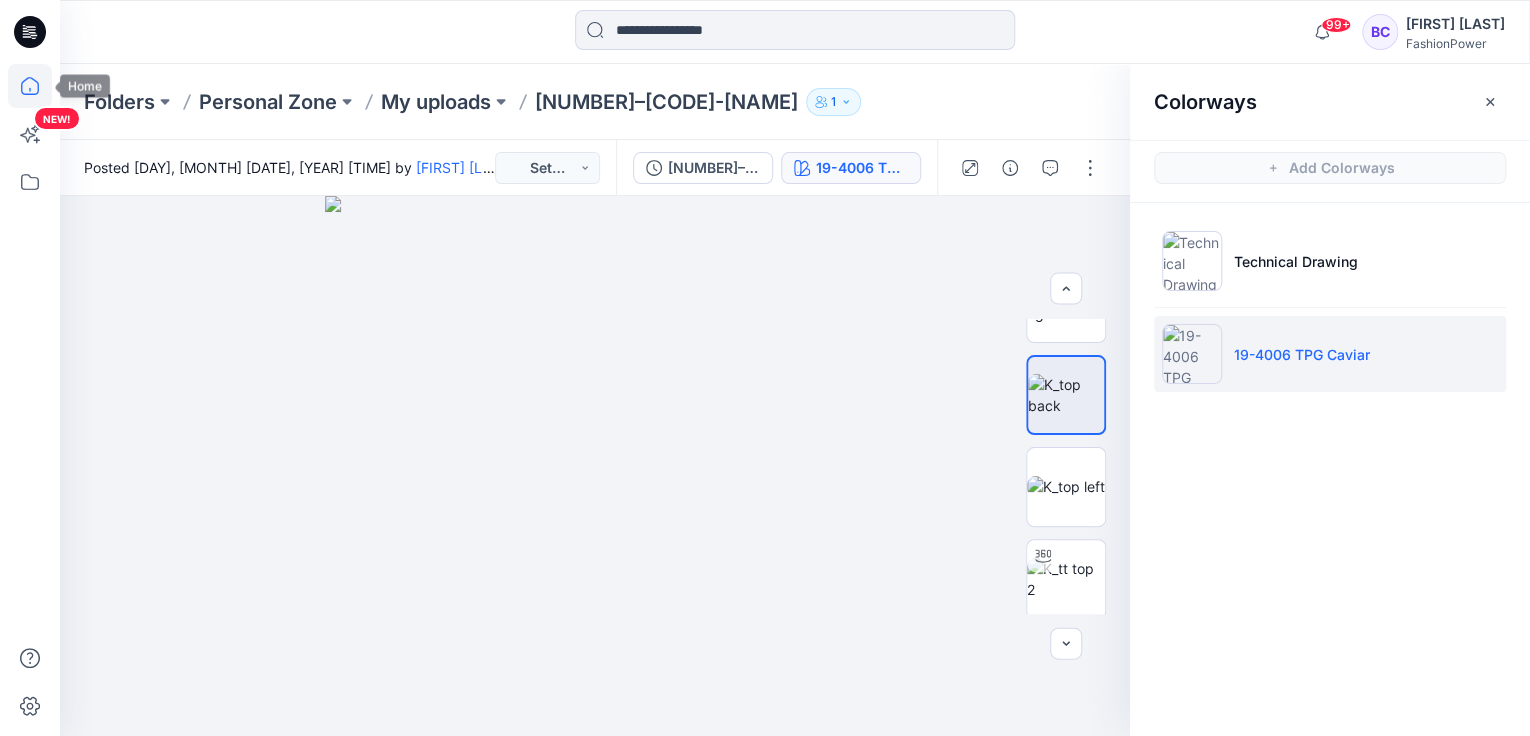 click 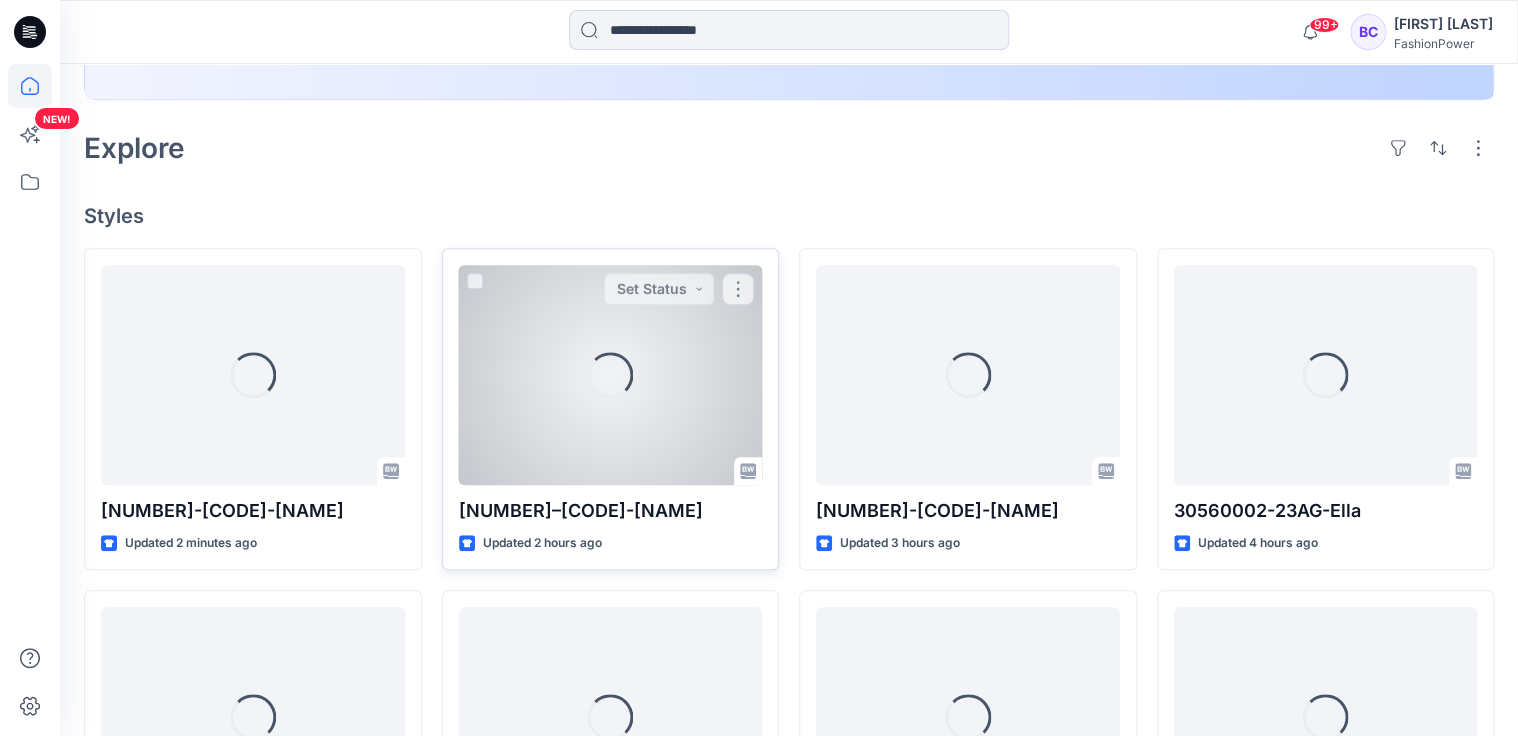 scroll, scrollTop: 480, scrollLeft: 0, axis: vertical 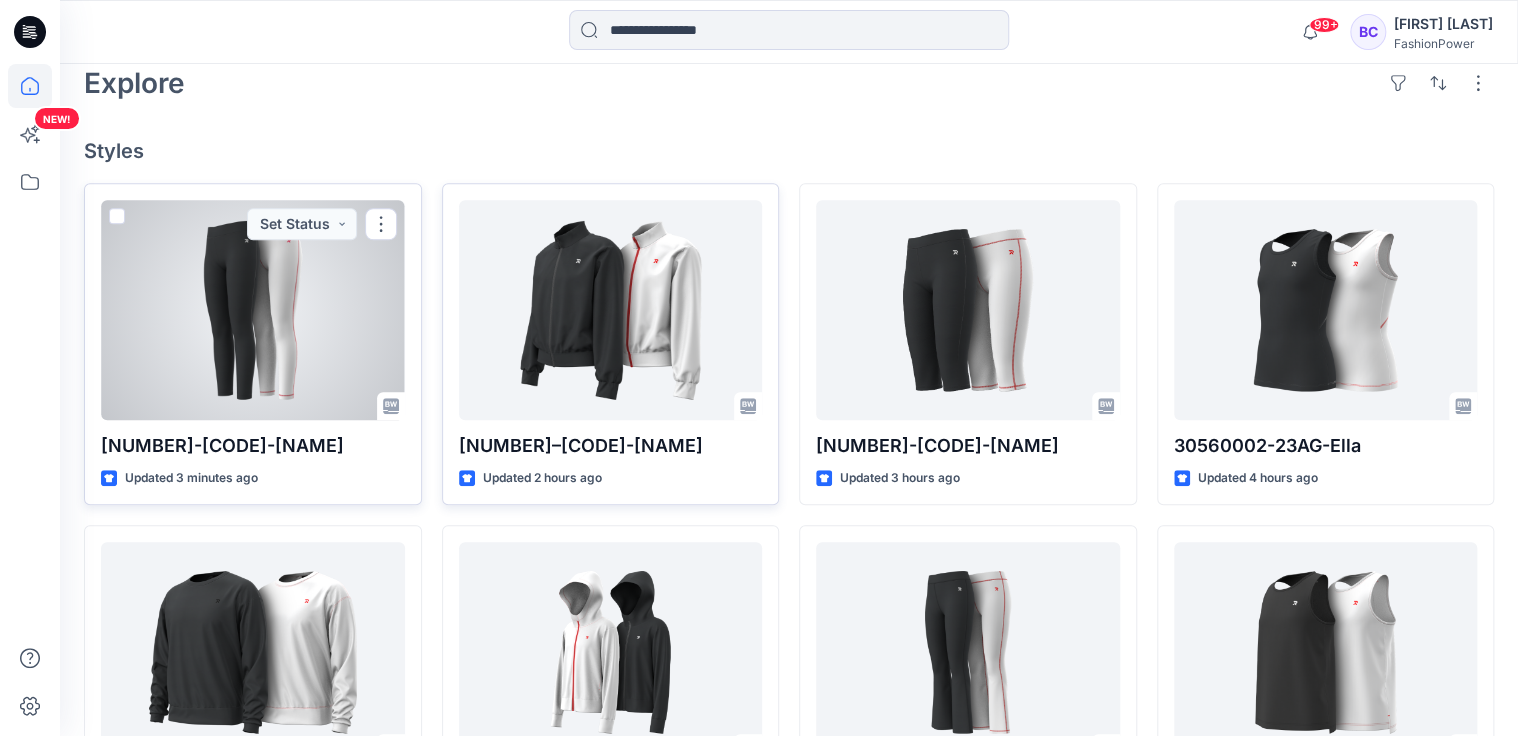 click at bounding box center [253, 310] 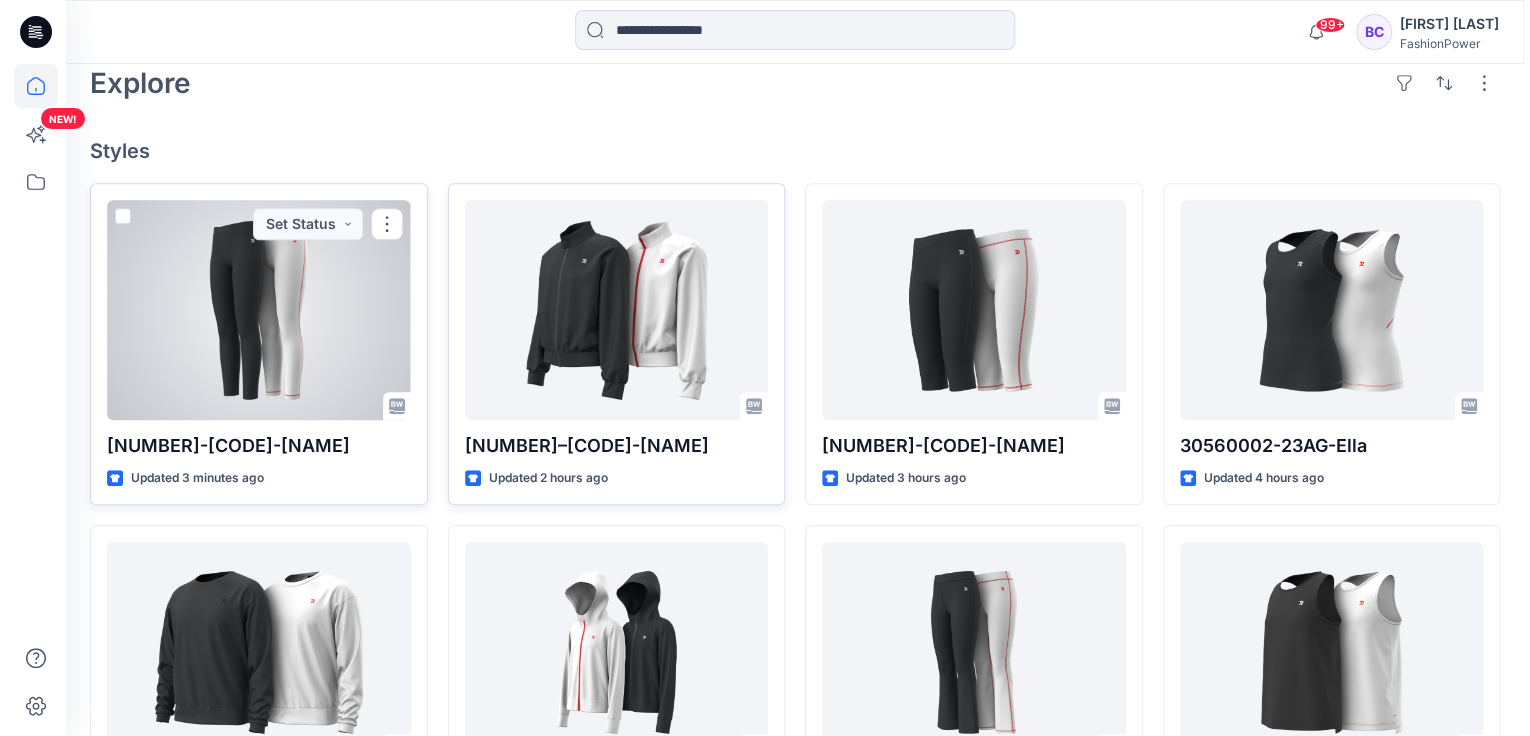 scroll, scrollTop: 0, scrollLeft: 0, axis: both 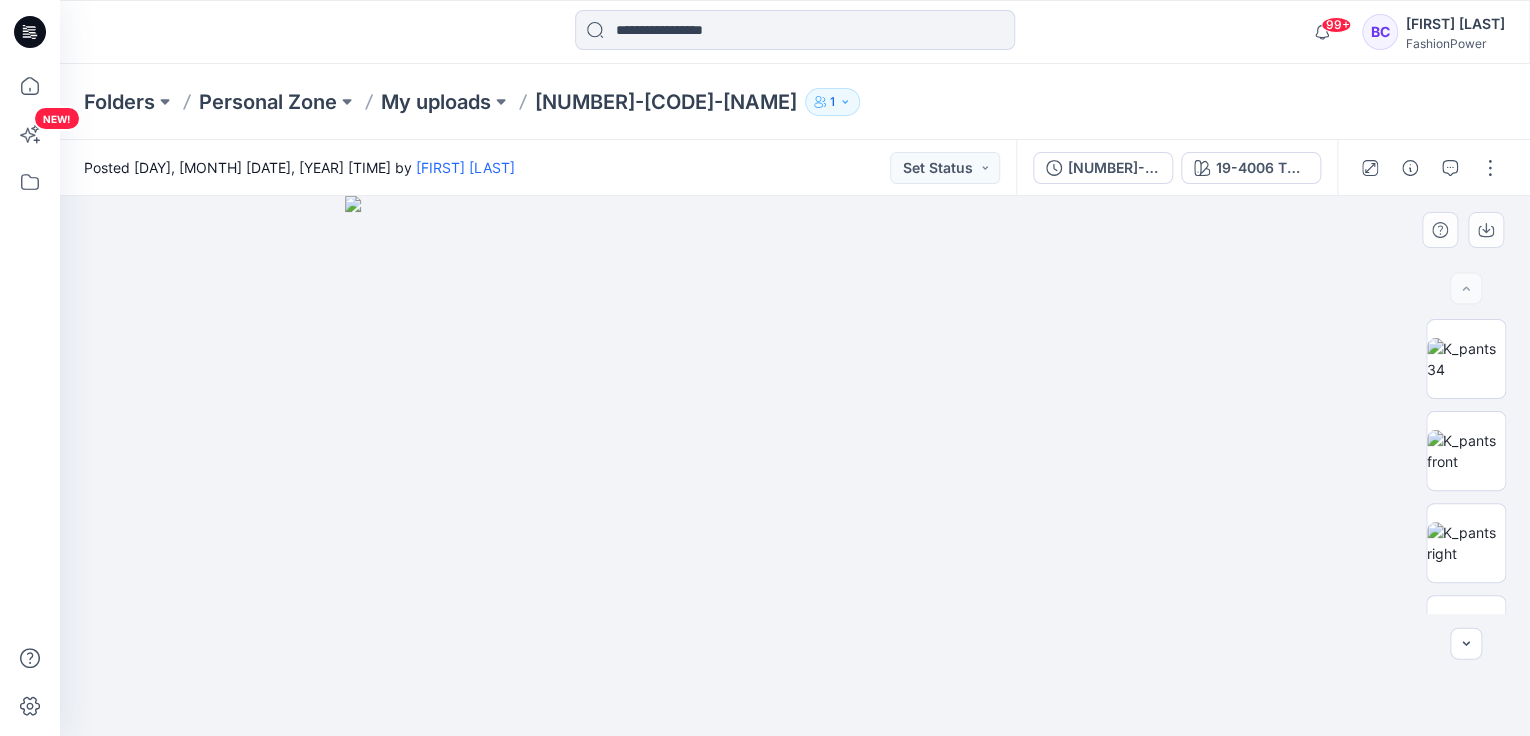 click at bounding box center [795, 466] 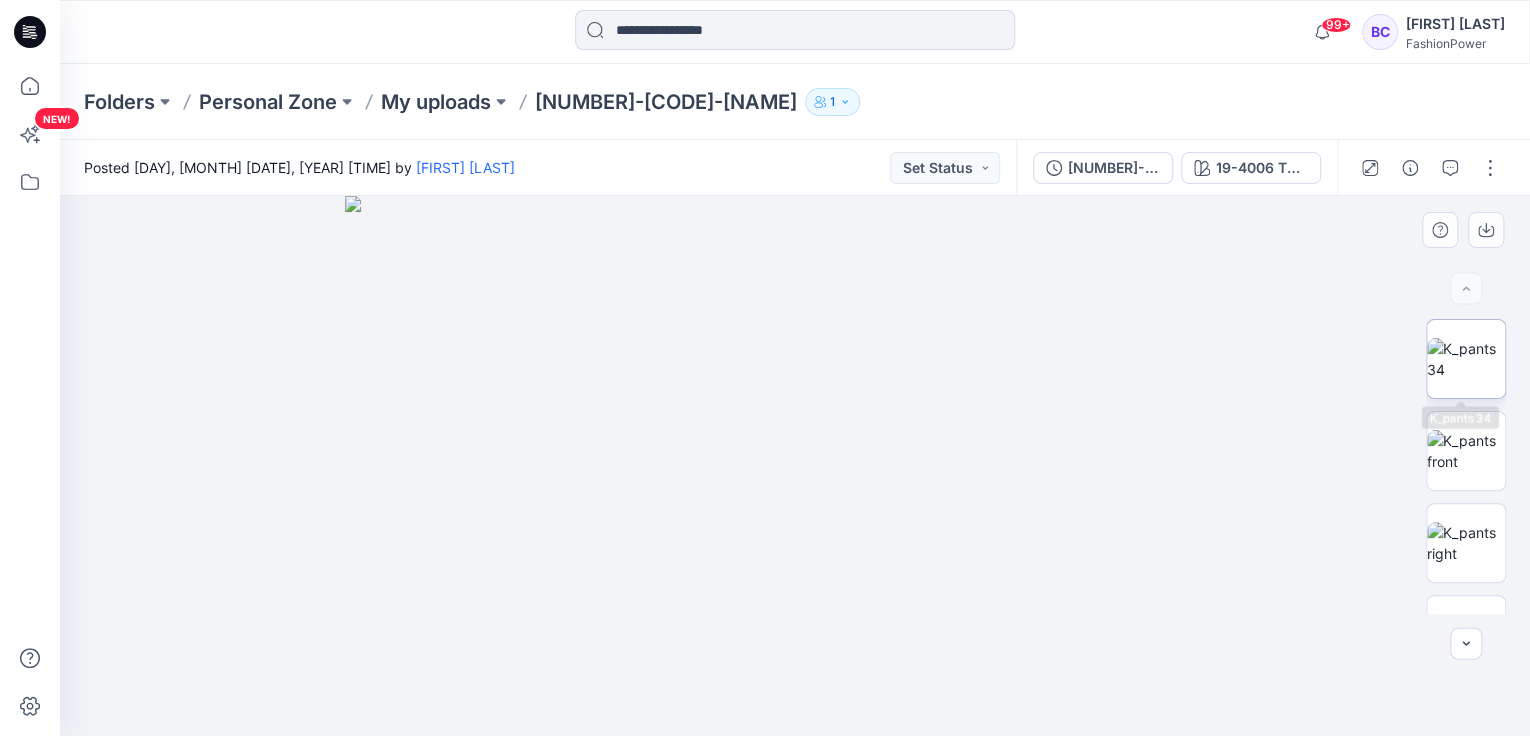 click at bounding box center (1466, 359) 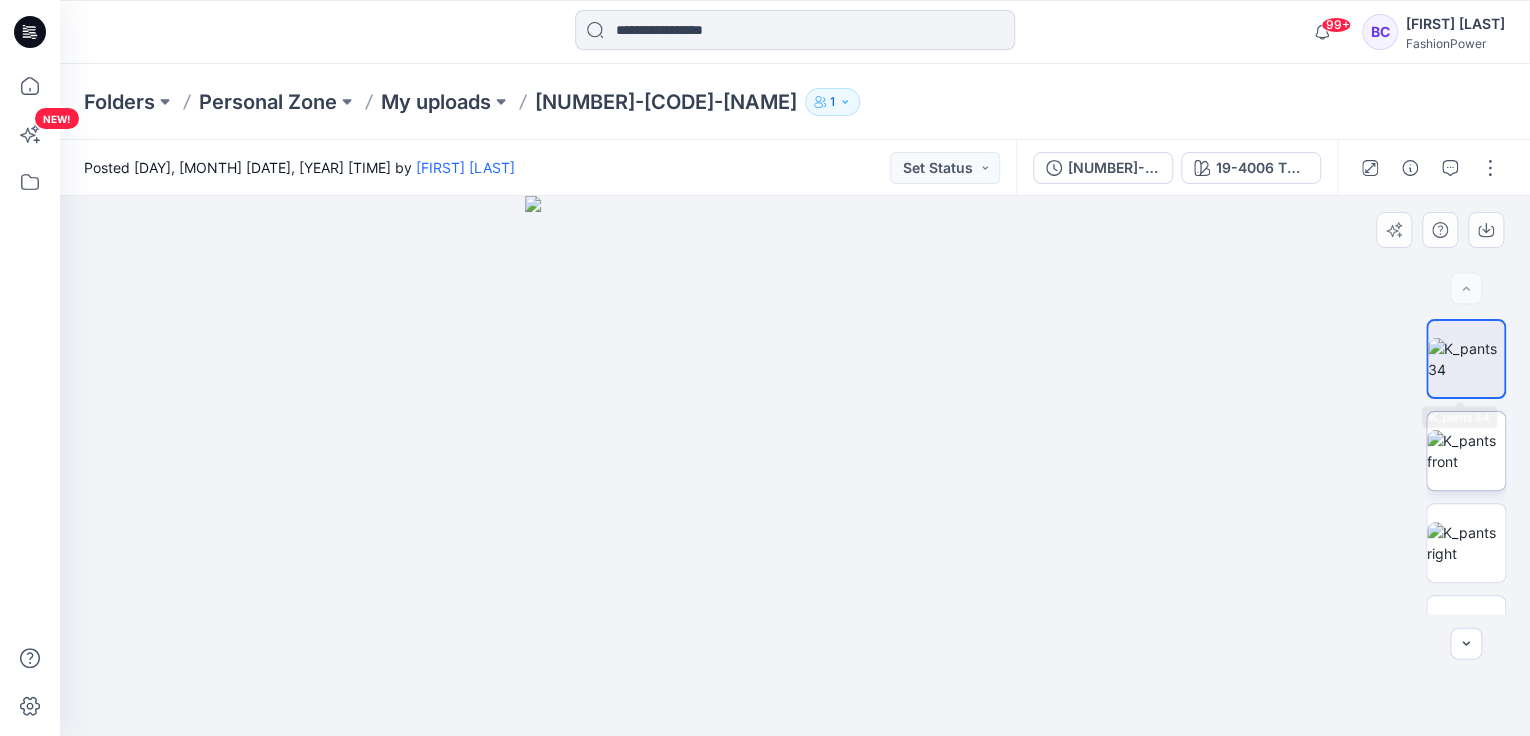 click at bounding box center (1466, 451) 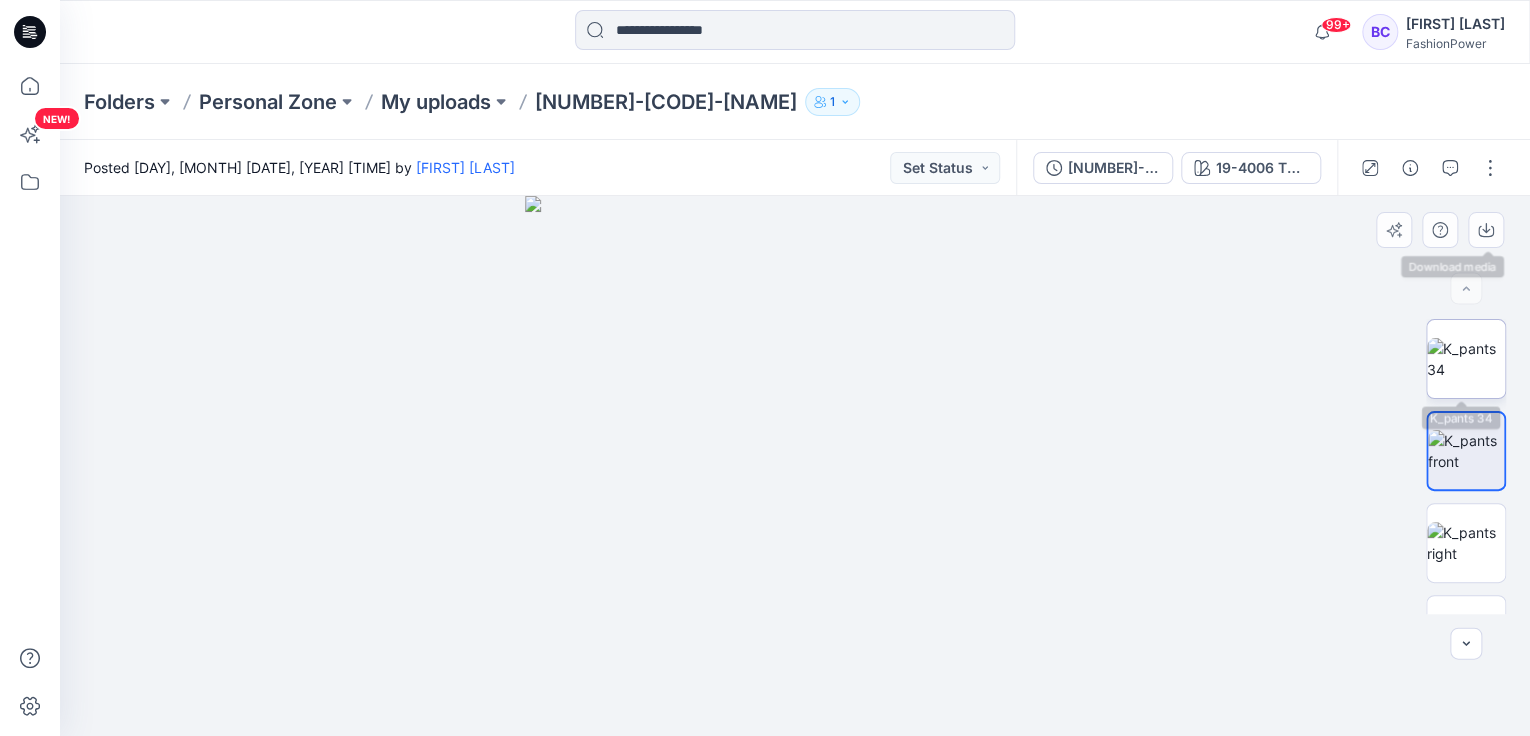 click at bounding box center (1466, 359) 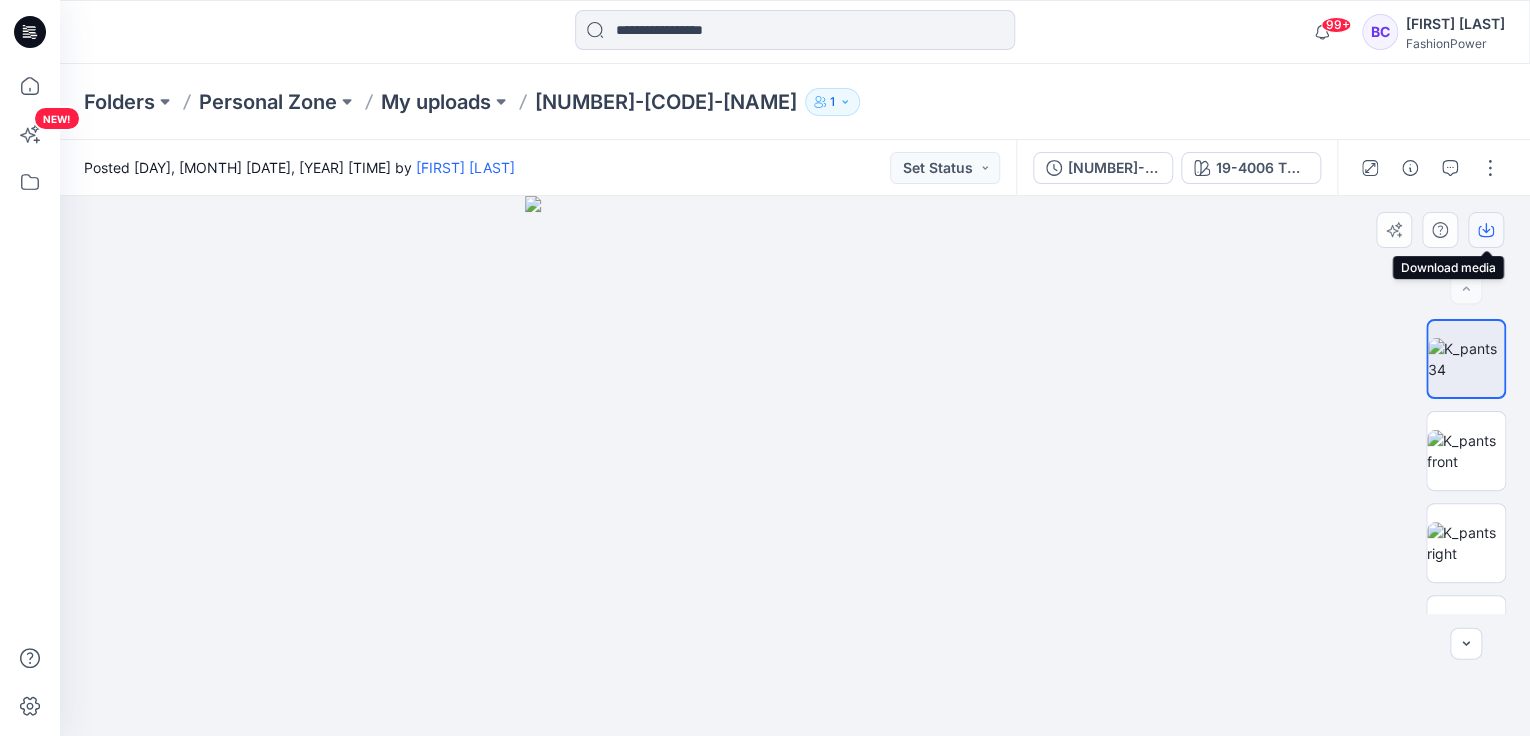 click 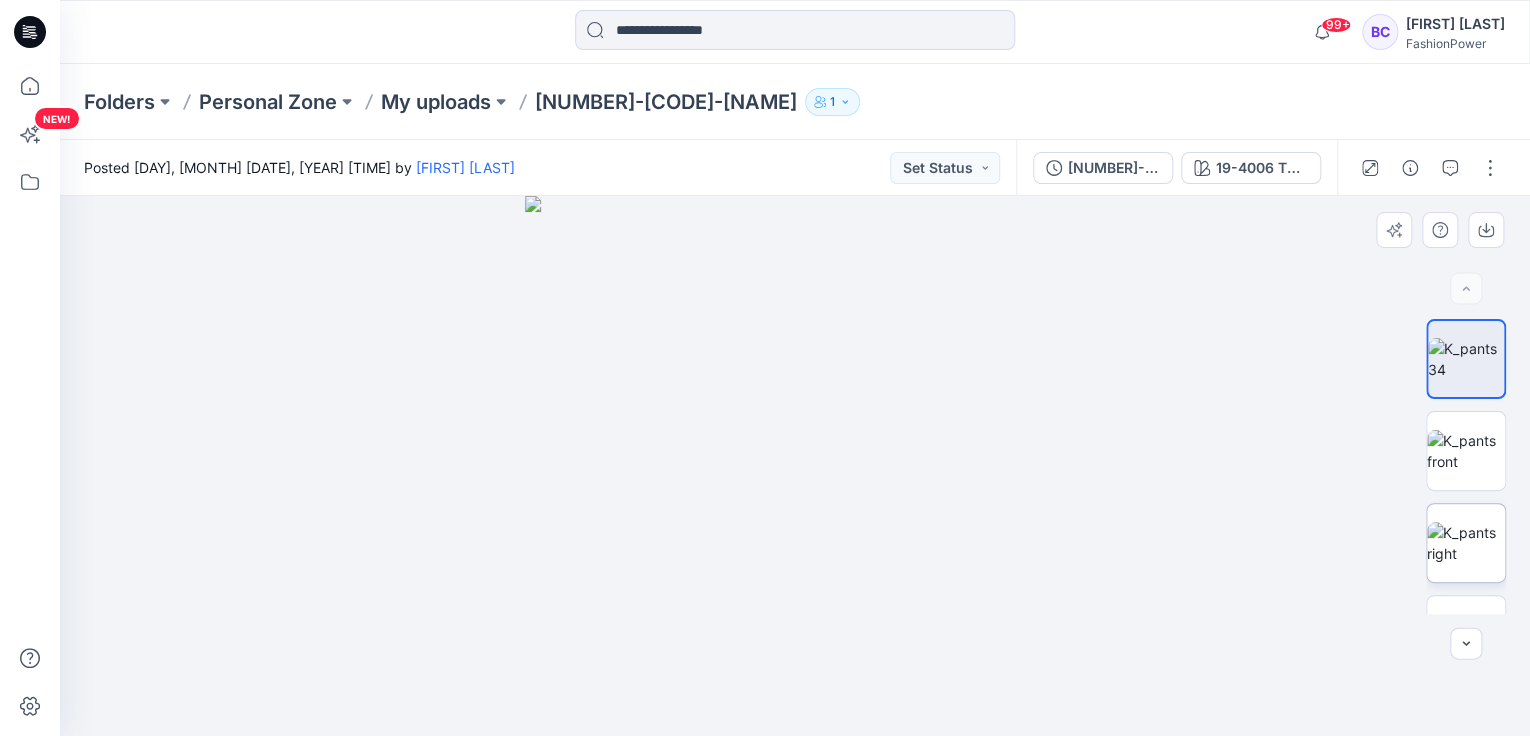 click at bounding box center (1466, 543) 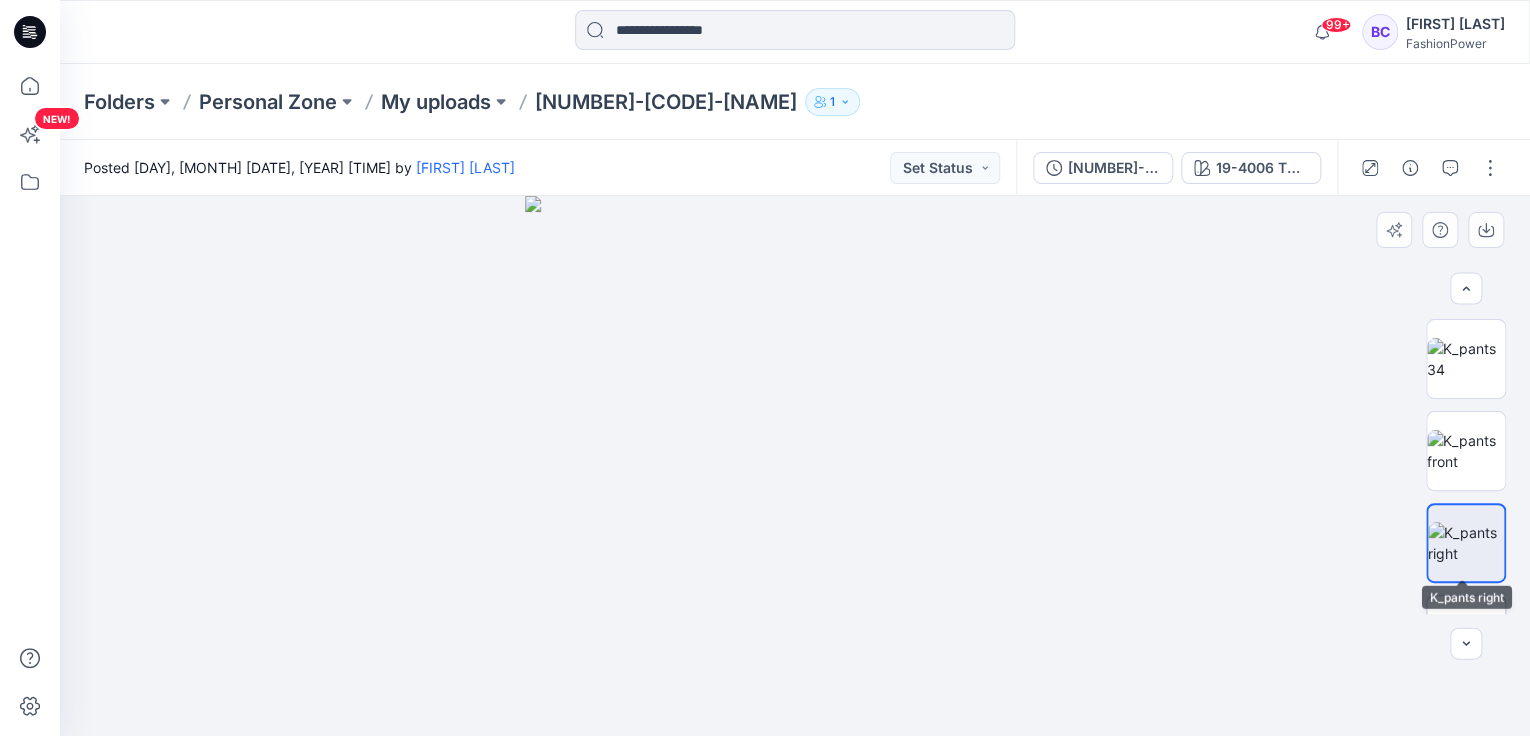scroll, scrollTop: 80, scrollLeft: 0, axis: vertical 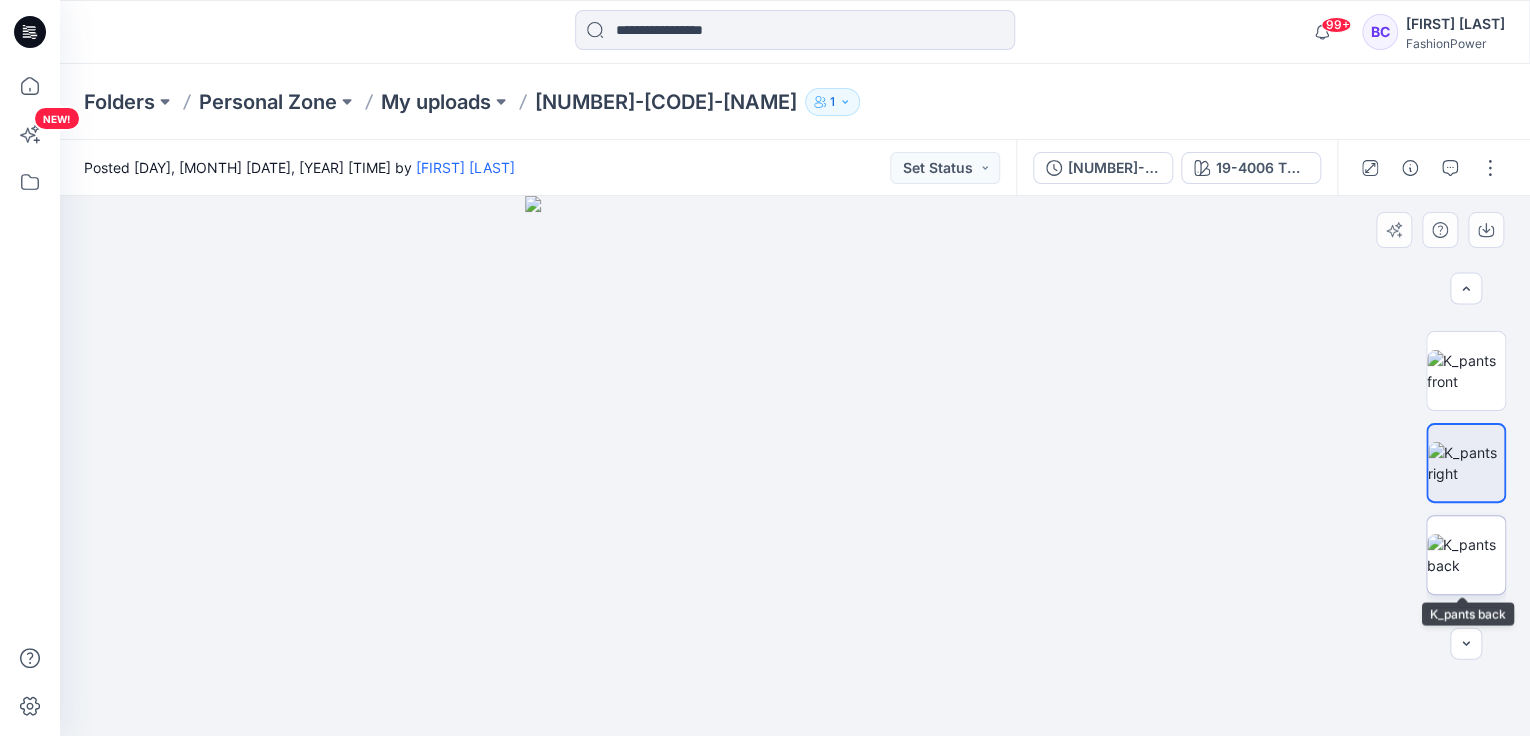 click at bounding box center [1466, 555] 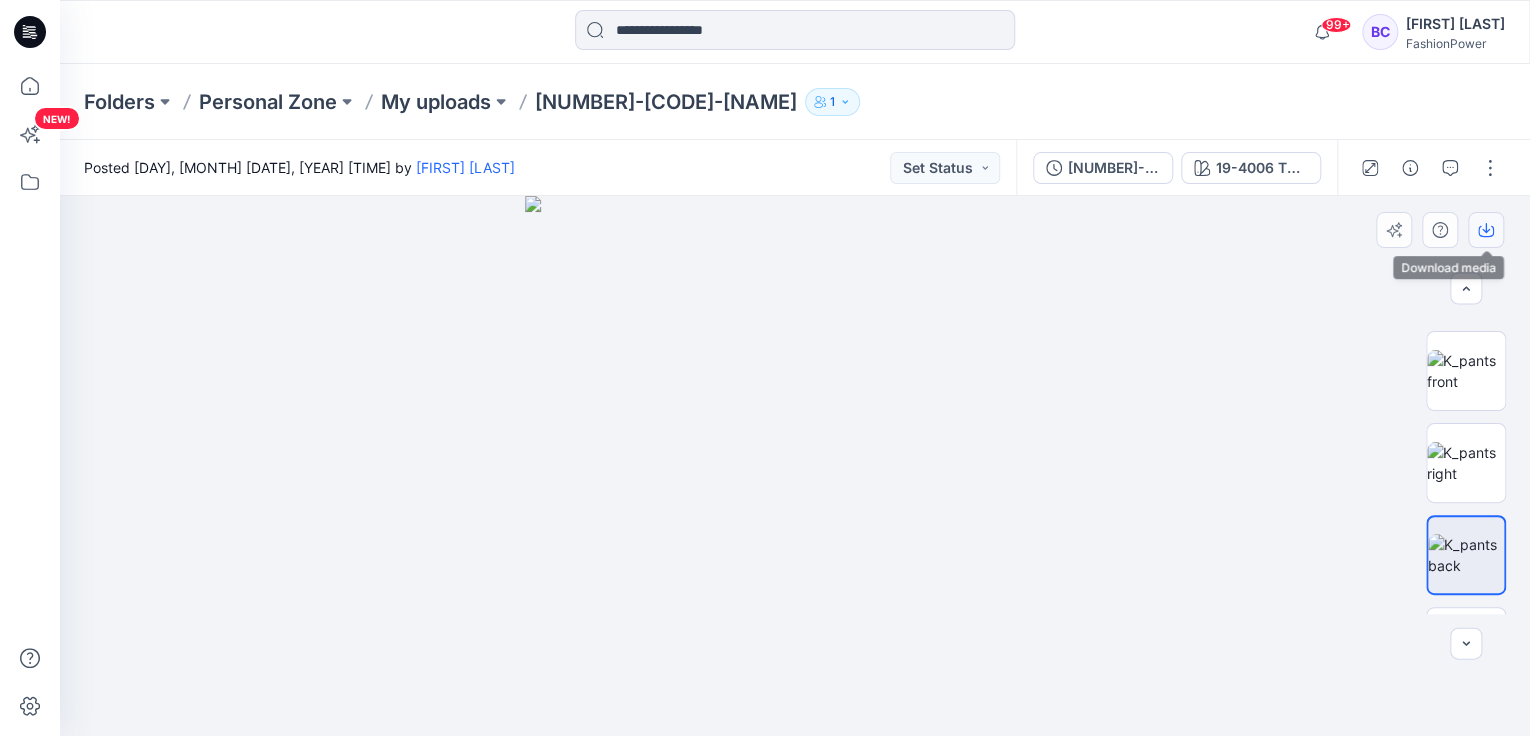 click 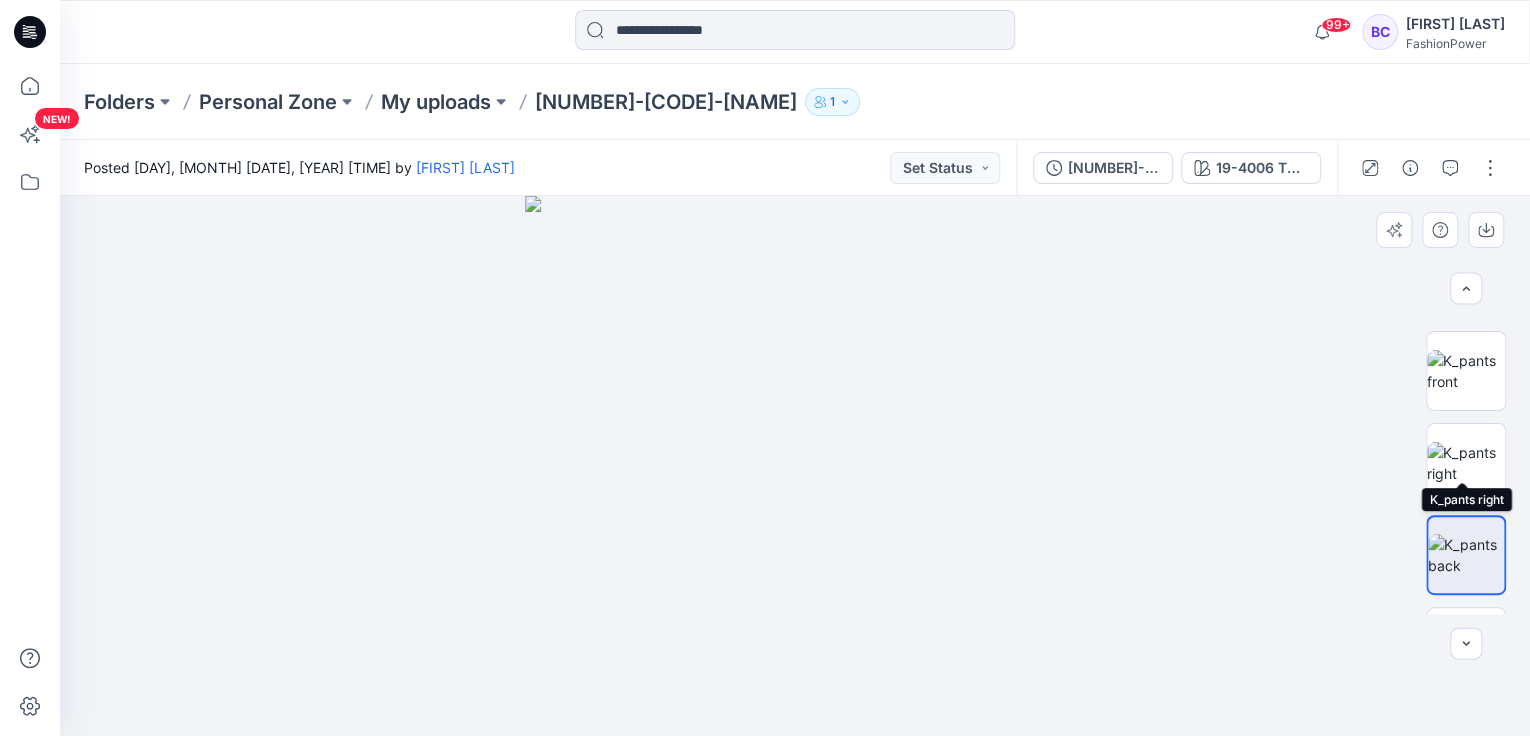 scroll, scrollTop: 160, scrollLeft: 0, axis: vertical 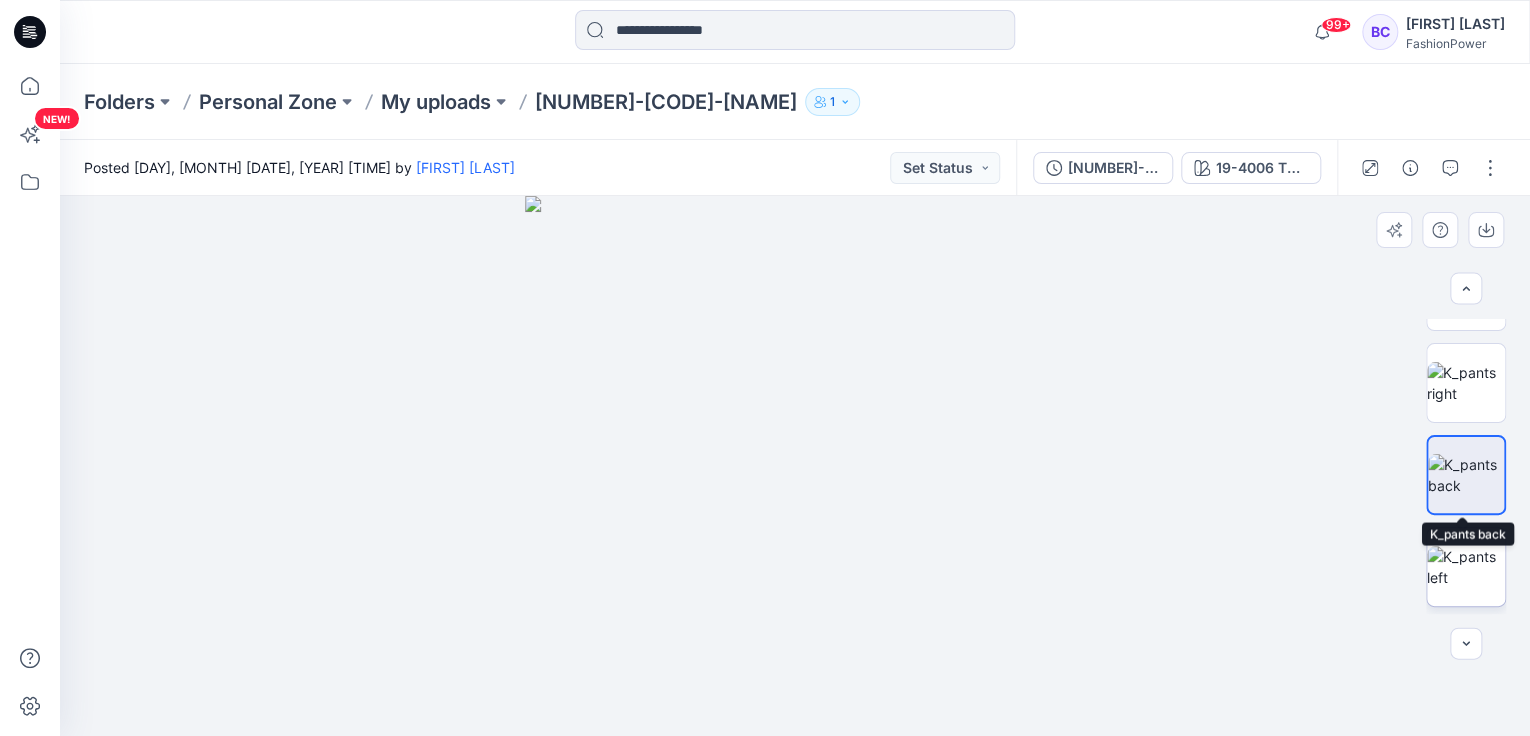 click at bounding box center [1466, 567] 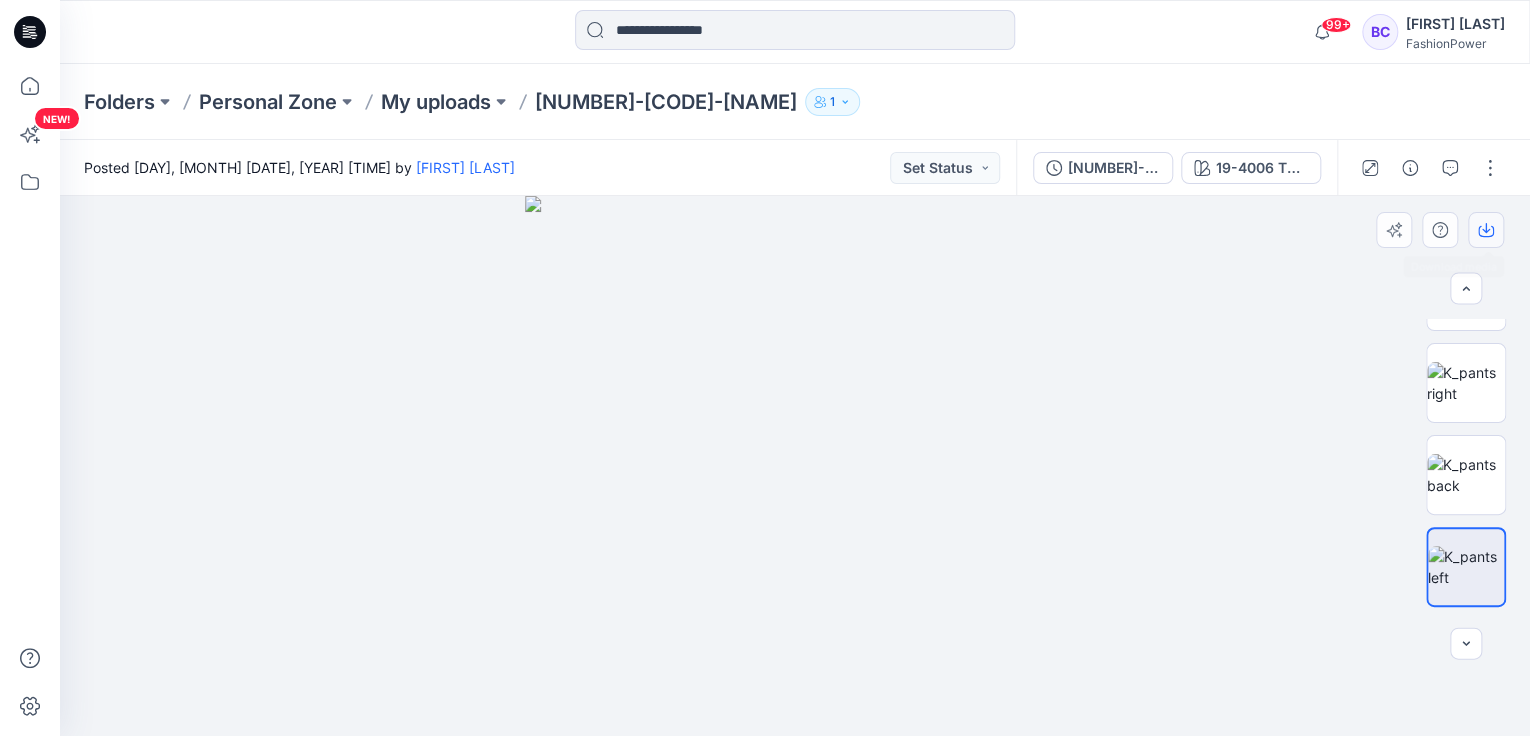 click 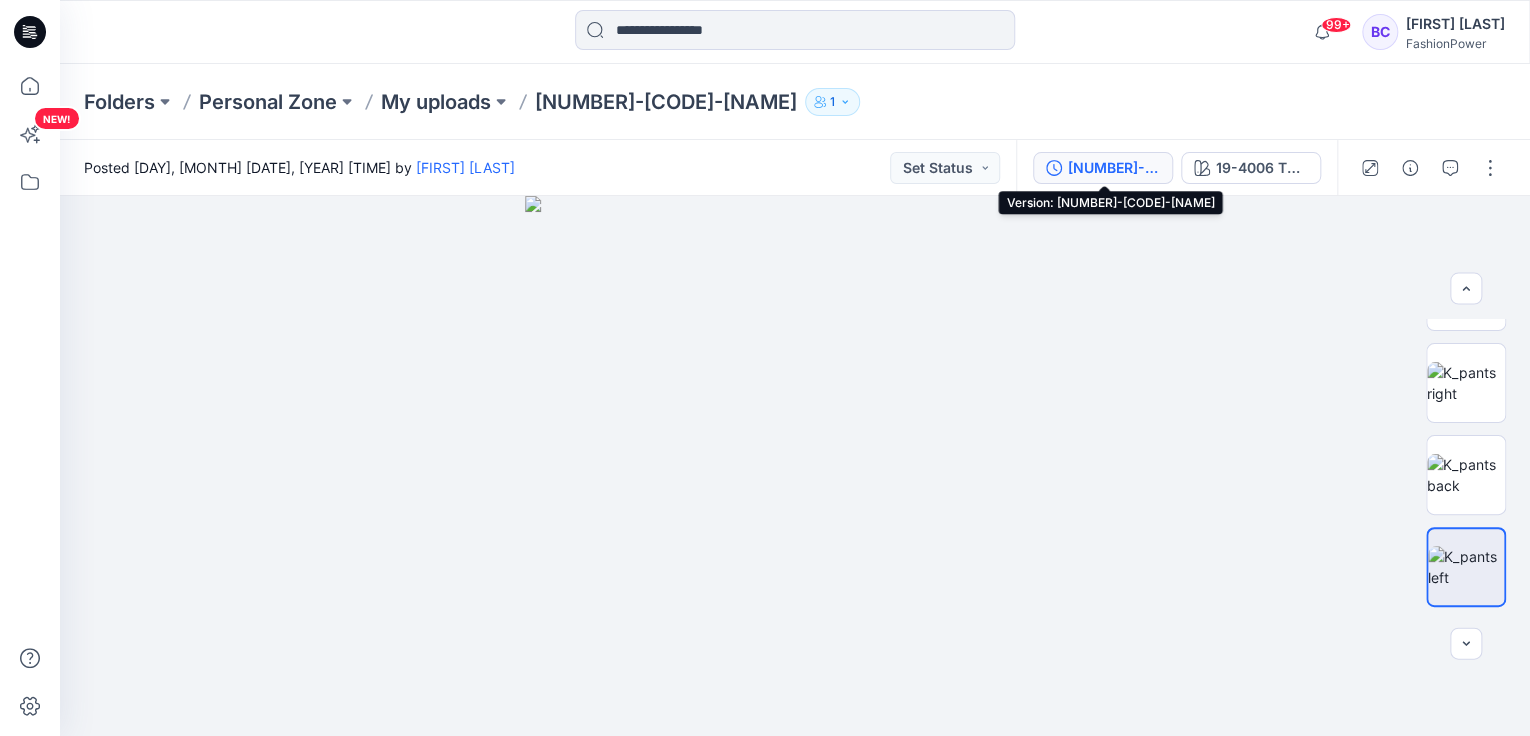 click on "[NUMBER]-[CODE]-[FIRST]" at bounding box center (1114, 168) 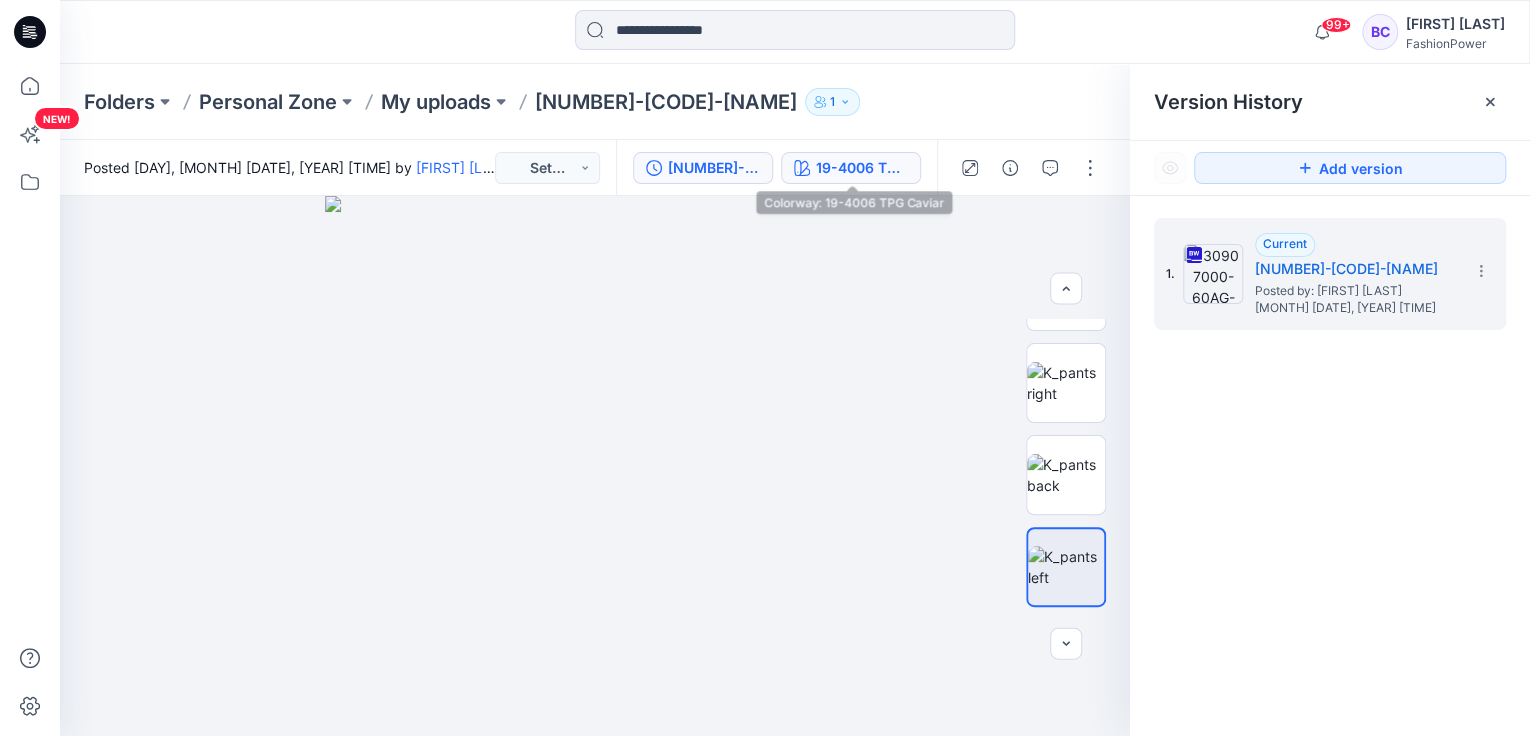 click on "19-4006 TPG Caviar" at bounding box center [851, 168] 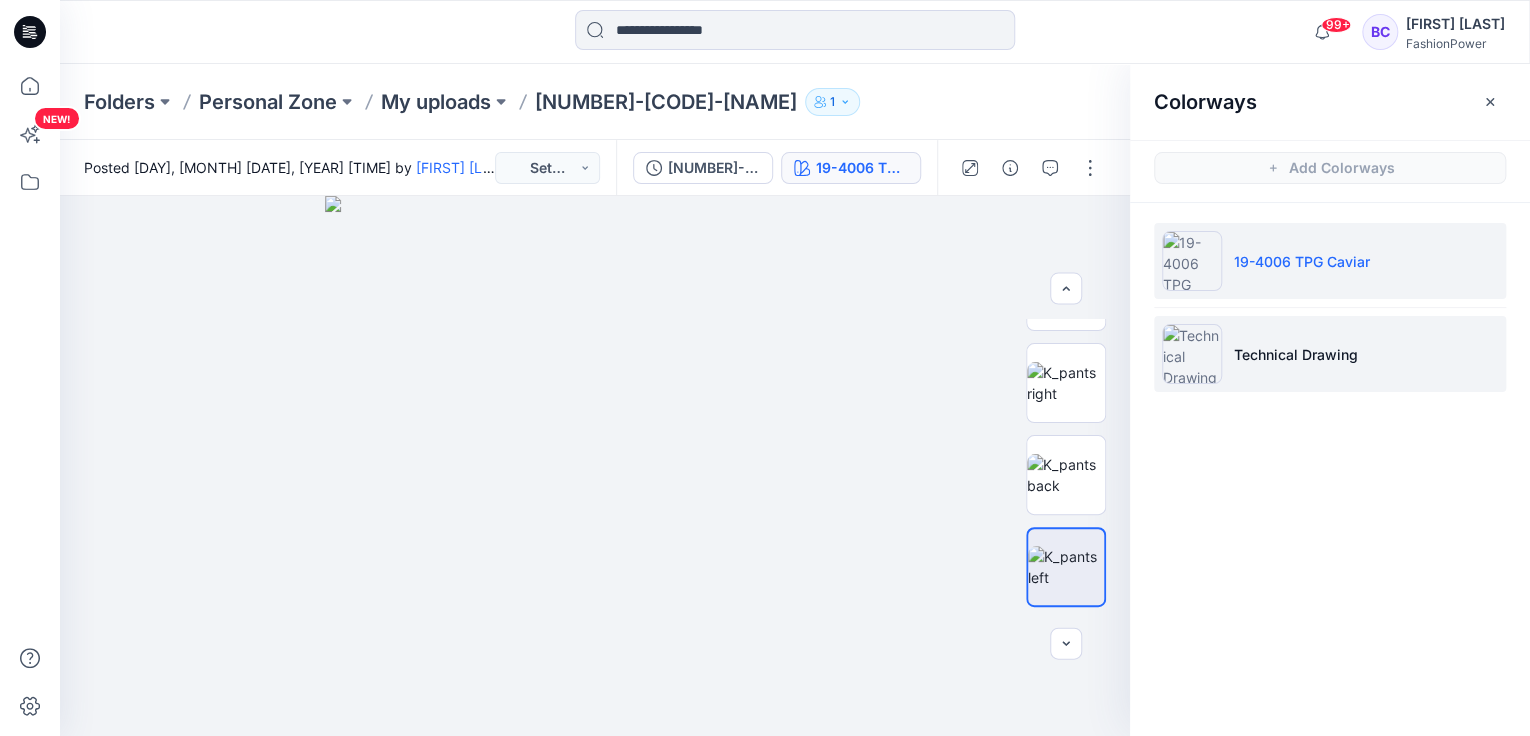 click on "Technical Drawing" at bounding box center (1330, 354) 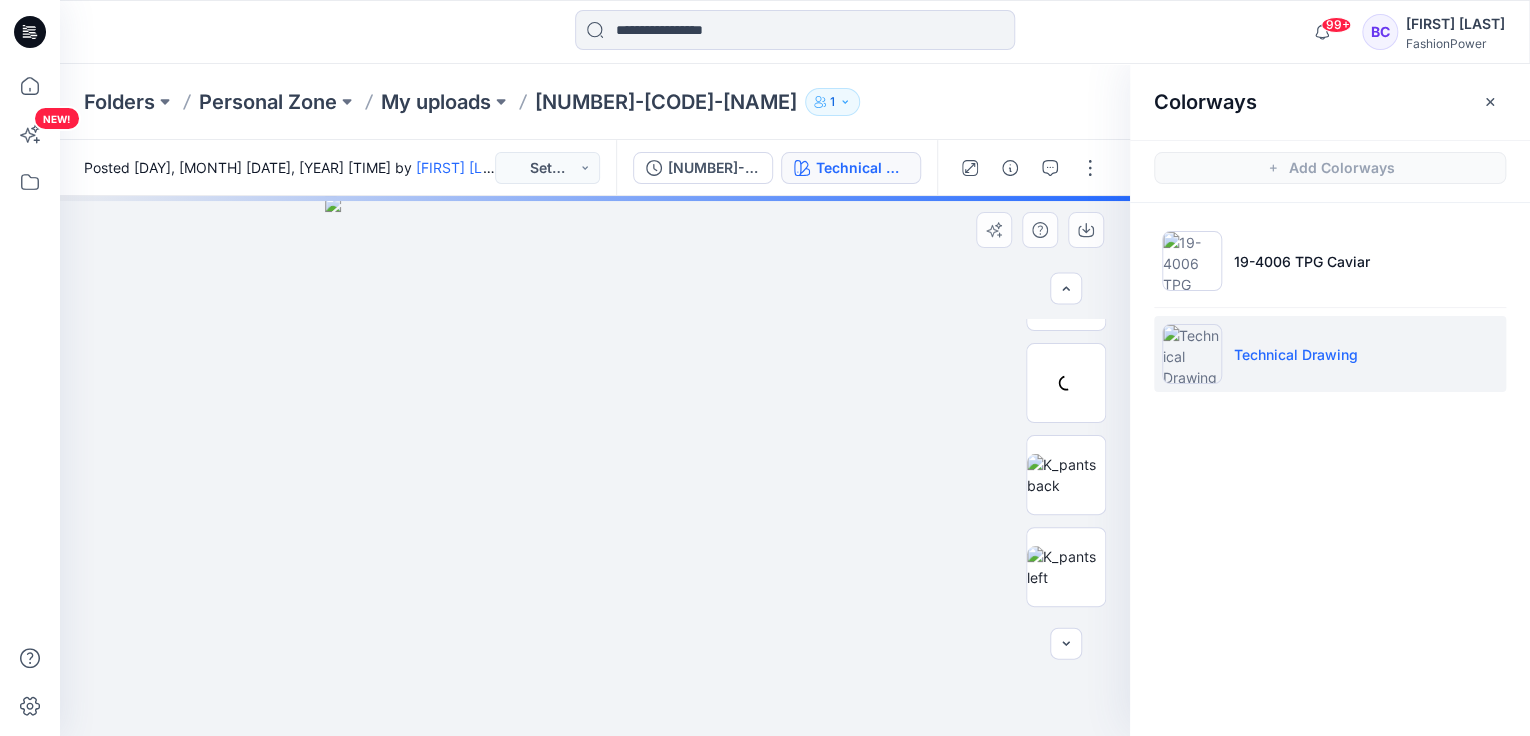 click at bounding box center (595, 466) 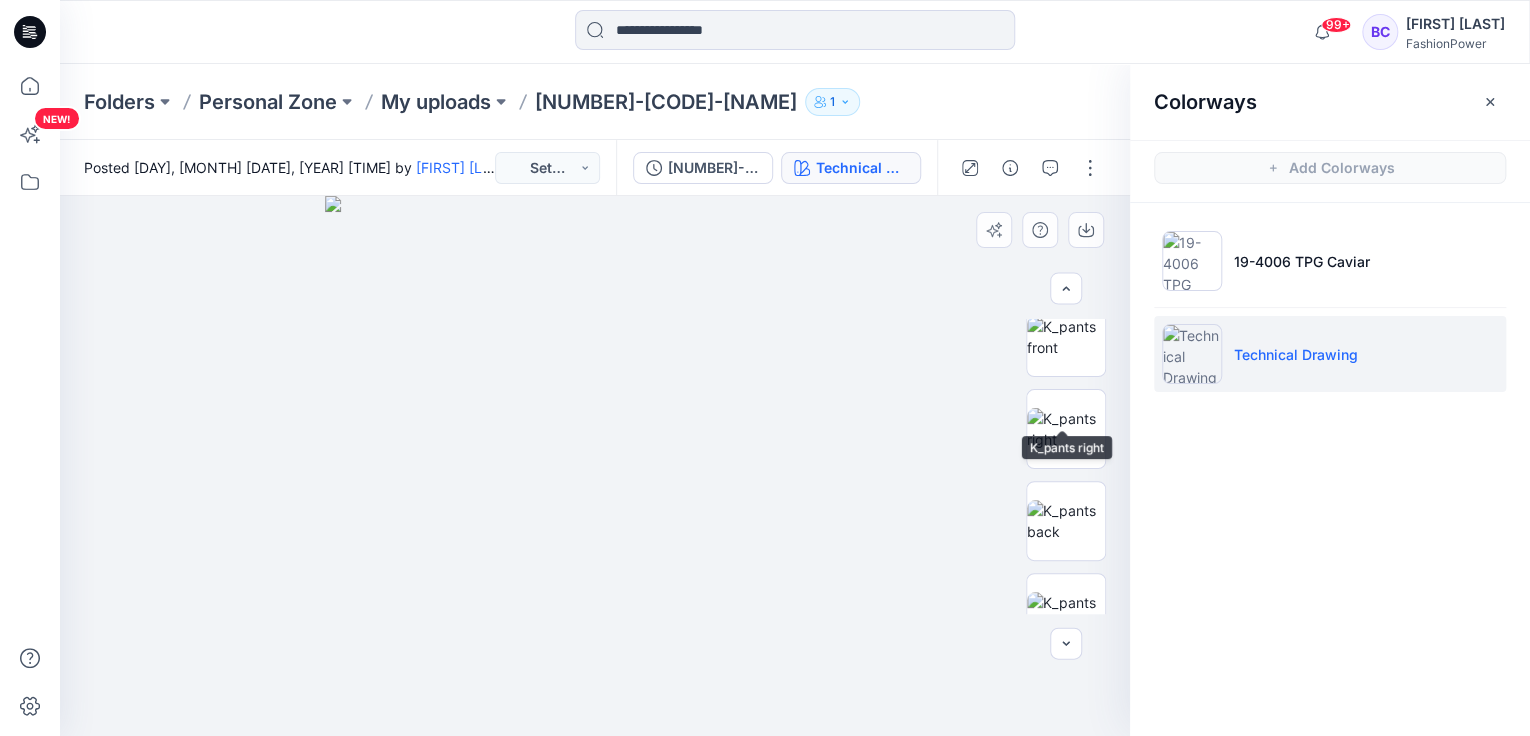 scroll, scrollTop: 0, scrollLeft: 0, axis: both 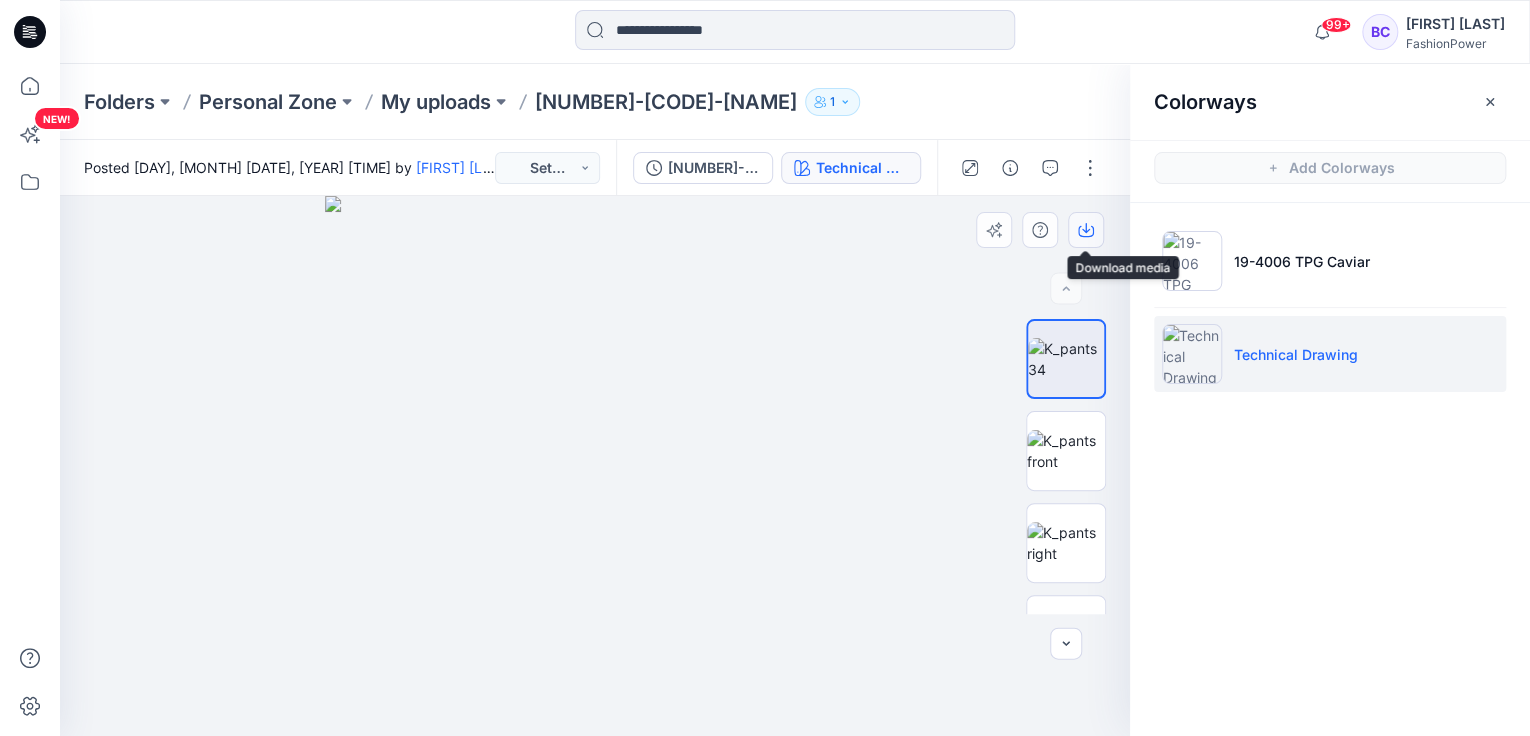 click at bounding box center (1086, 230) 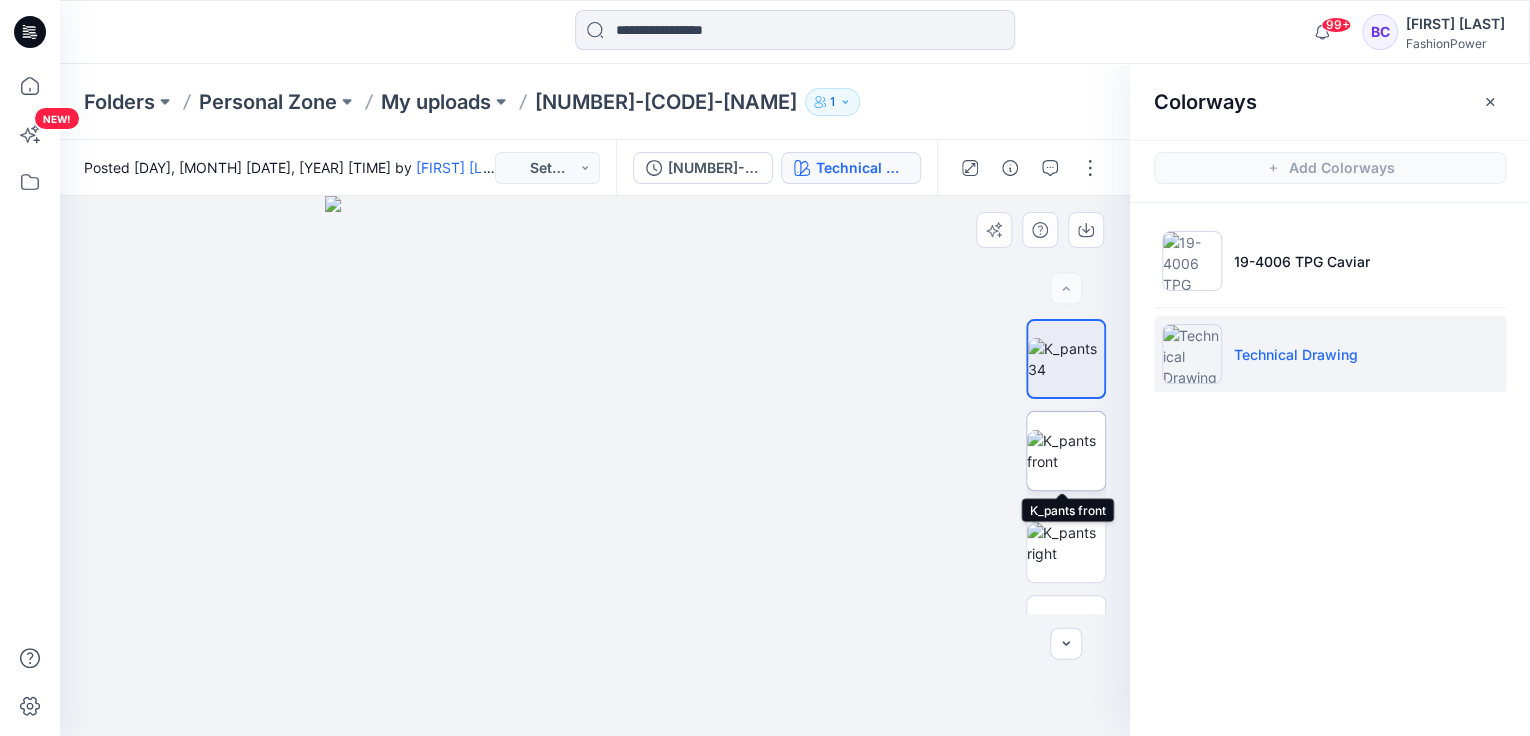drag, startPoint x: 1043, startPoint y: 451, endPoint x: 1045, endPoint y: 432, distance: 19.104973 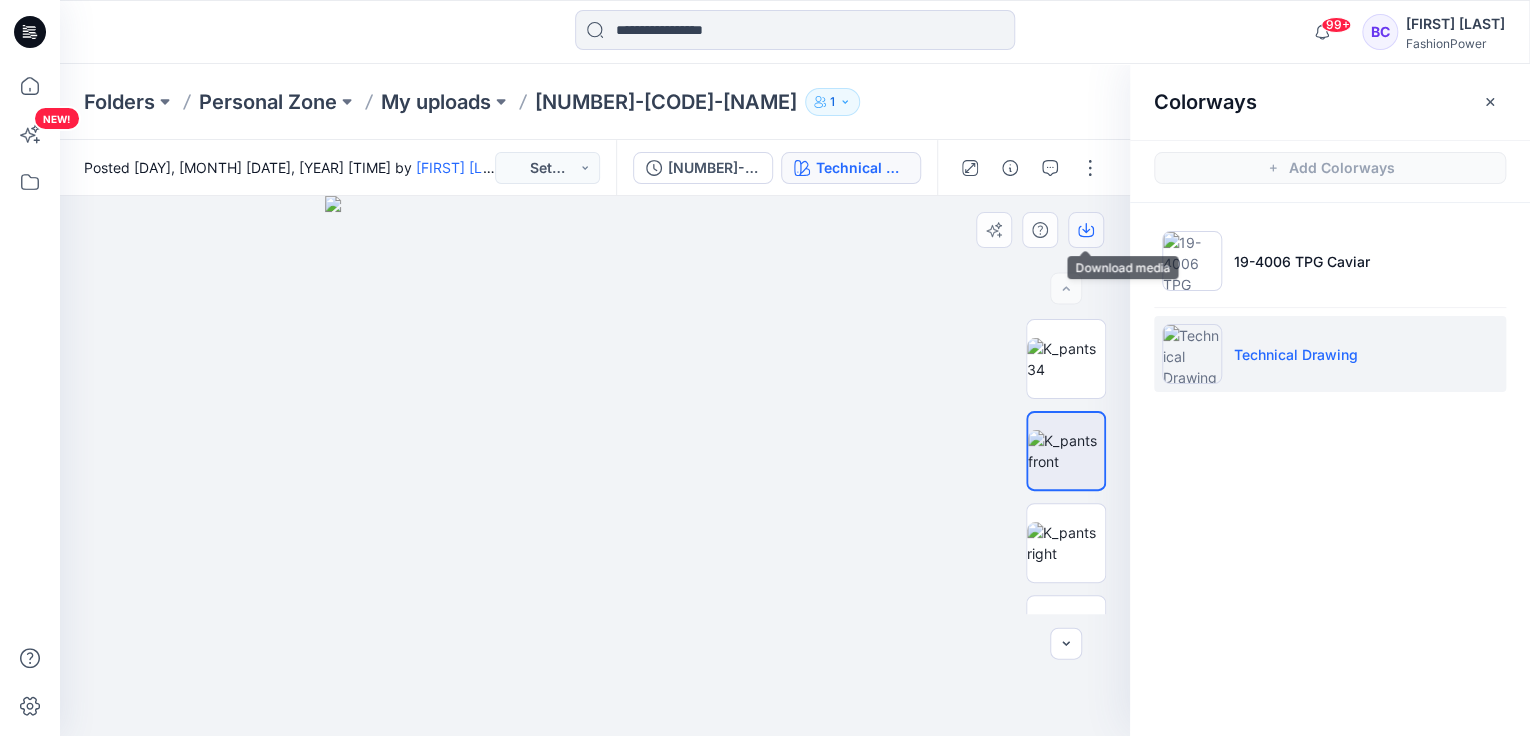 click at bounding box center [1086, 230] 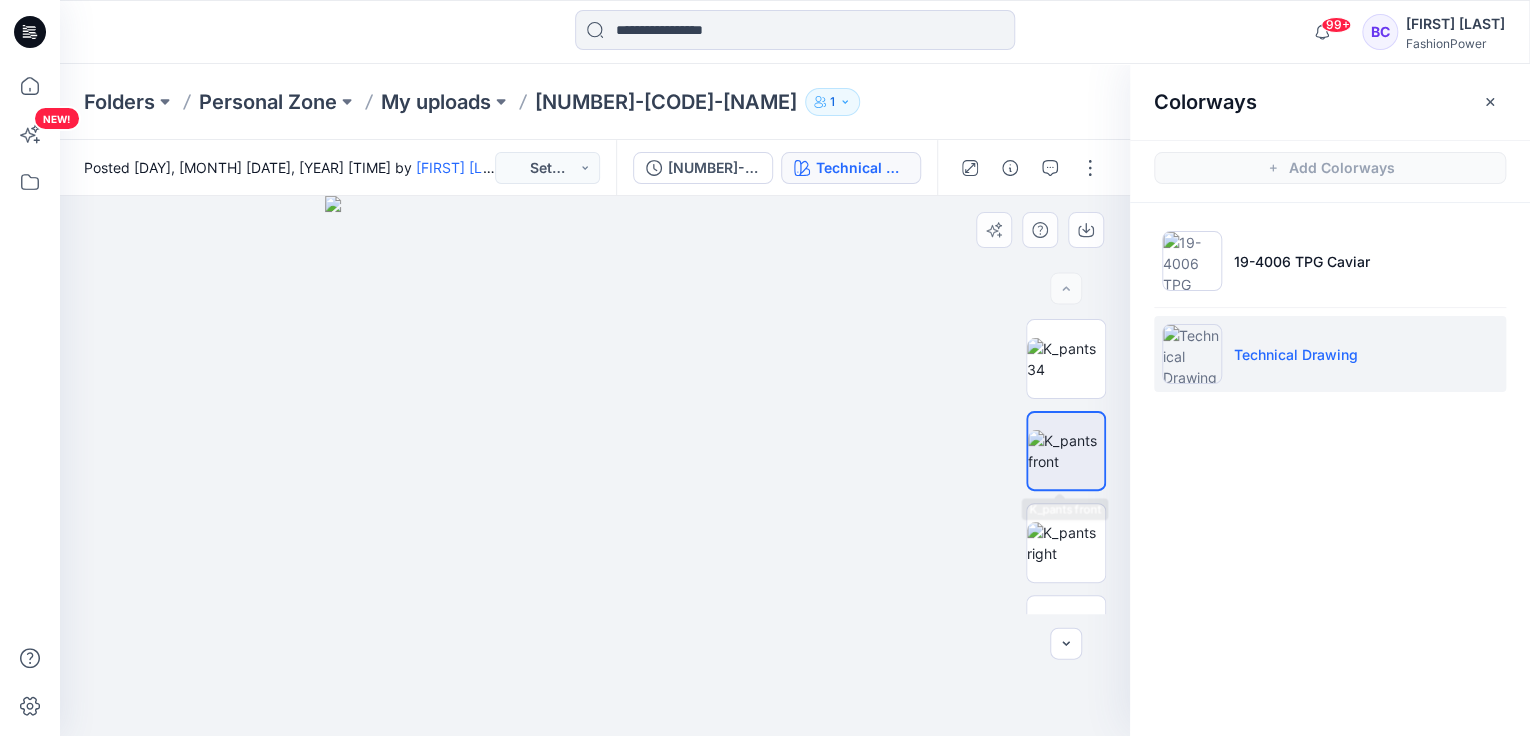 click at bounding box center (1066, 466) 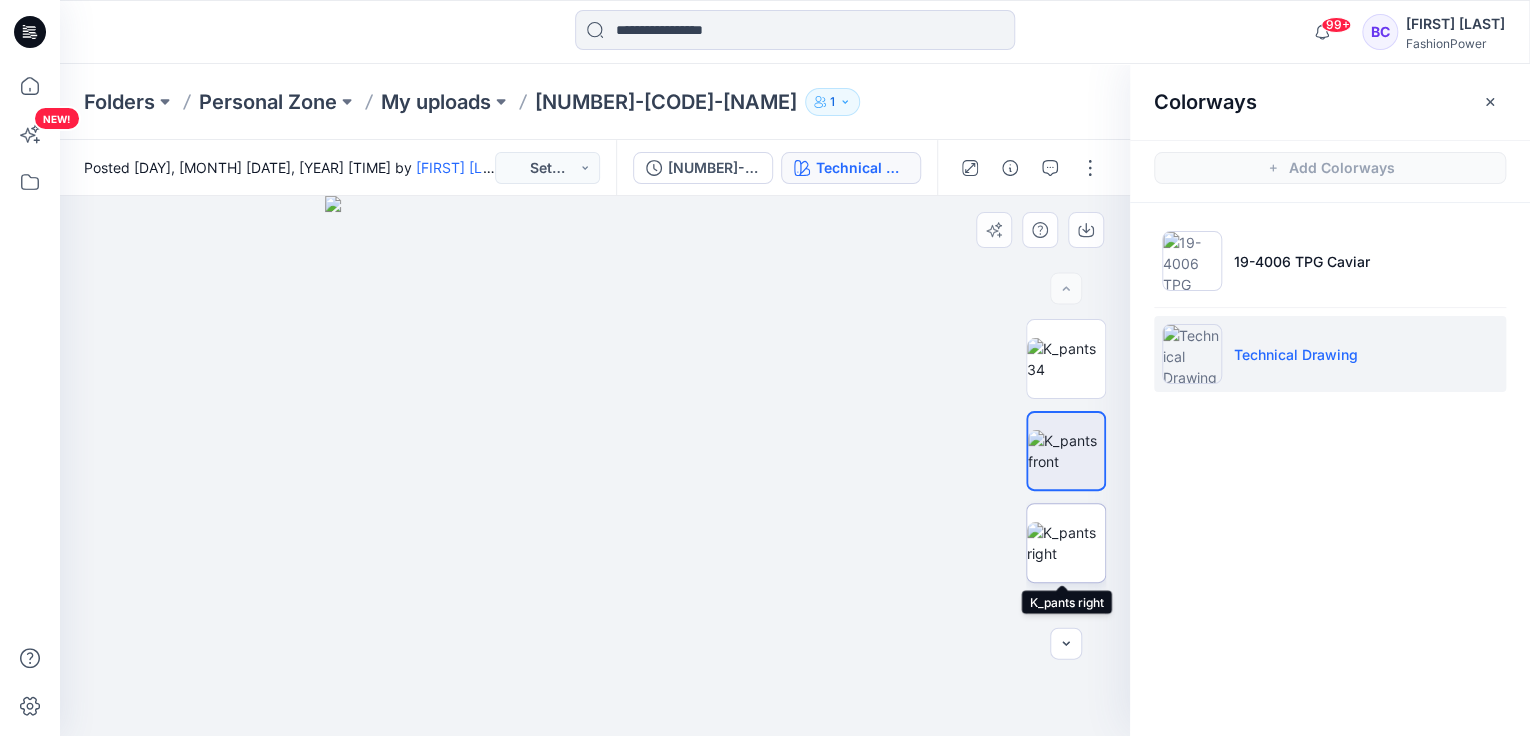 click at bounding box center [1066, 543] 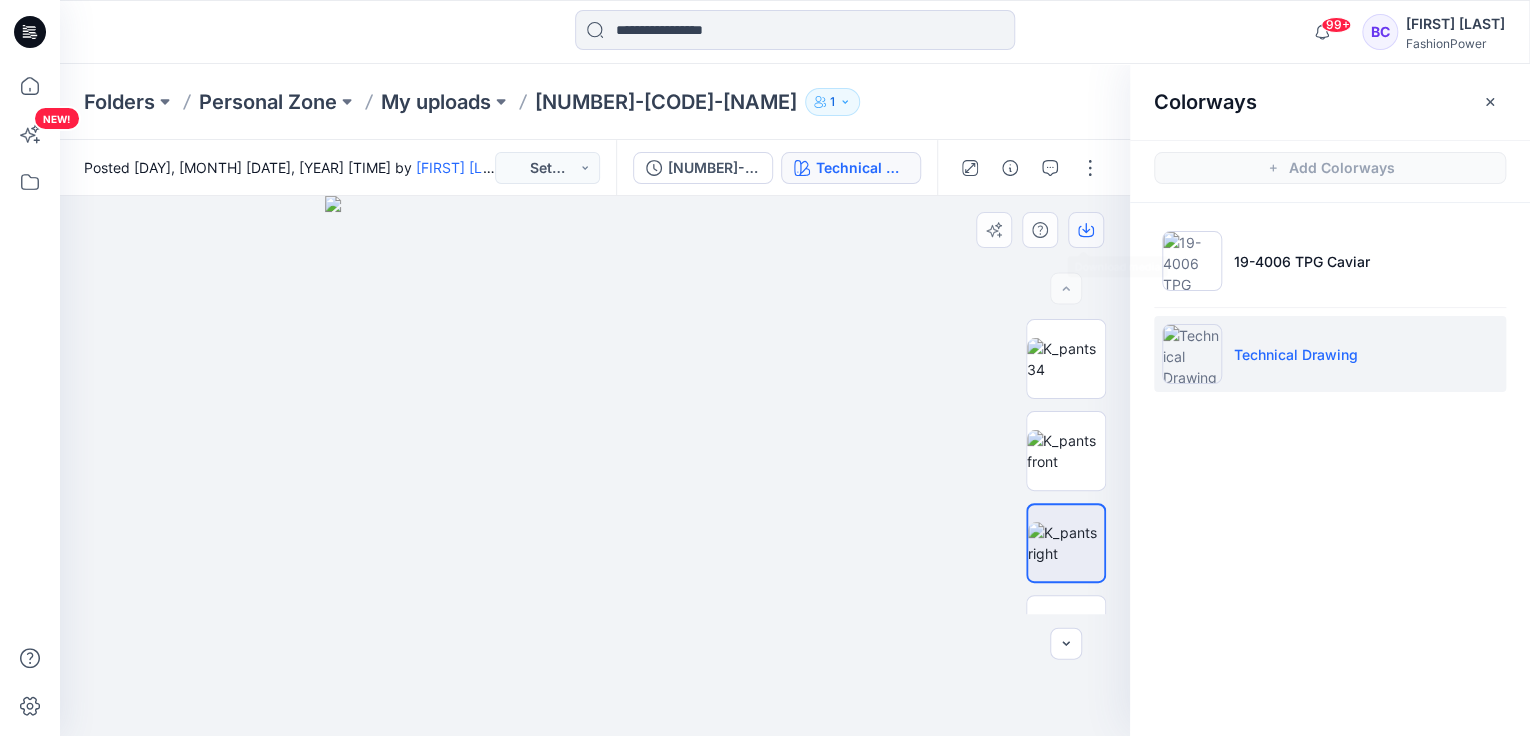 click 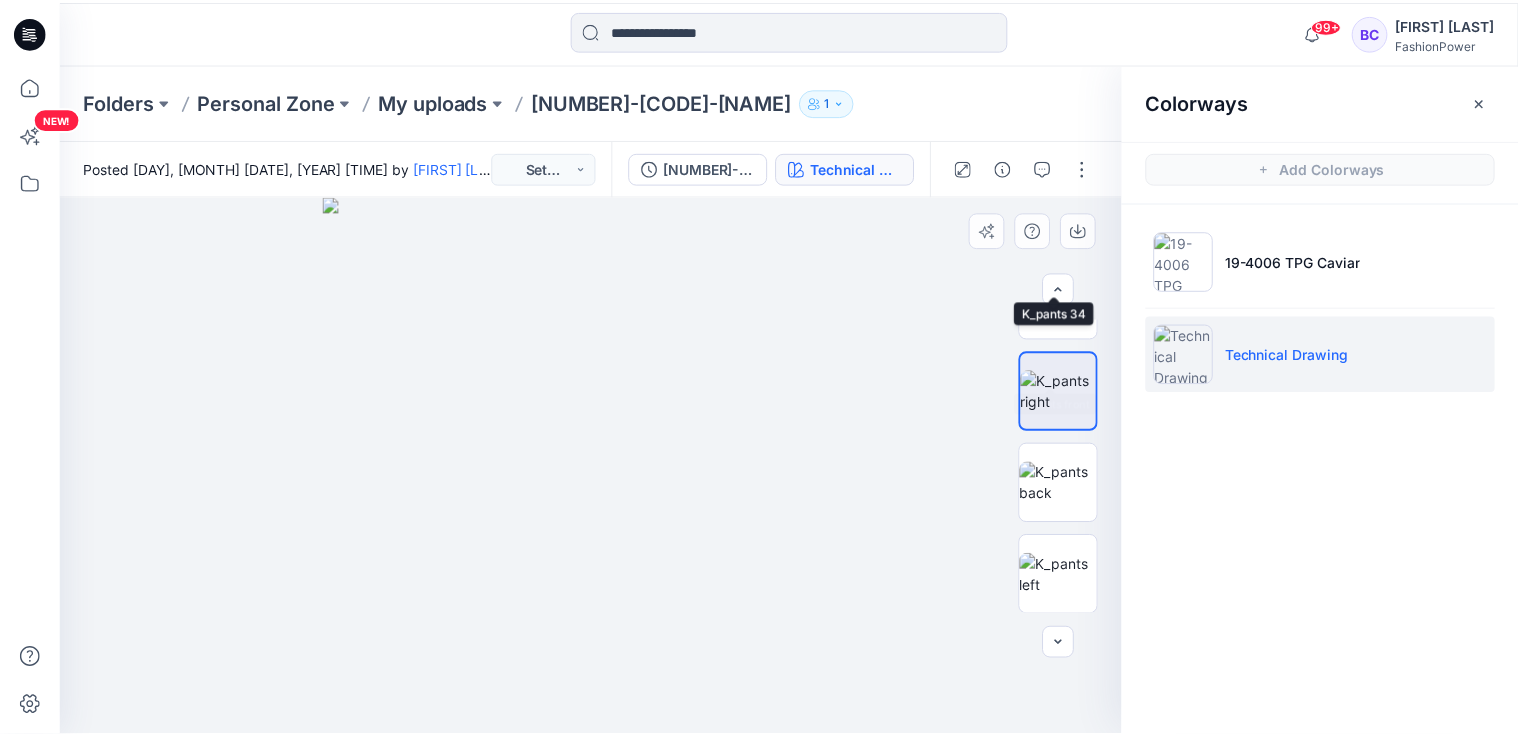 scroll, scrollTop: 160, scrollLeft: 0, axis: vertical 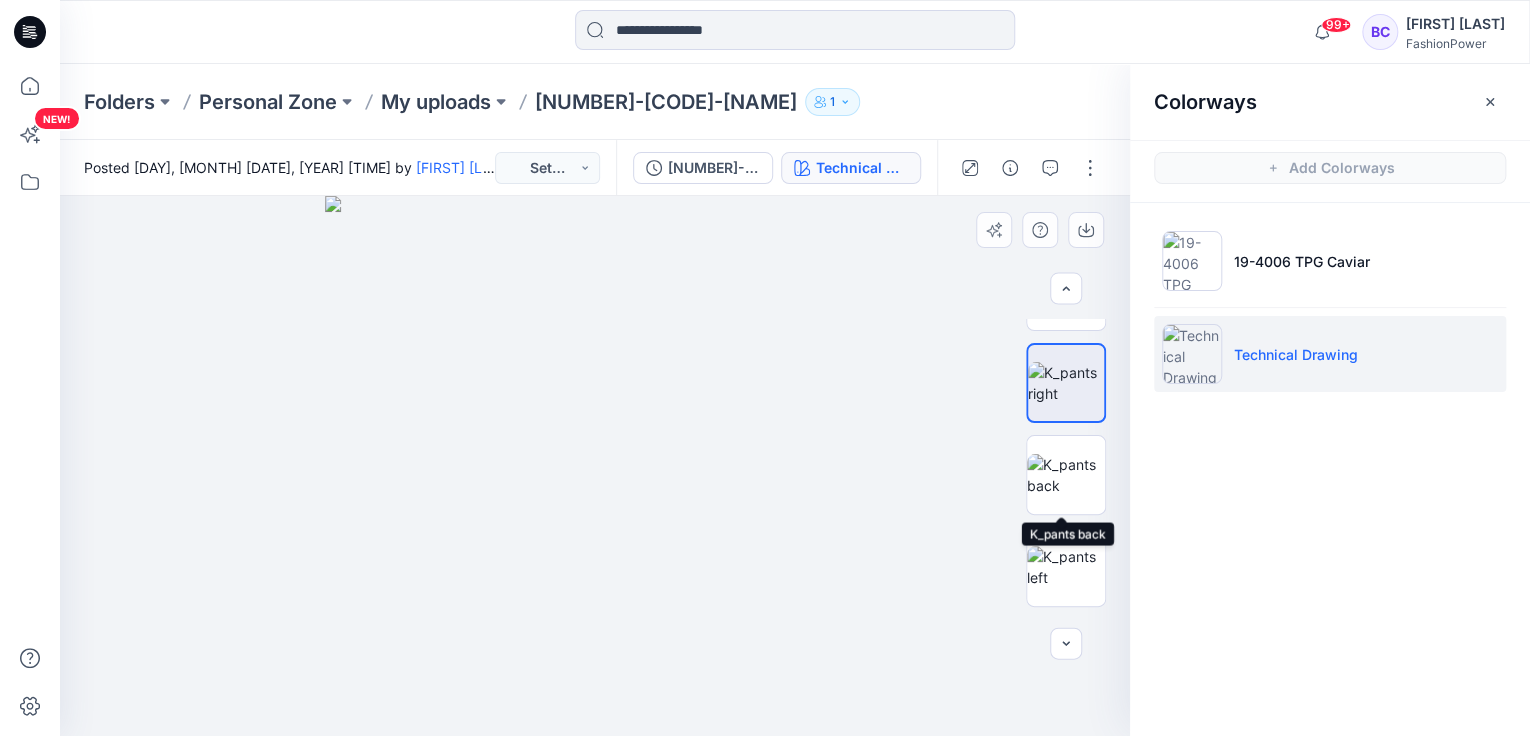 click at bounding box center (1066, 466) 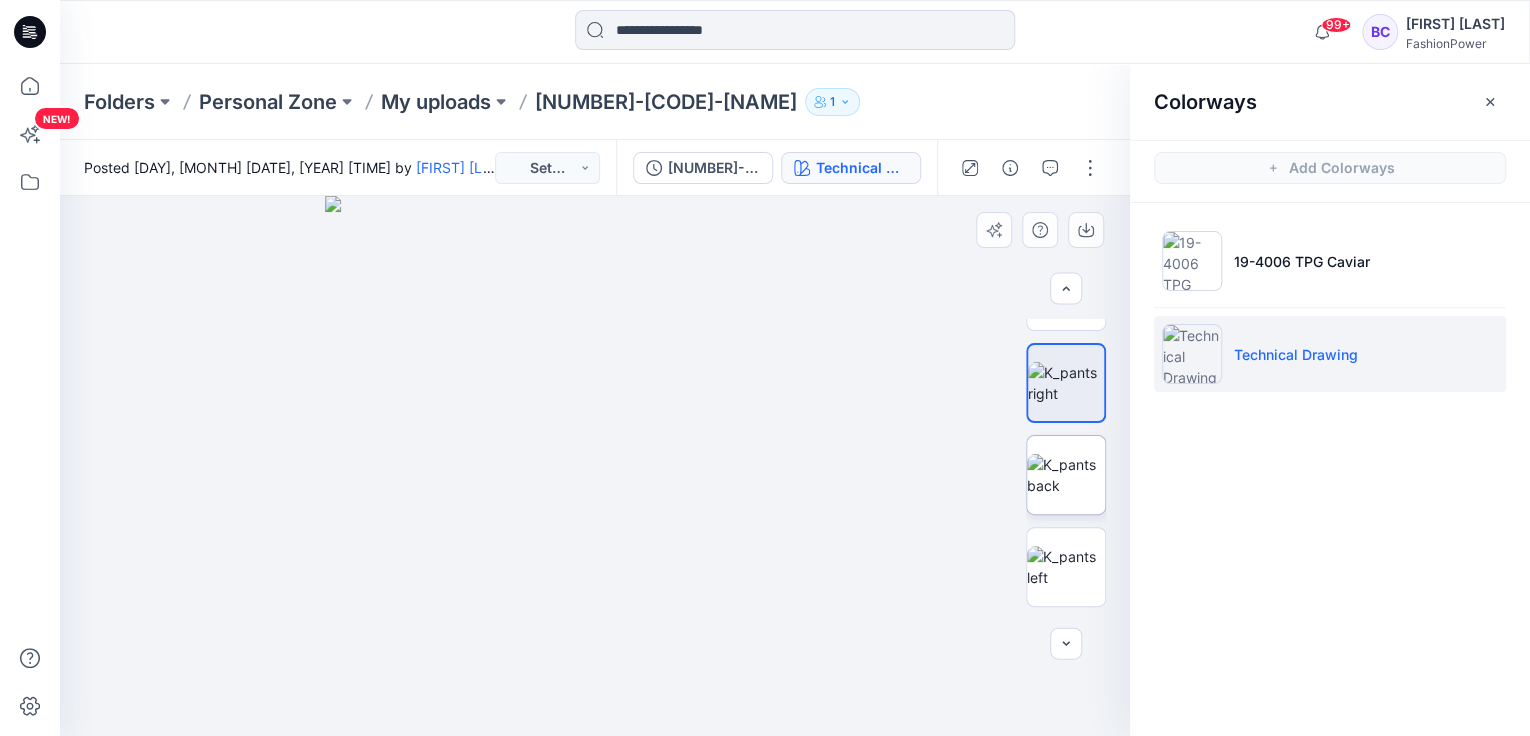 click at bounding box center (1066, 475) 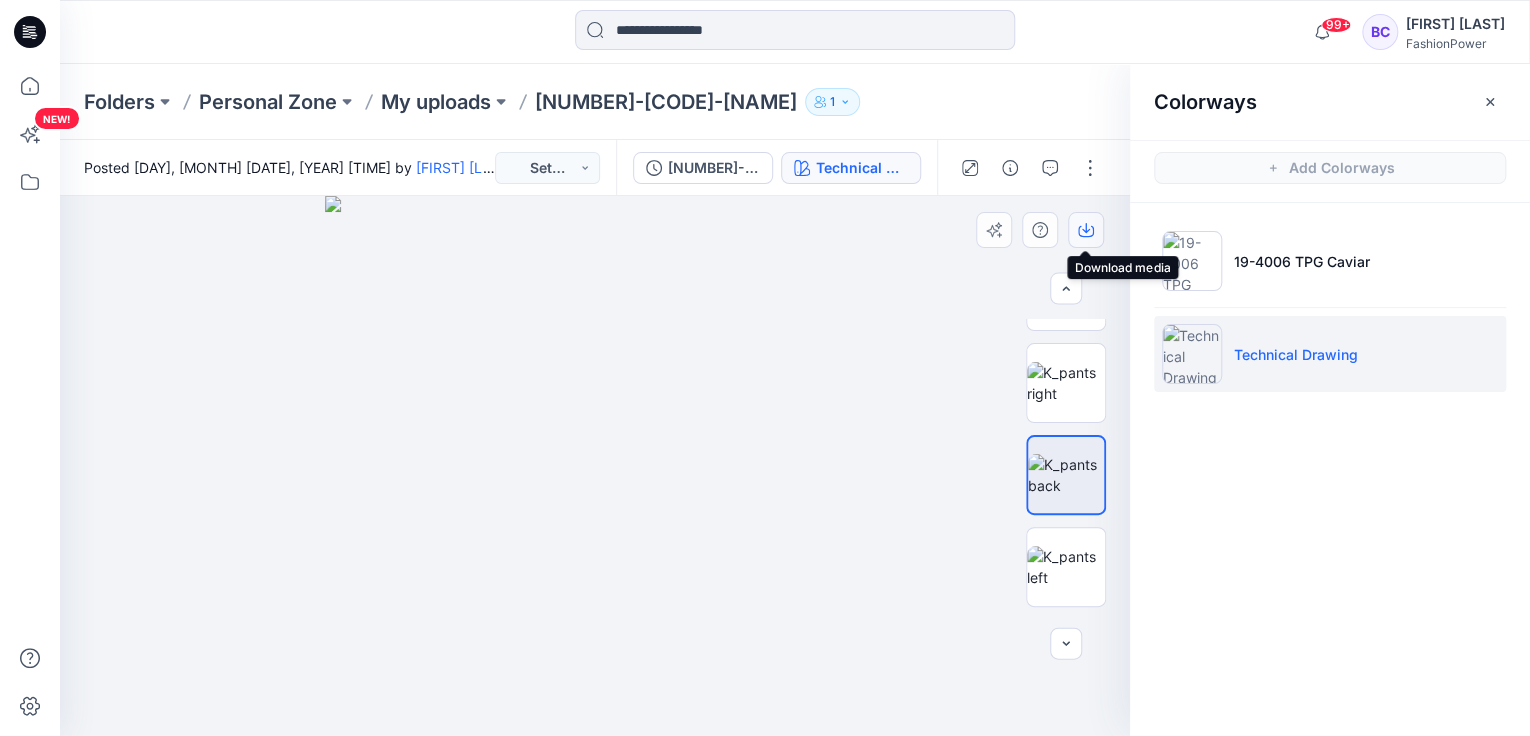 click at bounding box center [1086, 230] 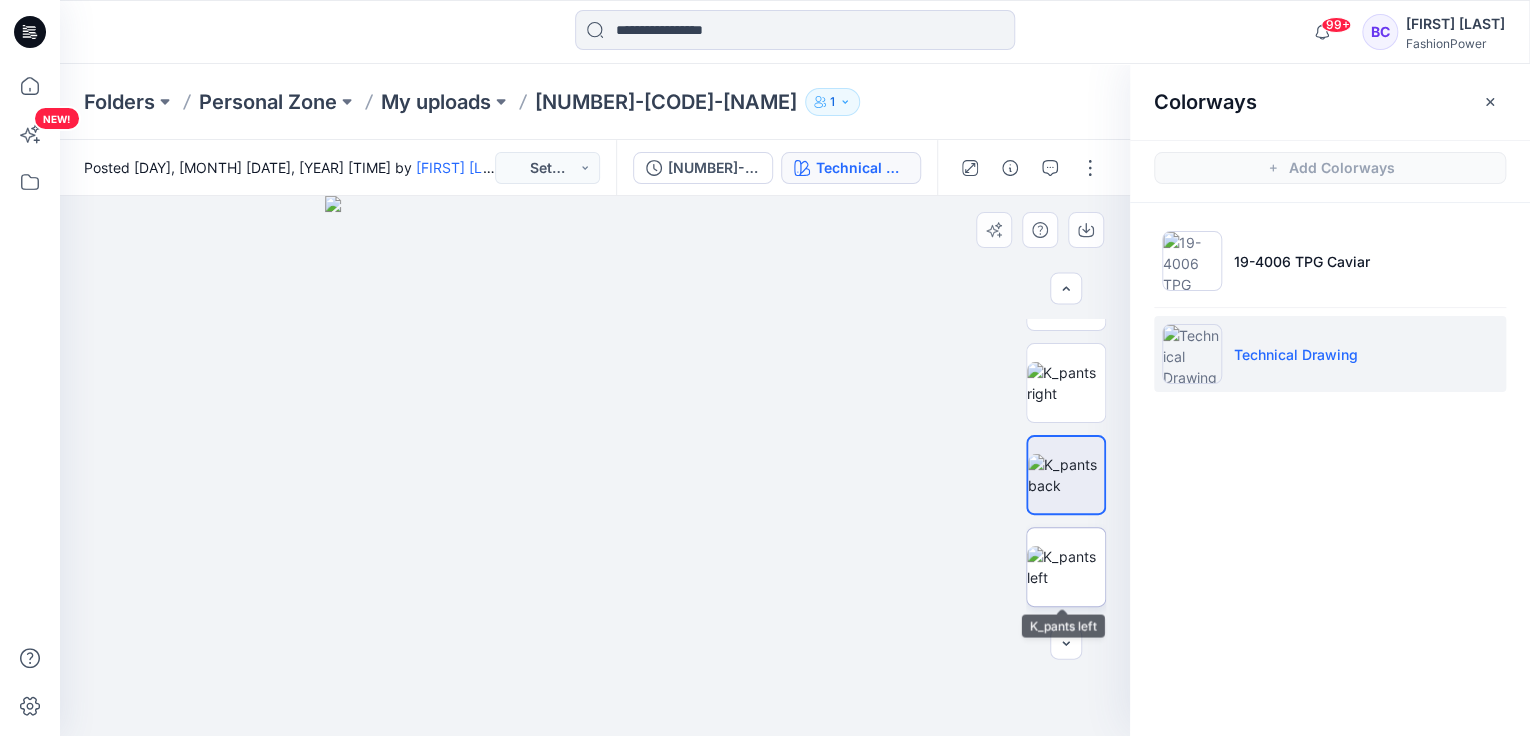 click at bounding box center (1066, 567) 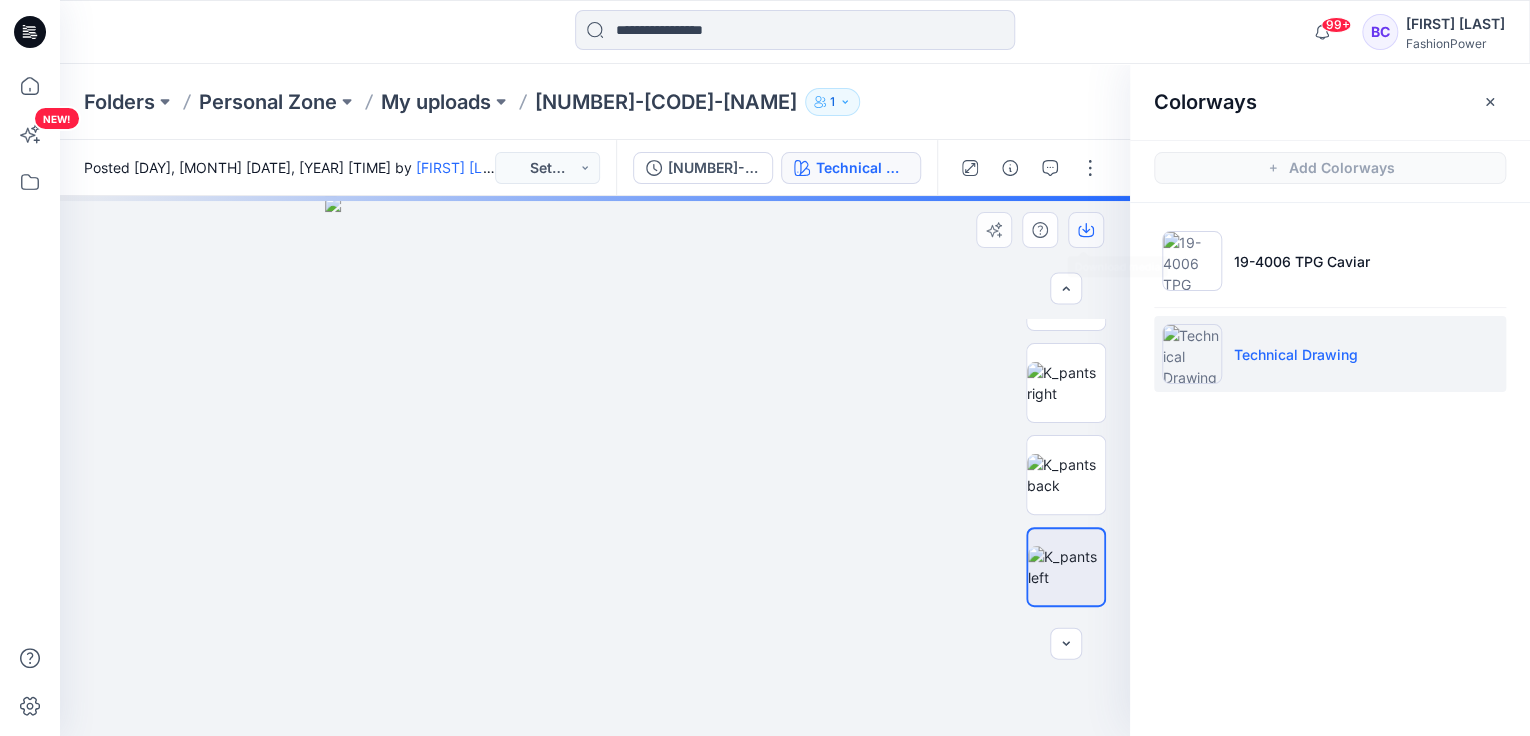 click at bounding box center (1086, 230) 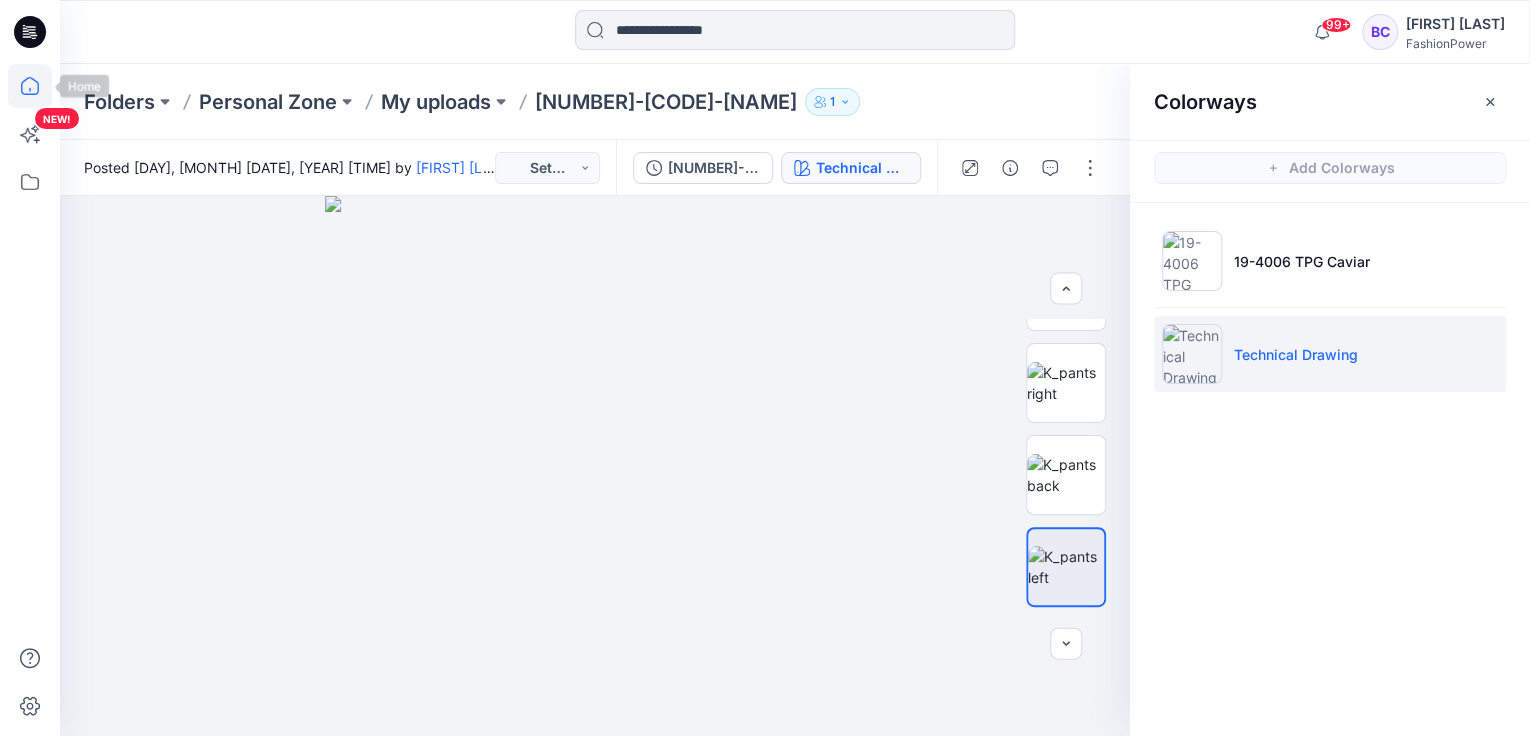click 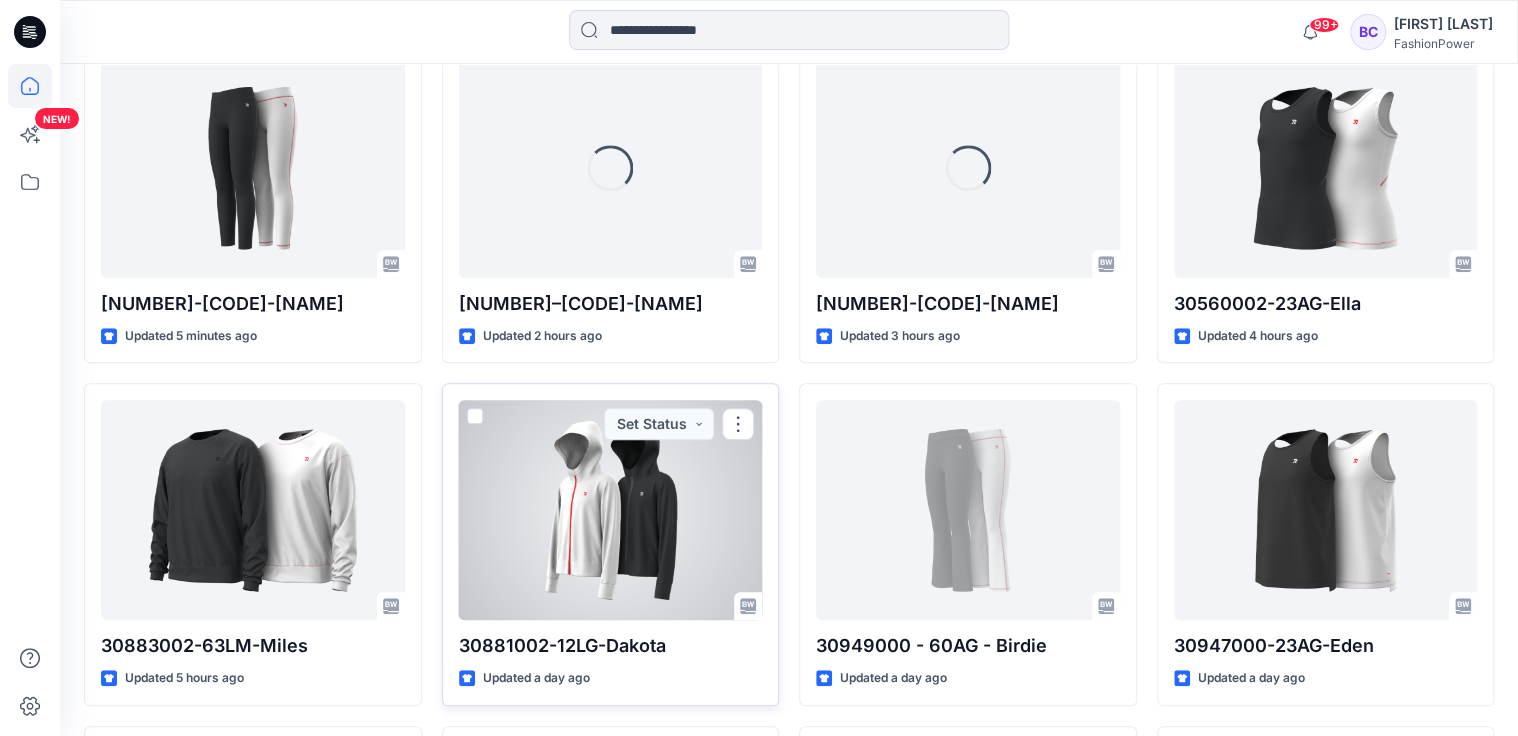 scroll, scrollTop: 480, scrollLeft: 0, axis: vertical 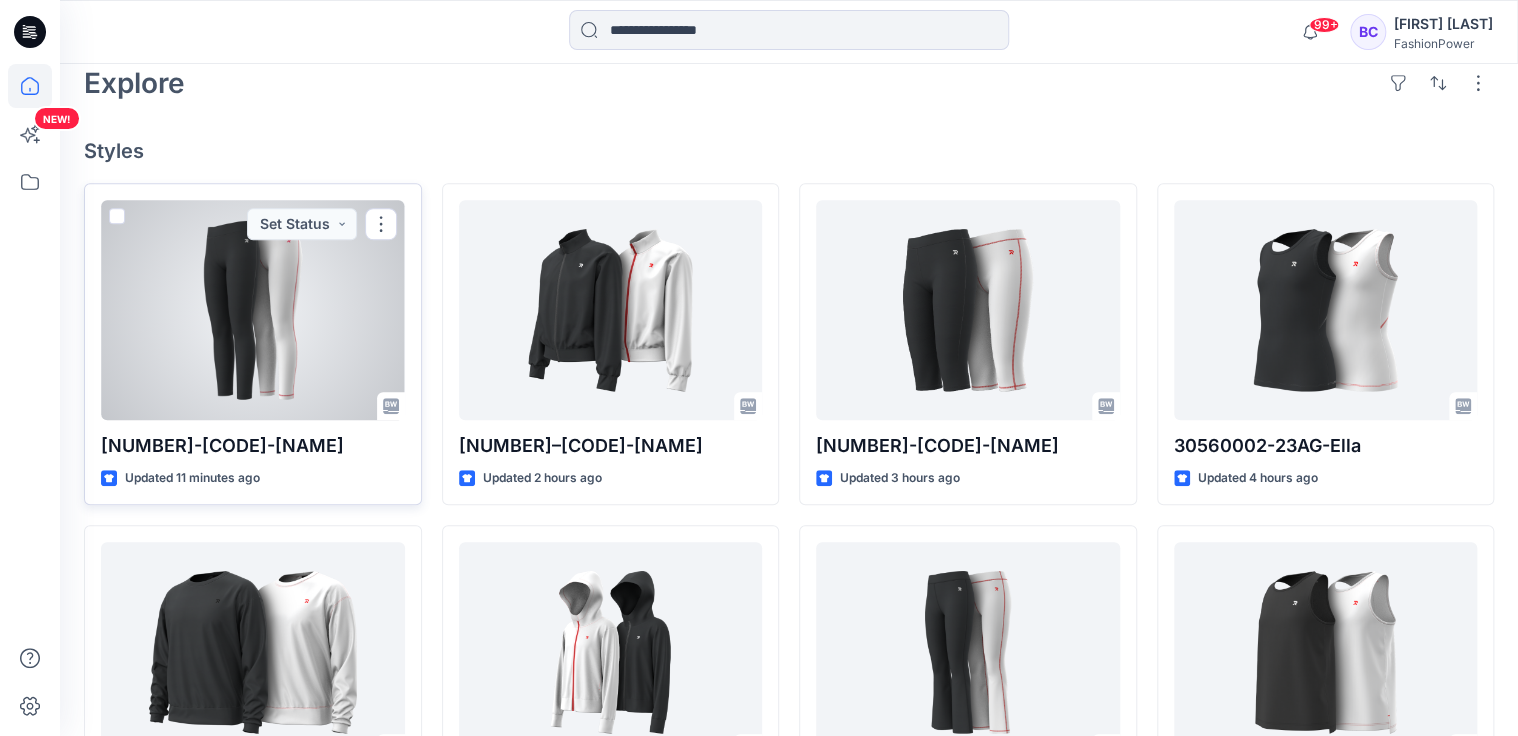 click at bounding box center (253, 310) 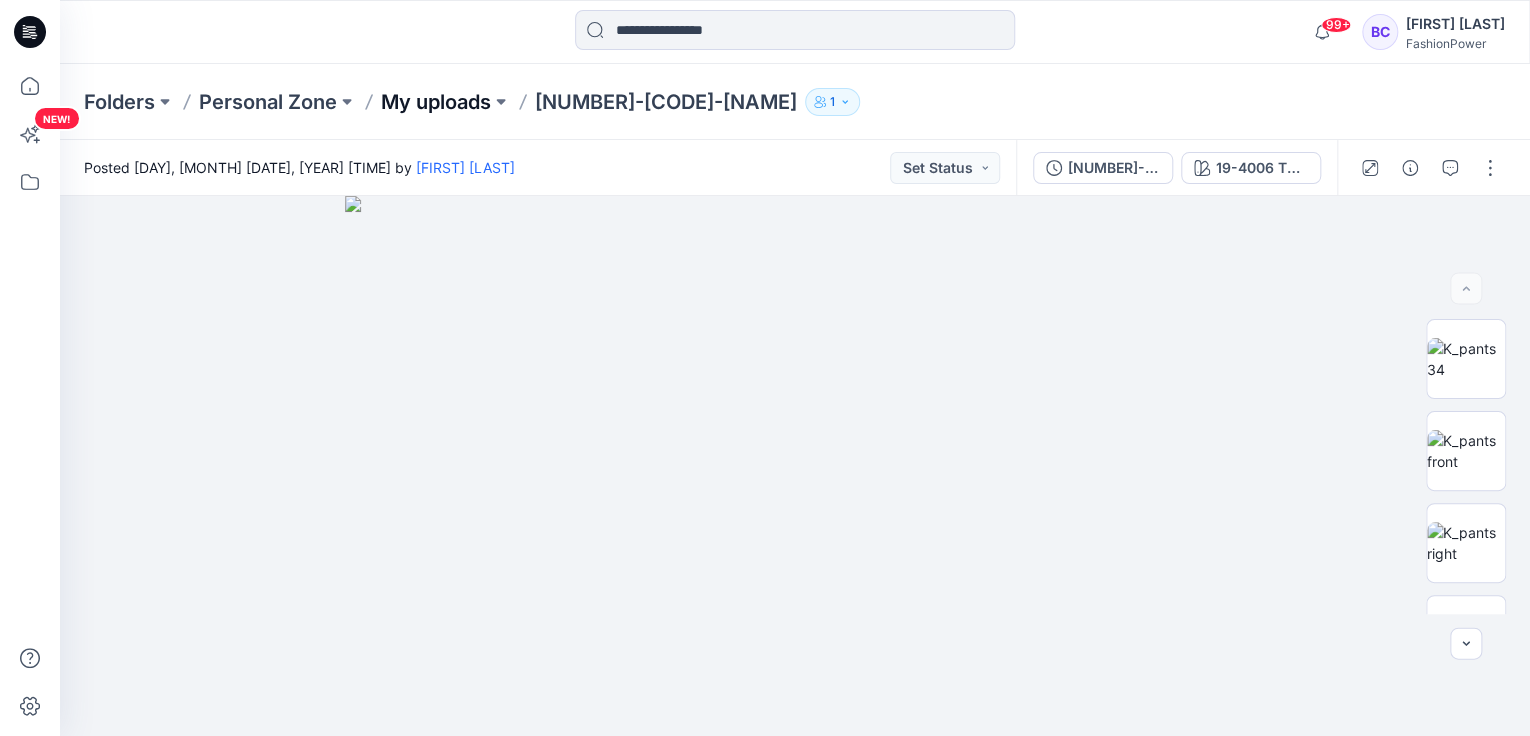 click on "My uploads" at bounding box center (436, 102) 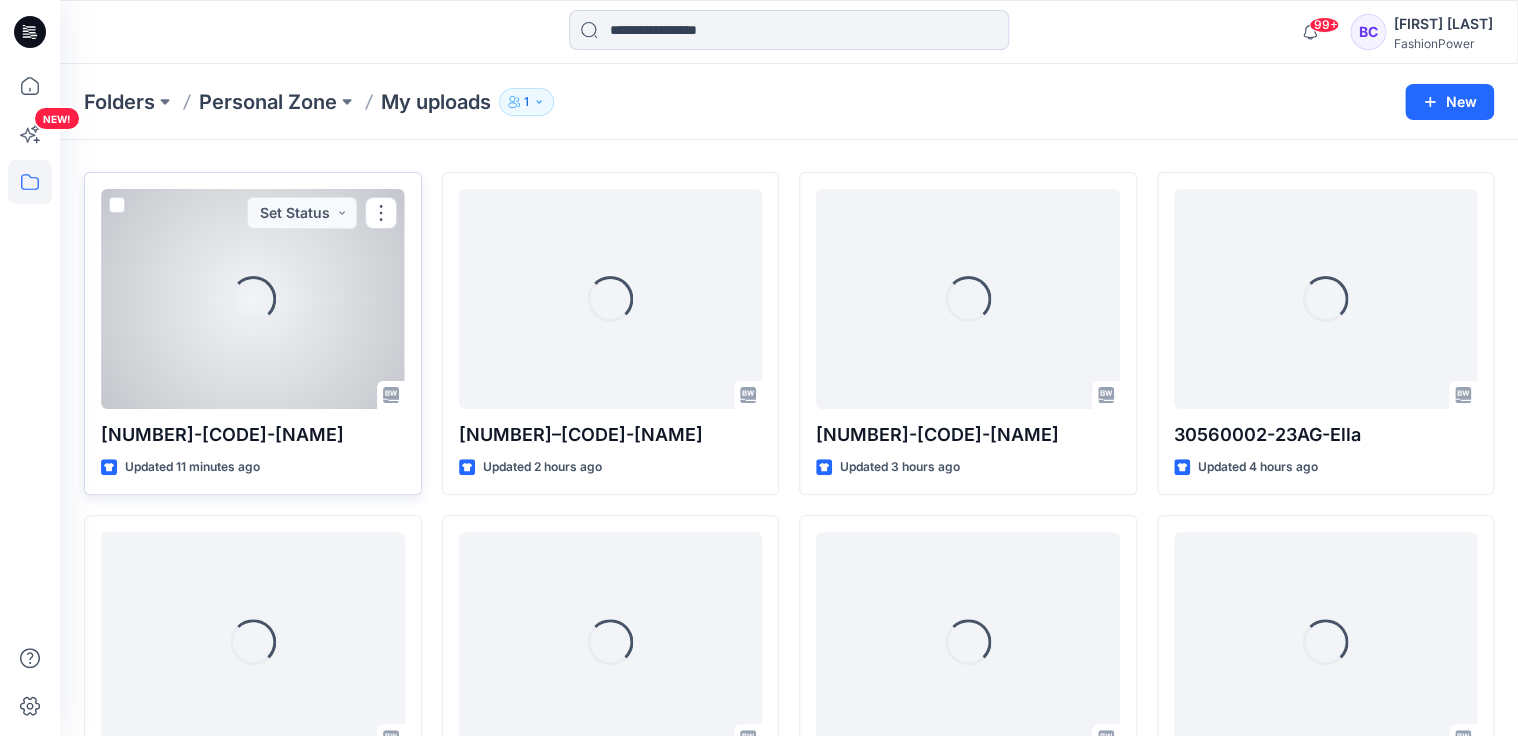 scroll, scrollTop: 80, scrollLeft: 0, axis: vertical 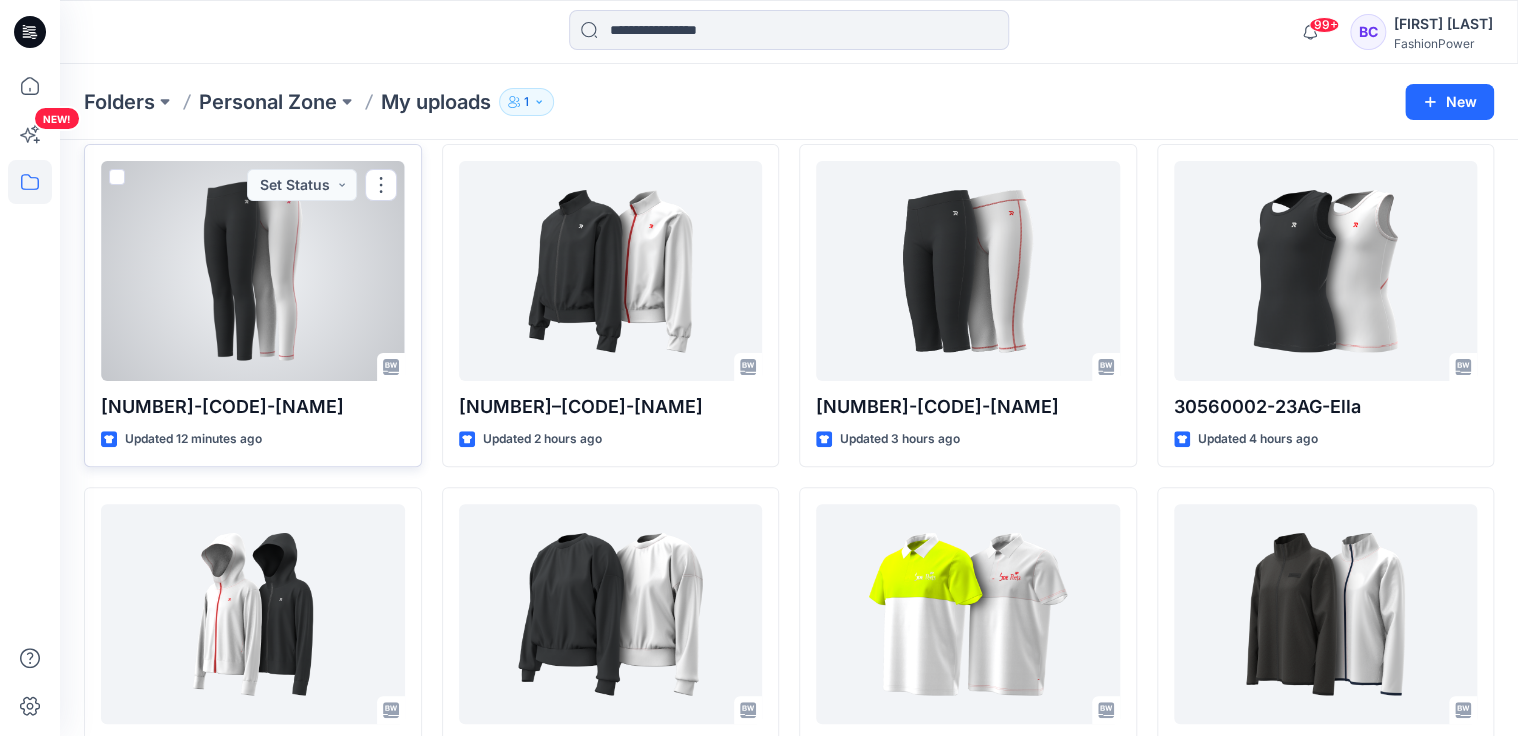click at bounding box center [117, 177] 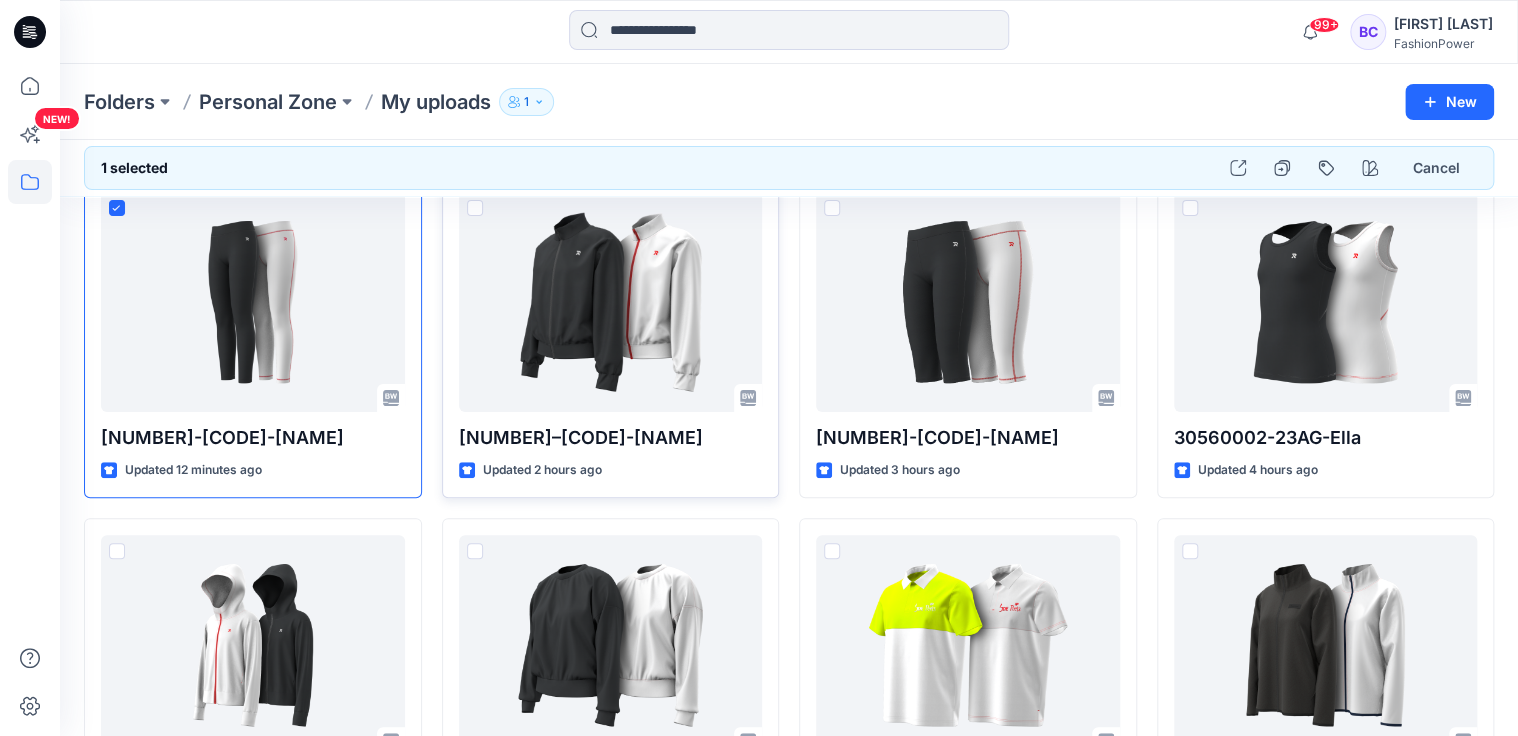 scroll, scrollTop: 0, scrollLeft: 0, axis: both 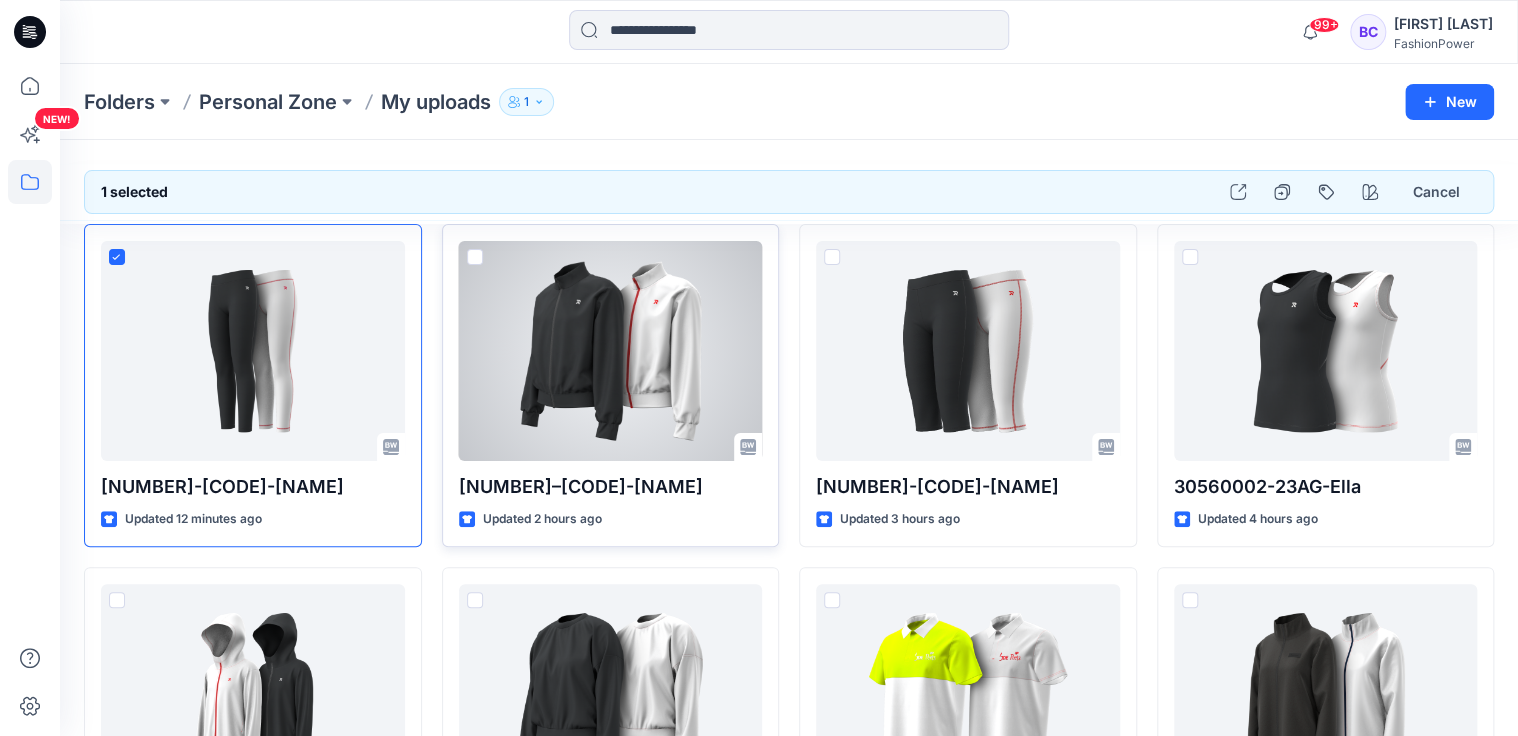 click at bounding box center [475, 257] 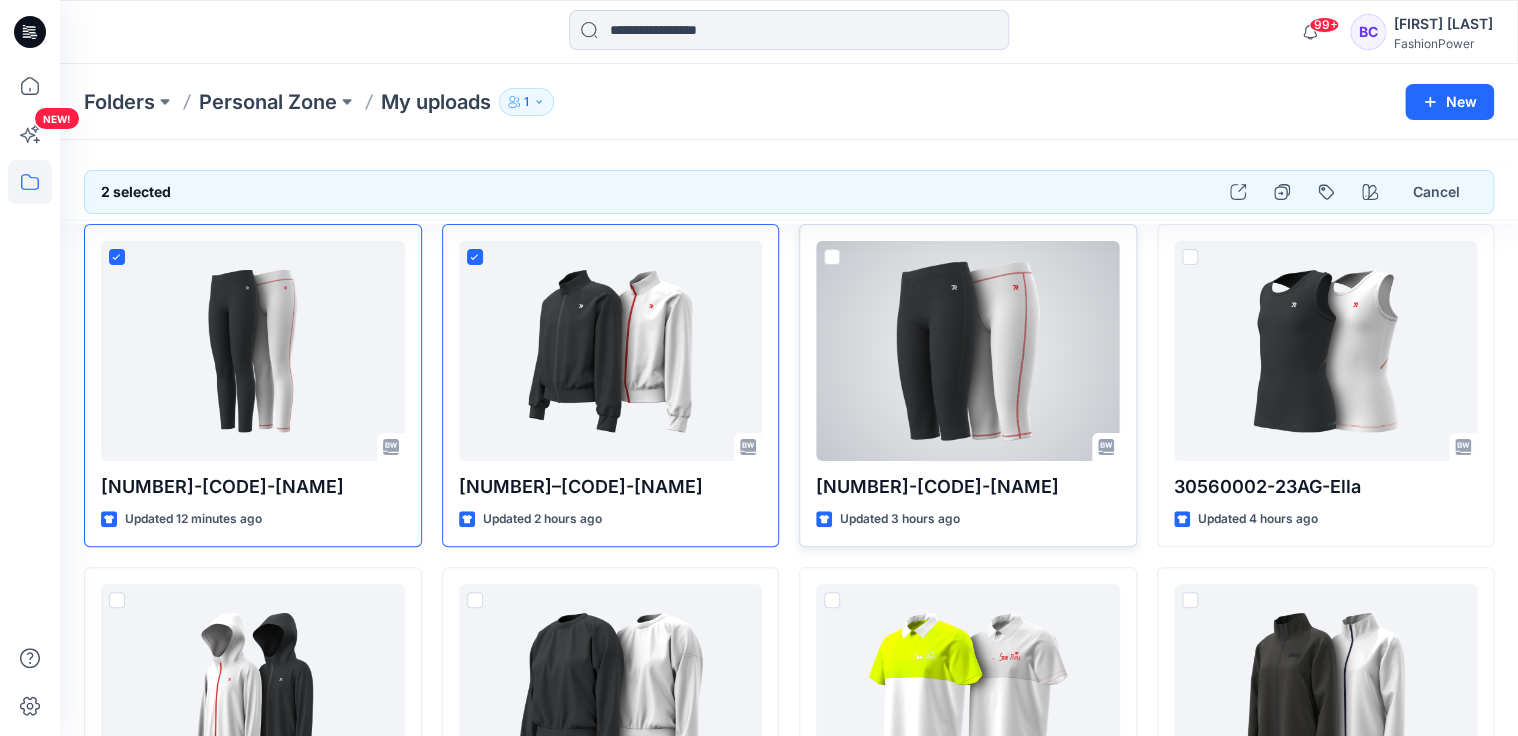 click at bounding box center (832, 257) 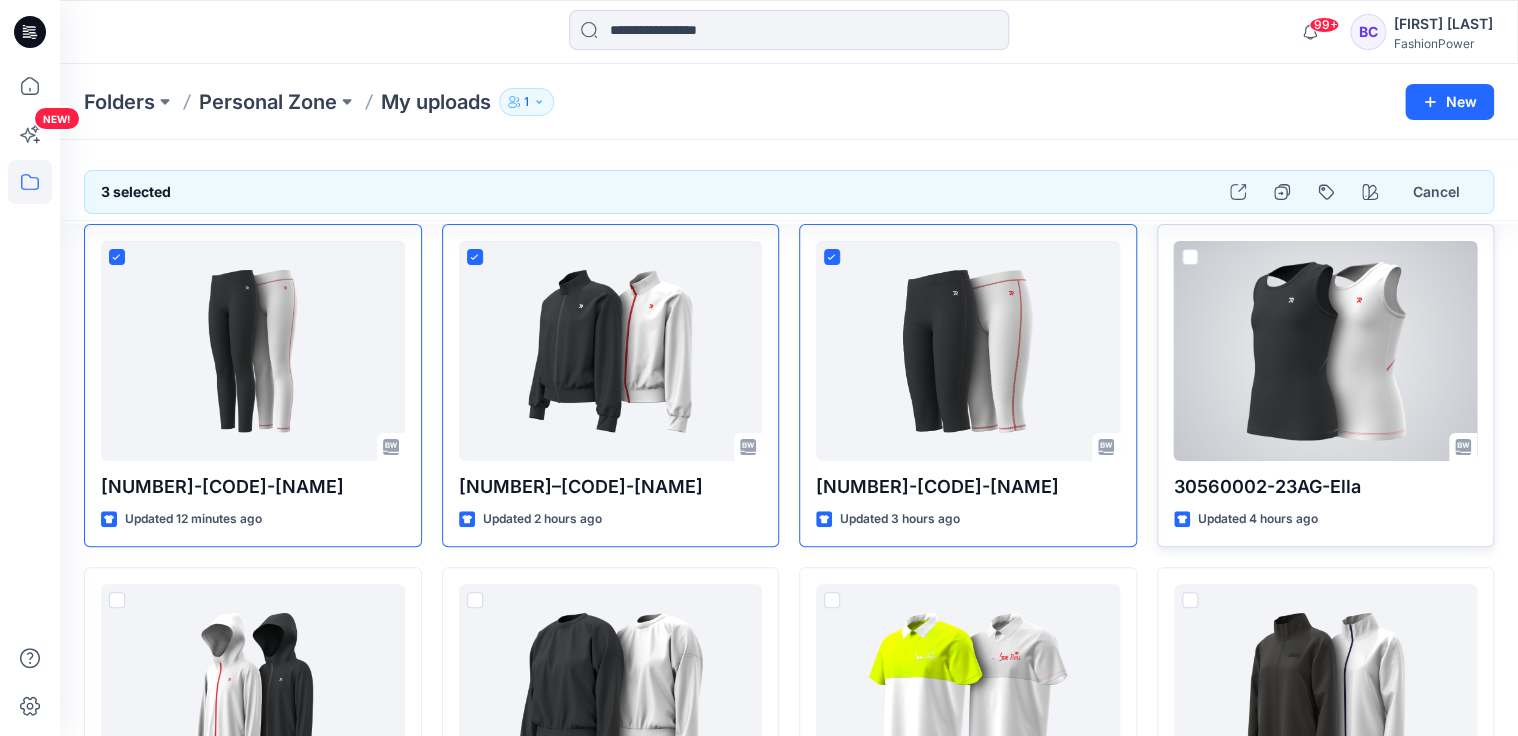 click at bounding box center (1190, 257) 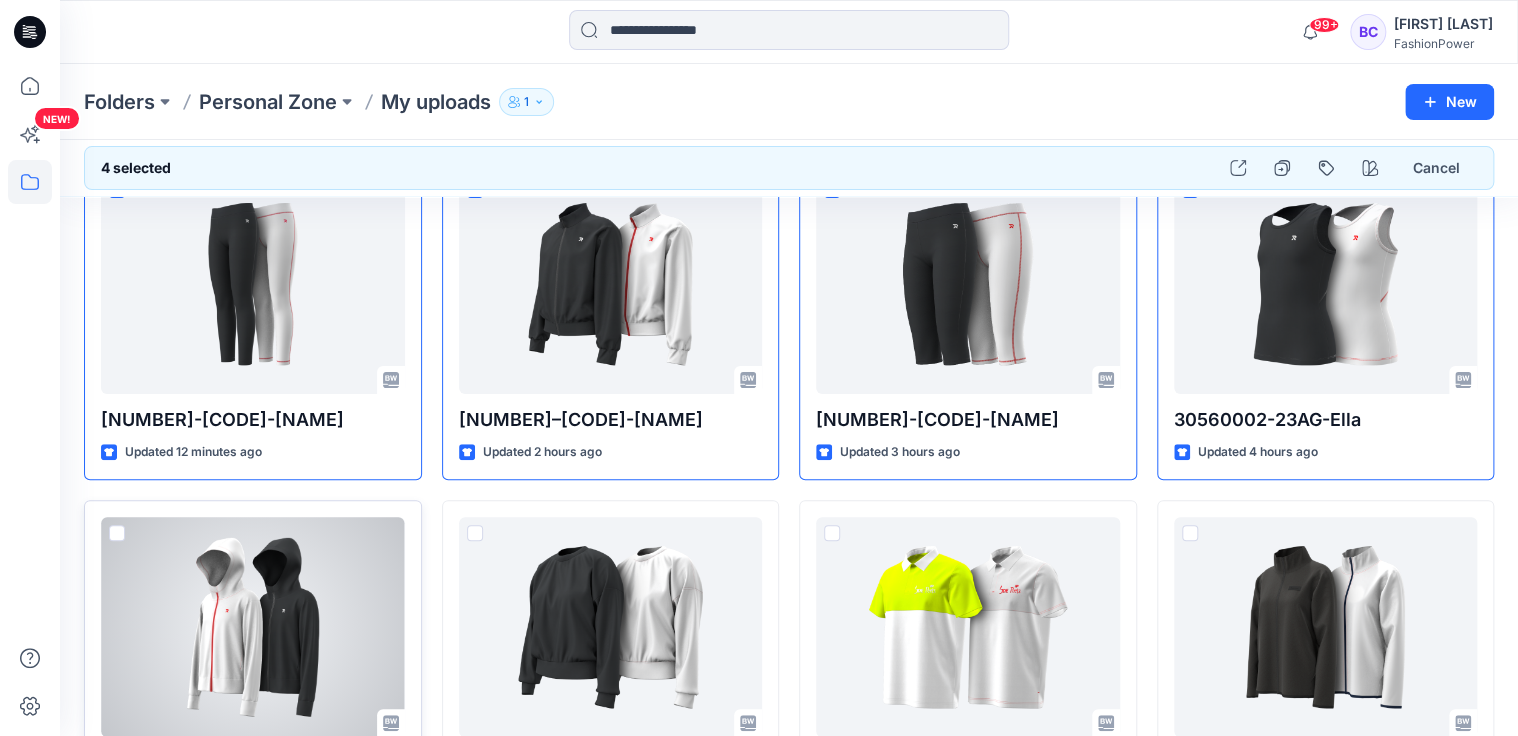 scroll, scrollTop: 160, scrollLeft: 0, axis: vertical 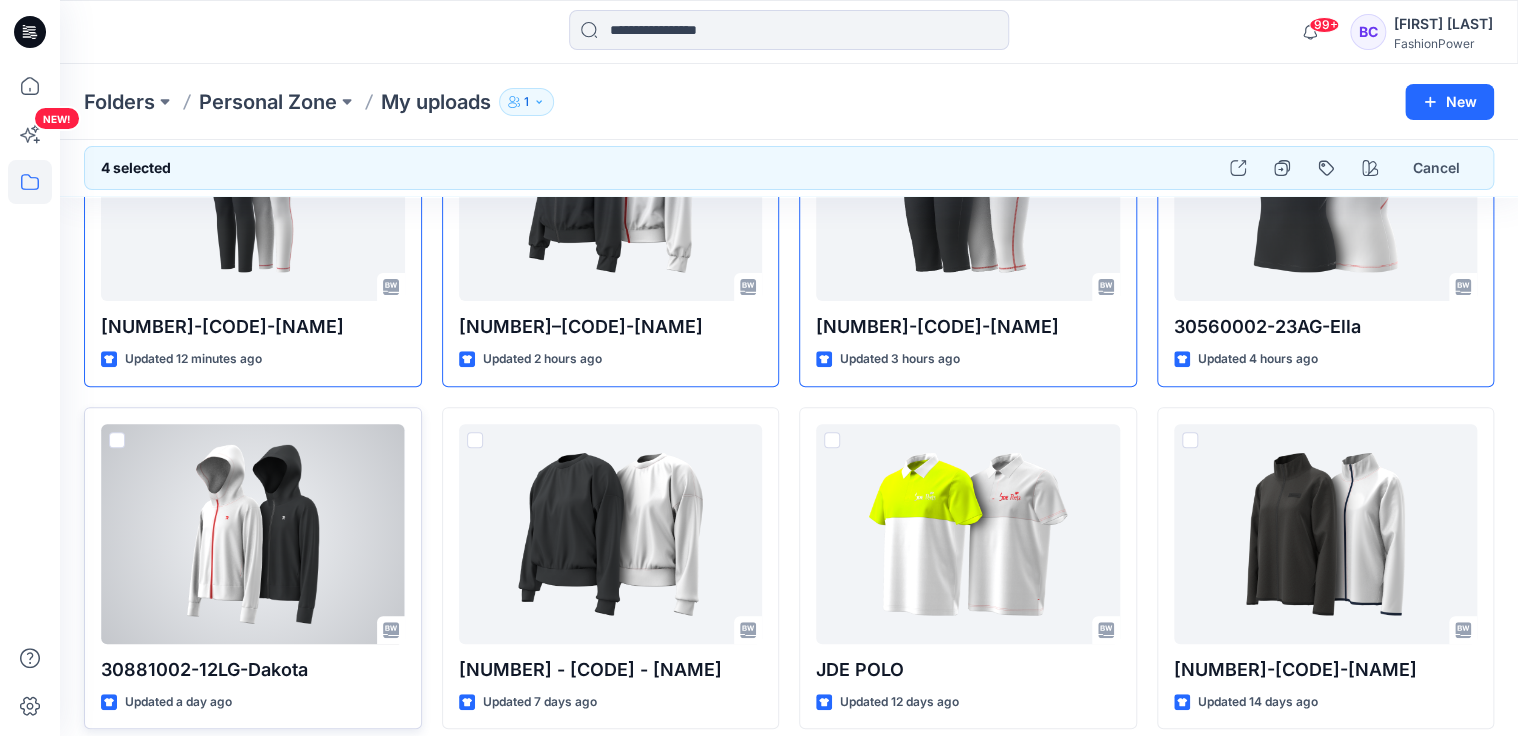 click at bounding box center (117, 440) 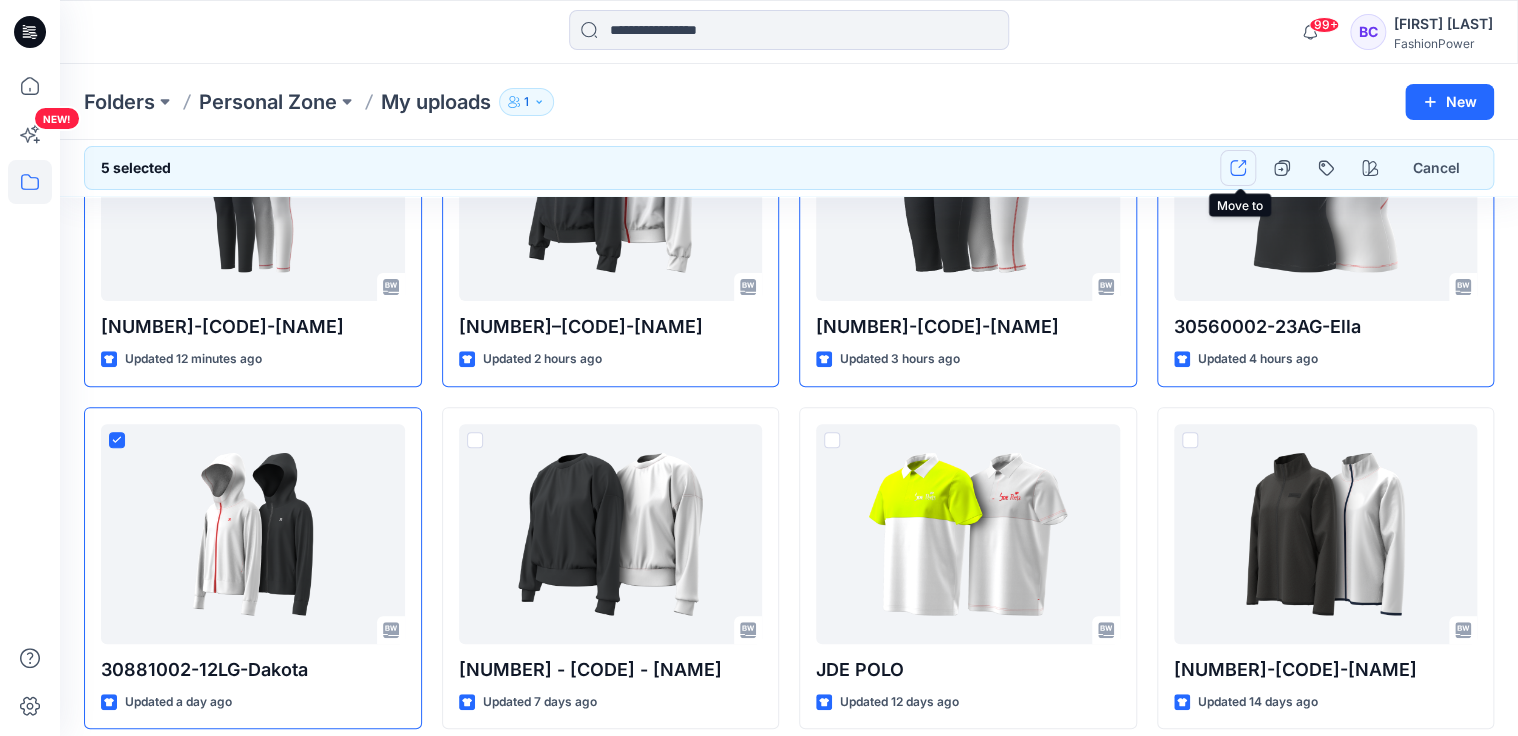 click at bounding box center (1238, 168) 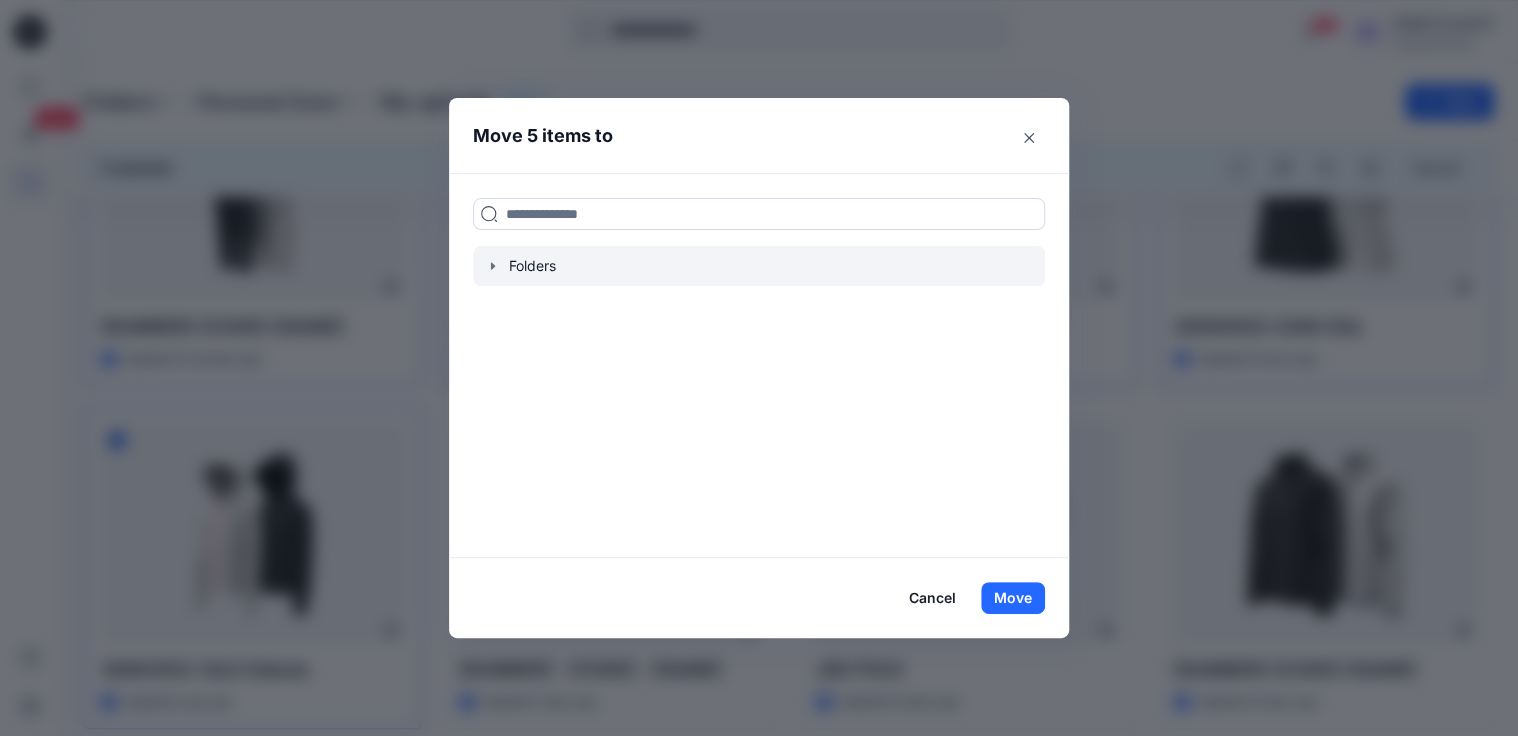 click 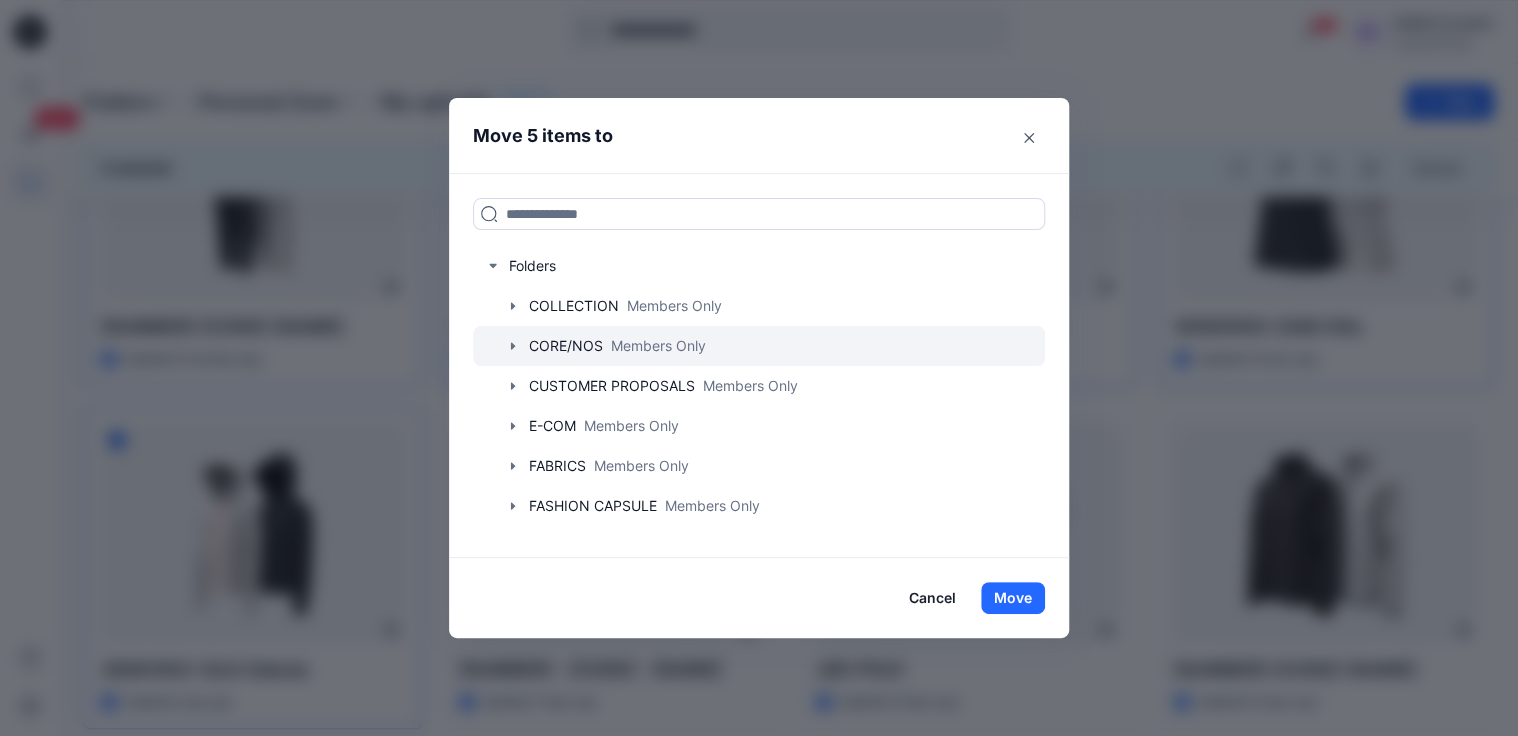 click 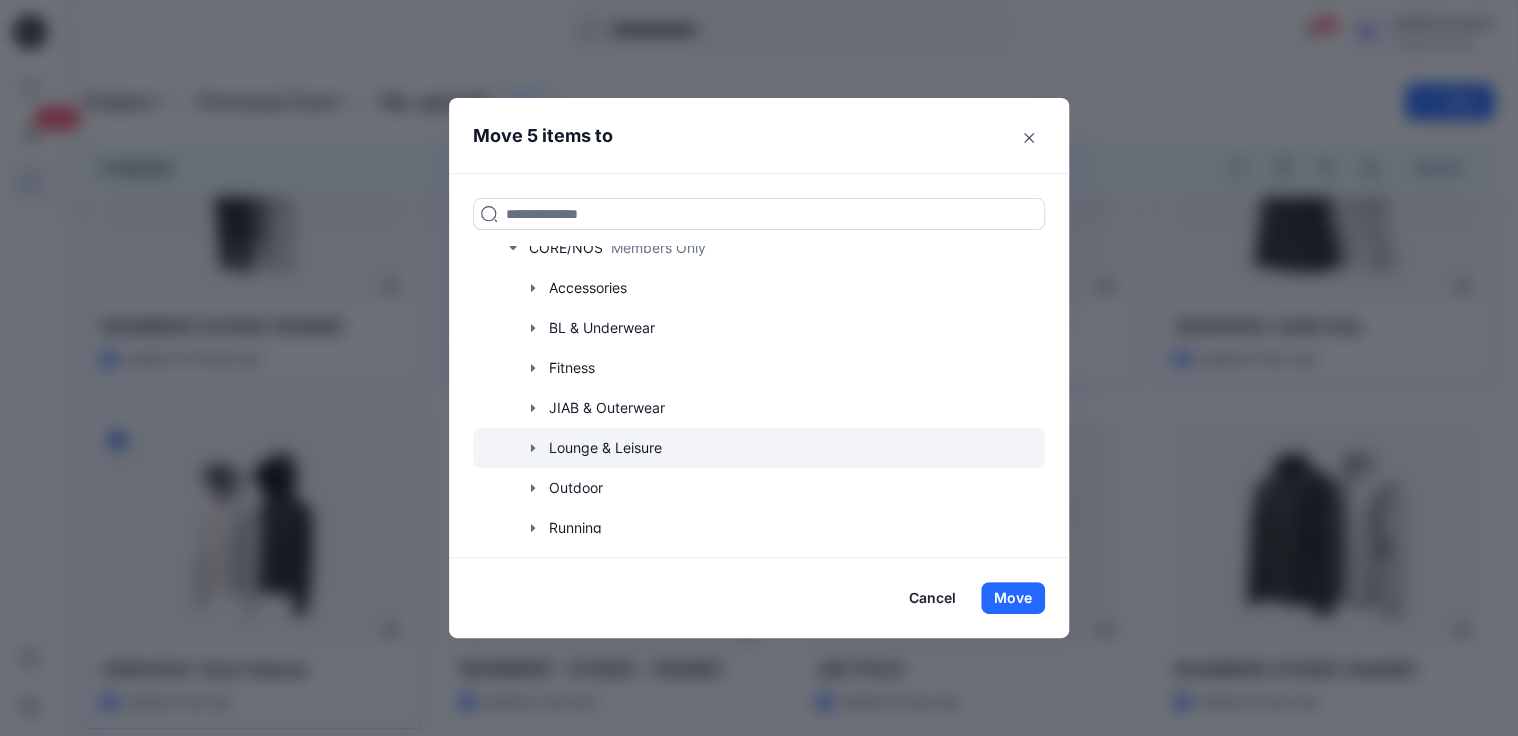 scroll, scrollTop: 80, scrollLeft: 0, axis: vertical 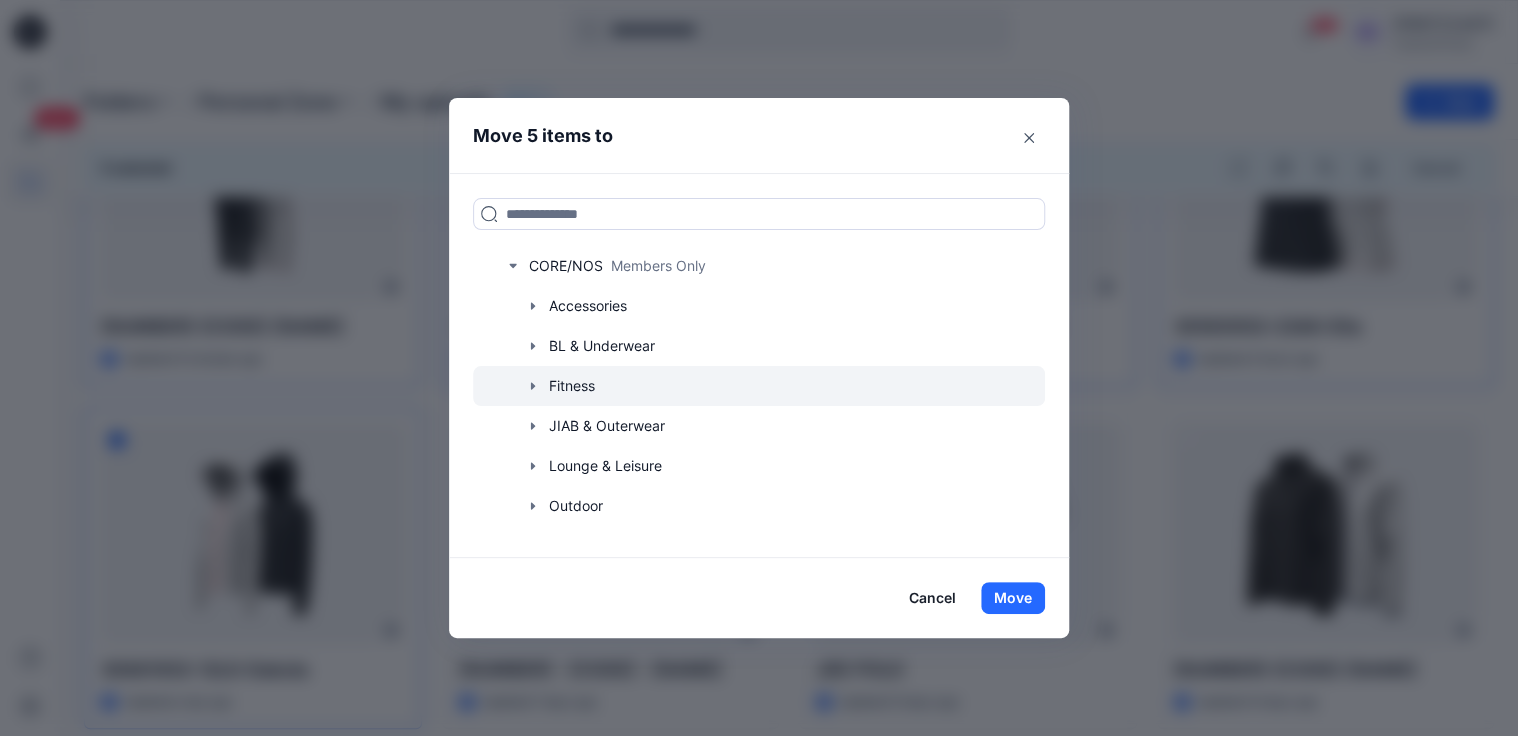 click at bounding box center [759, 386] 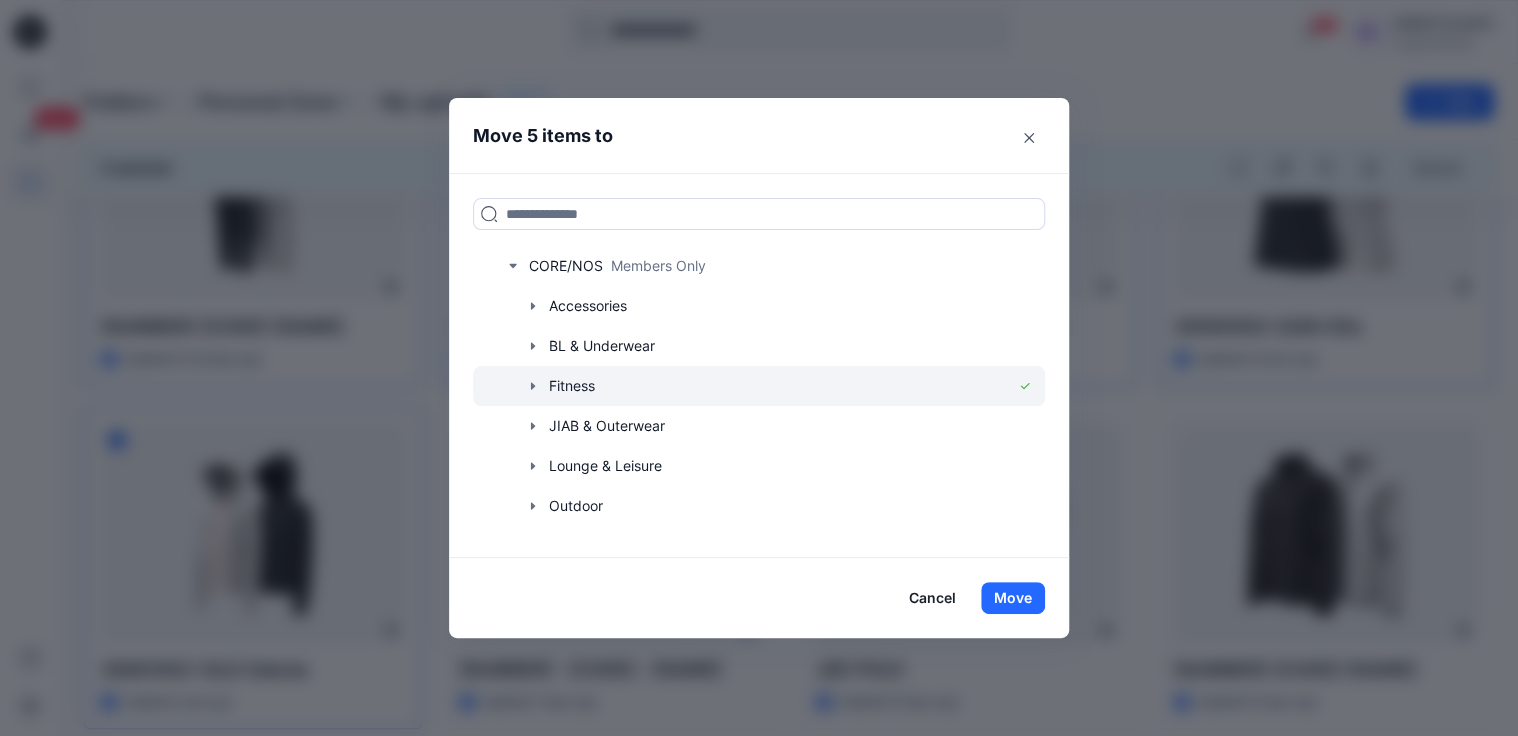 click 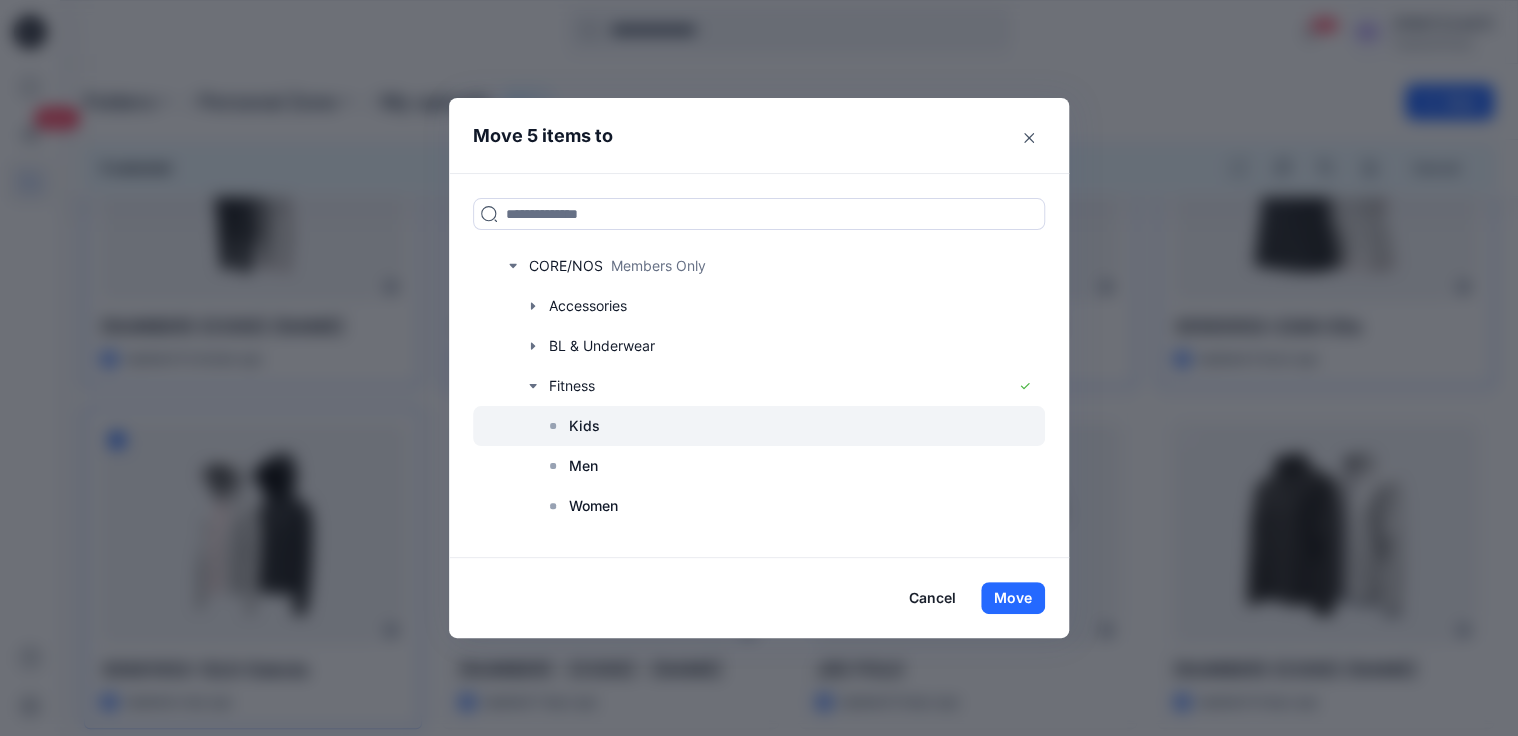 click at bounding box center (759, 426) 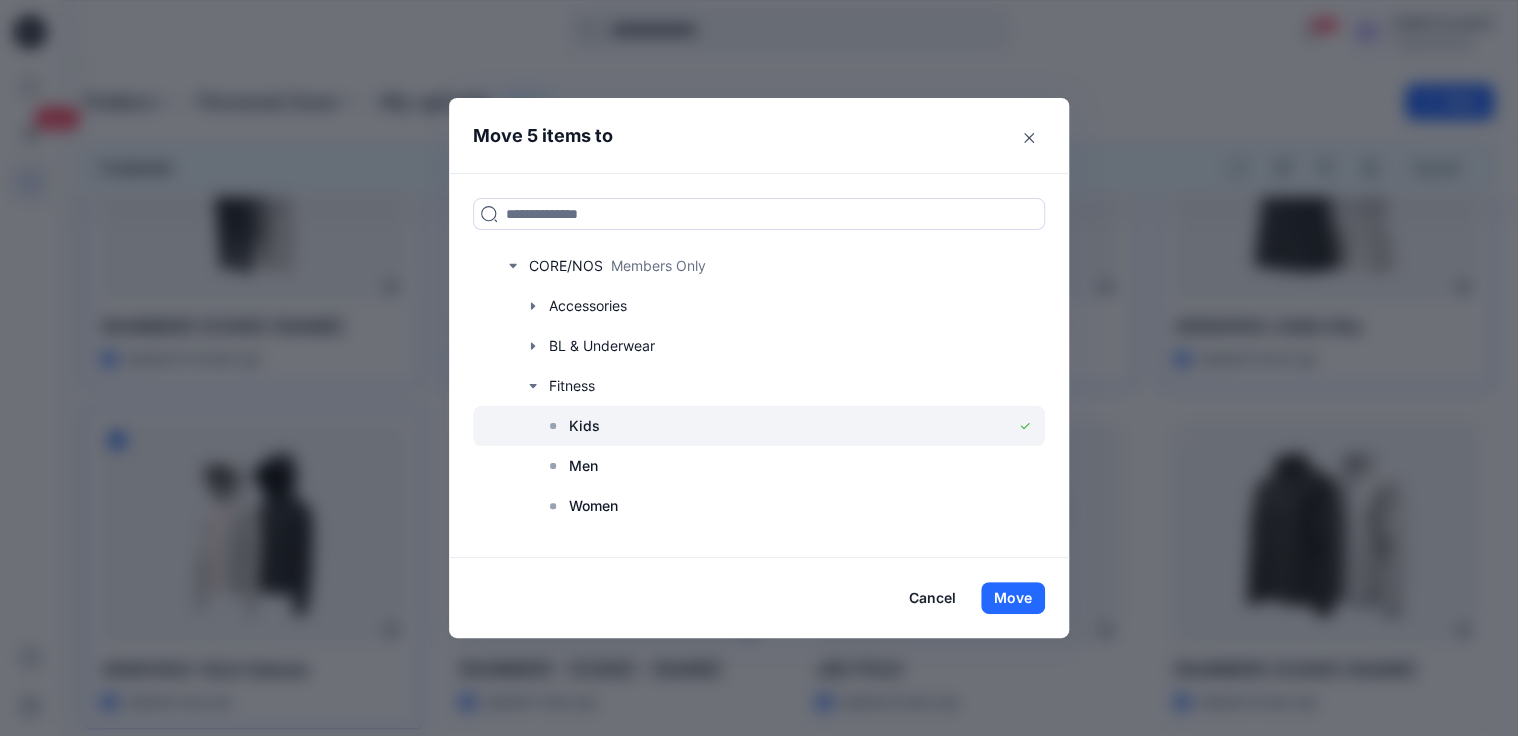 click 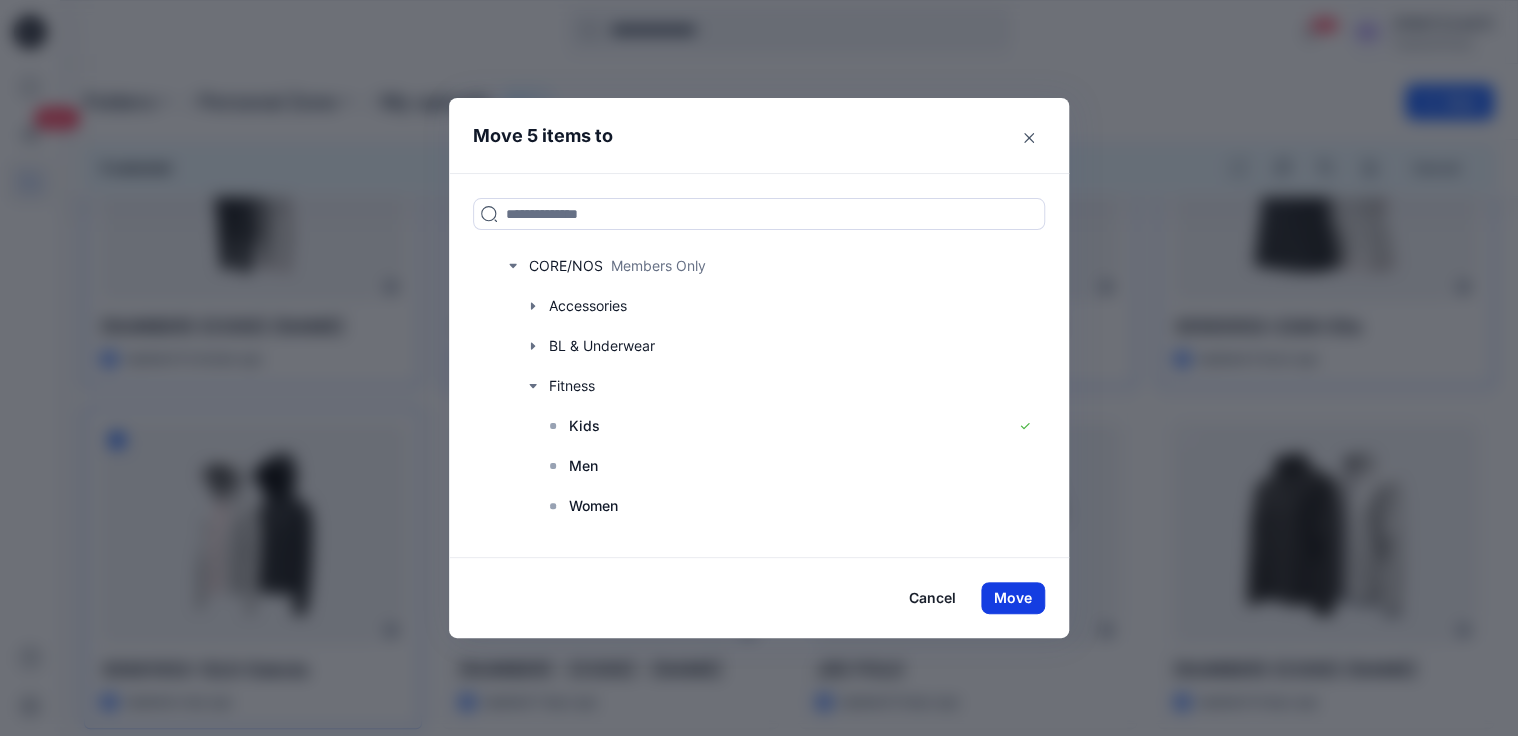 click on "Move" at bounding box center [1013, 598] 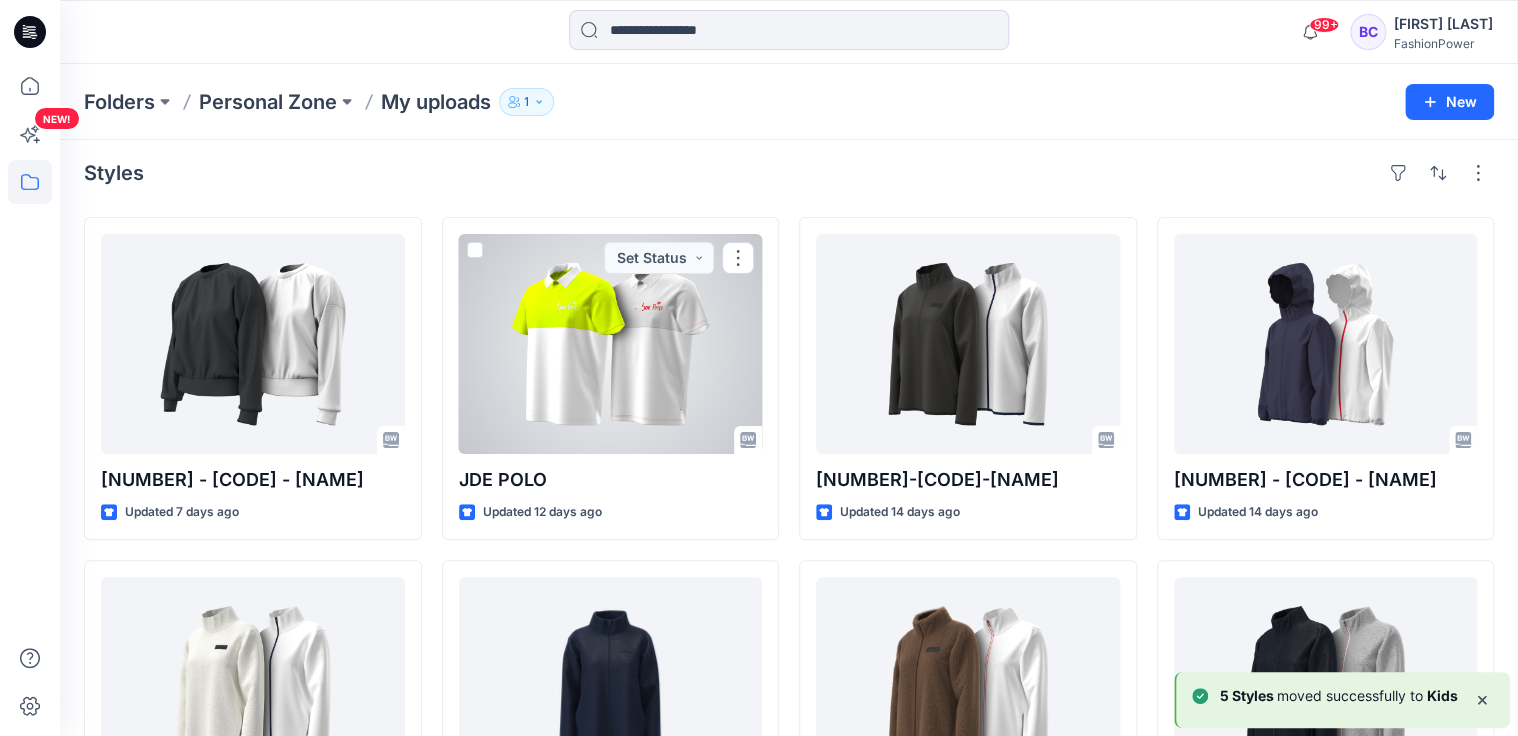 scroll, scrollTop: 0, scrollLeft: 0, axis: both 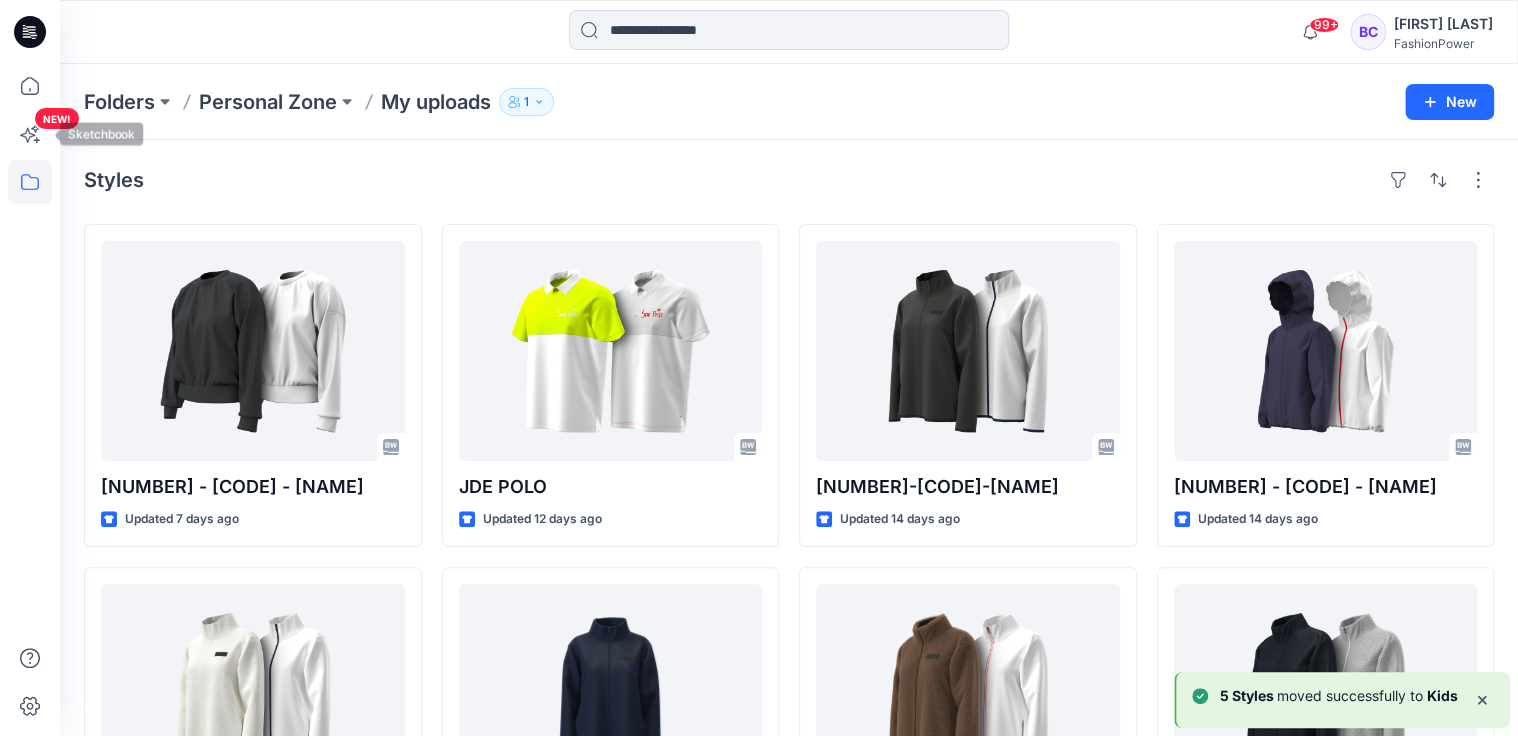 click on "NEW!" at bounding box center (30, 368) 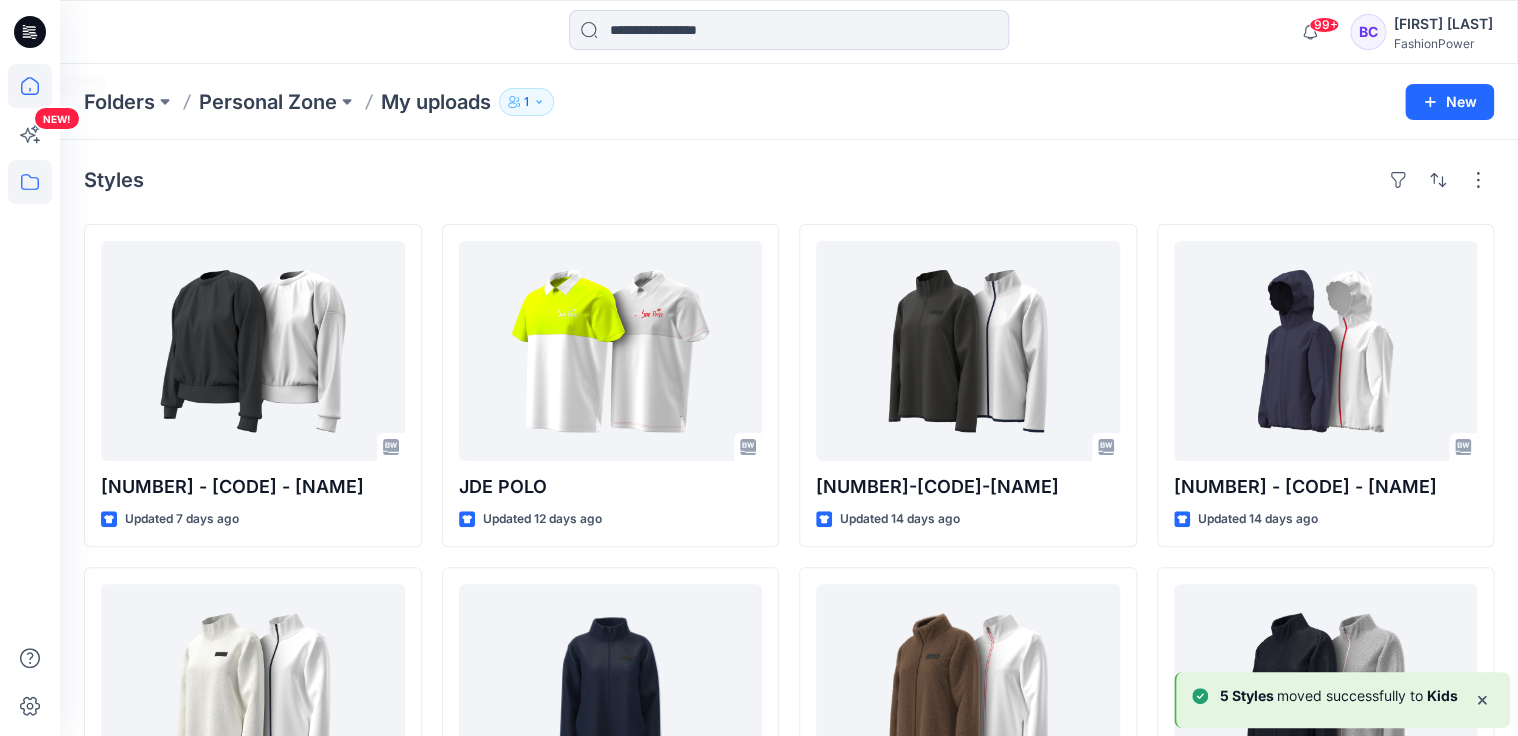 click 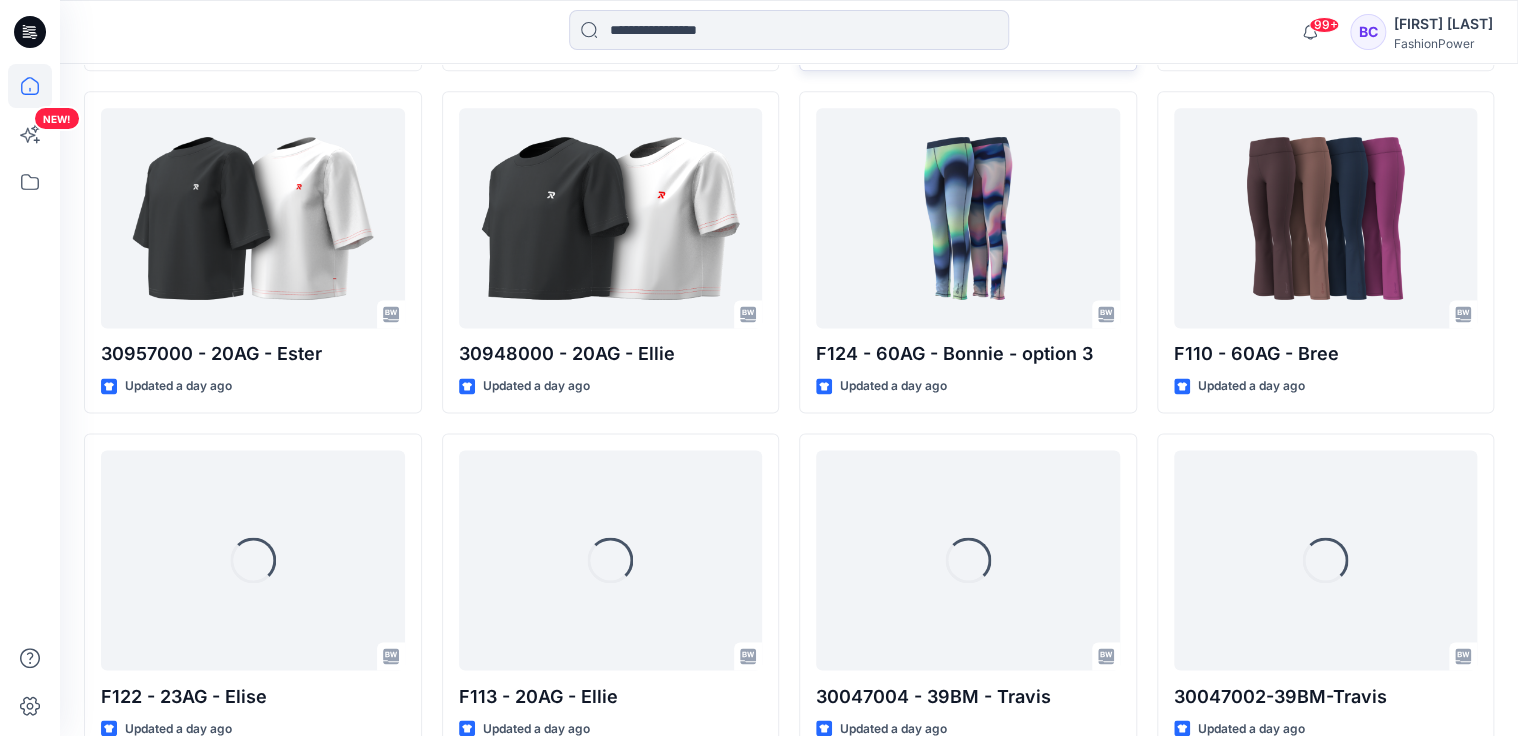 scroll, scrollTop: 1668, scrollLeft: 0, axis: vertical 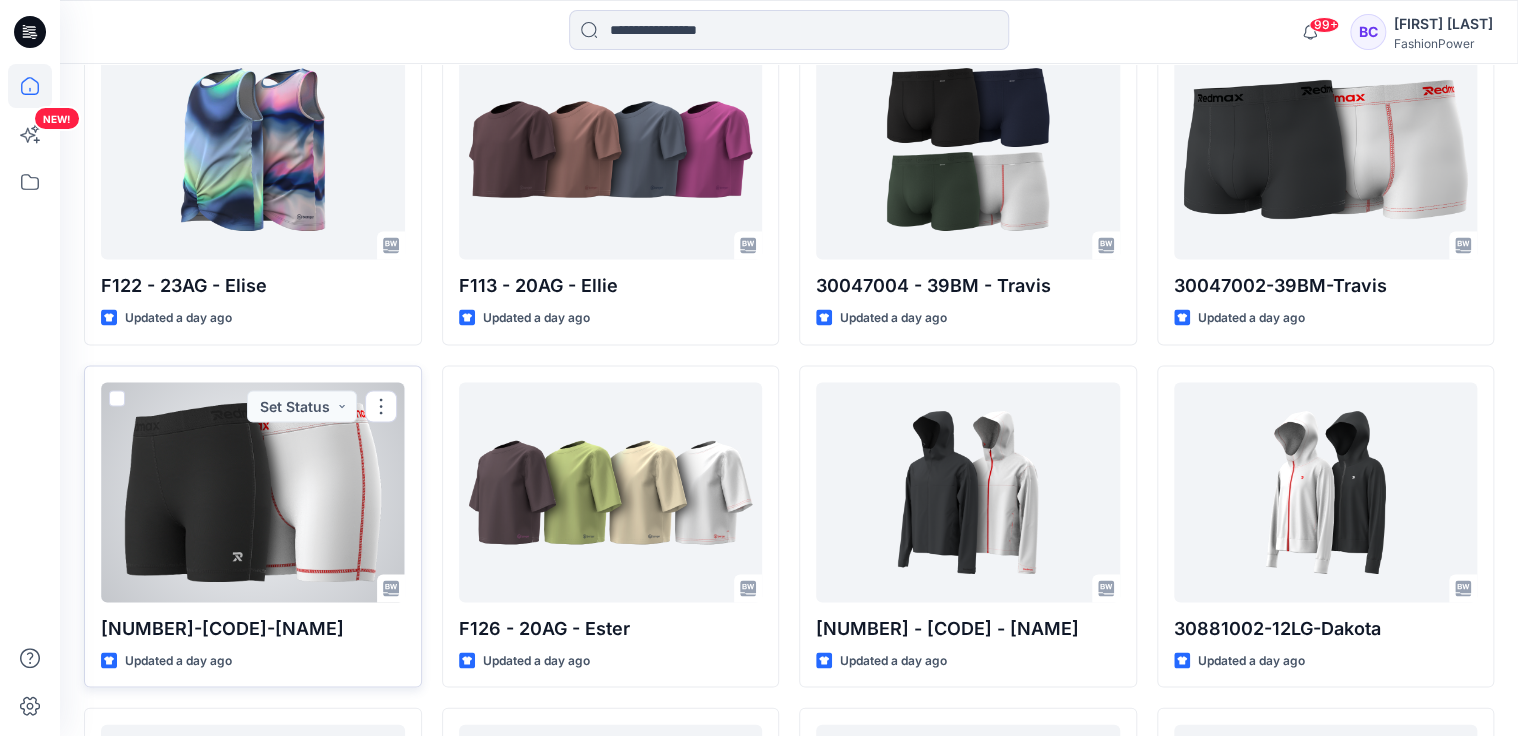click at bounding box center [253, 492] 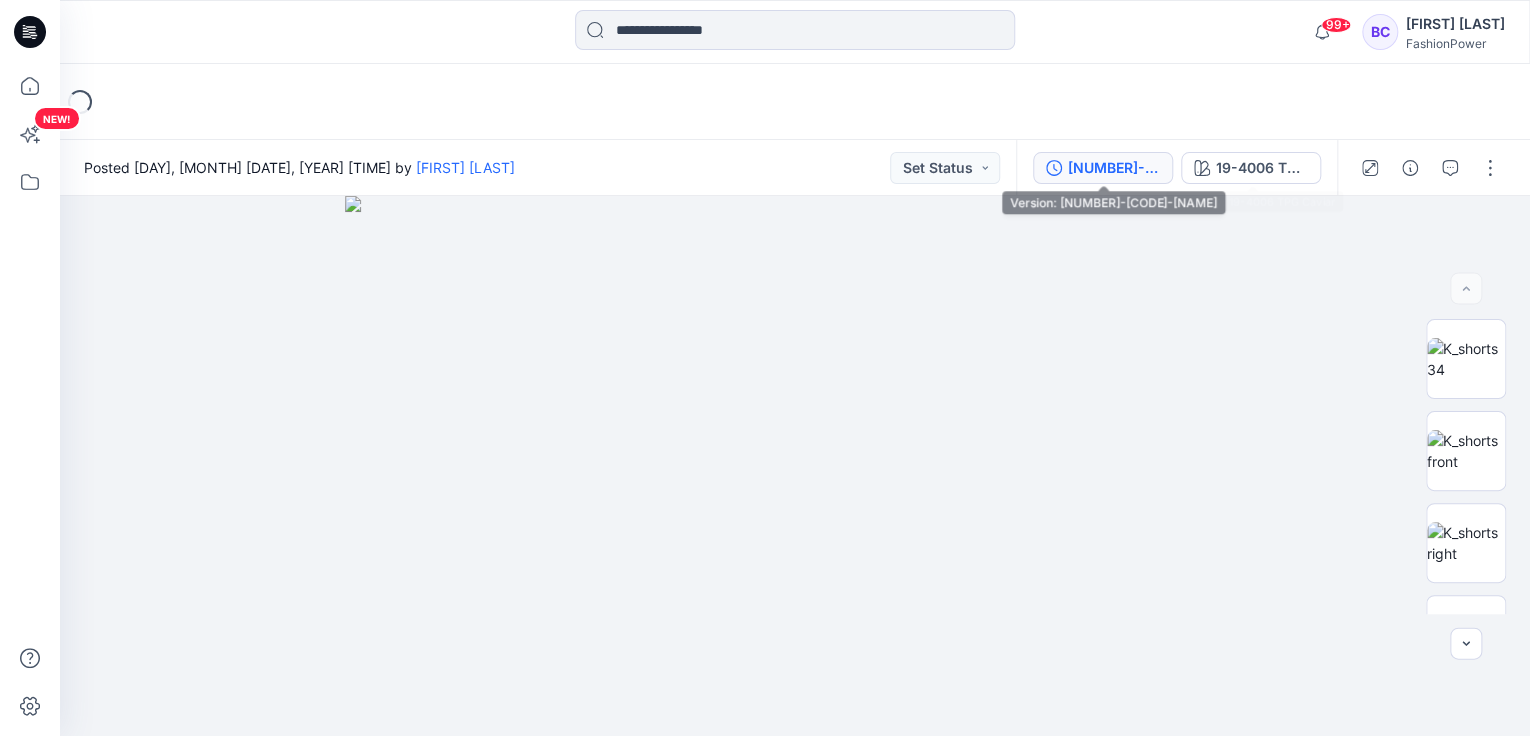 click on "[NUMBER]-[CODE]-[FIRST]" at bounding box center [1114, 168] 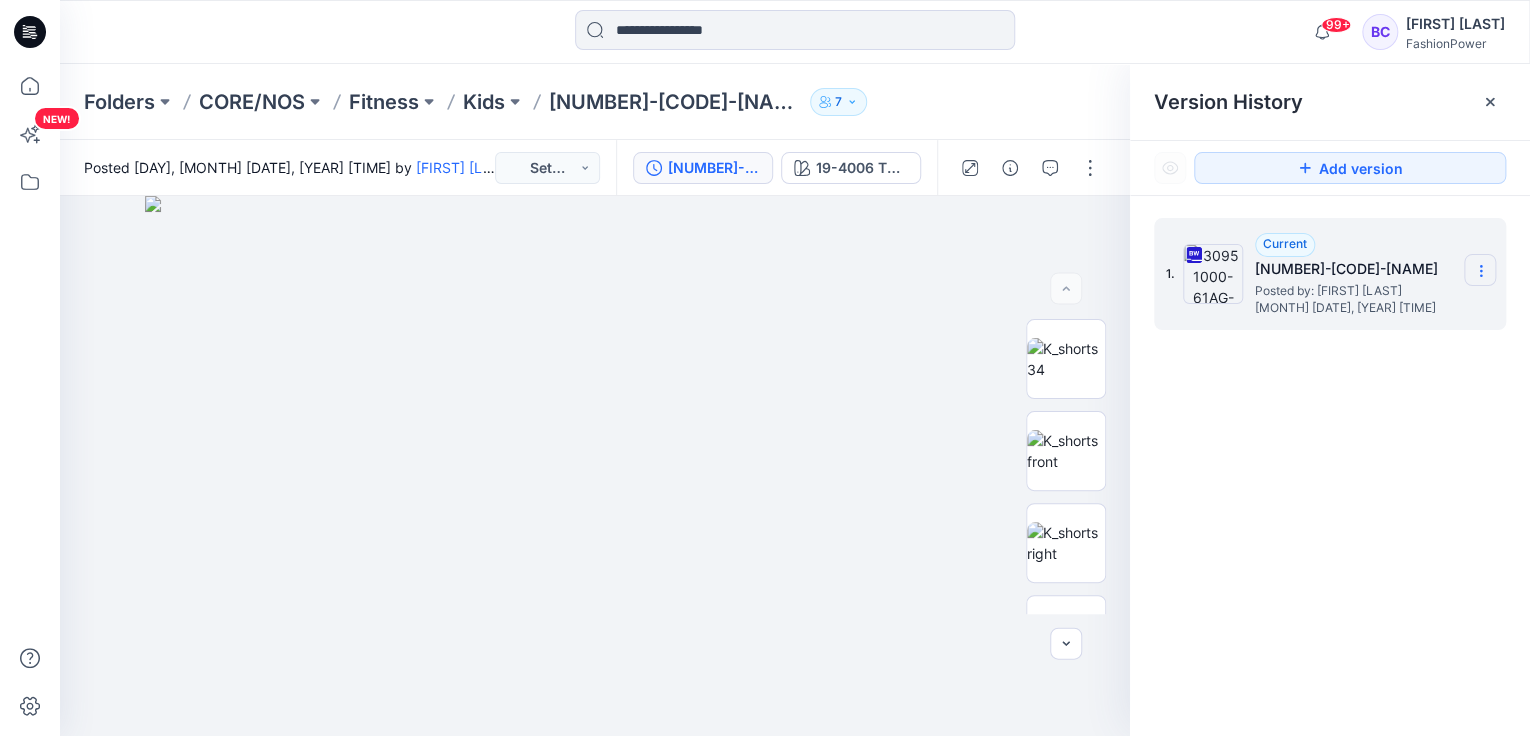 click 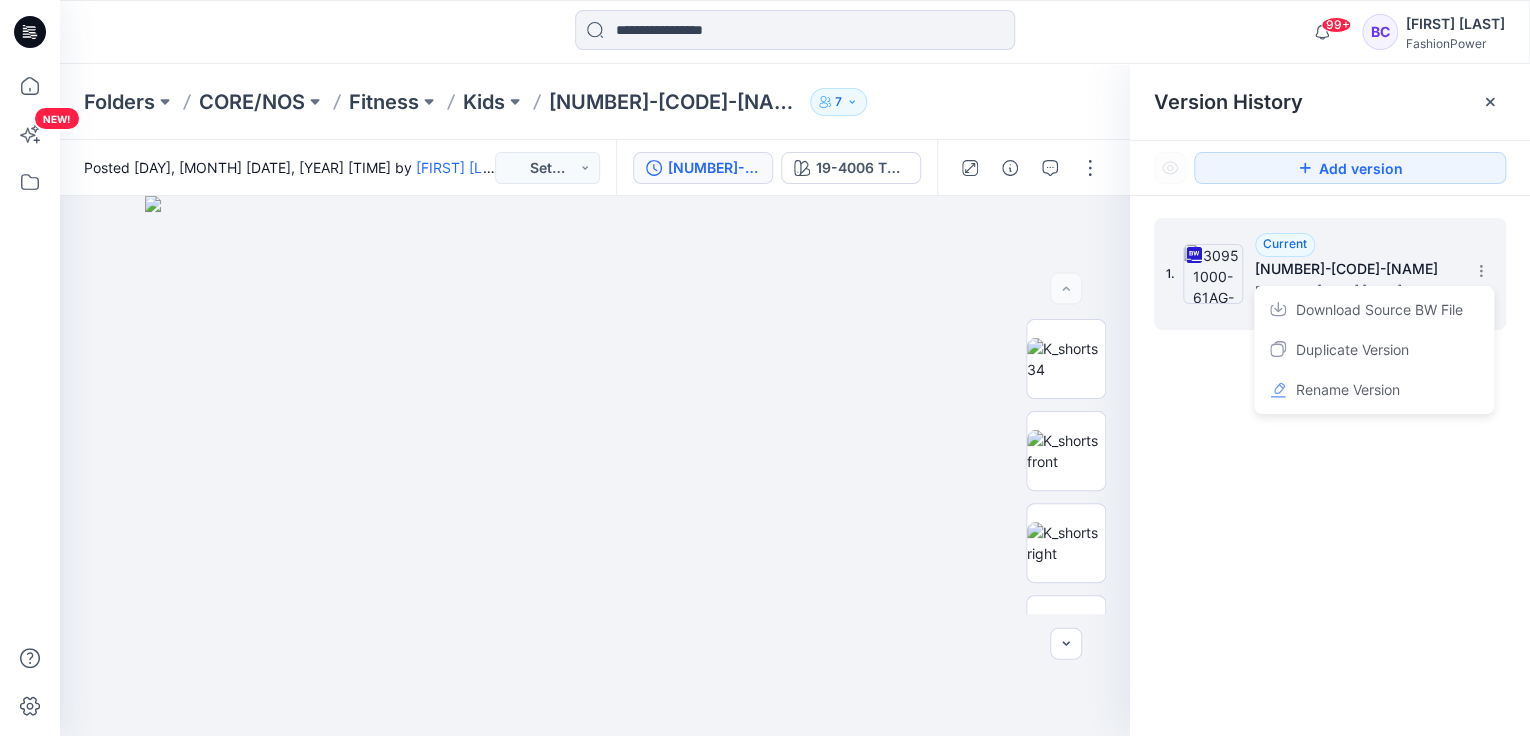 click on "Download Source BW File" at bounding box center (1374, 310) 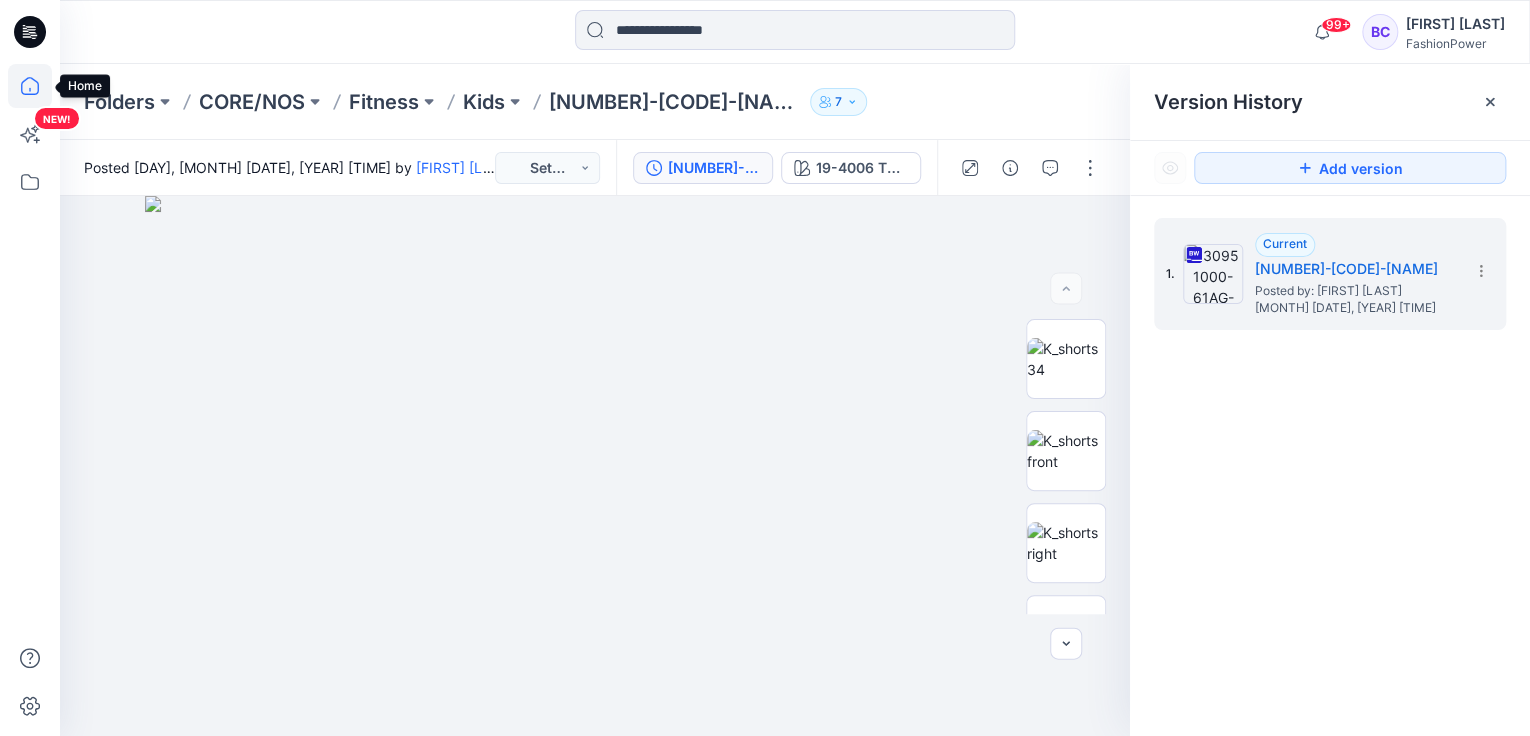 click 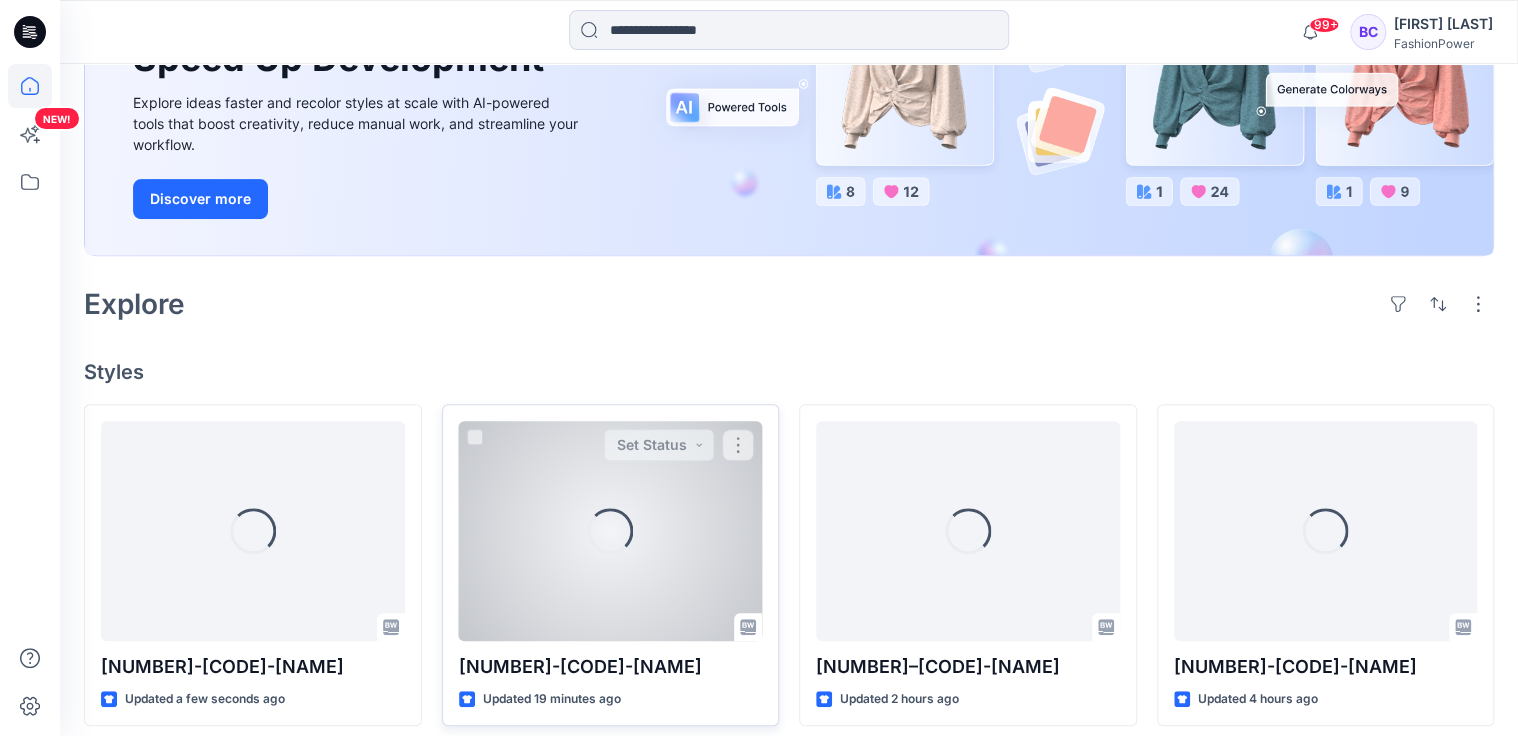 scroll, scrollTop: 400, scrollLeft: 0, axis: vertical 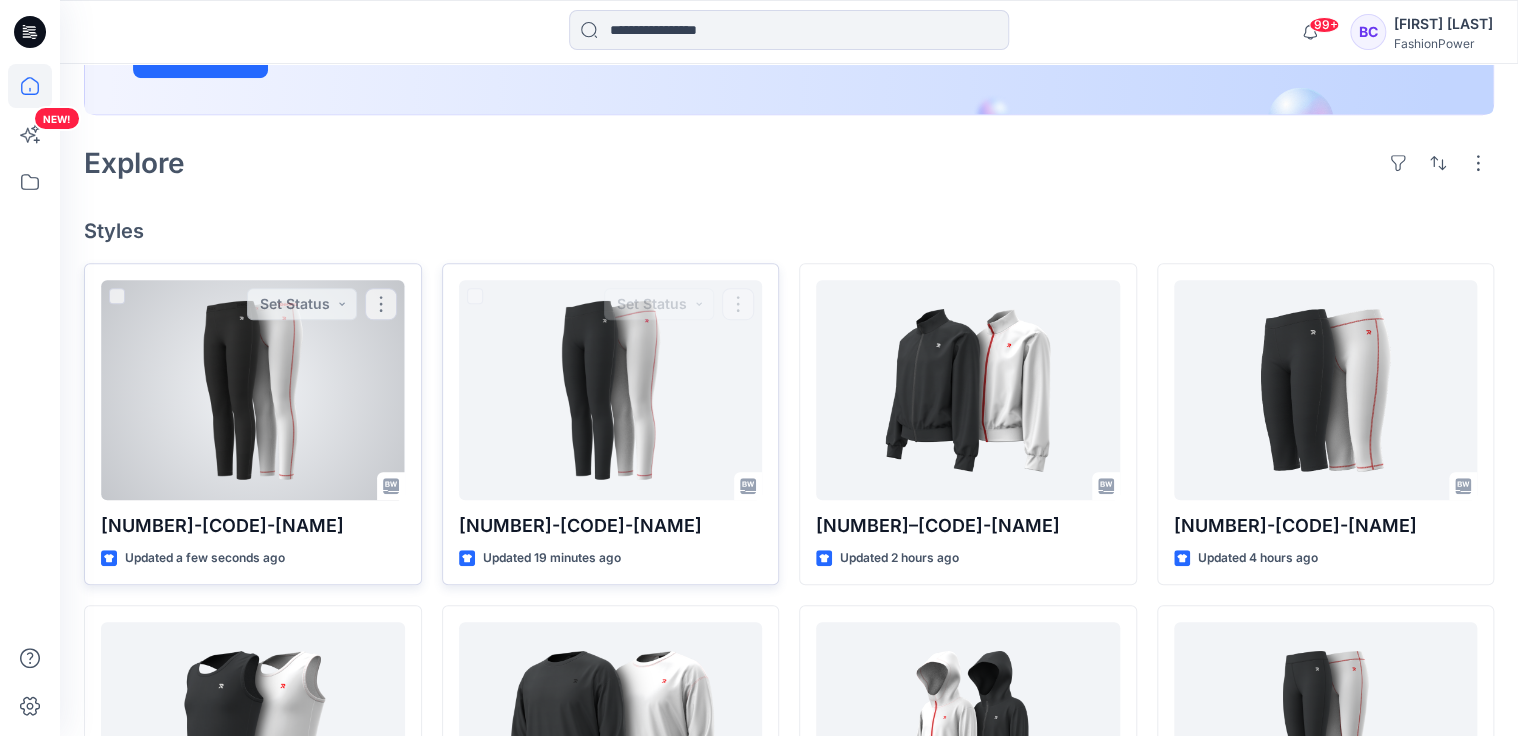 click at bounding box center (253, 390) 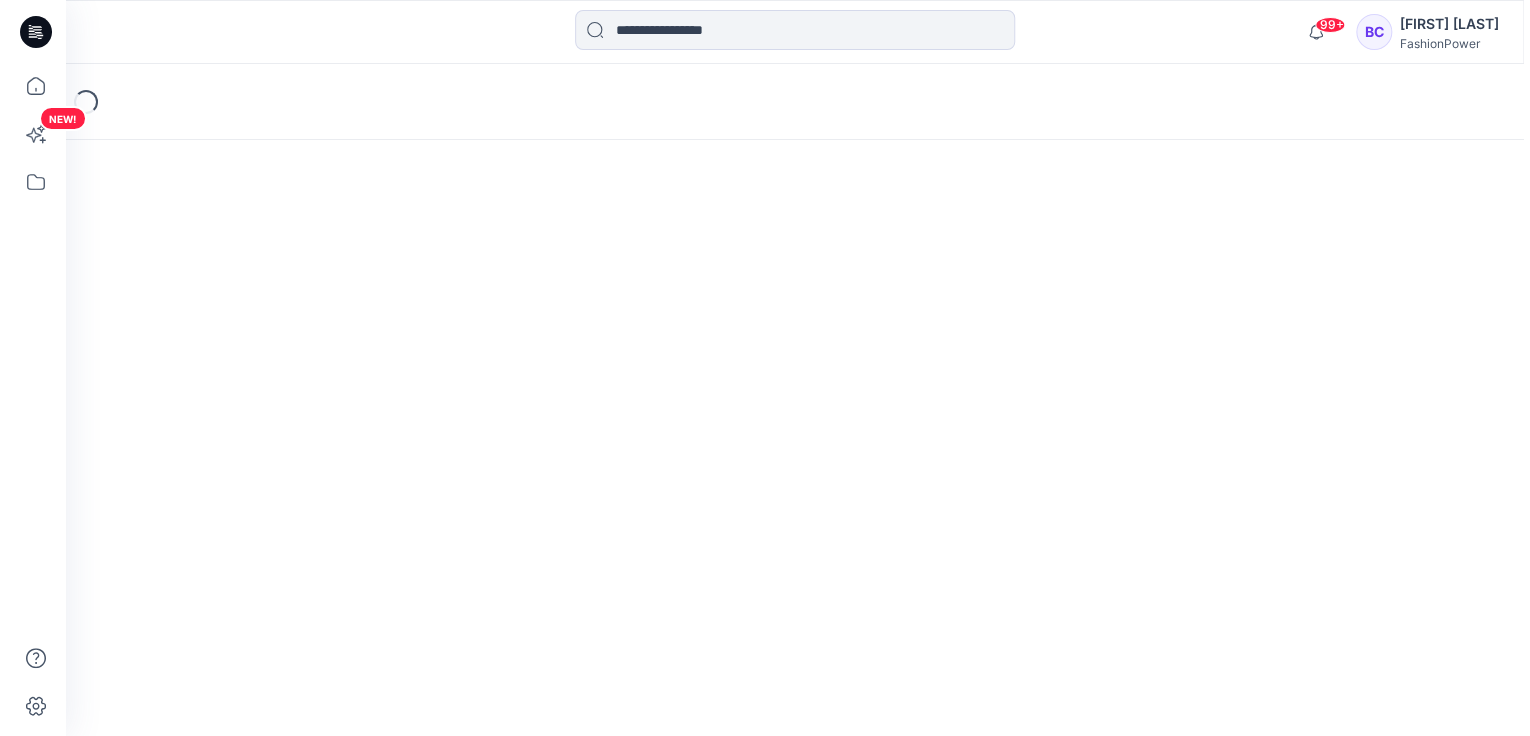 scroll, scrollTop: 0, scrollLeft: 0, axis: both 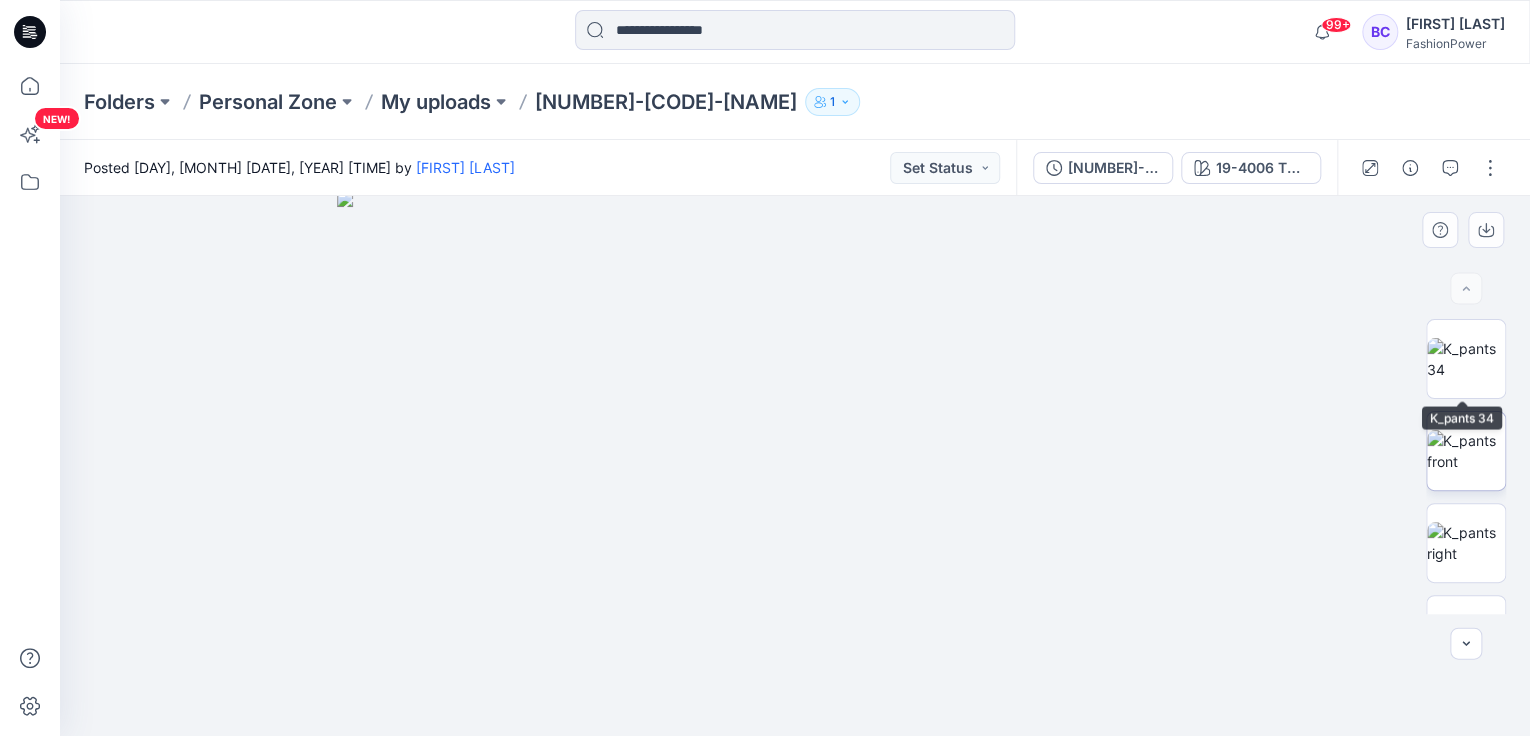 click at bounding box center [1466, 451] 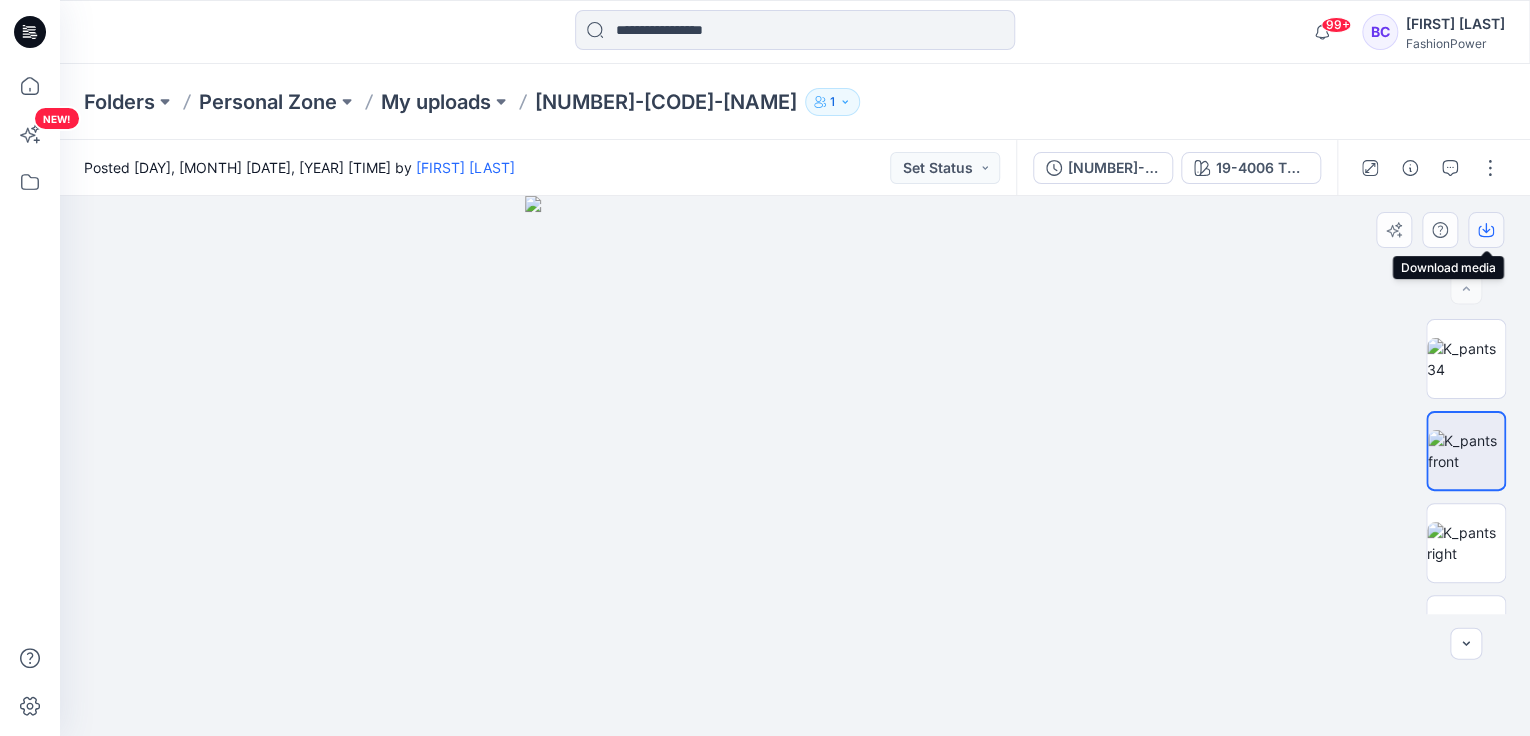 click 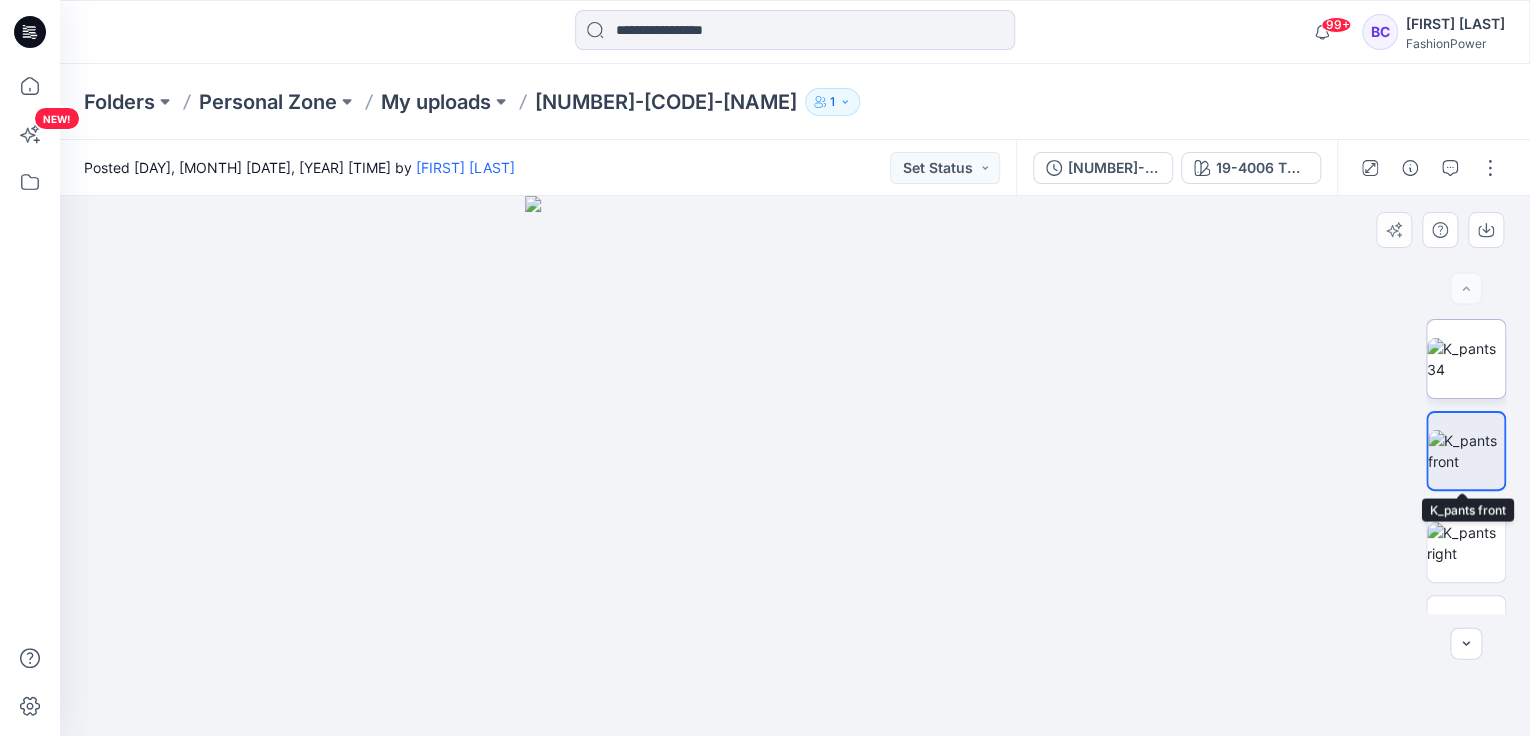 click at bounding box center [1466, 359] 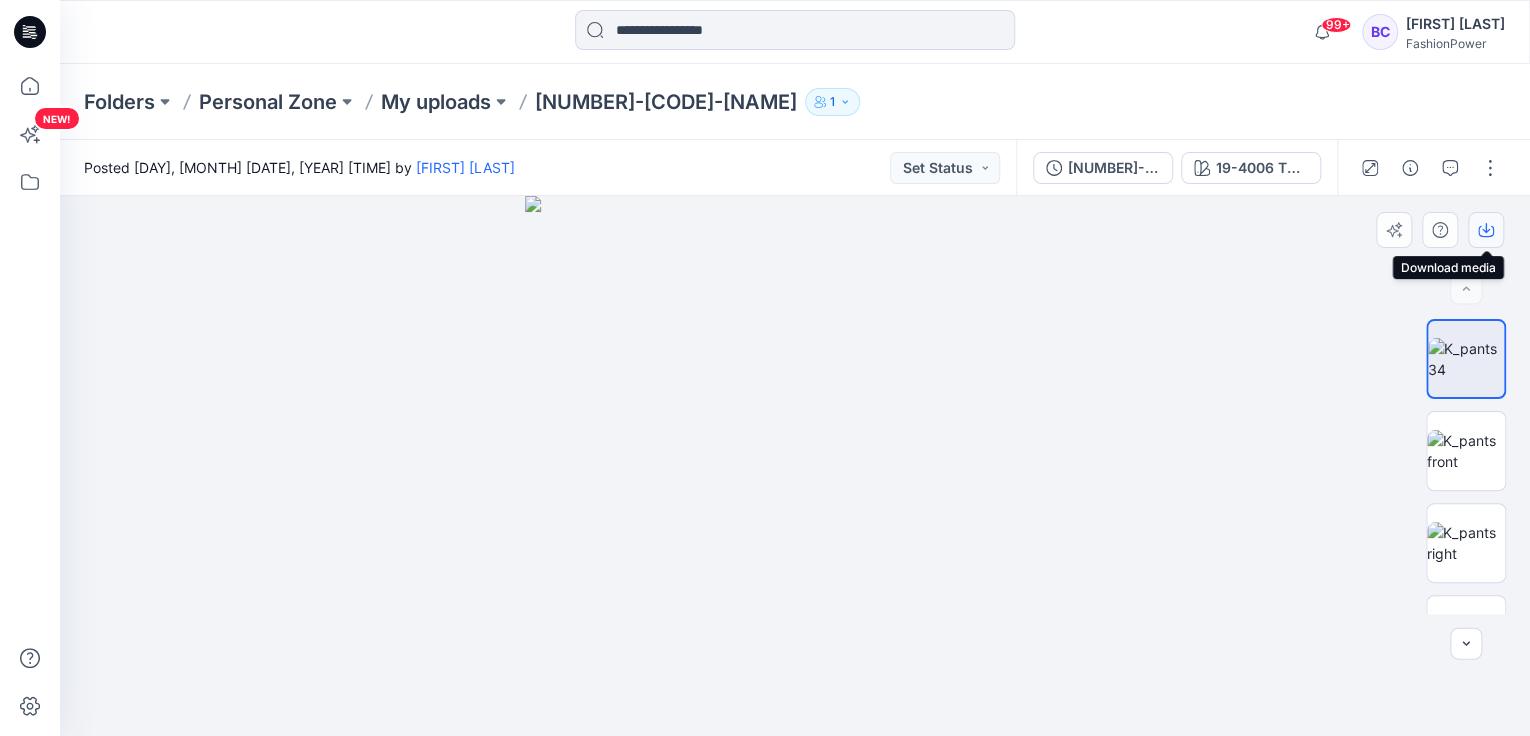 click 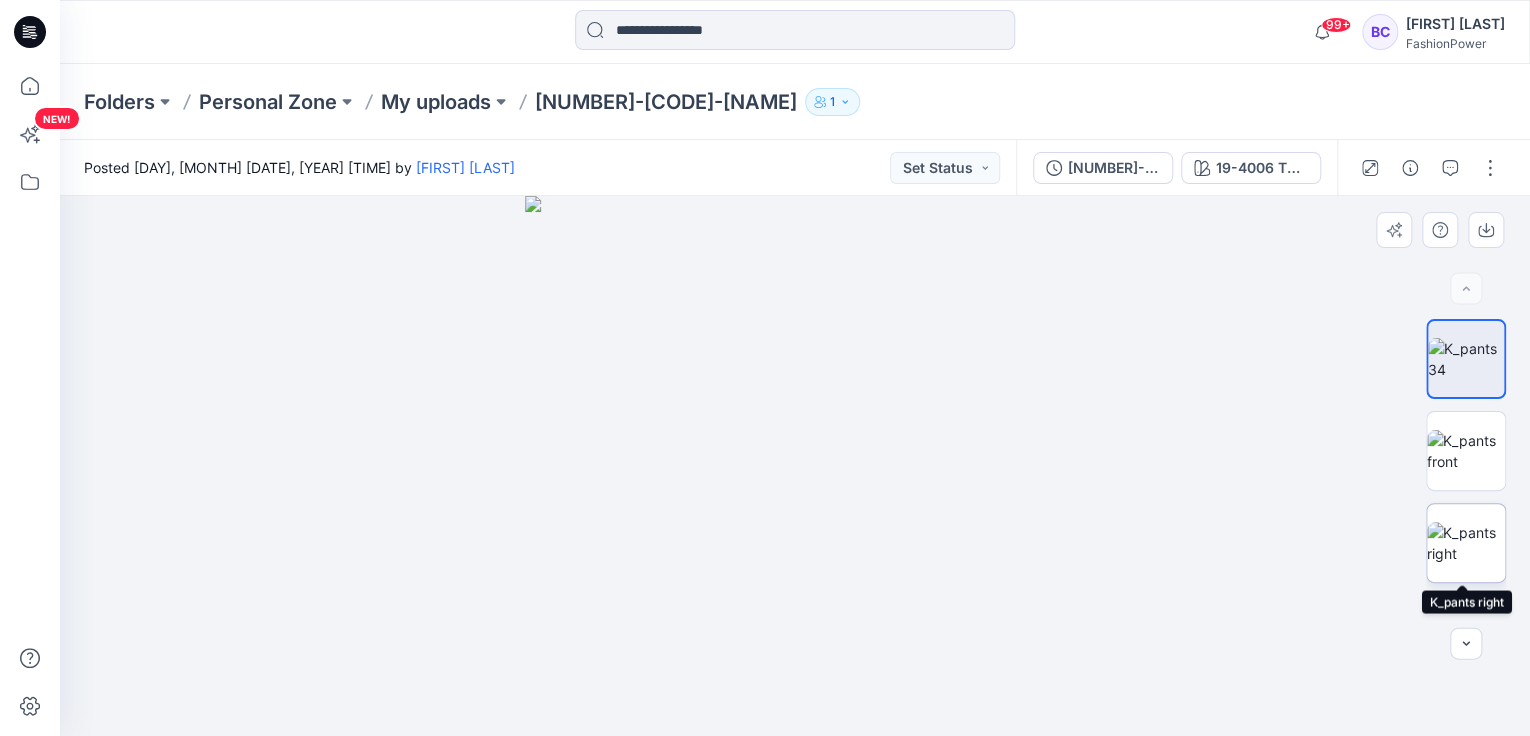 click at bounding box center (1466, 543) 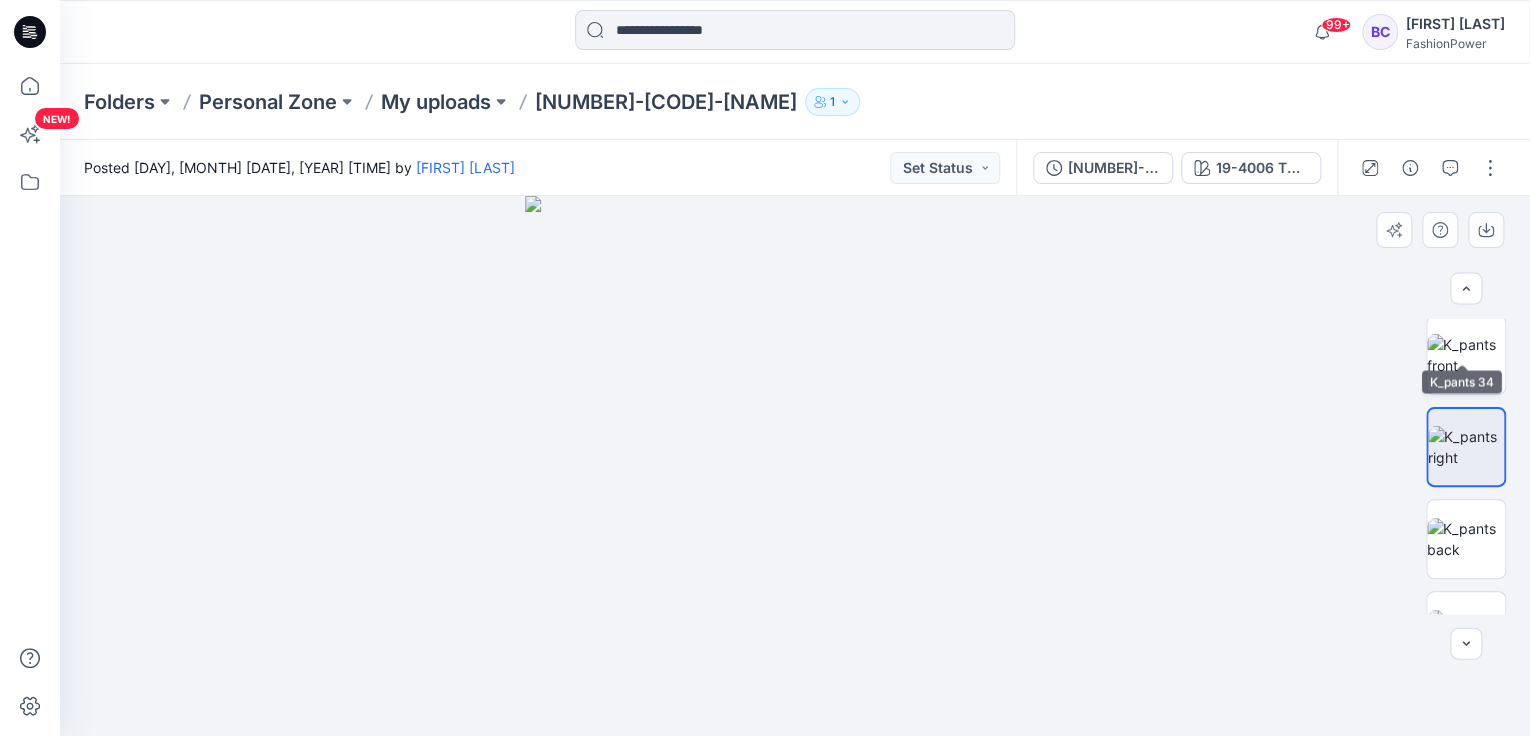 scroll, scrollTop: 160, scrollLeft: 0, axis: vertical 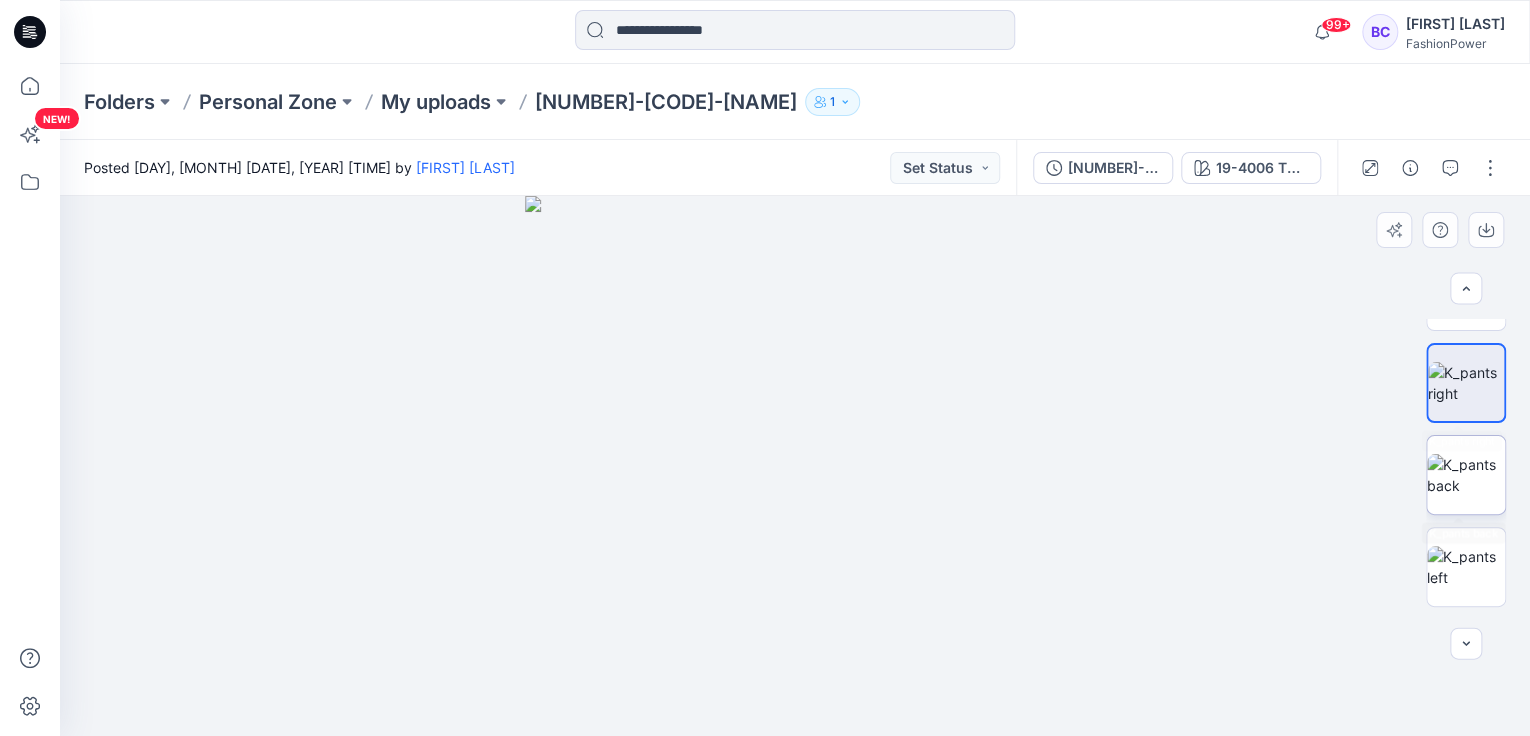 click at bounding box center (1466, 475) 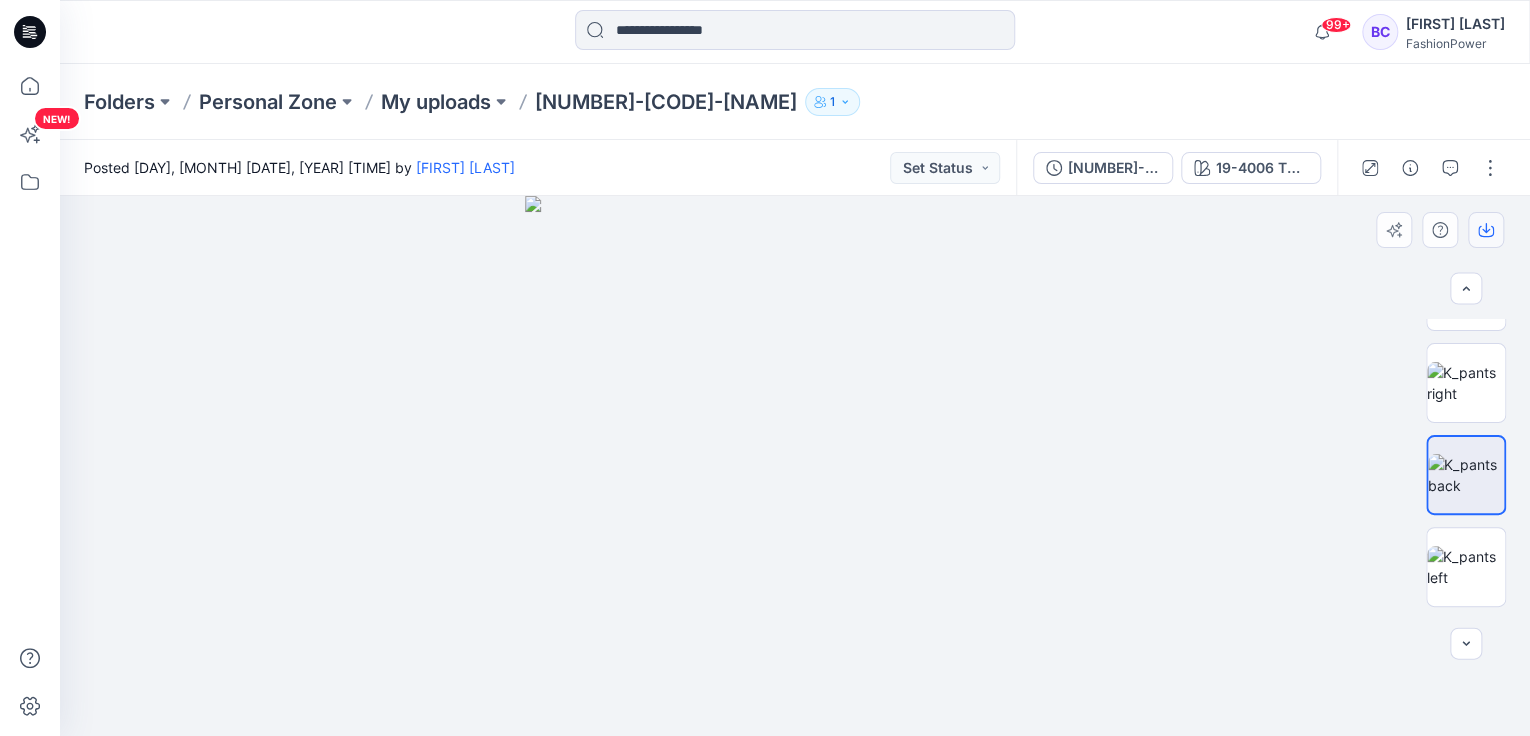 click 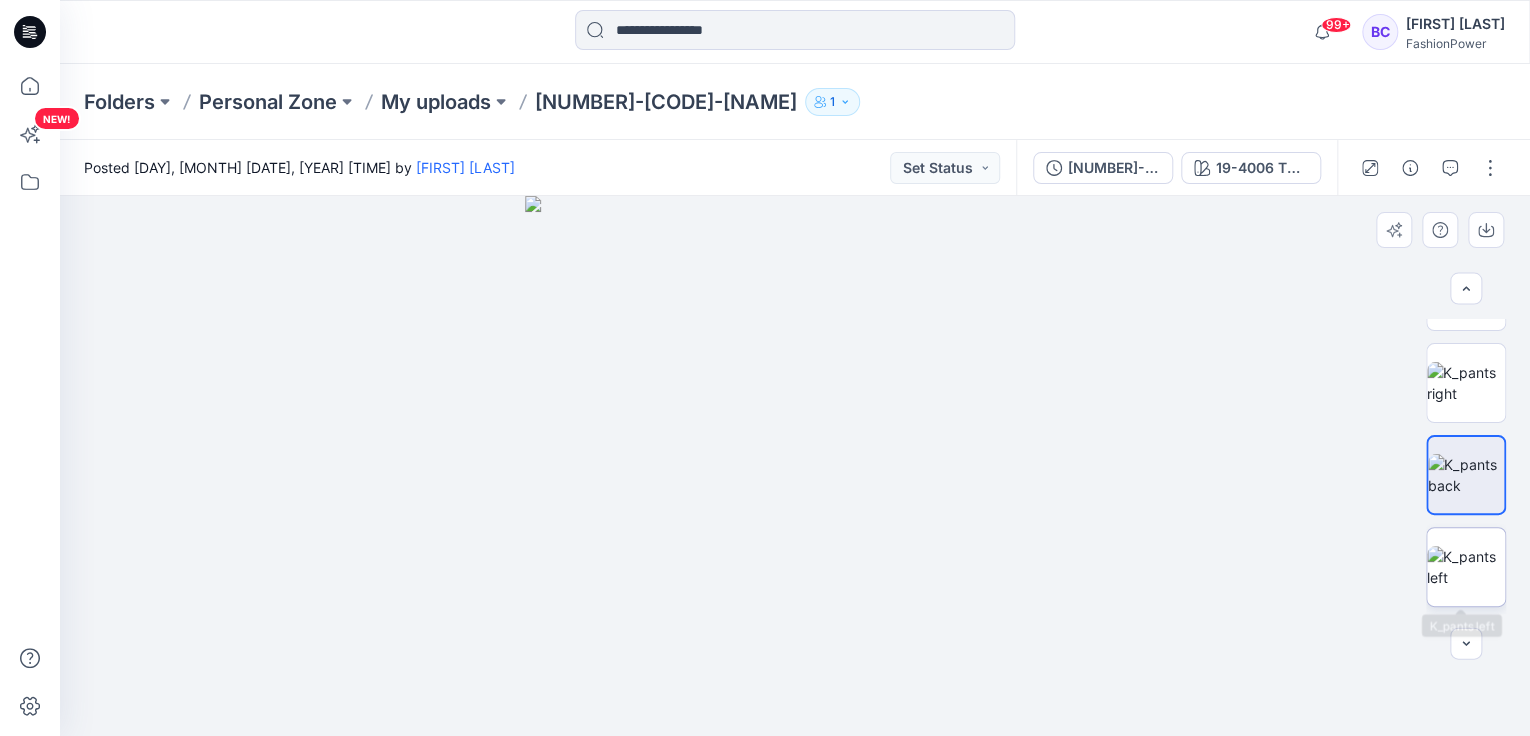 click at bounding box center (1466, 567) 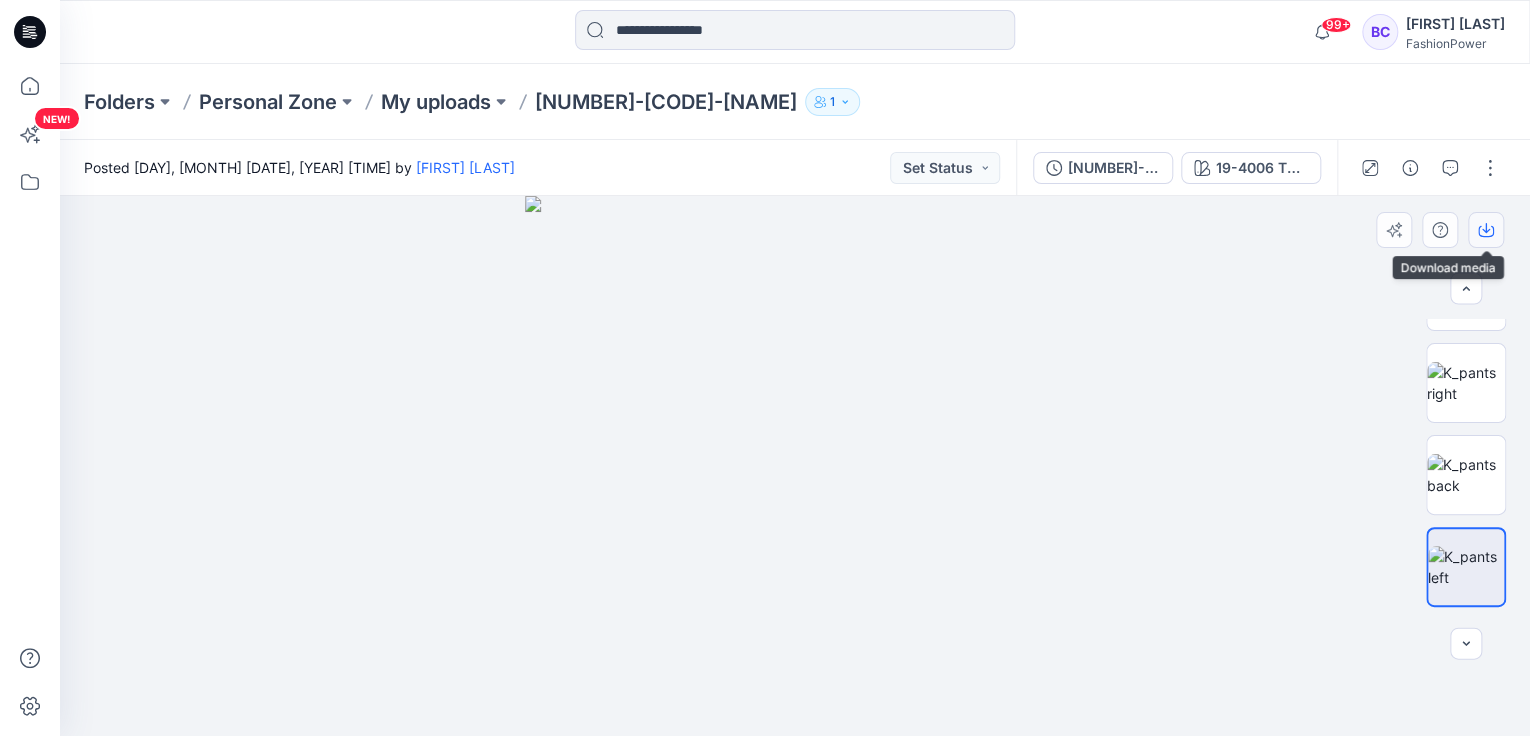click at bounding box center [1486, 230] 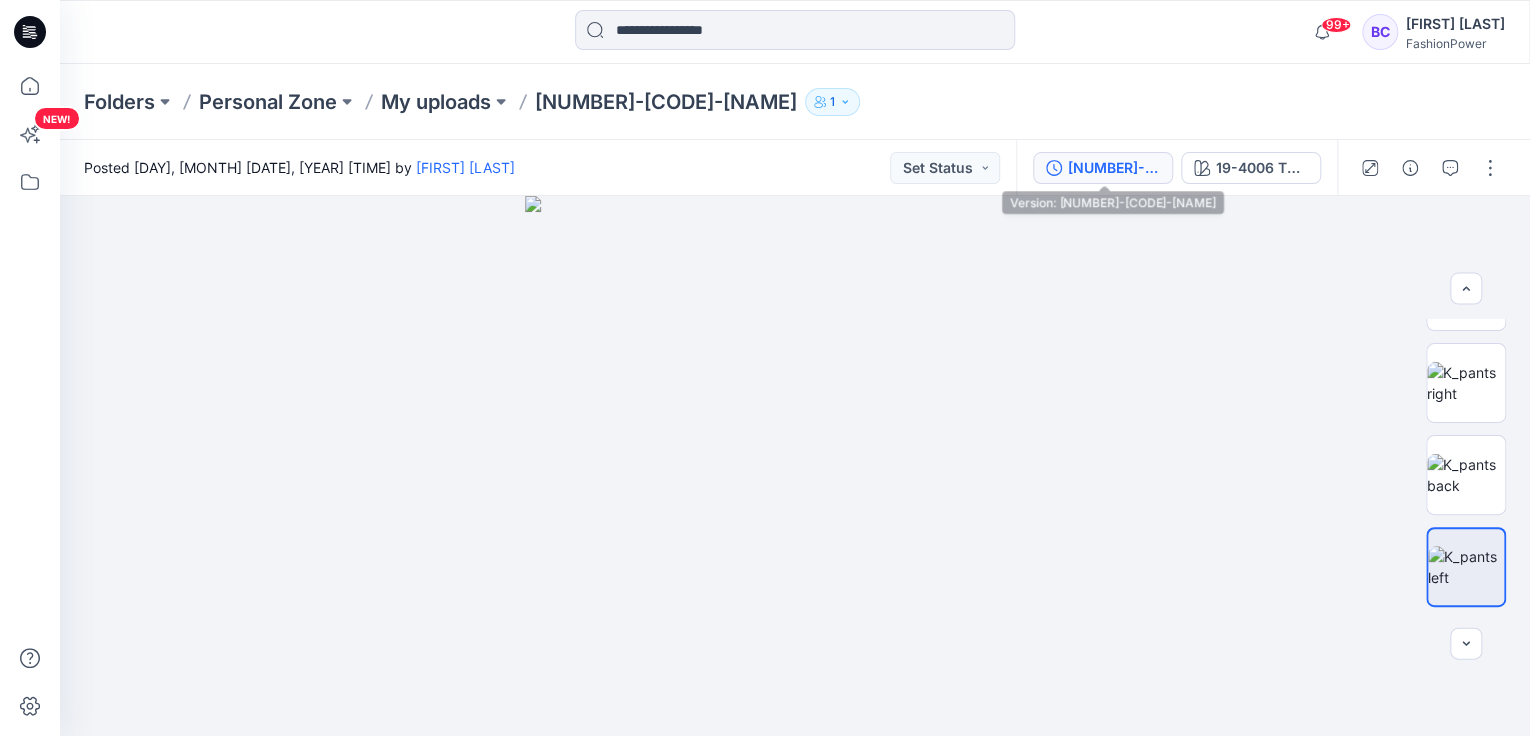 click on "[NUMBER]-[CODE]-[FIRST]" at bounding box center [1114, 168] 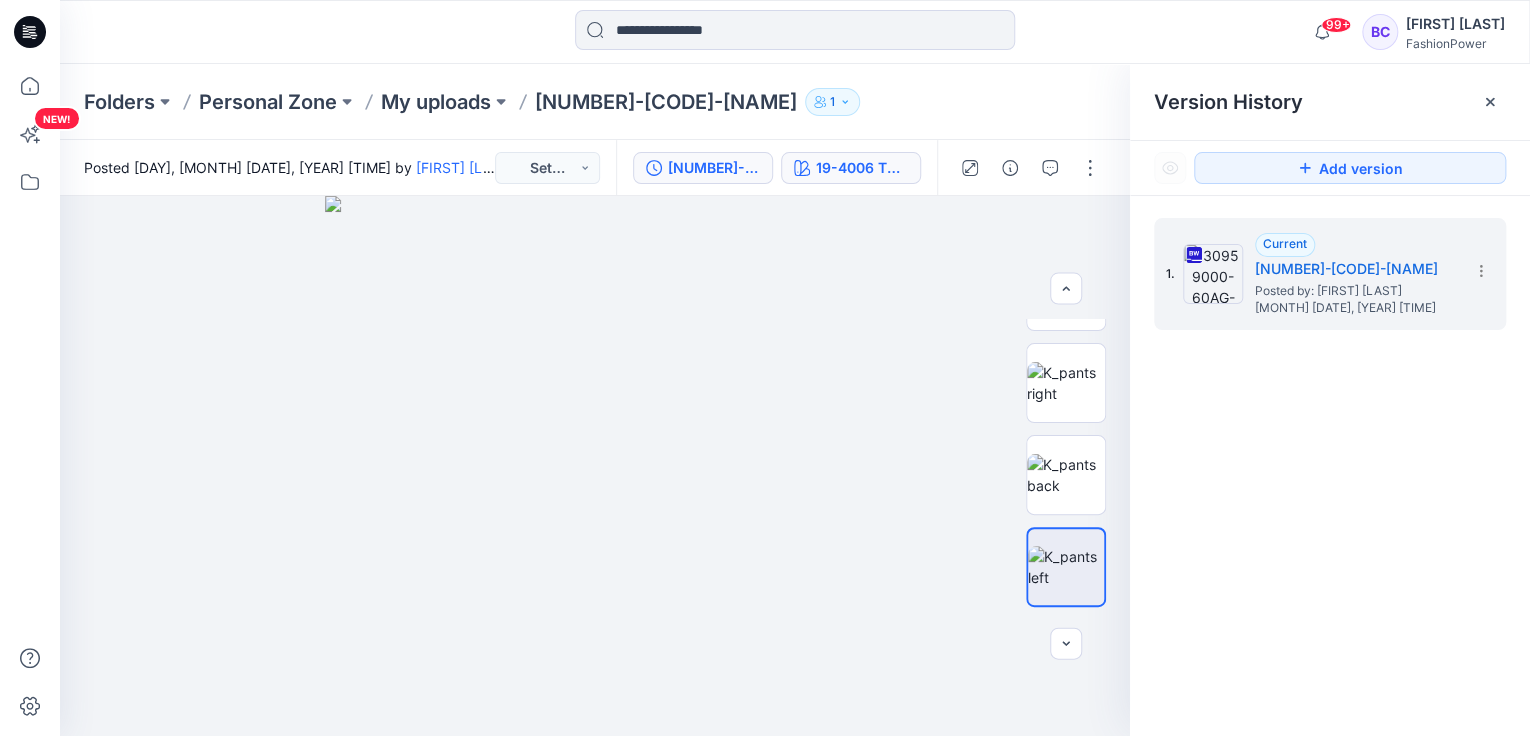drag, startPoint x: 781, startPoint y: 187, endPoint x: 829, endPoint y: 160, distance: 55.072678 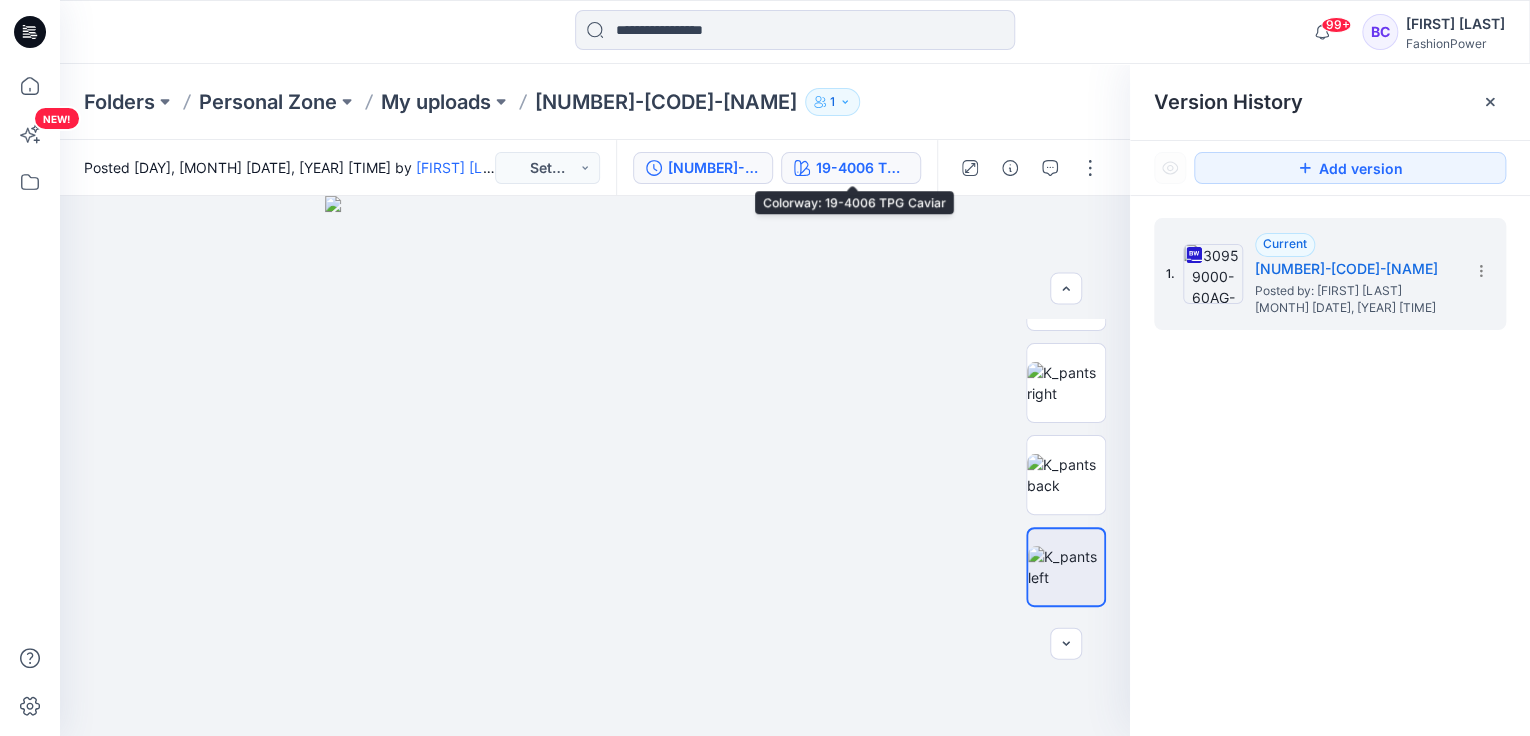 click on "19-4006 TPG Caviar" at bounding box center [862, 168] 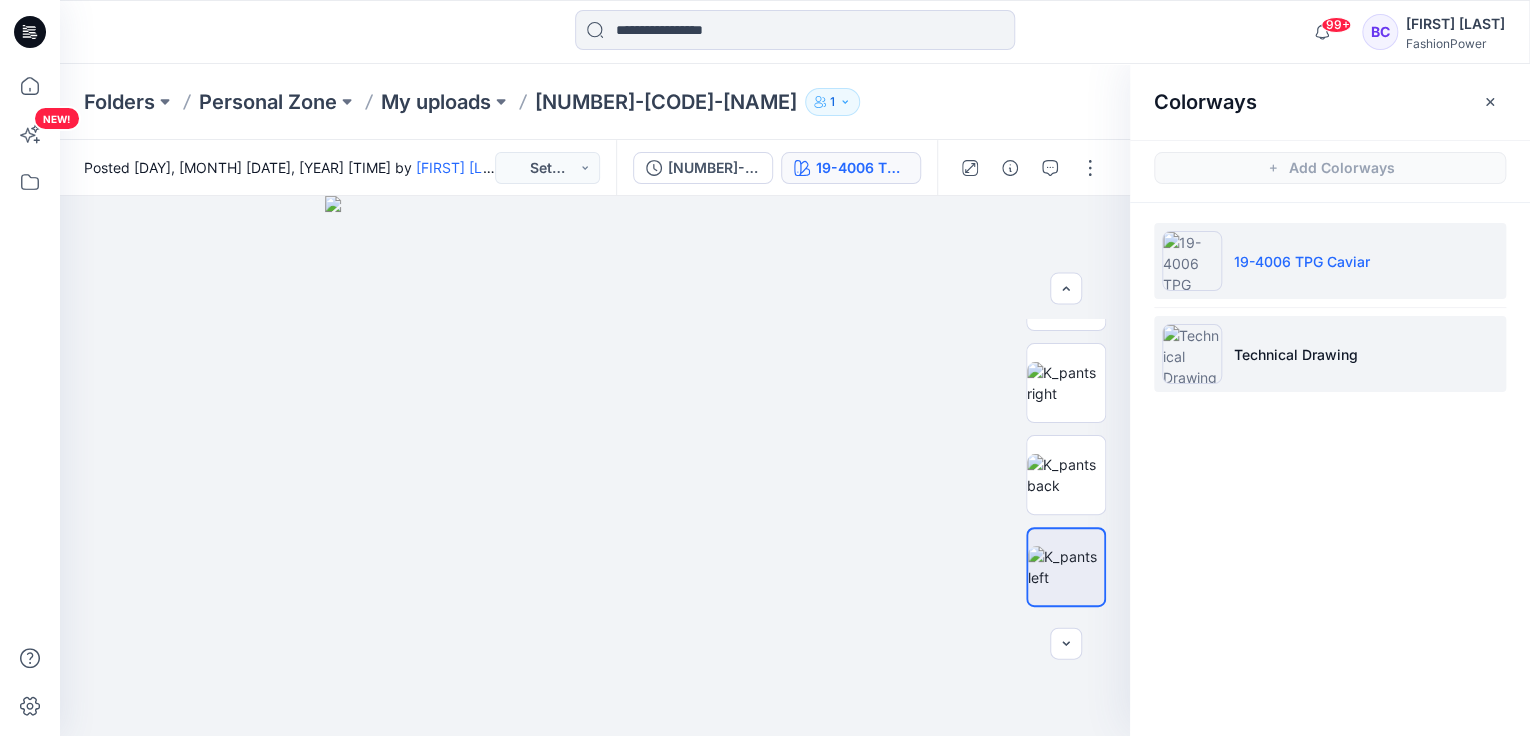 click on "Technical Drawing" at bounding box center [1296, 354] 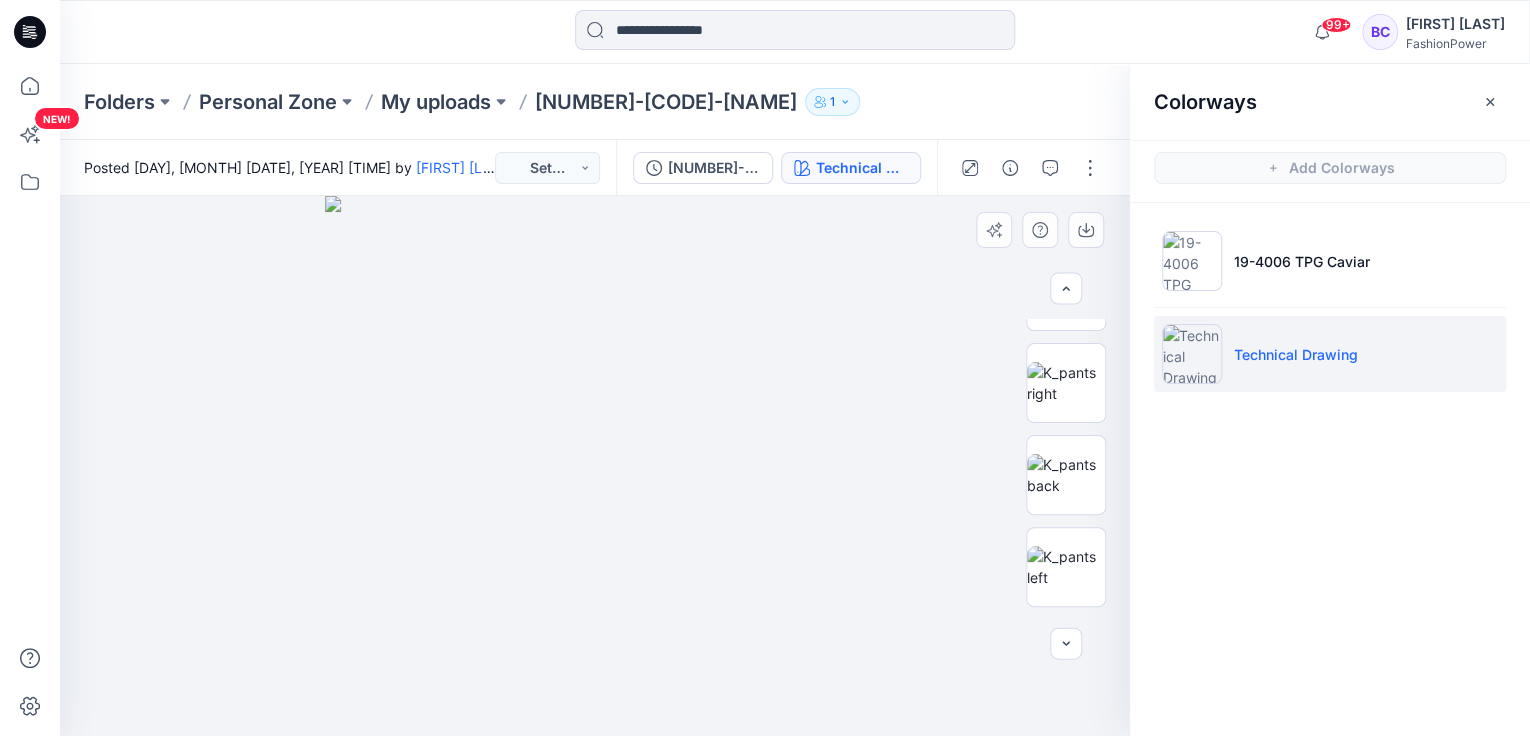 click at bounding box center [595, 466] 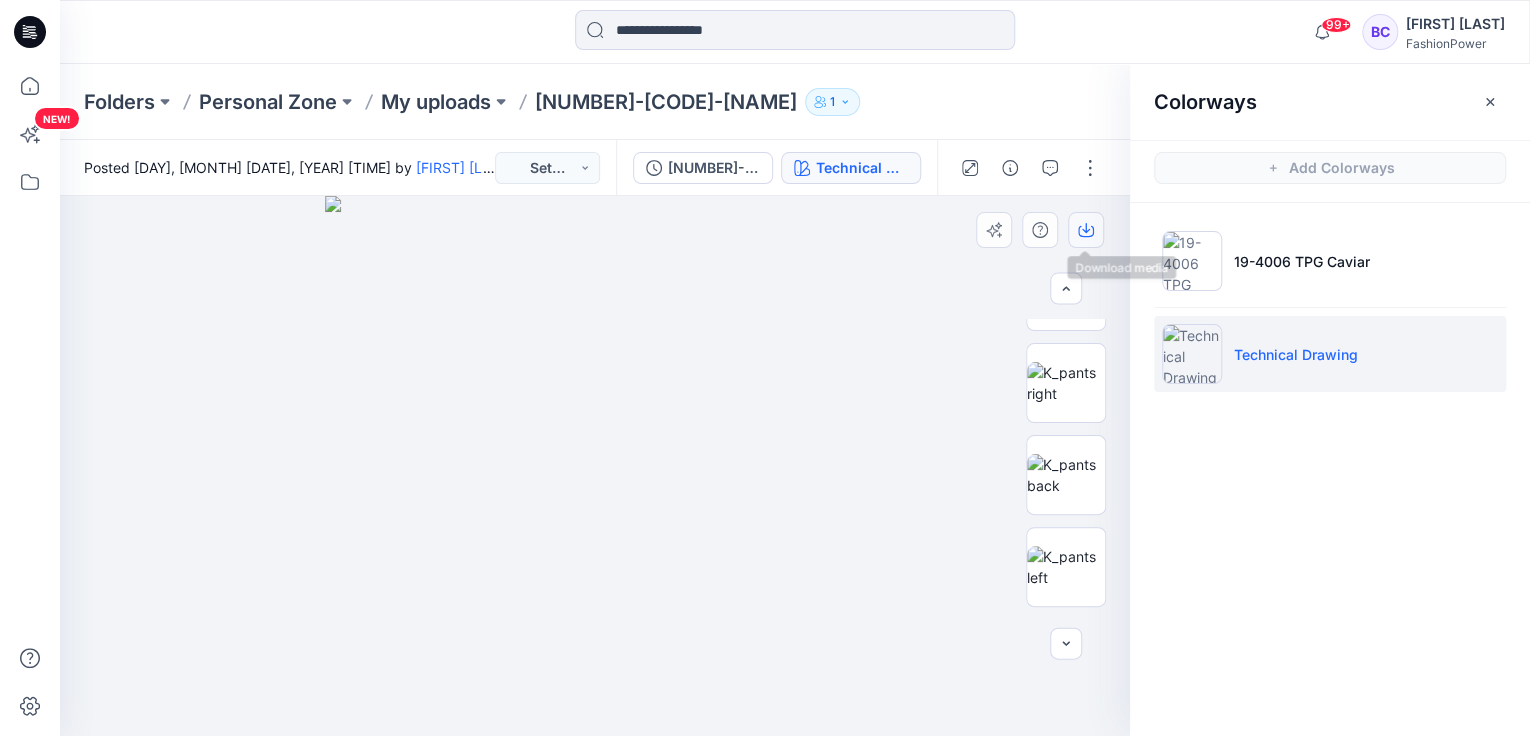 click at bounding box center (1086, 230) 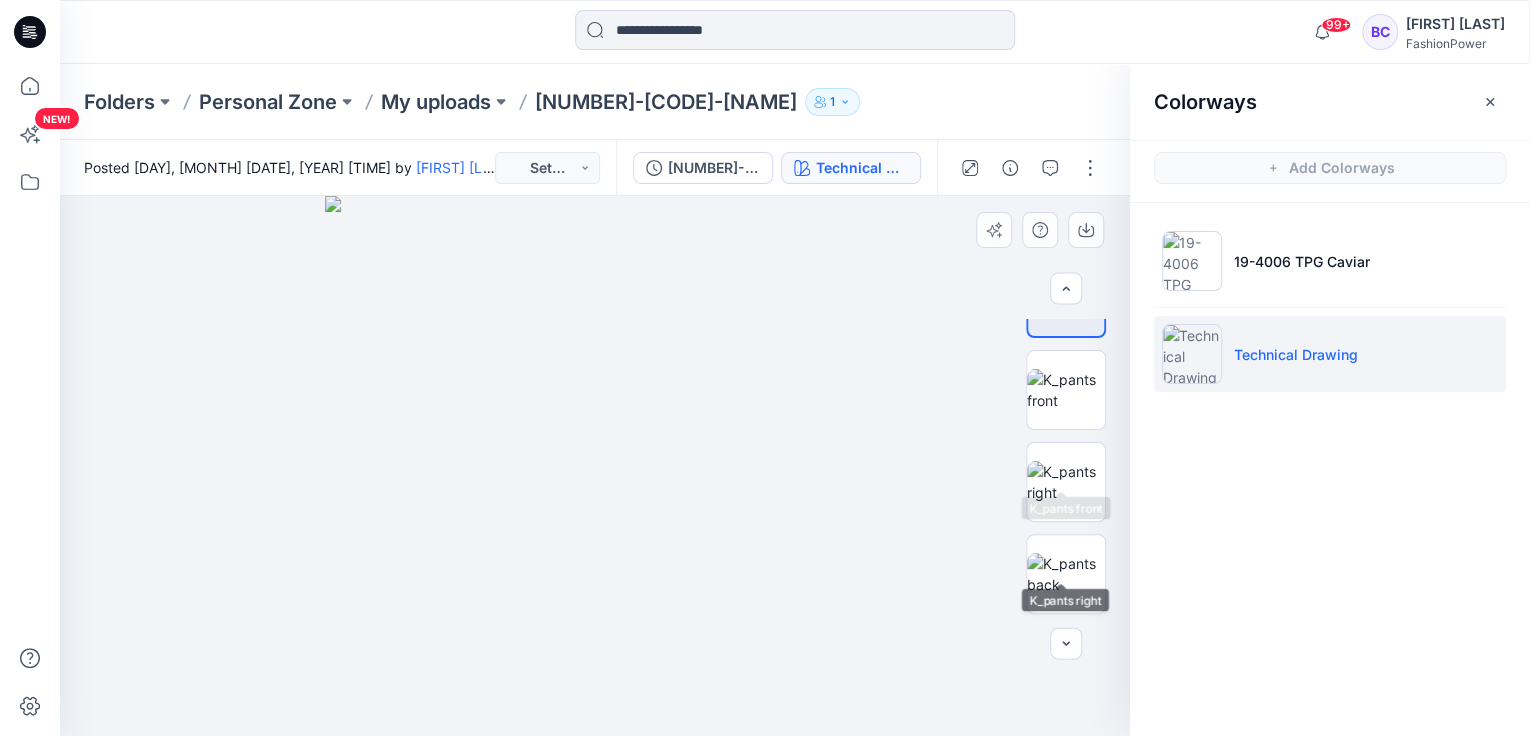 scroll, scrollTop: 0, scrollLeft: 0, axis: both 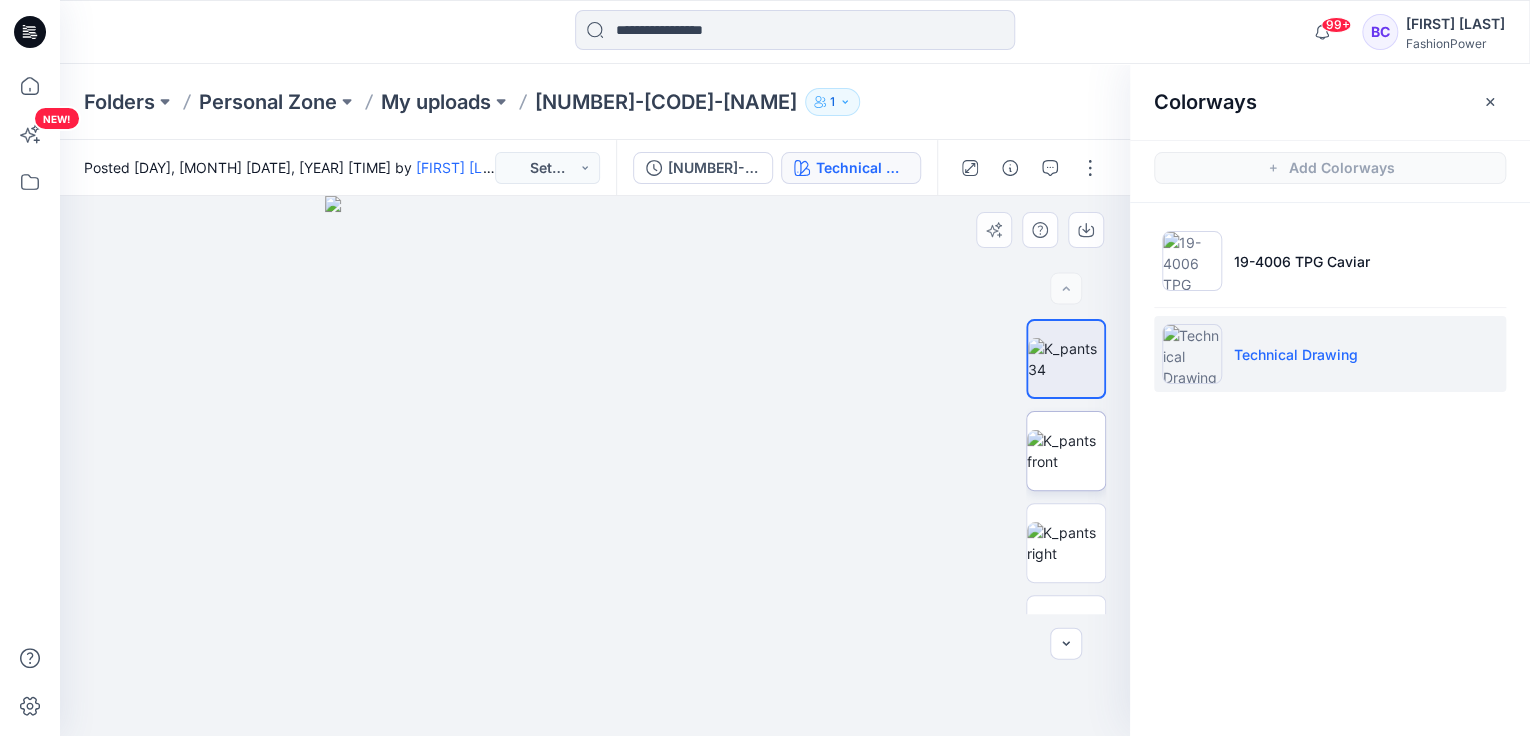 click at bounding box center [1066, 451] 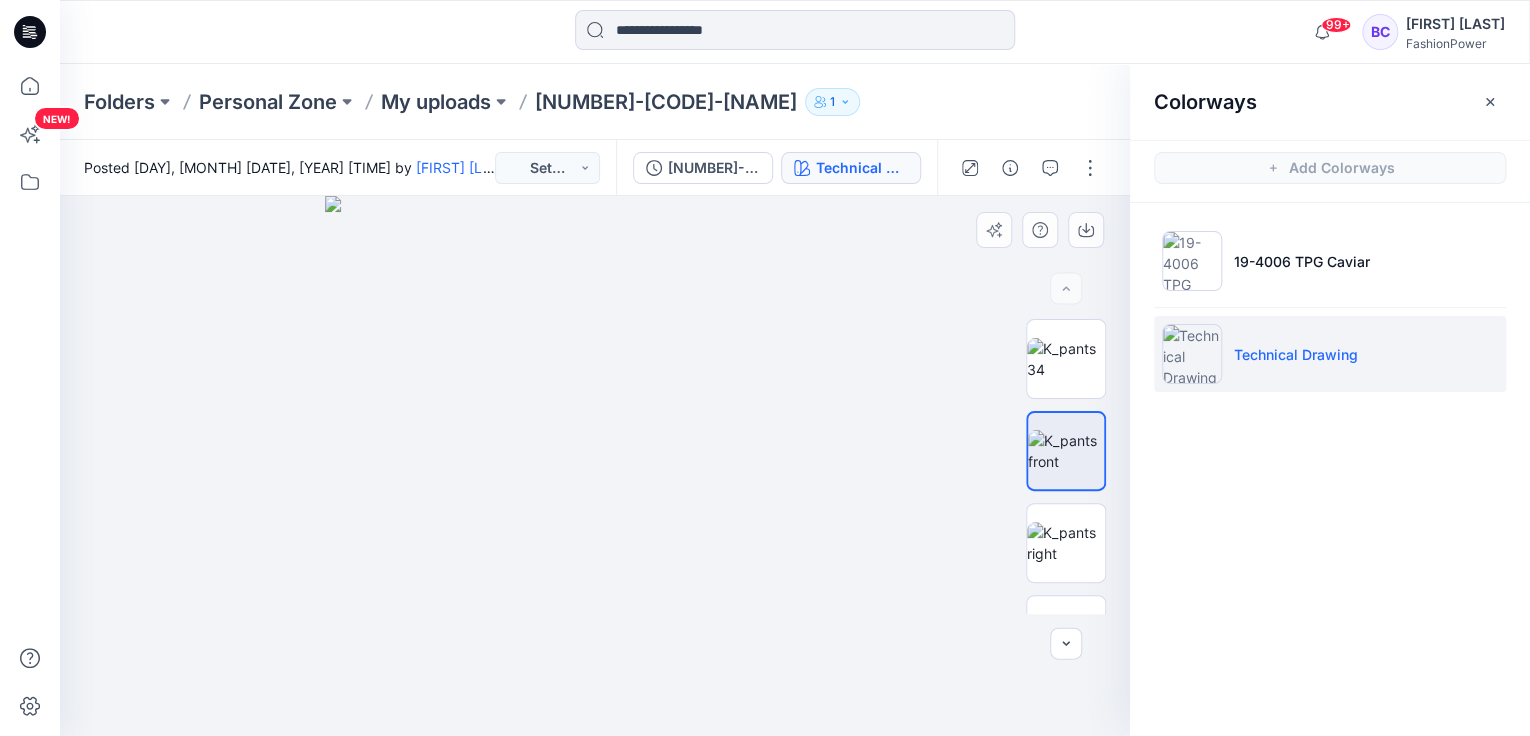 click at bounding box center (1066, 466) 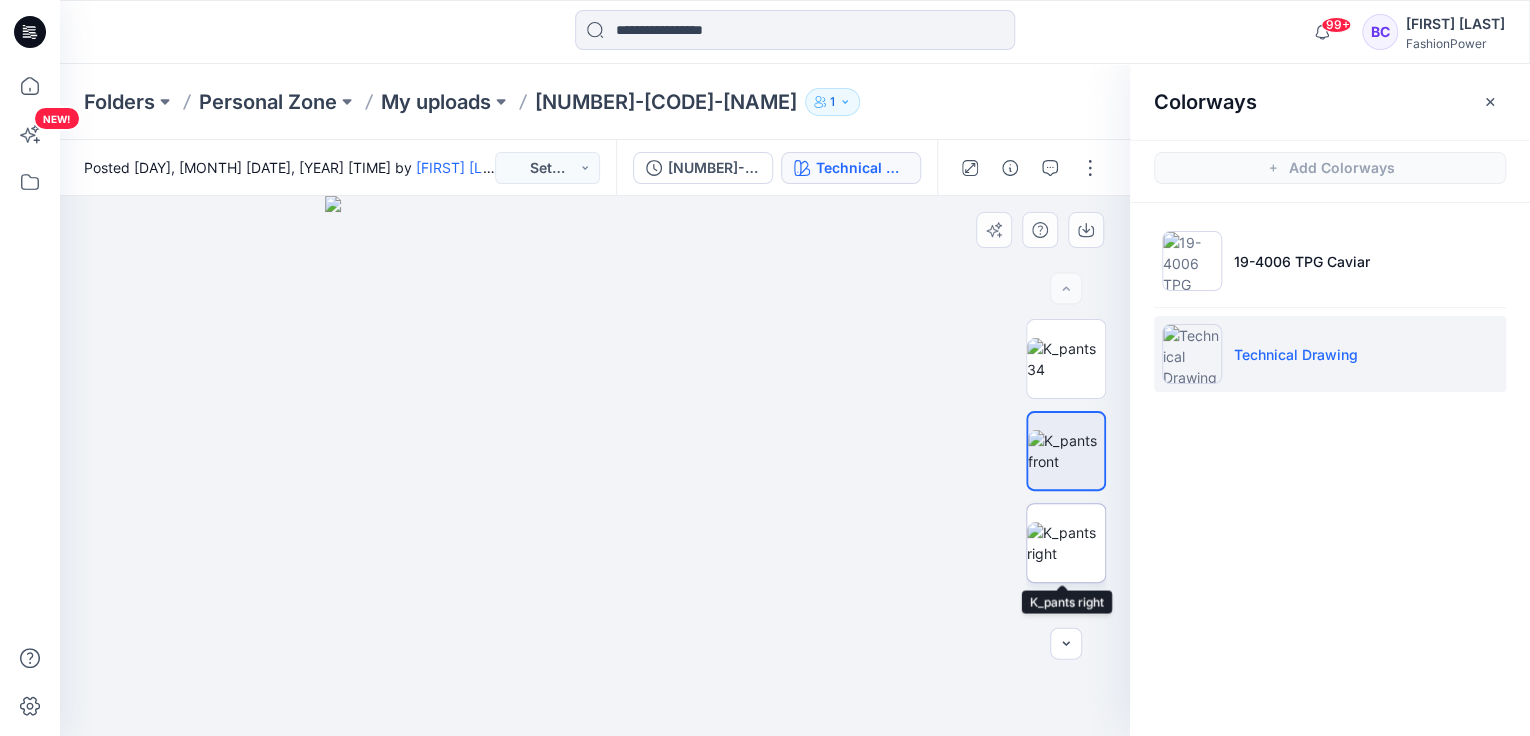 click at bounding box center [1066, 543] 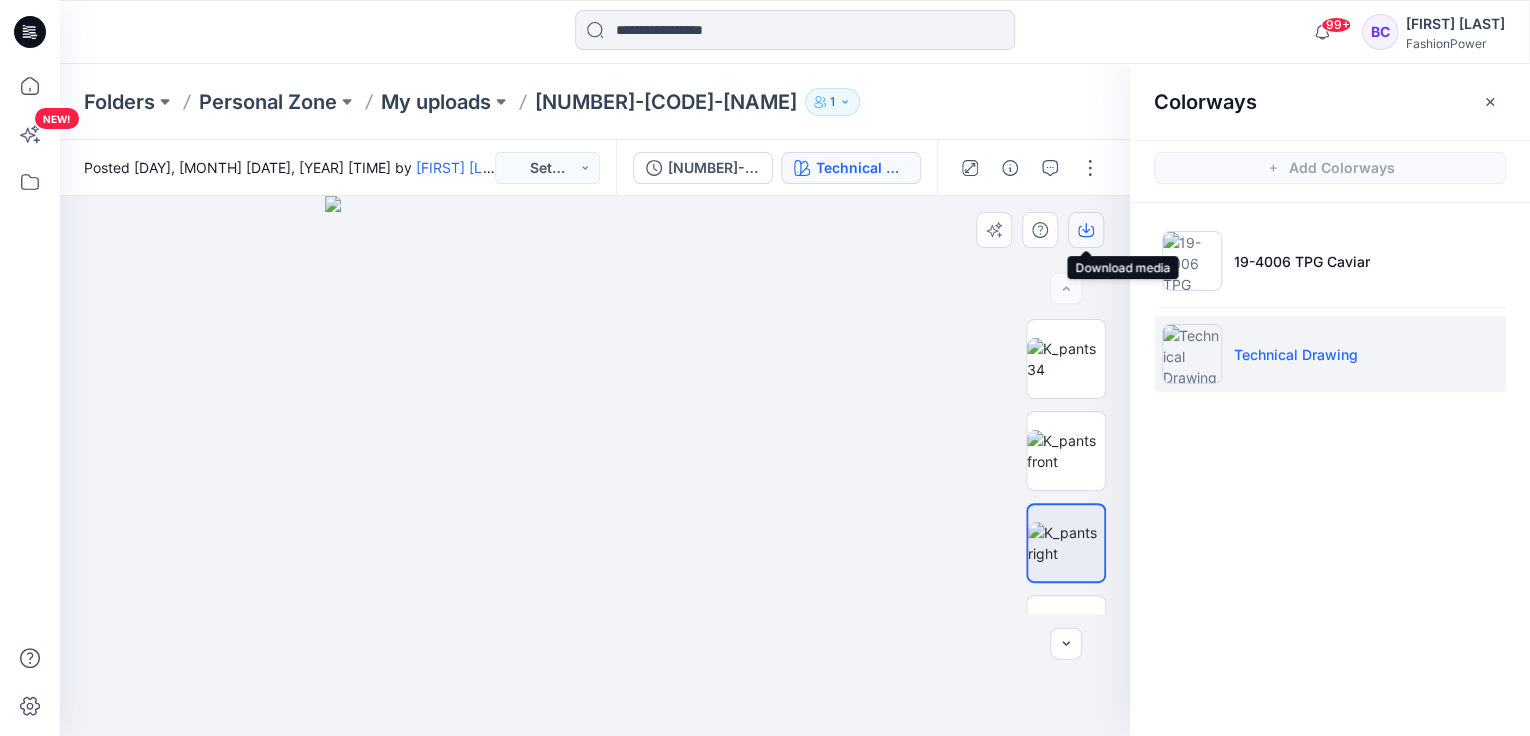 click at bounding box center (1086, 230) 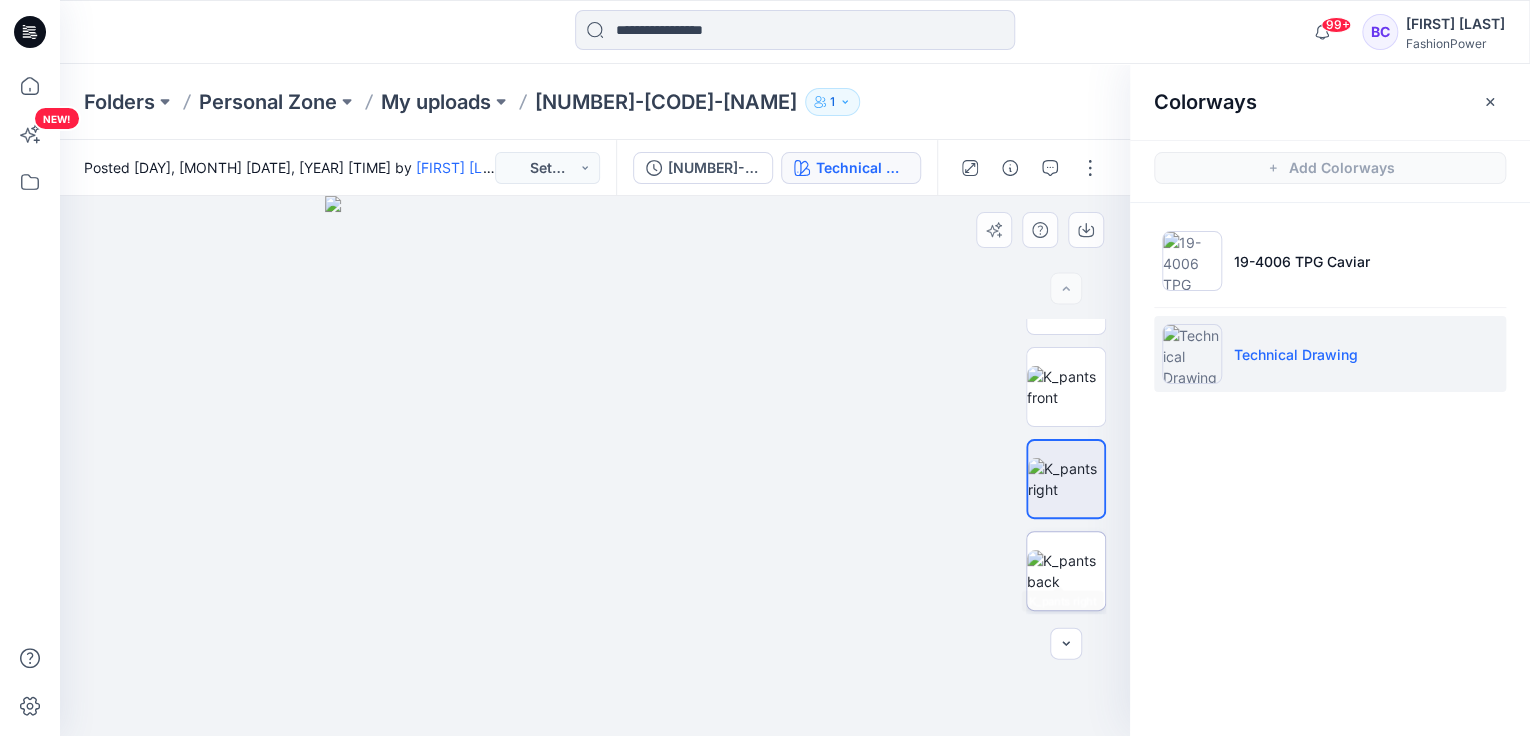 scroll, scrollTop: 80, scrollLeft: 0, axis: vertical 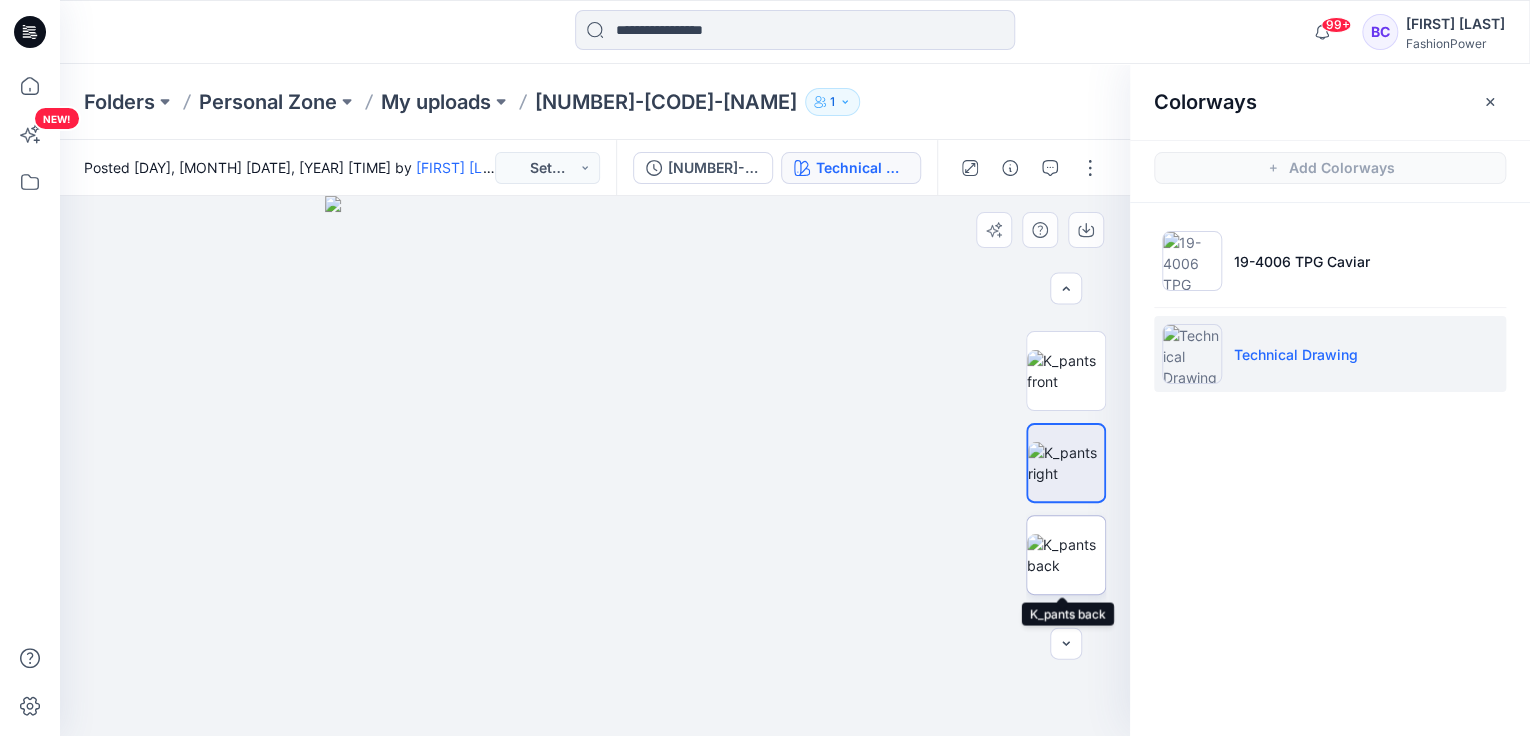click at bounding box center (1066, 555) 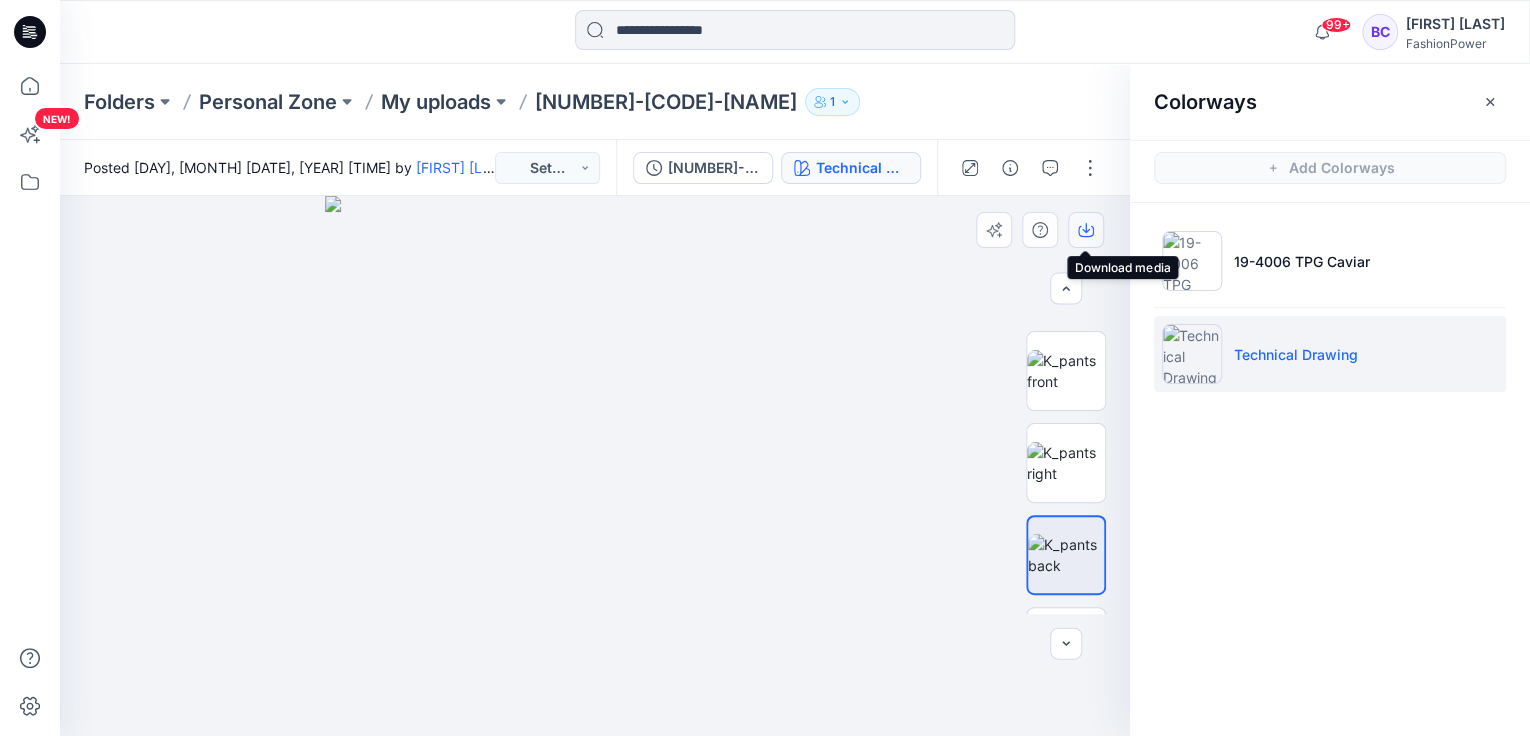click at bounding box center (1086, 230) 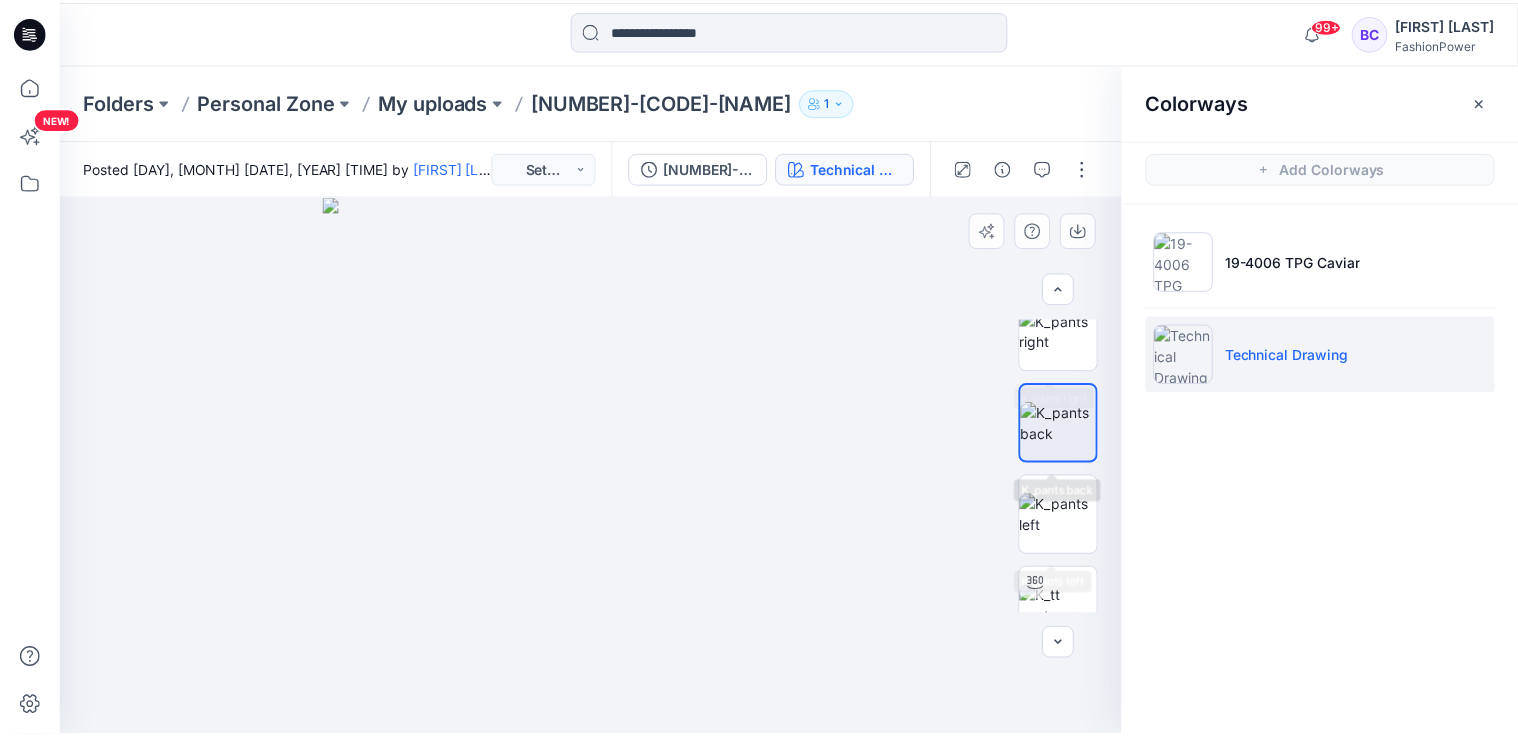 scroll, scrollTop: 160, scrollLeft: 0, axis: vertical 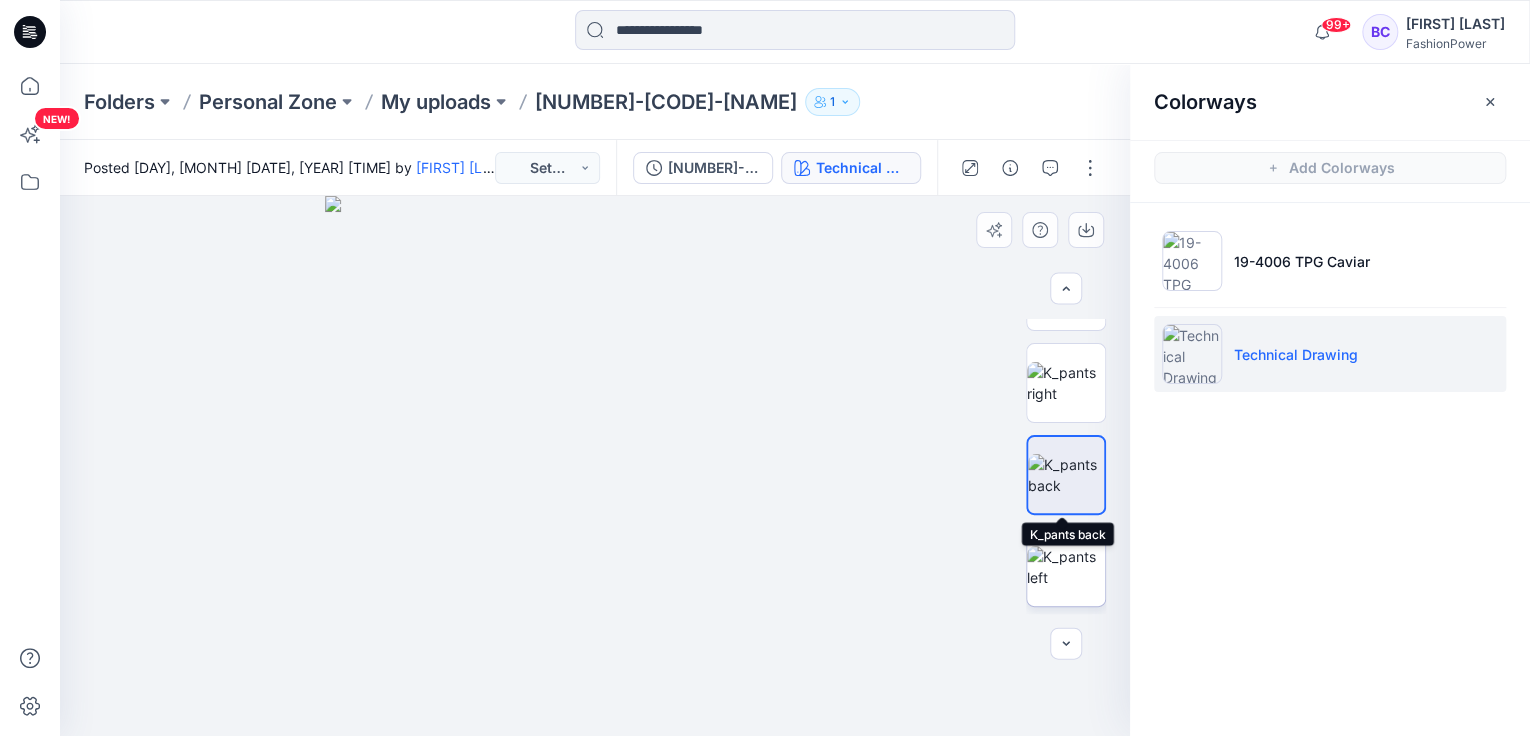click at bounding box center (1066, 567) 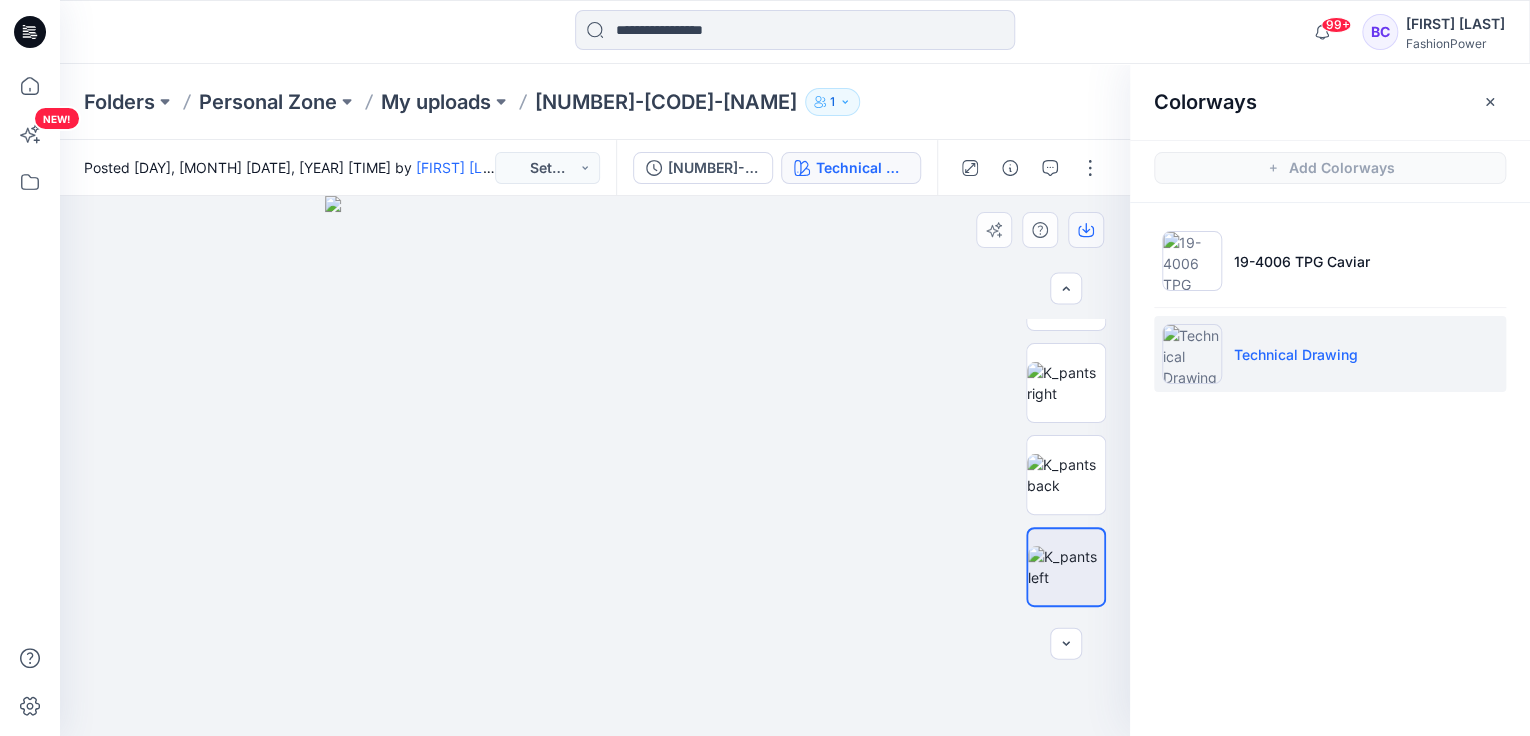 click 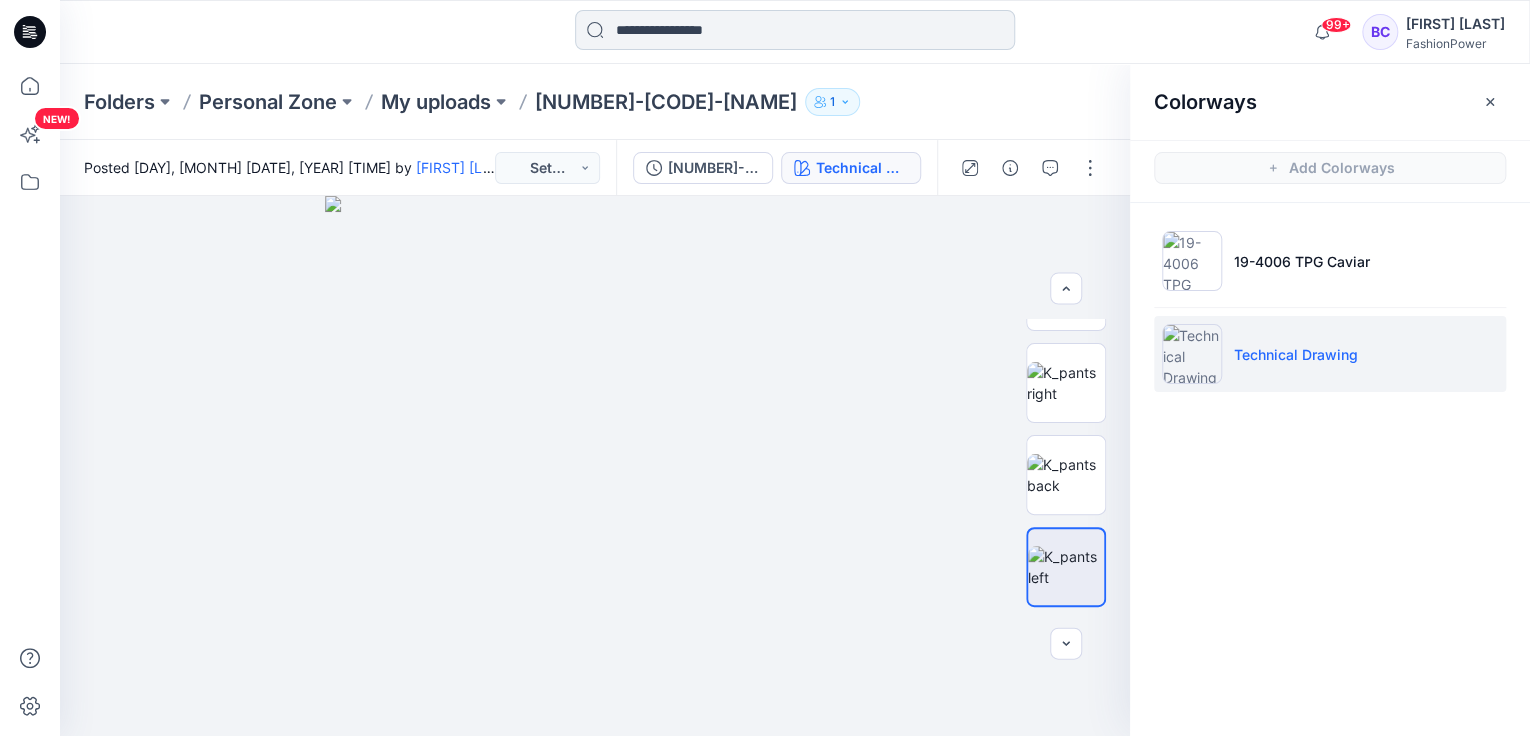 click at bounding box center [795, 30] 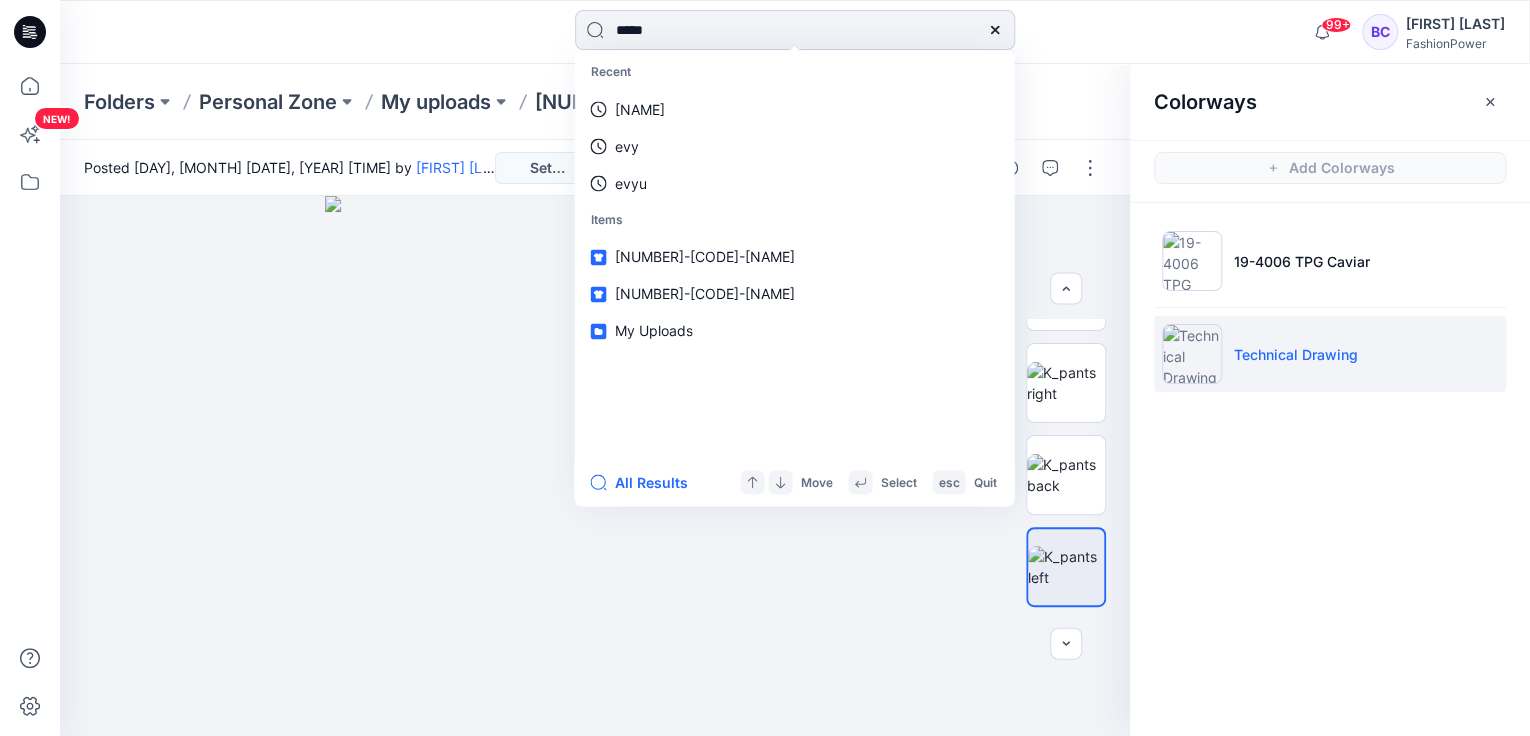type on "******" 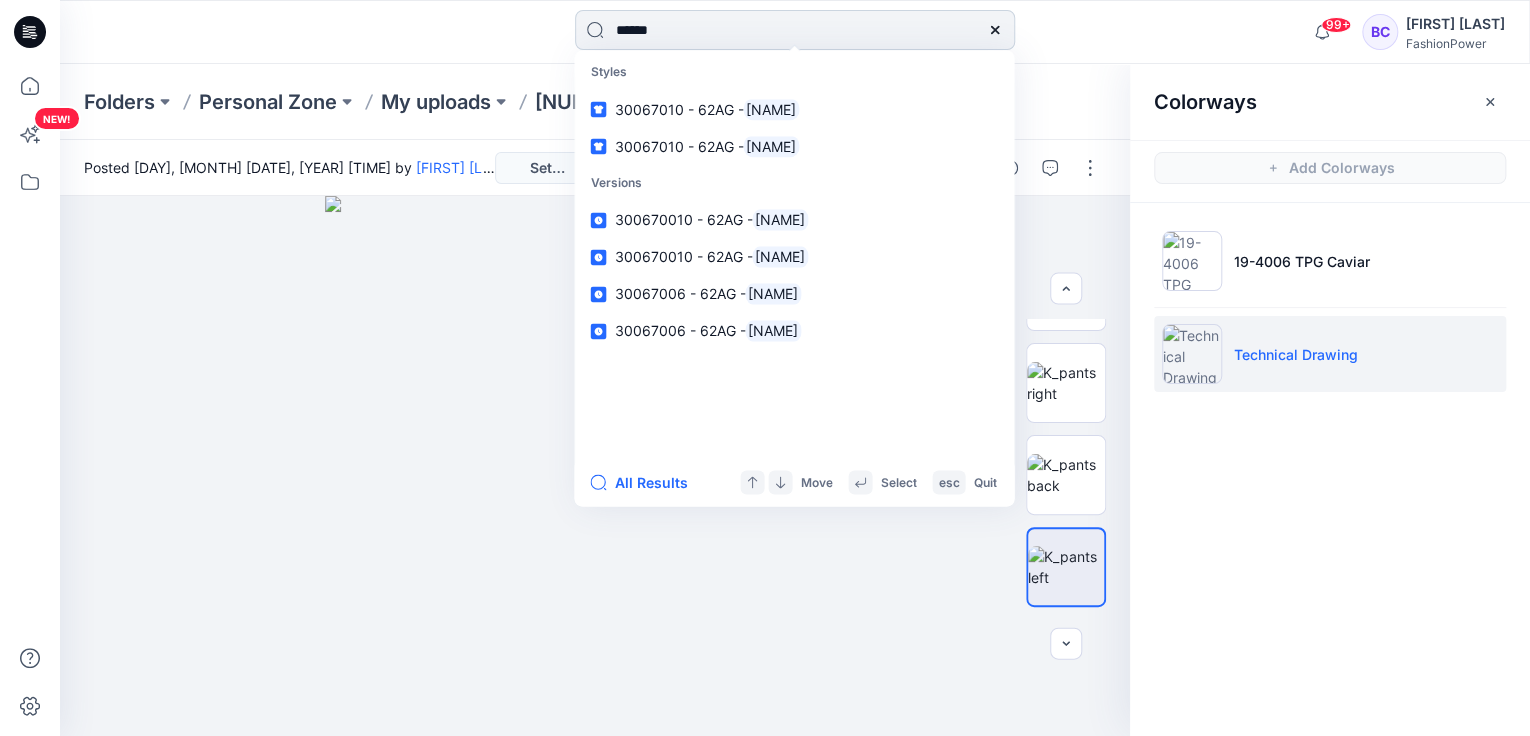 type 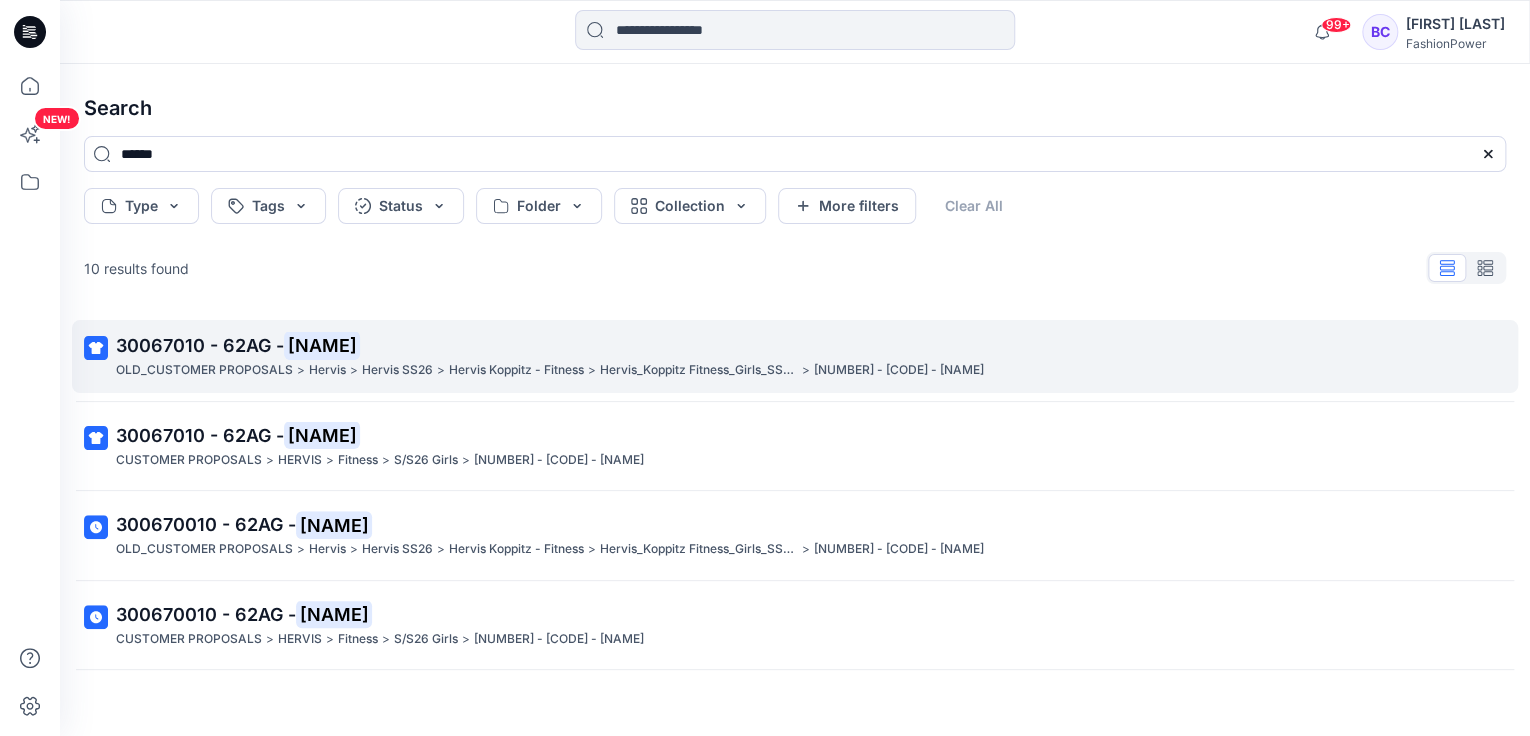 click on "30067010 - 62AG -  Bailey" at bounding box center [793, 346] 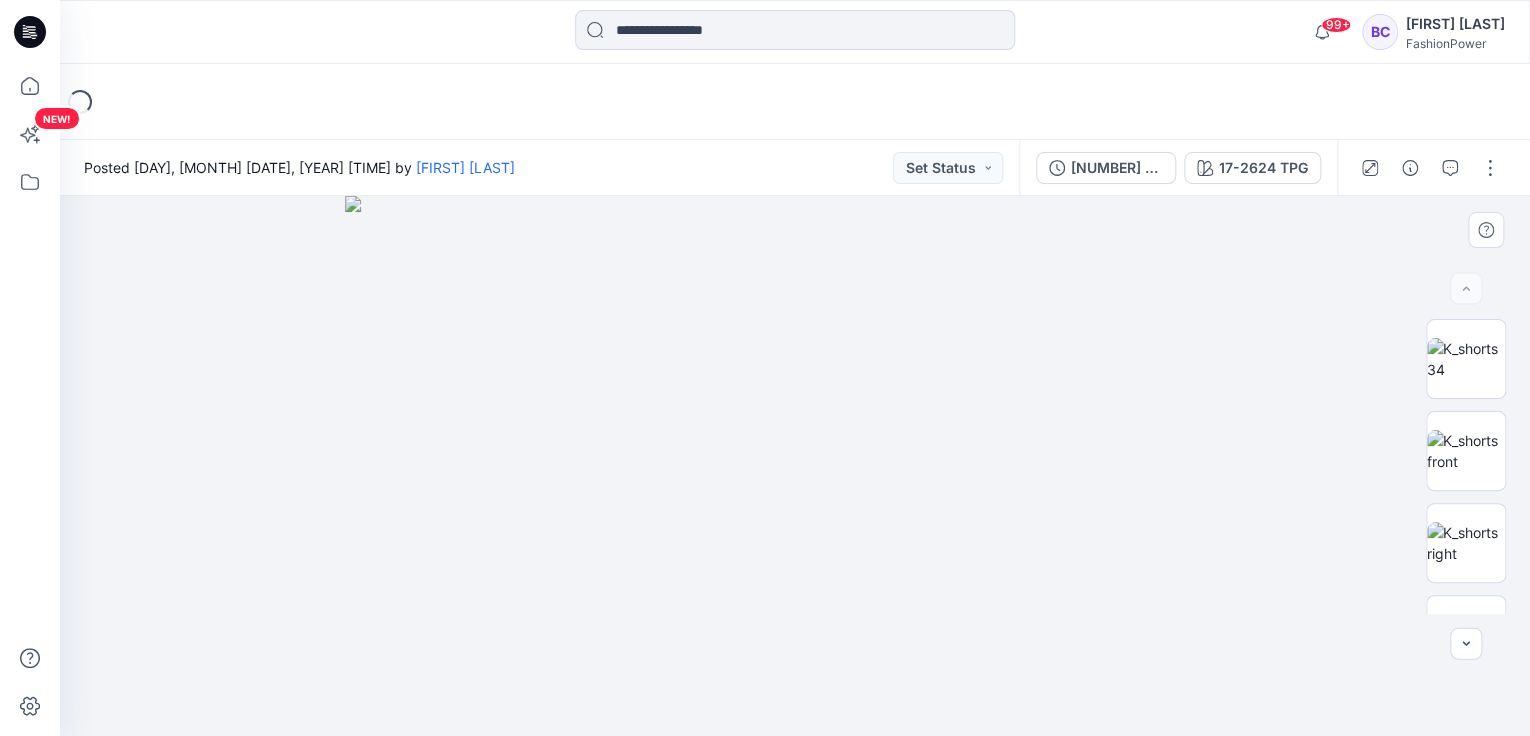 click at bounding box center [795, 466] 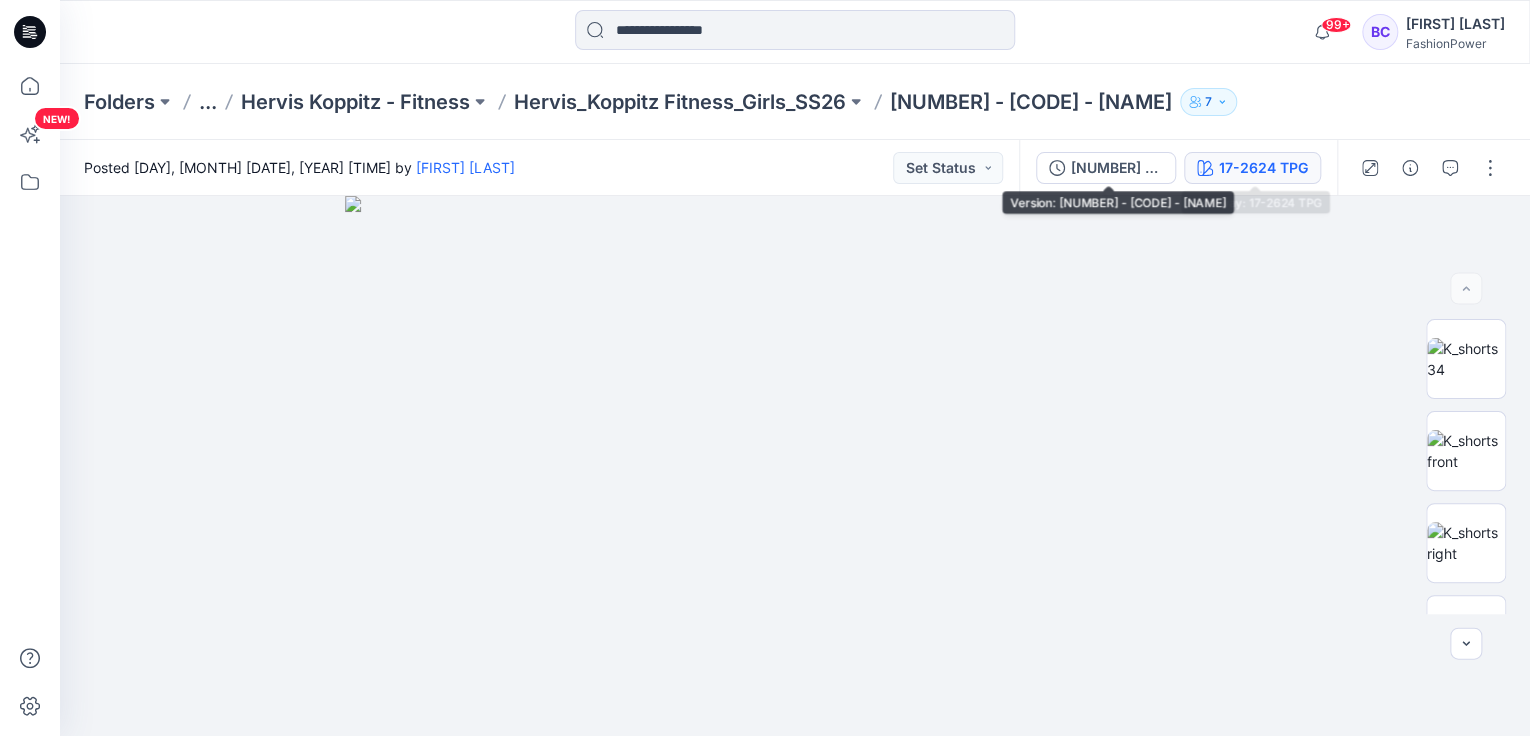 click on "17-2624 TPG" at bounding box center [1263, 168] 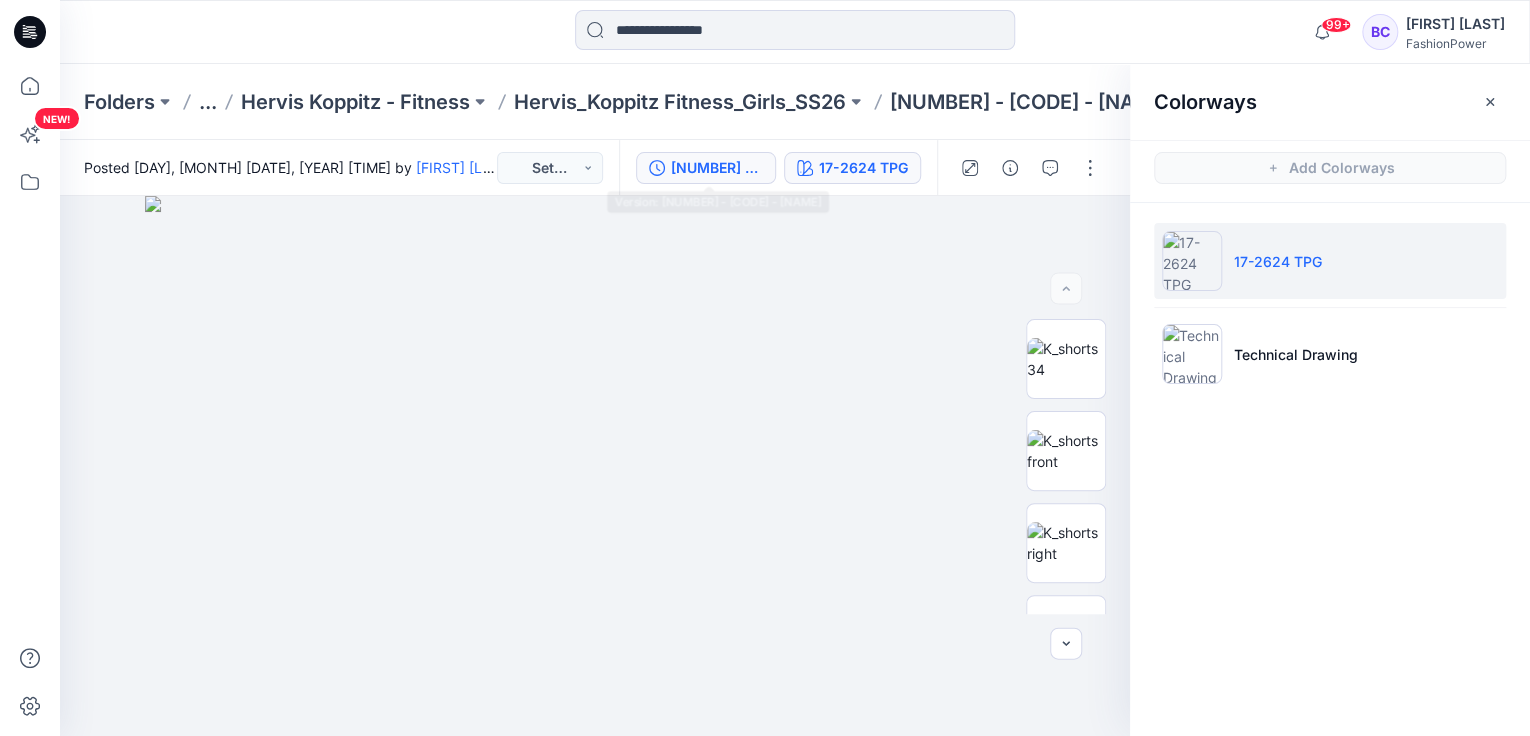 click on "30067006 - 62AG - Bailey" at bounding box center (717, 168) 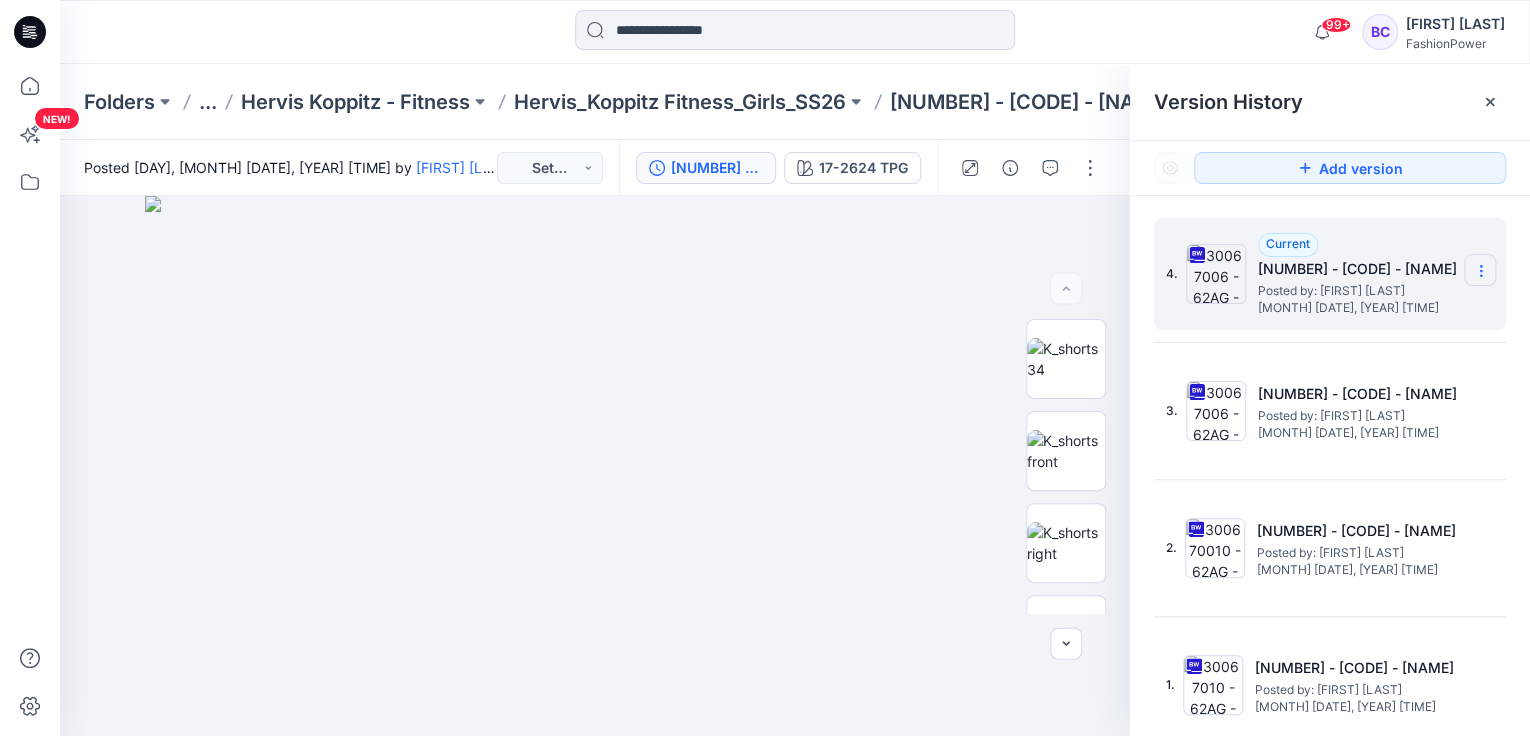 click 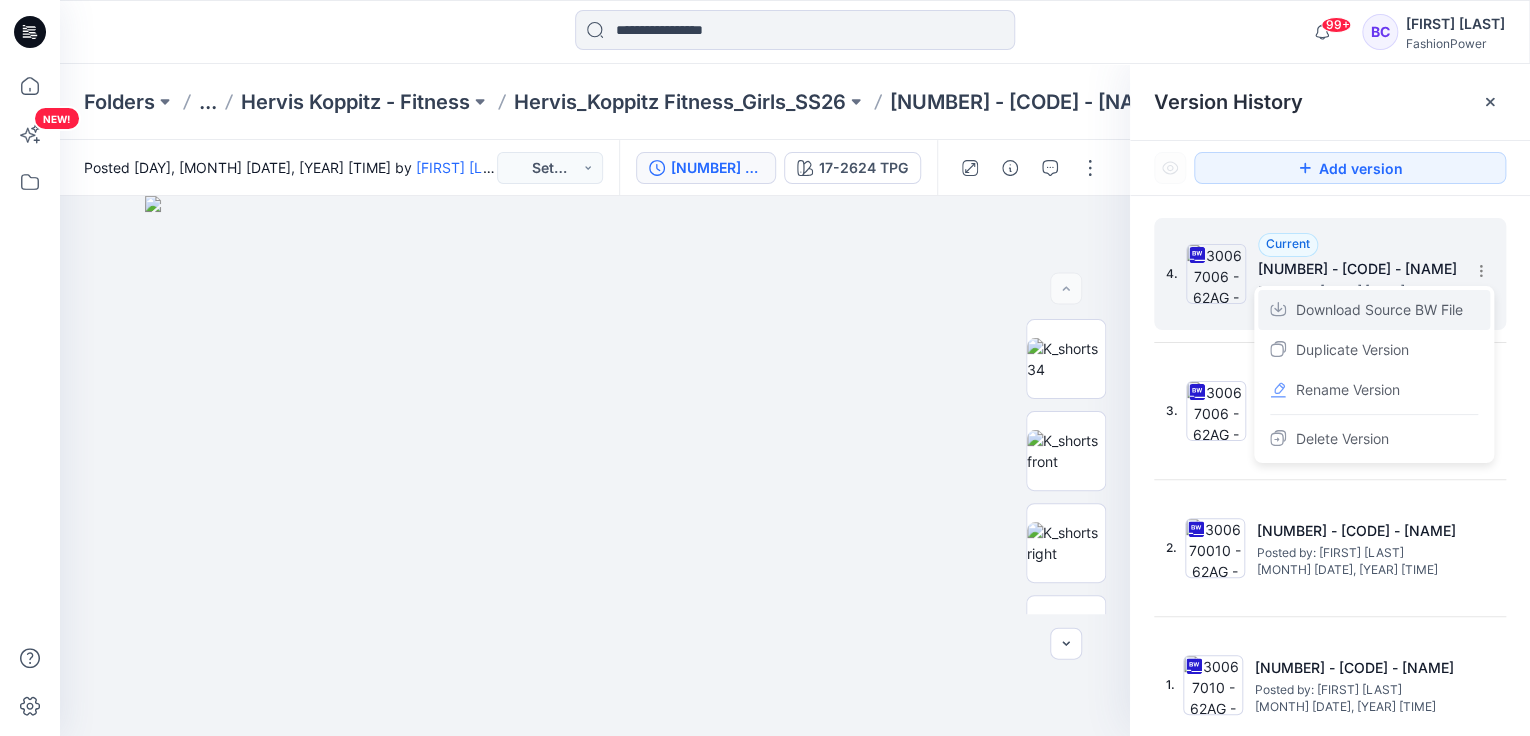 click on "Download Source BW File" at bounding box center [1379, 310] 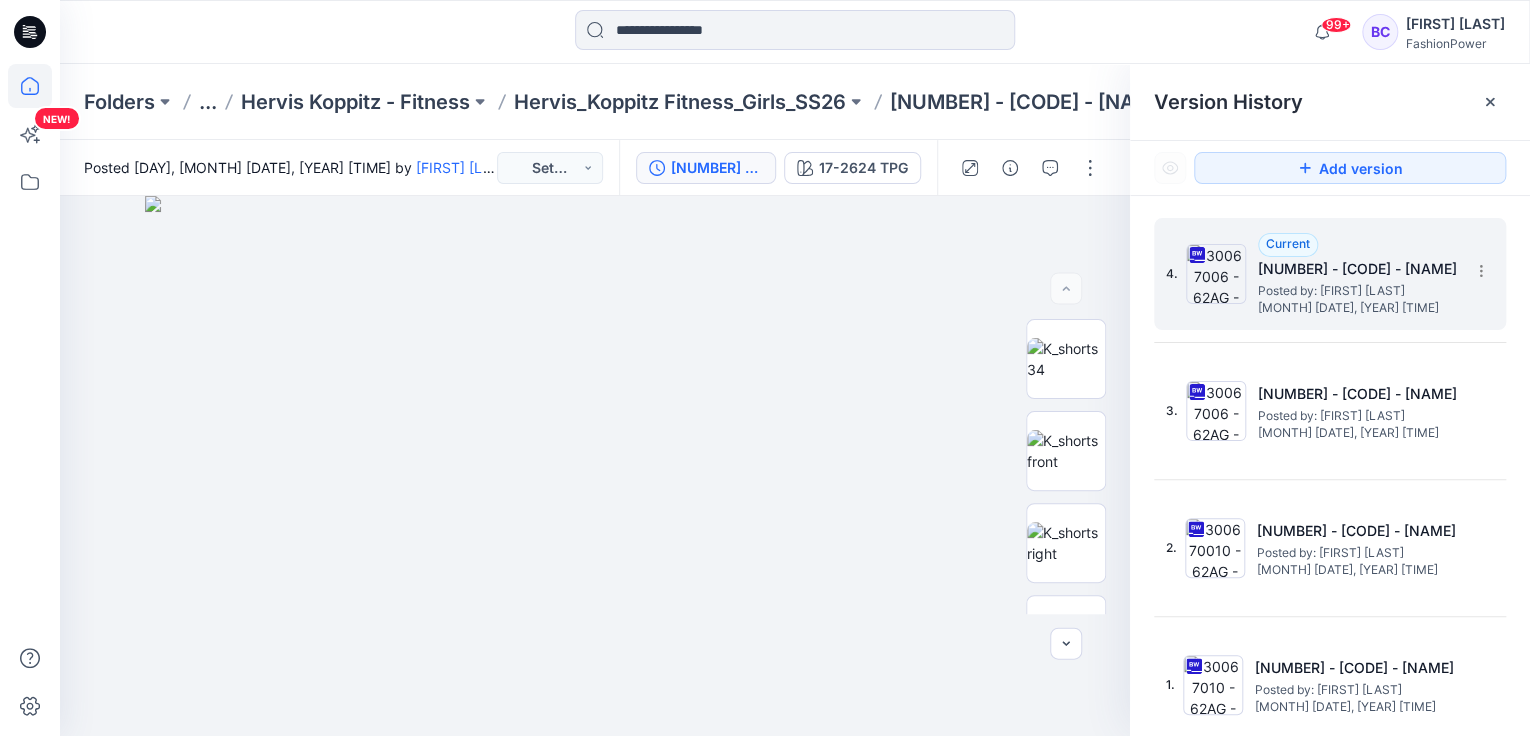 click 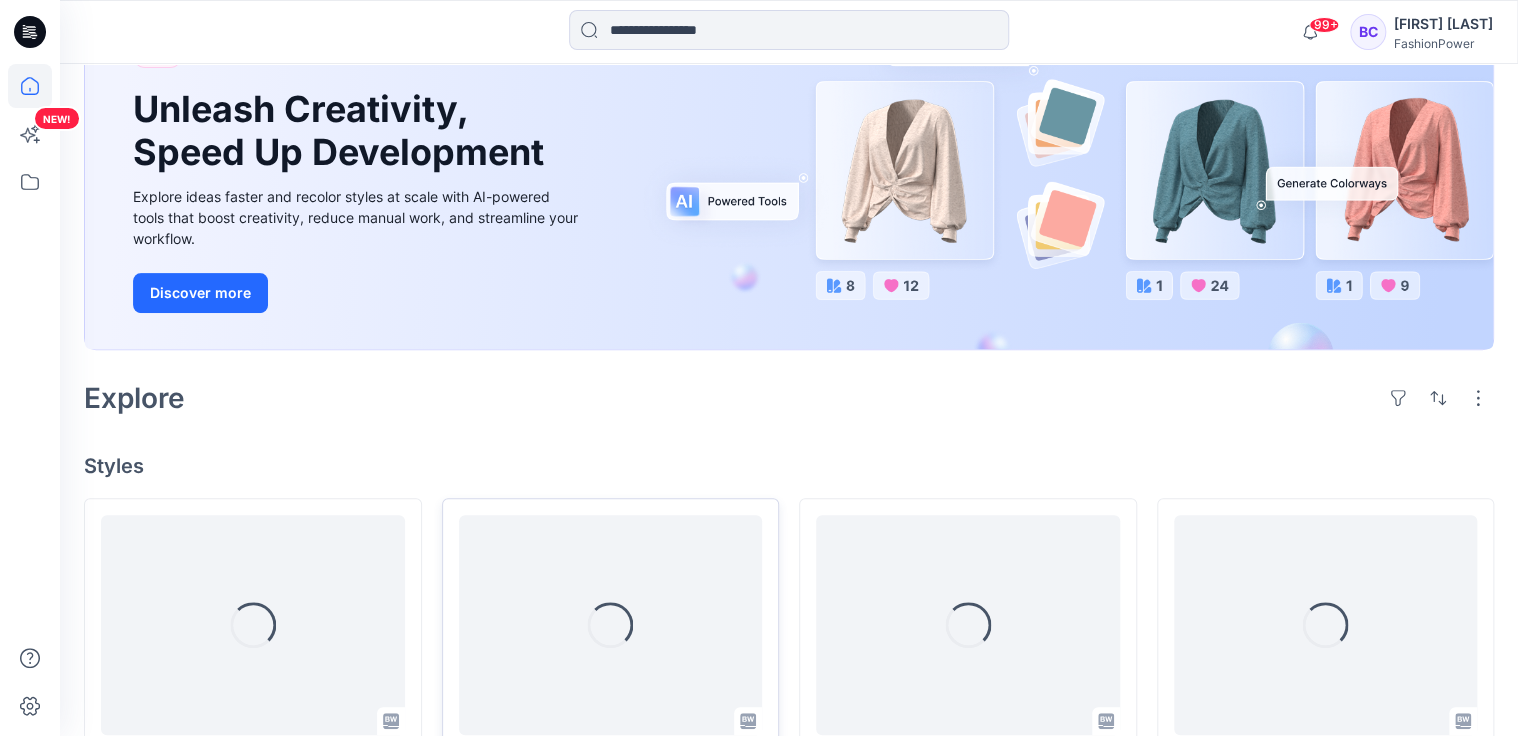 scroll, scrollTop: 640, scrollLeft: 0, axis: vertical 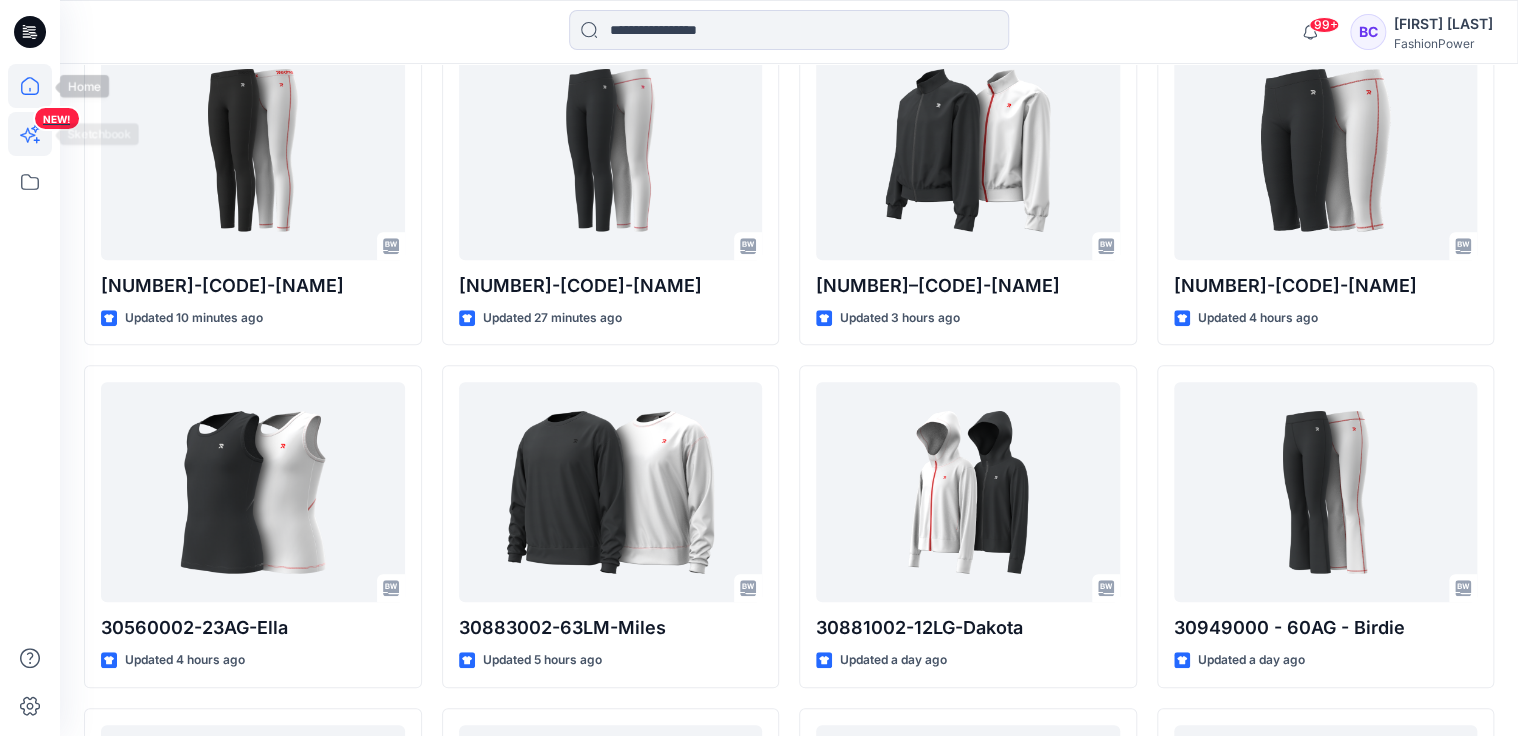 drag, startPoint x: 42, startPoint y: 75, endPoint x: 36, endPoint y: 116, distance: 41.4367 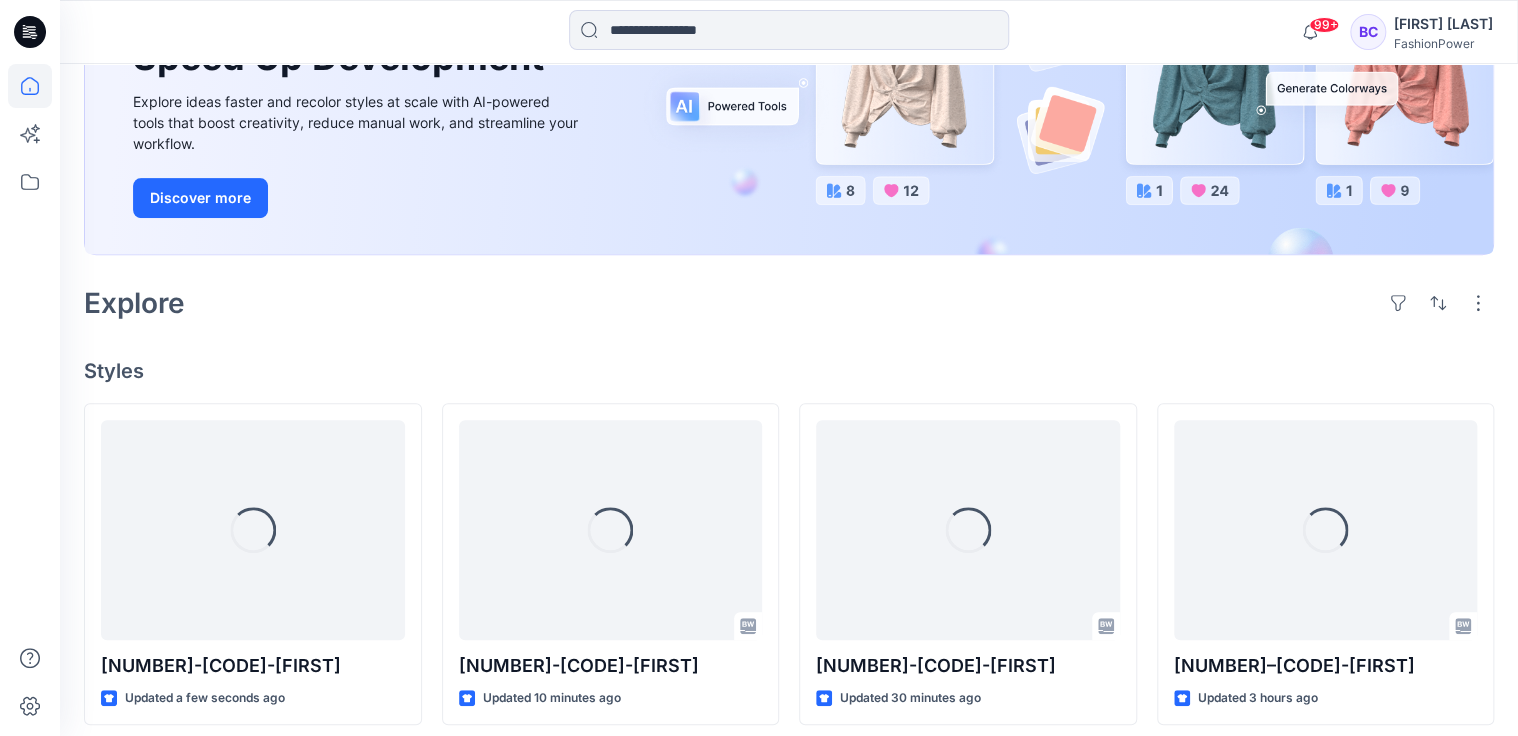 scroll, scrollTop: 560, scrollLeft: 0, axis: vertical 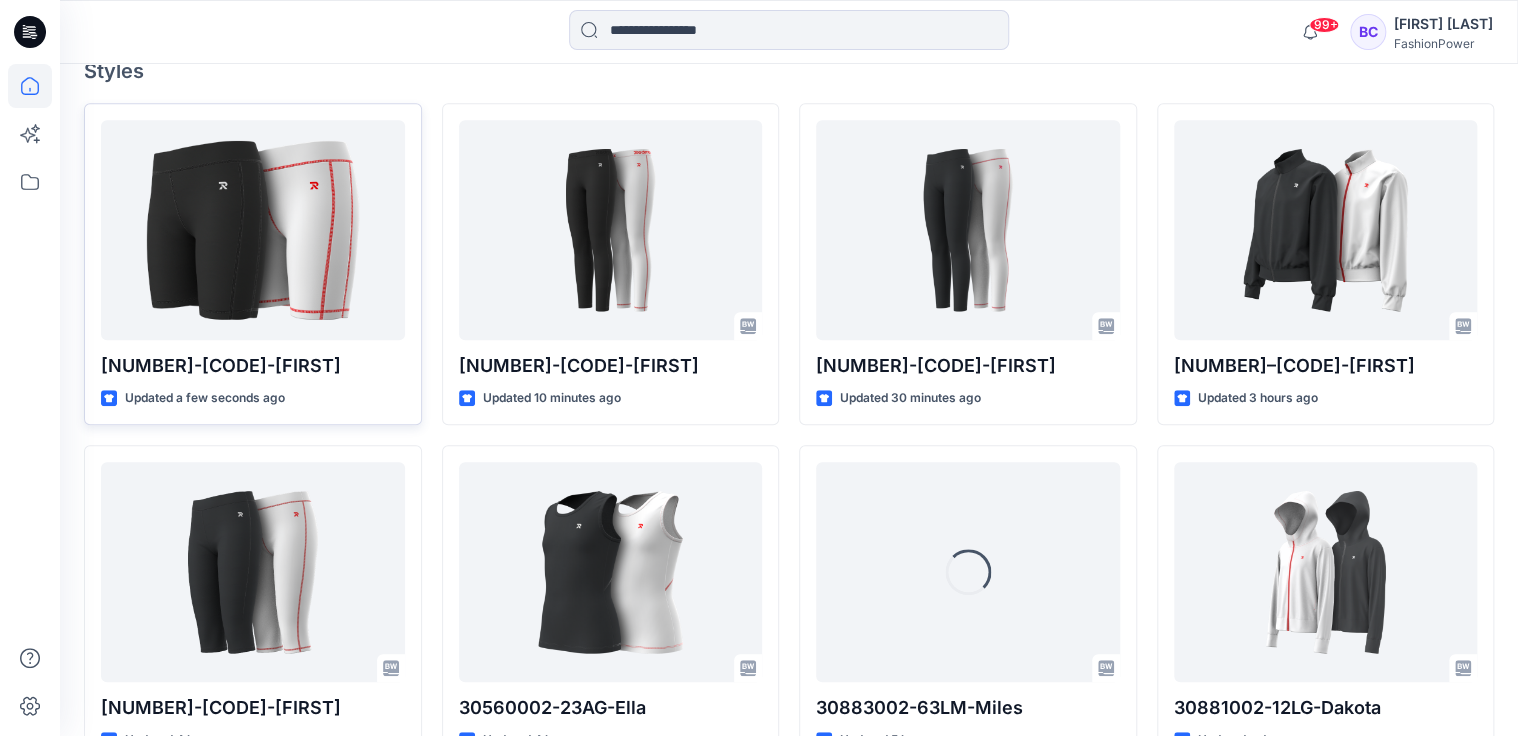 click at bounding box center [253, 230] 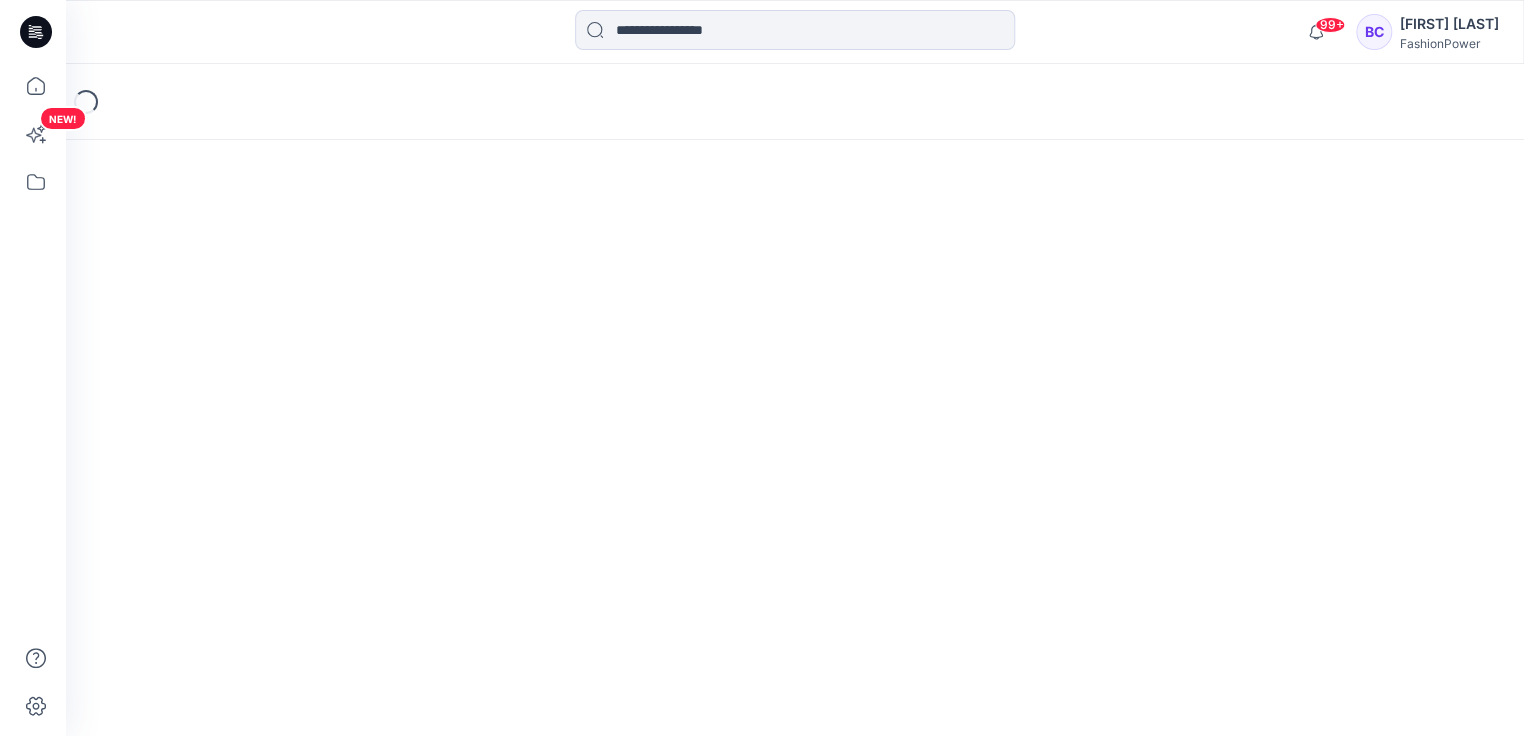 scroll, scrollTop: 0, scrollLeft: 0, axis: both 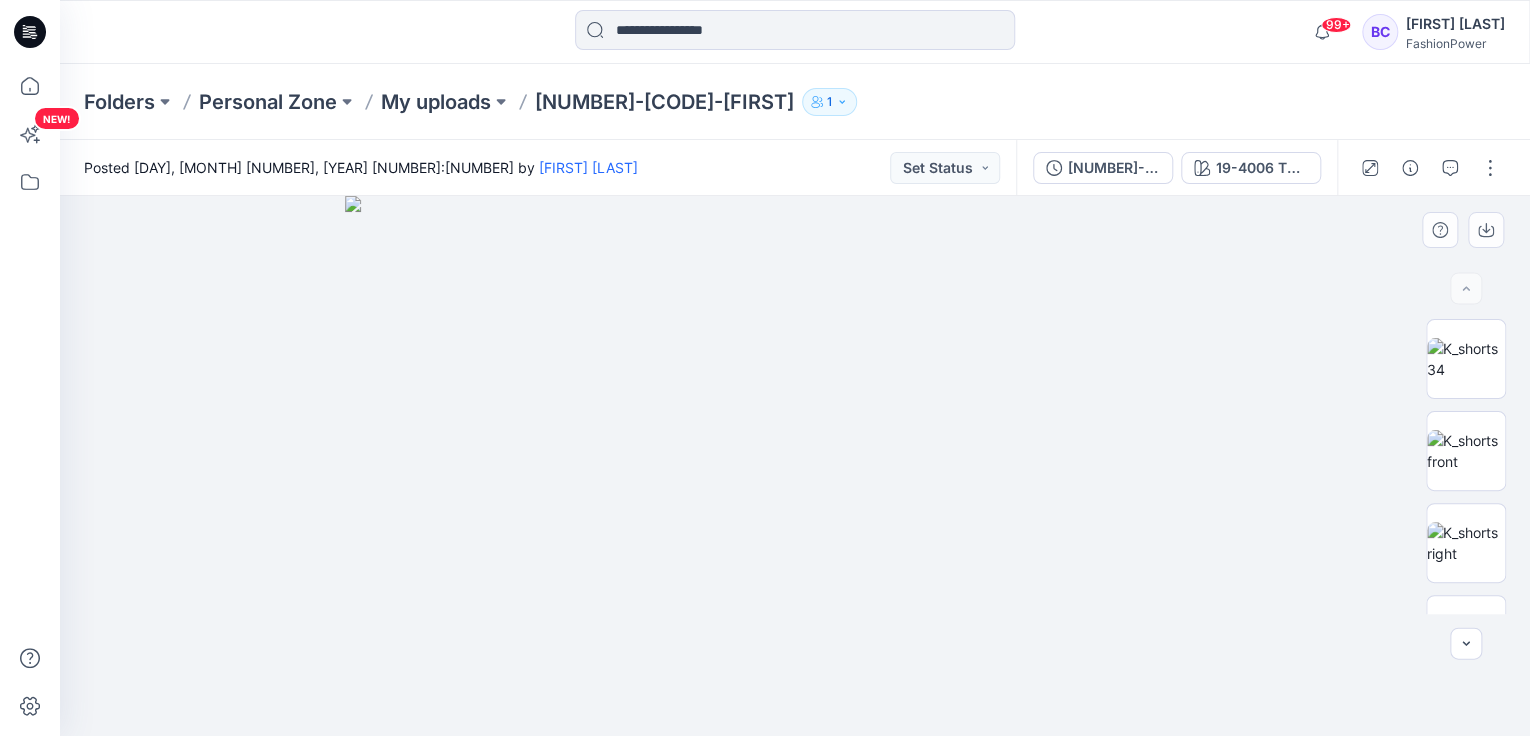 click at bounding box center [795, 466] 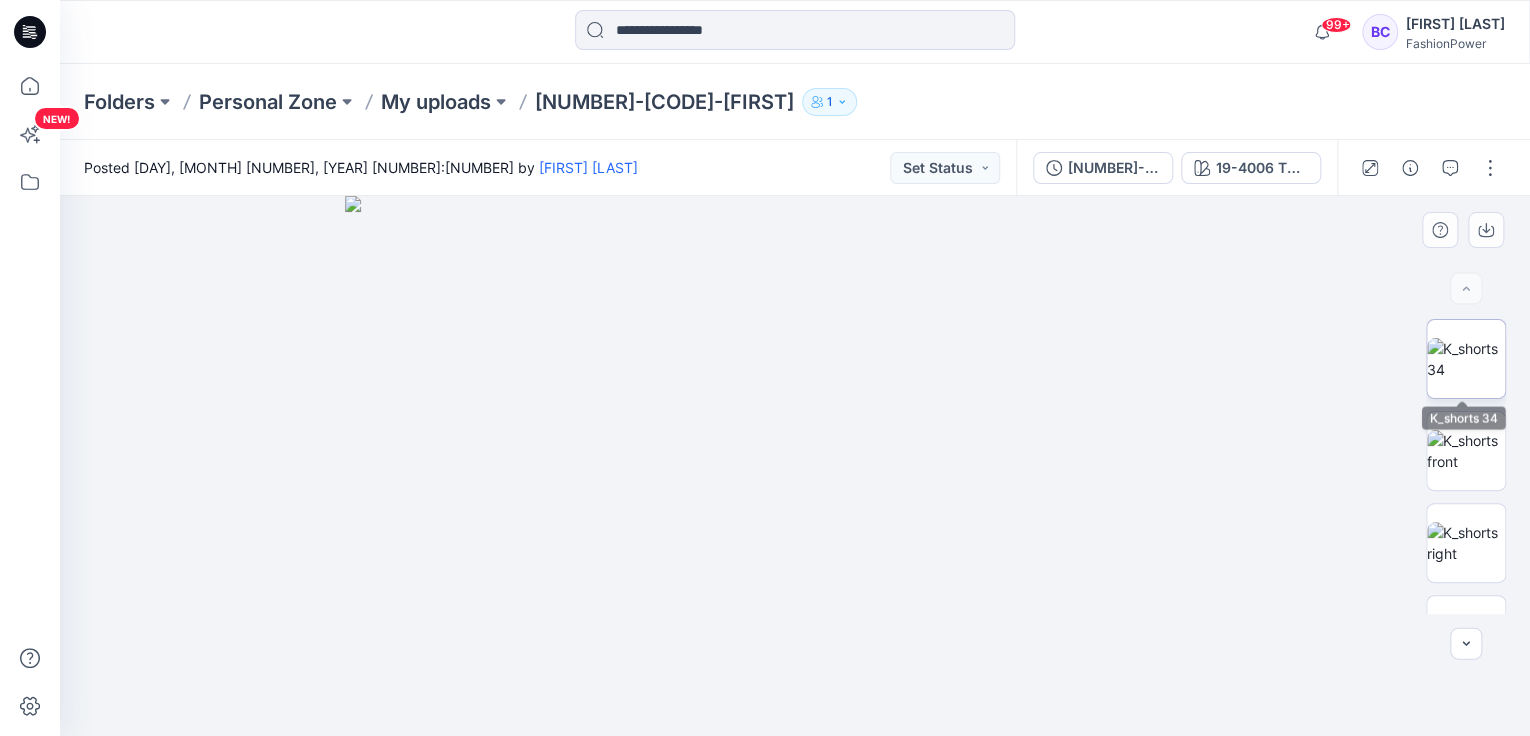click at bounding box center (1466, 359) 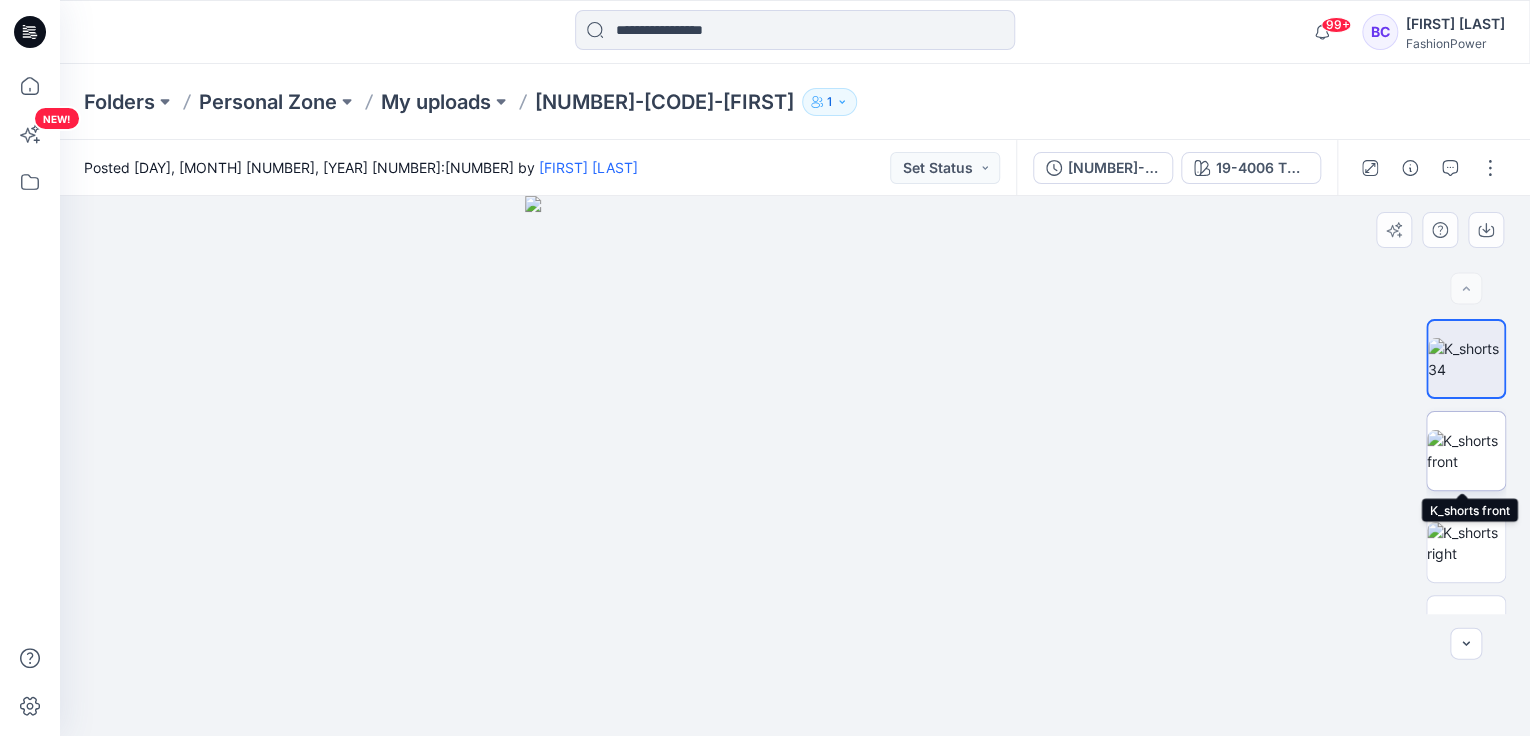 click at bounding box center (1466, 451) 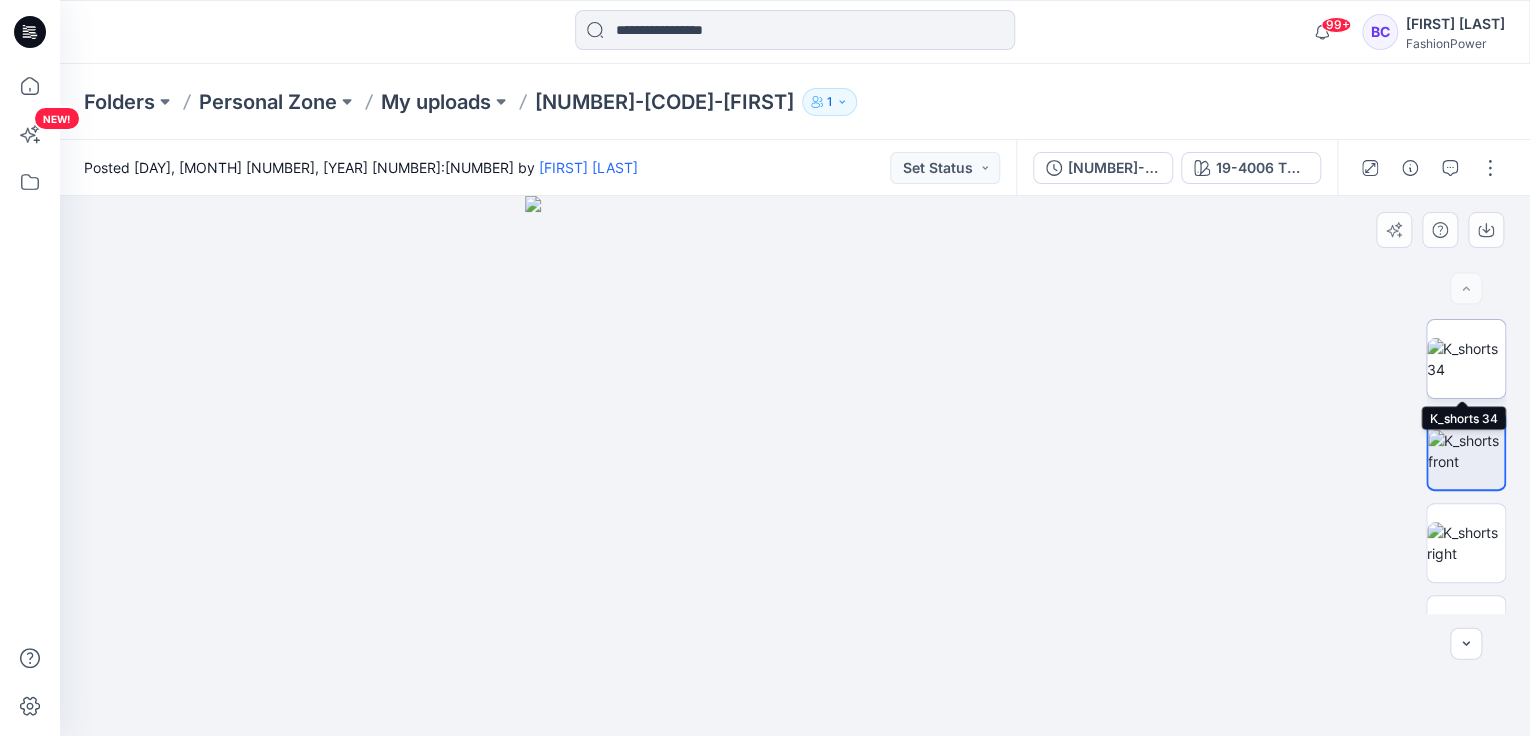 click at bounding box center [1466, 359] 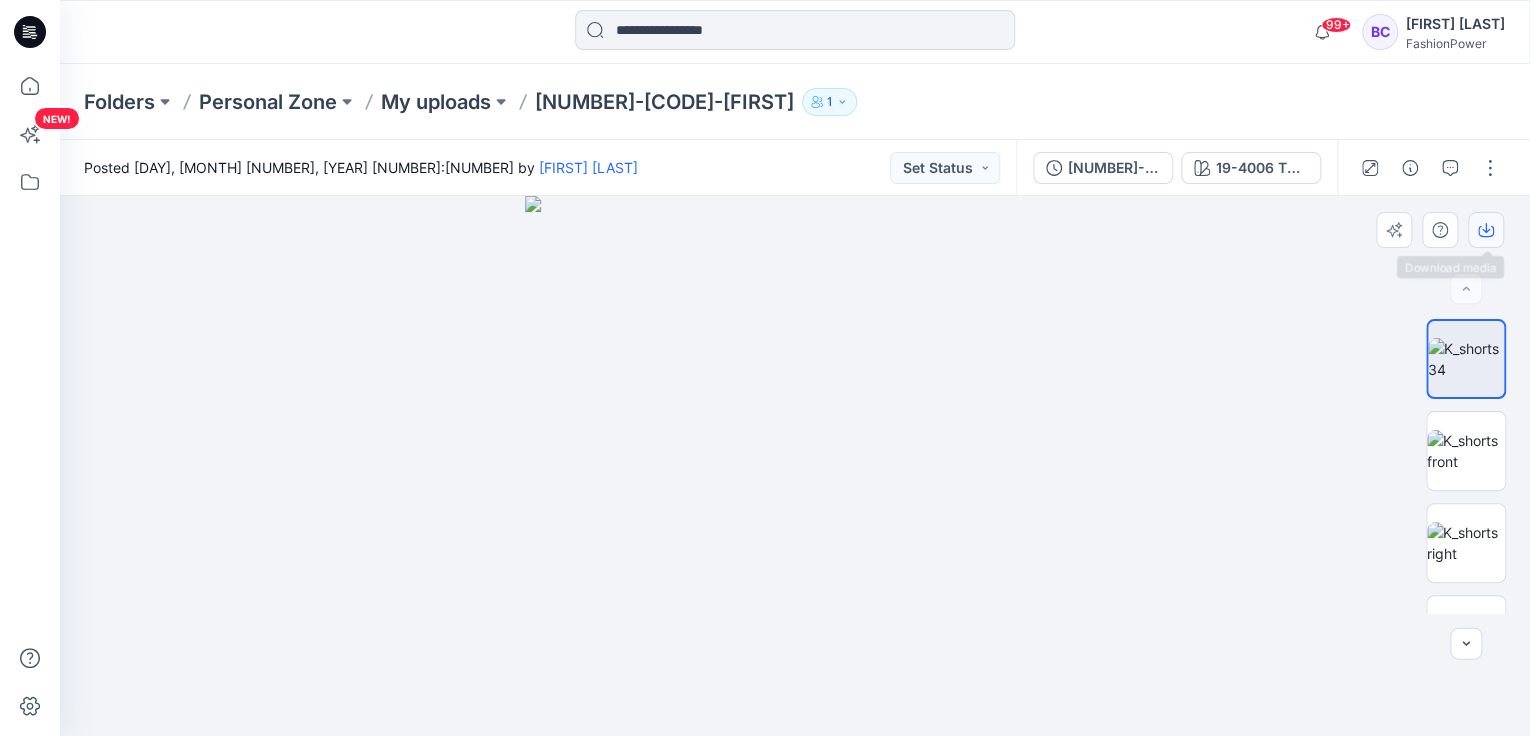 click at bounding box center (1486, 230) 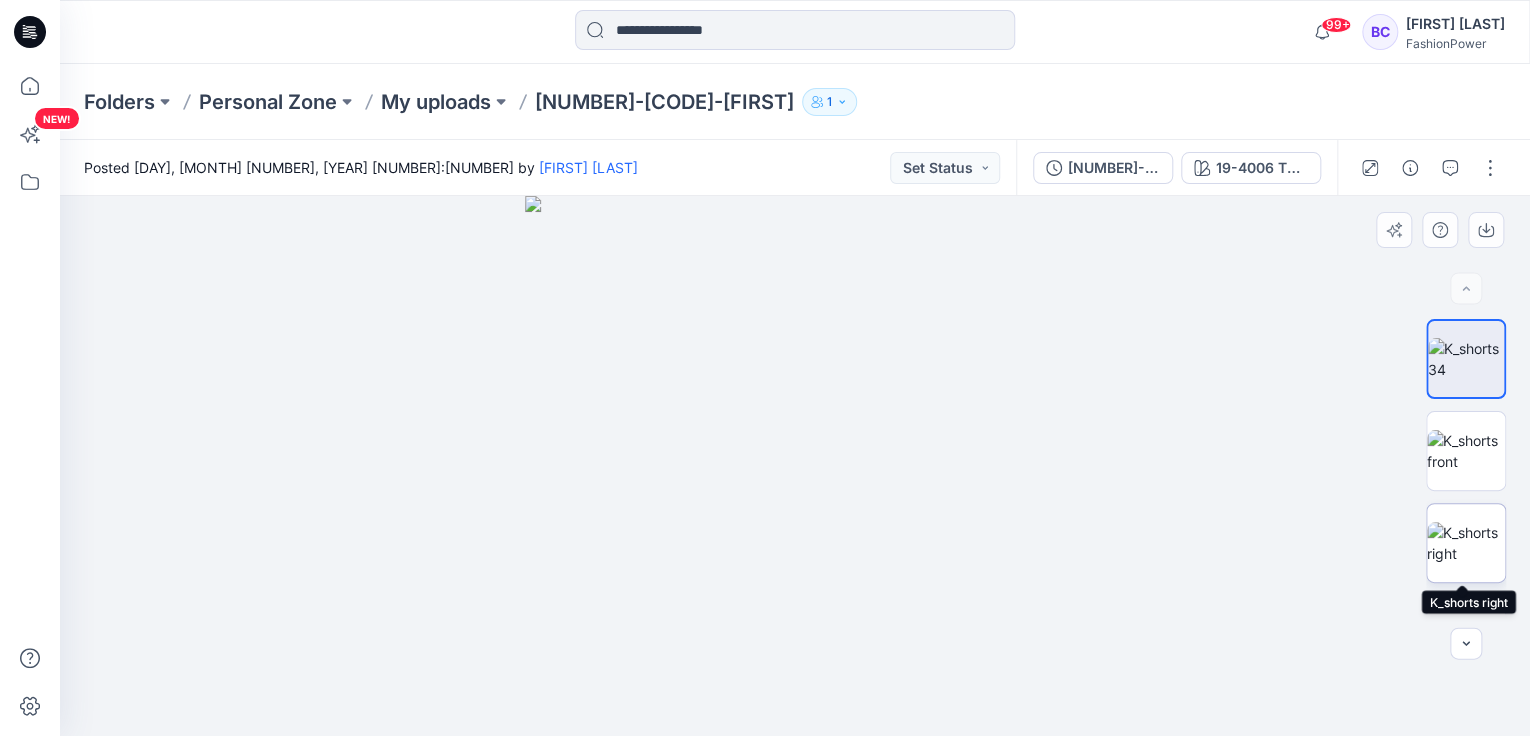 click at bounding box center [1466, 543] 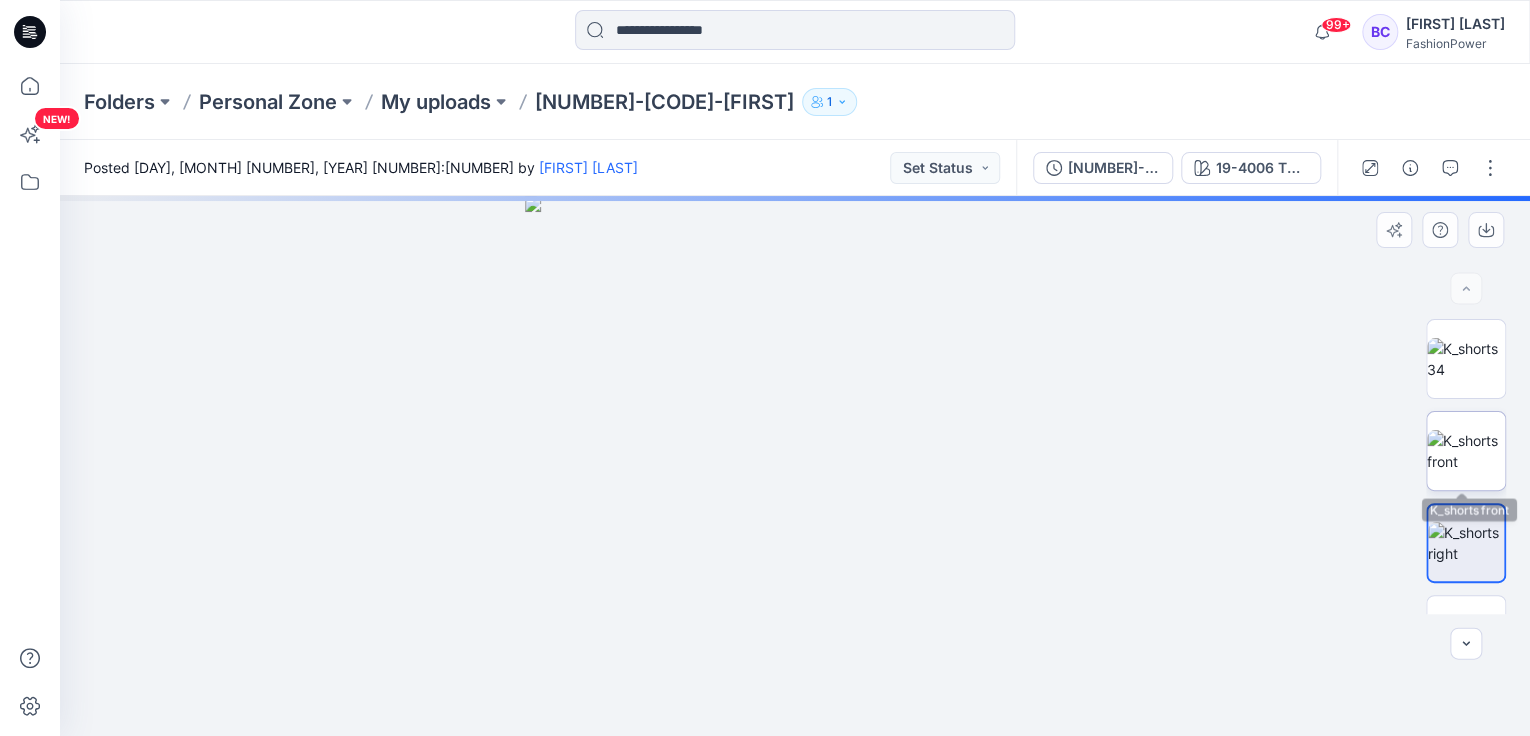 click at bounding box center (1466, 451) 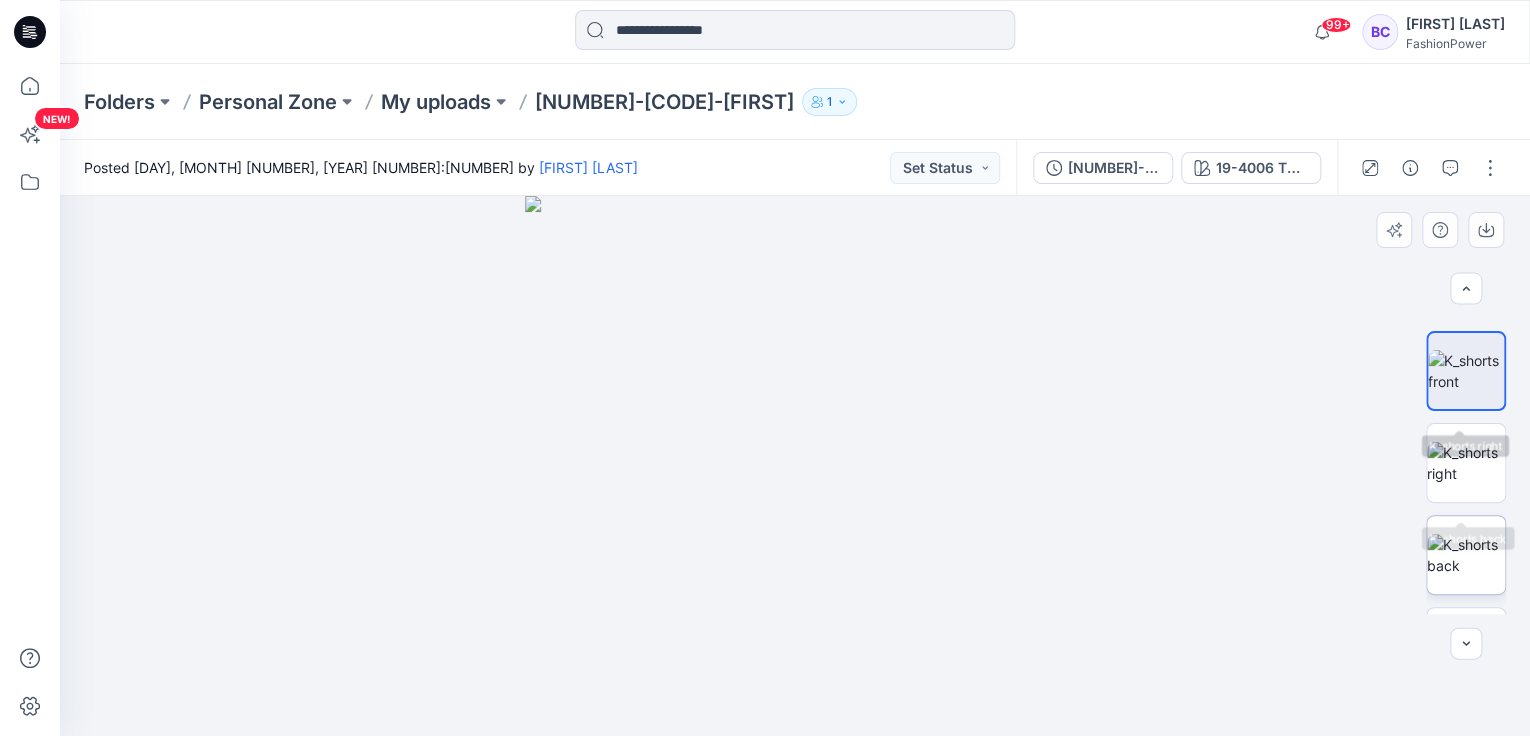 scroll, scrollTop: 160, scrollLeft: 0, axis: vertical 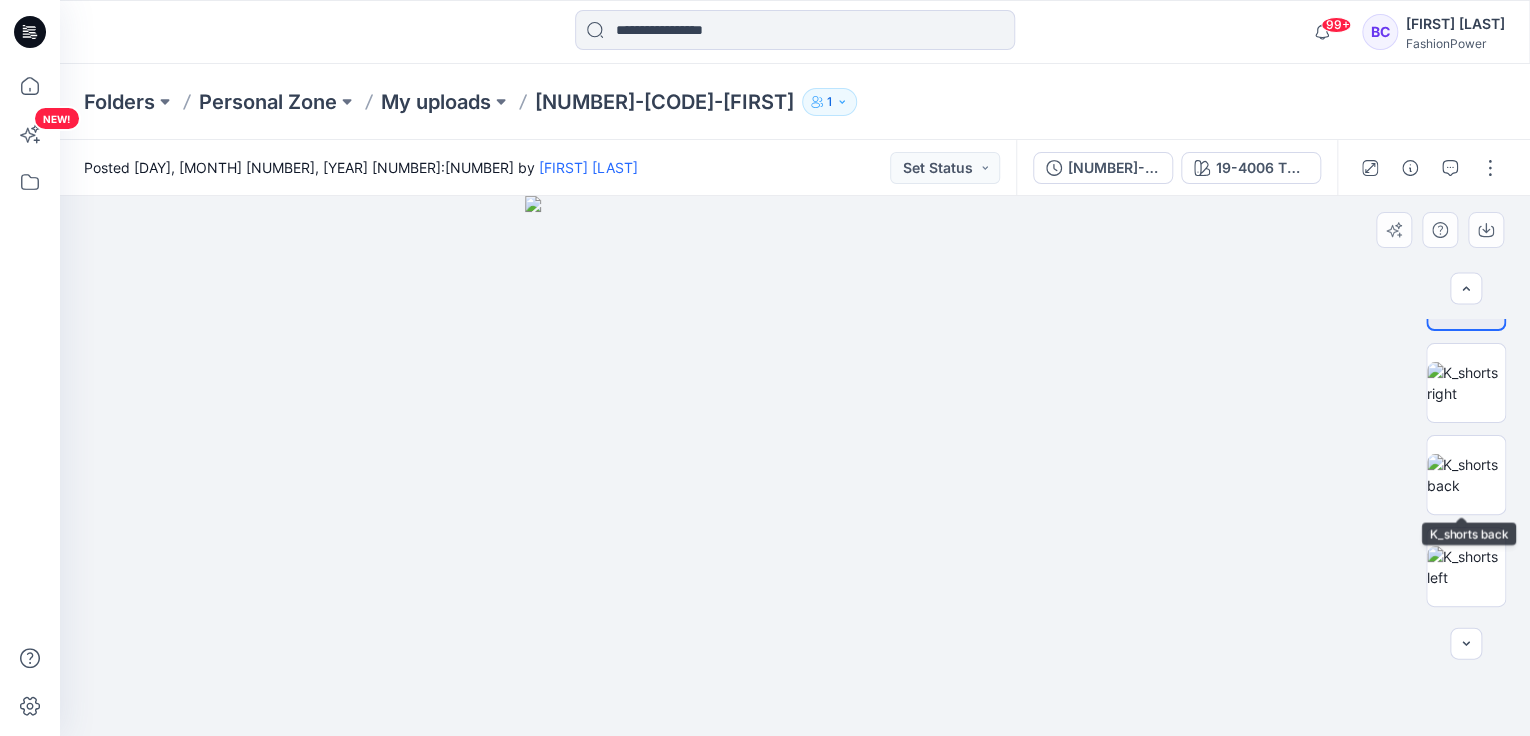 click at bounding box center (1466, 466) 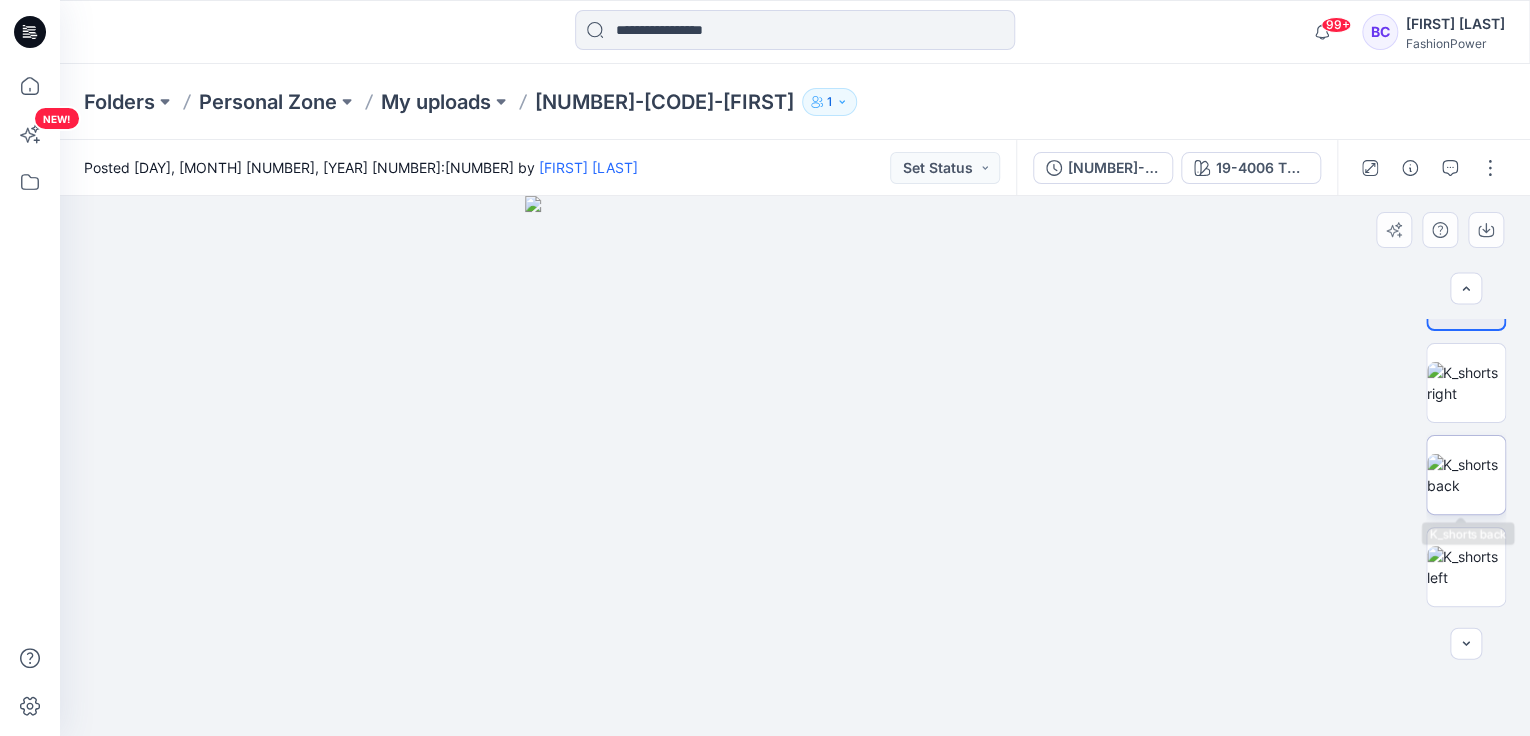 click at bounding box center (1466, 475) 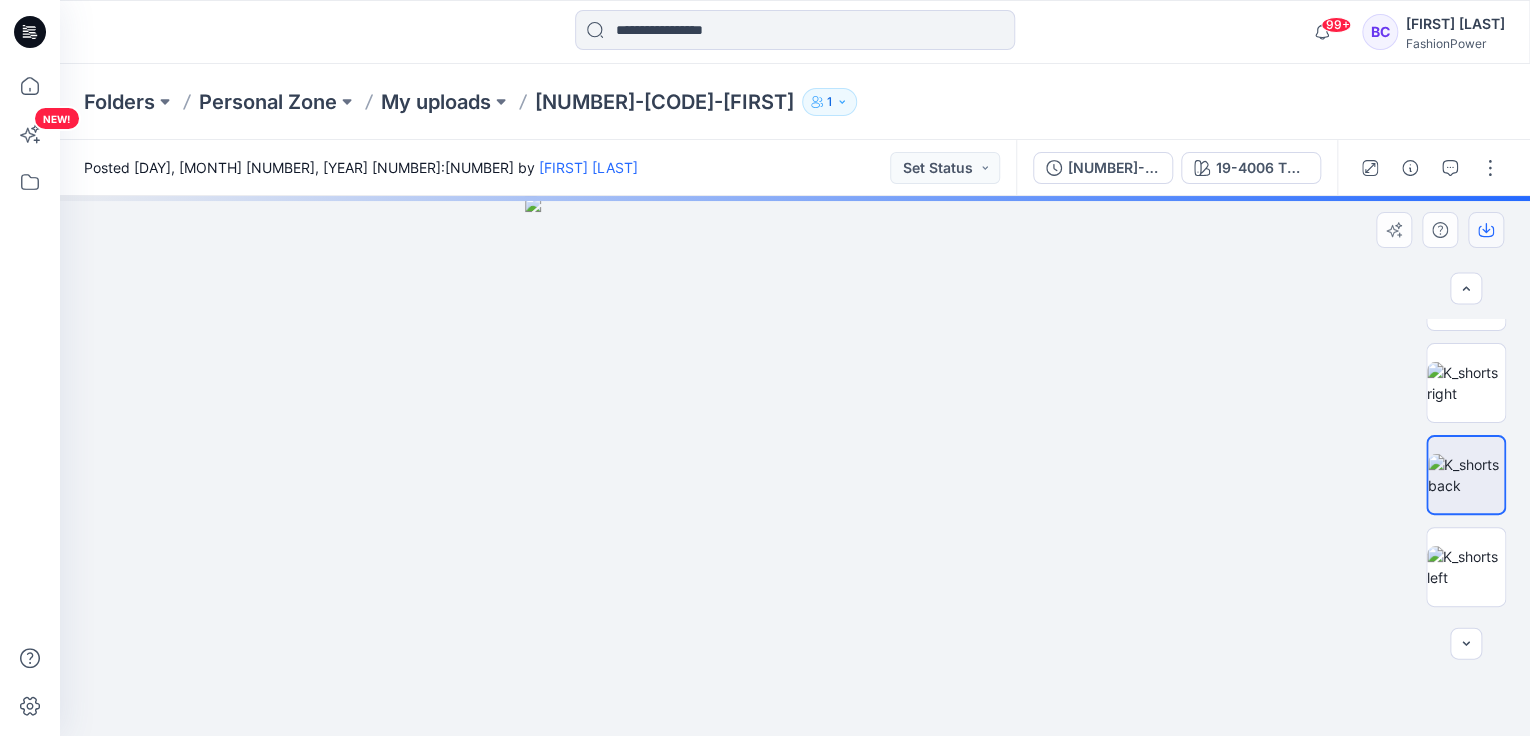 click 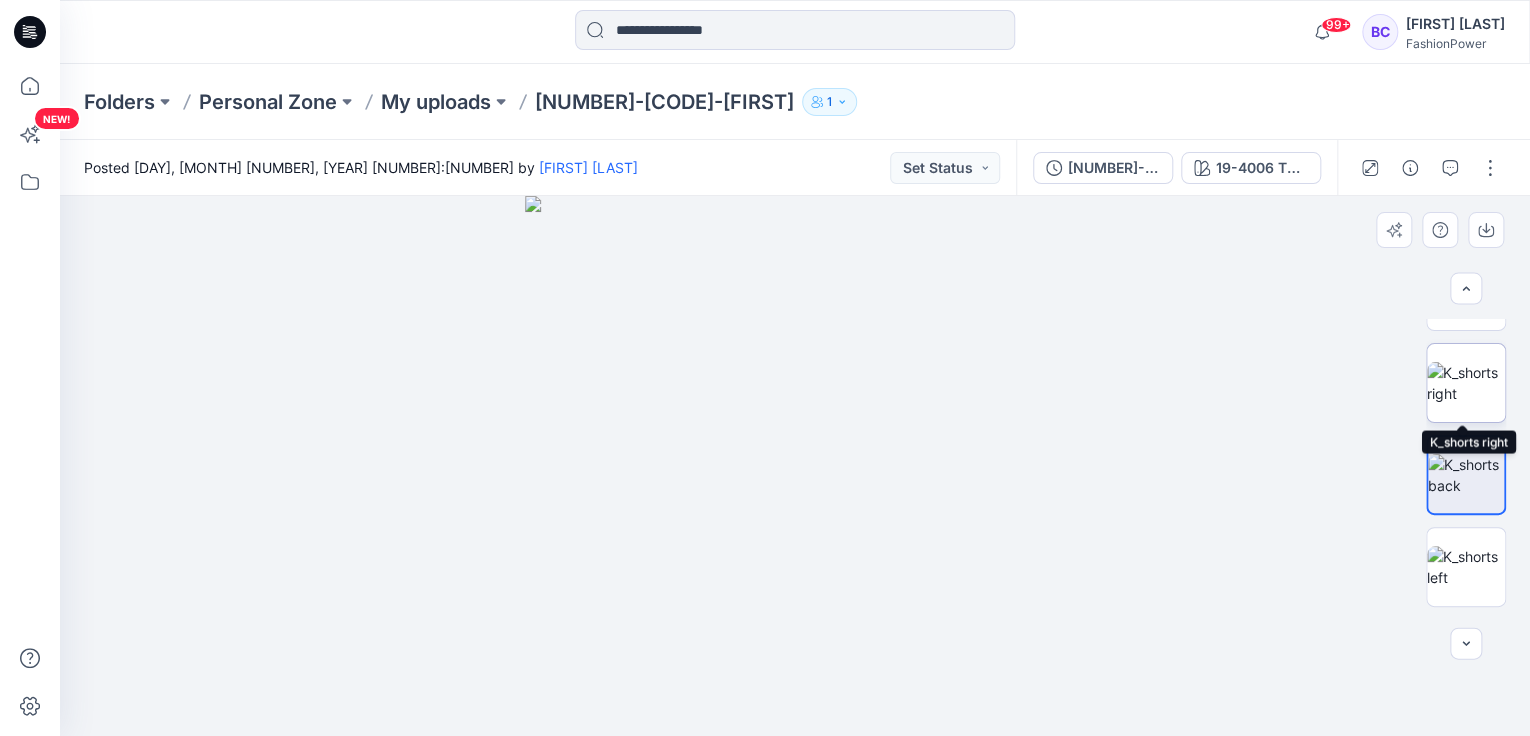 click at bounding box center [1466, 383] 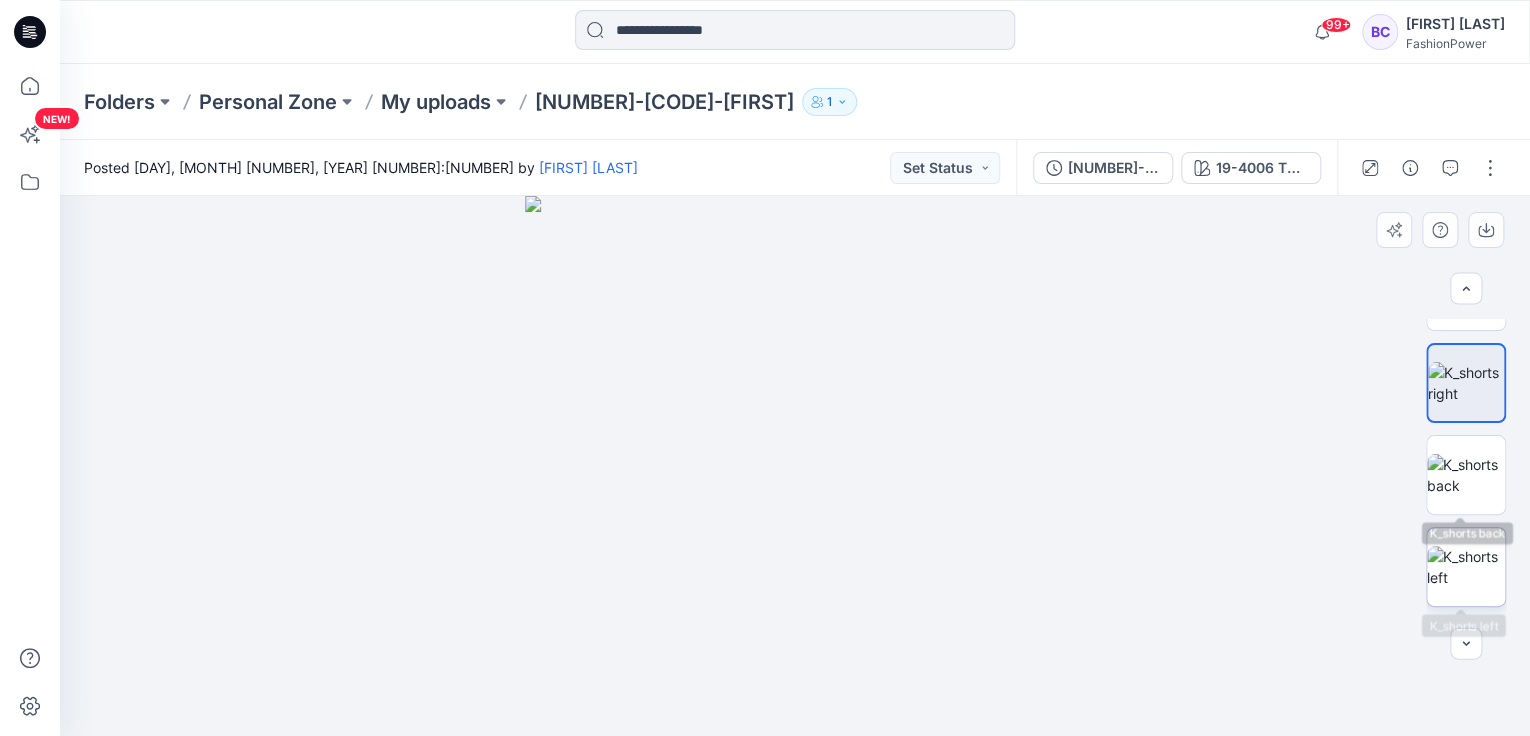 click at bounding box center [1466, 567] 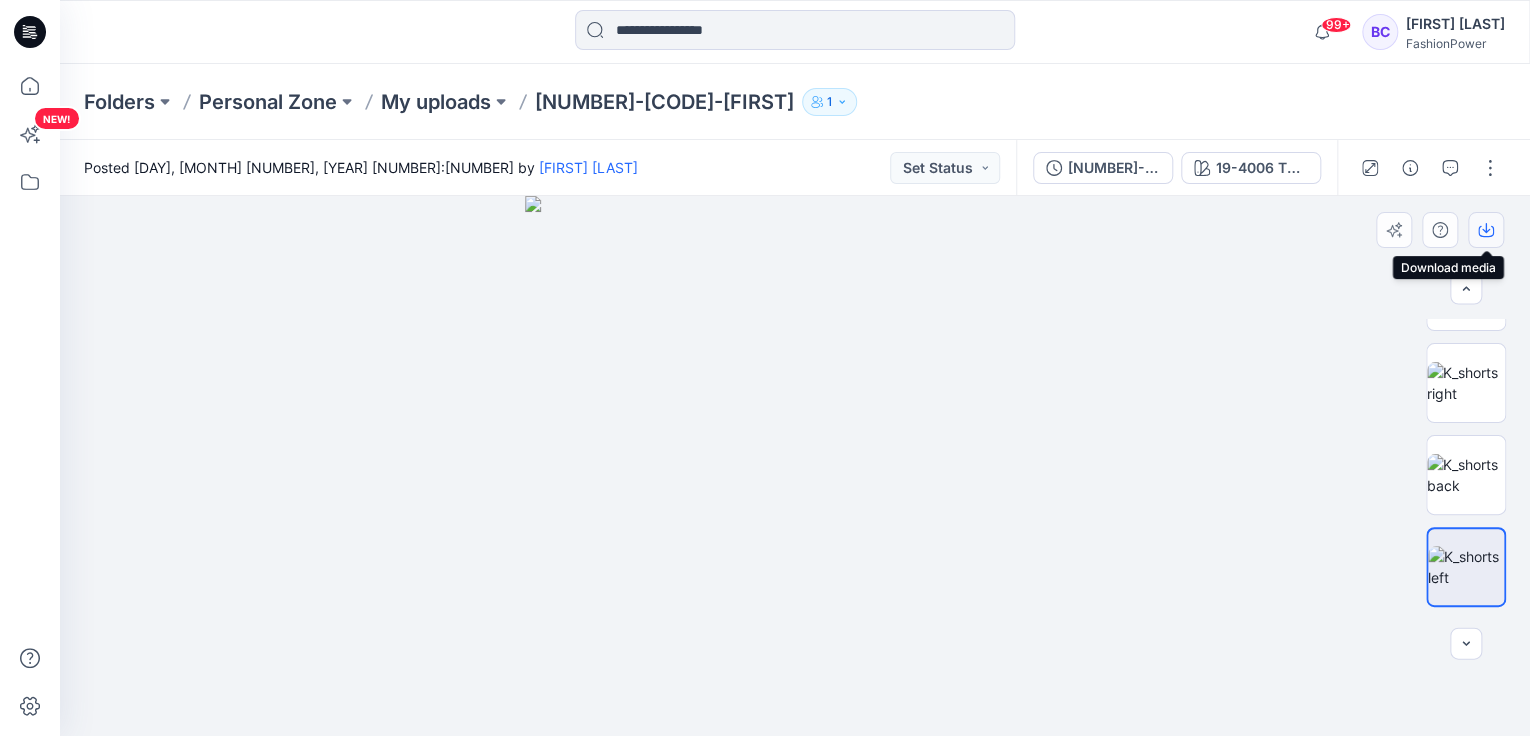 click at bounding box center (1486, 230) 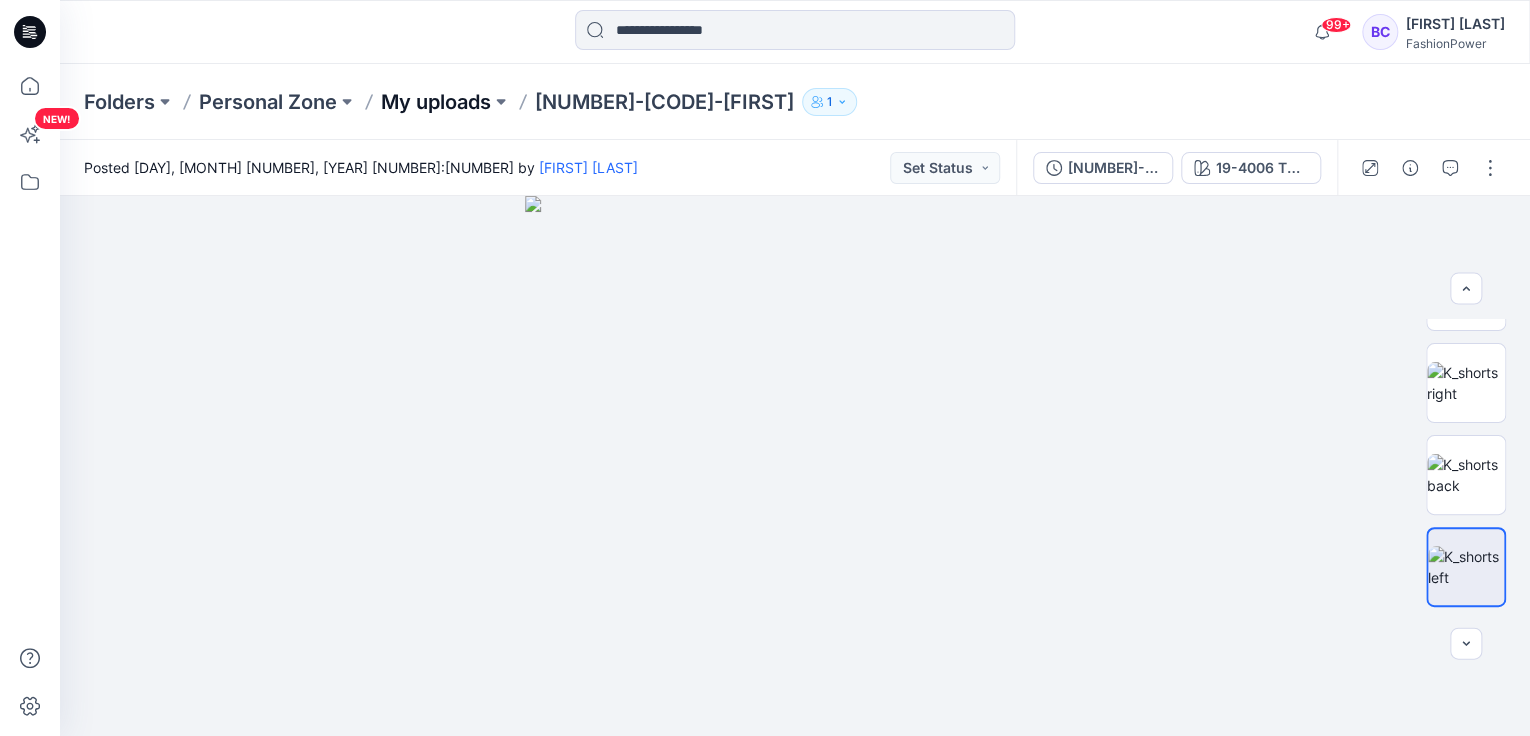 click on "My uploads" at bounding box center (436, 102) 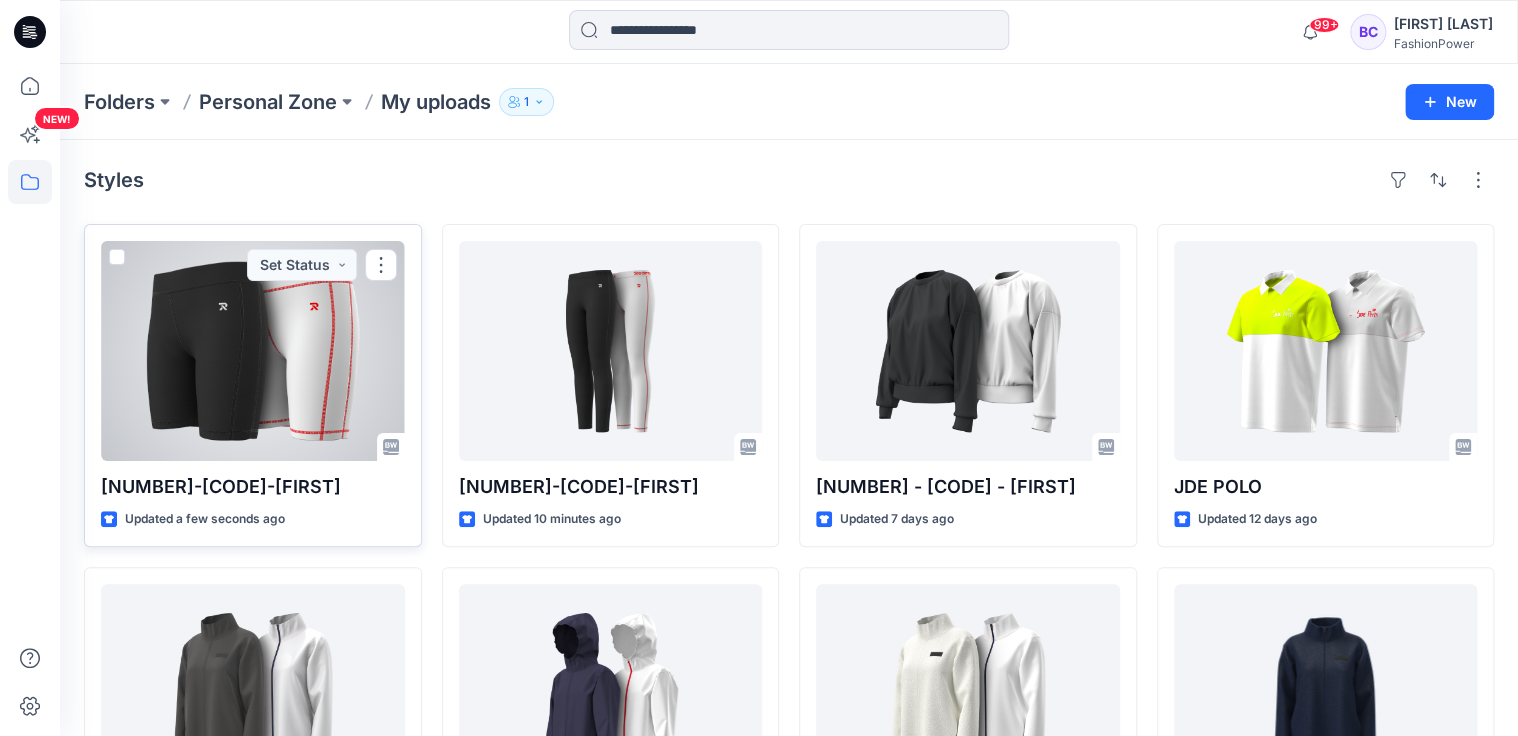 click at bounding box center [253, 351] 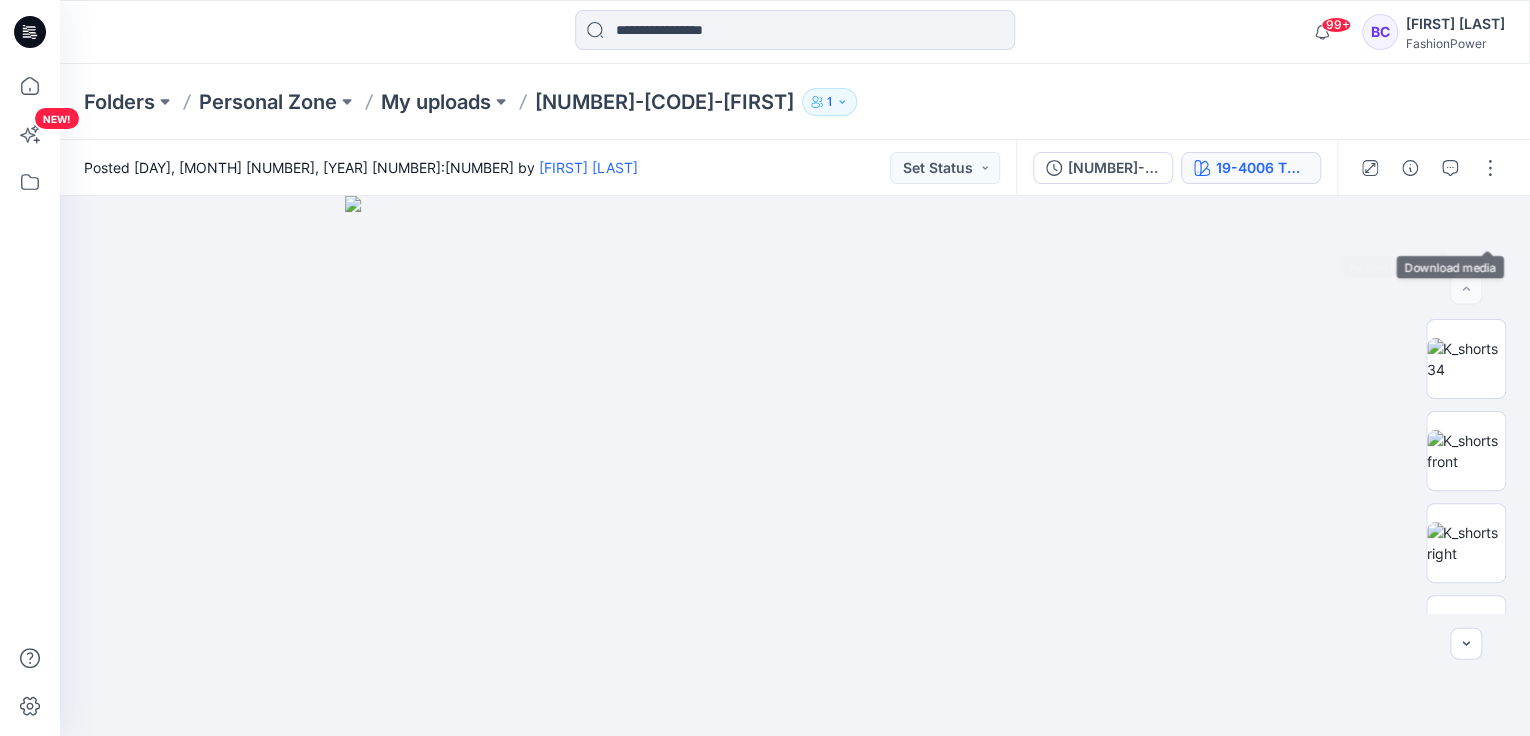 click on "19-4006 TPG Caviar" at bounding box center (1262, 168) 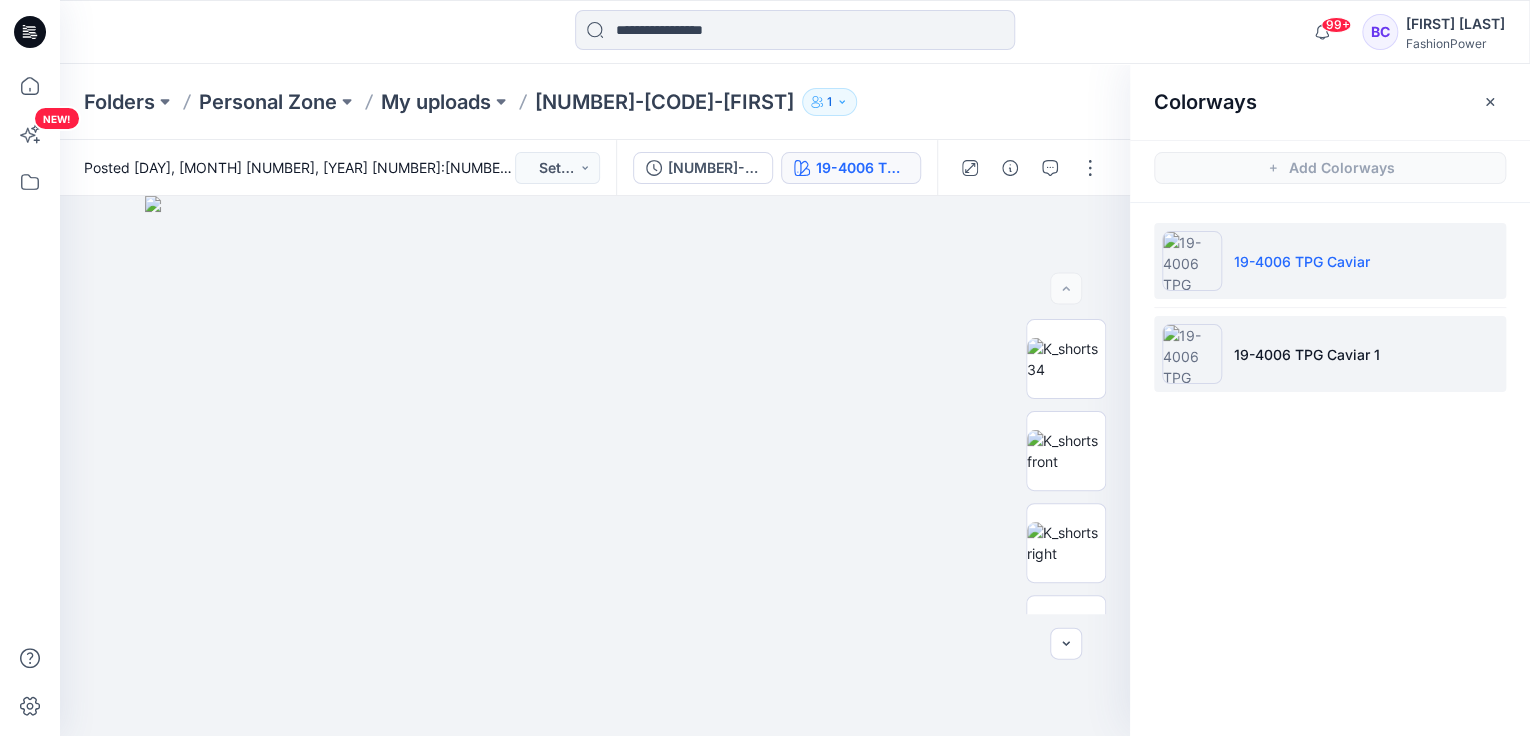 click on "19-4006 TPG Caviar 1" at bounding box center [1307, 354] 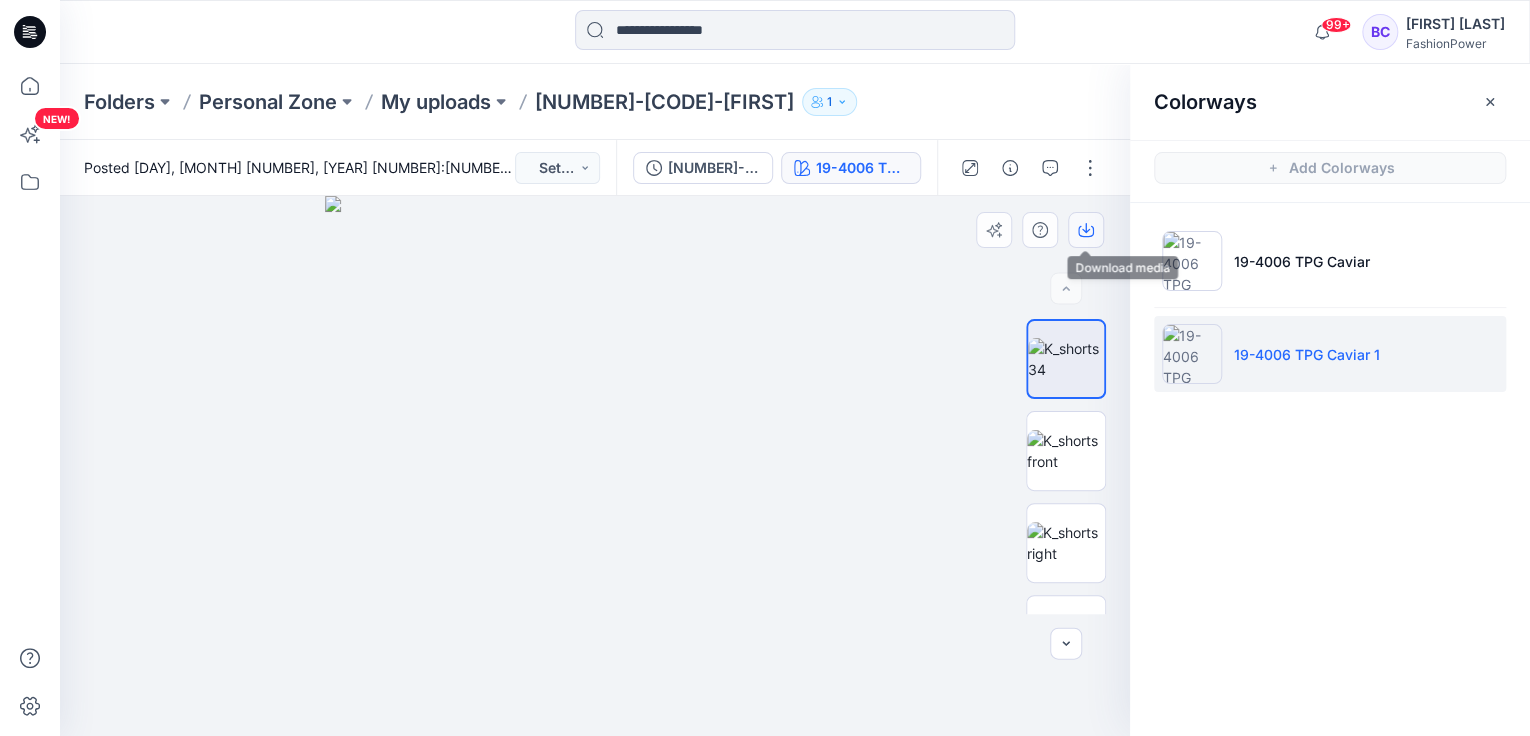 click at bounding box center [1086, 230] 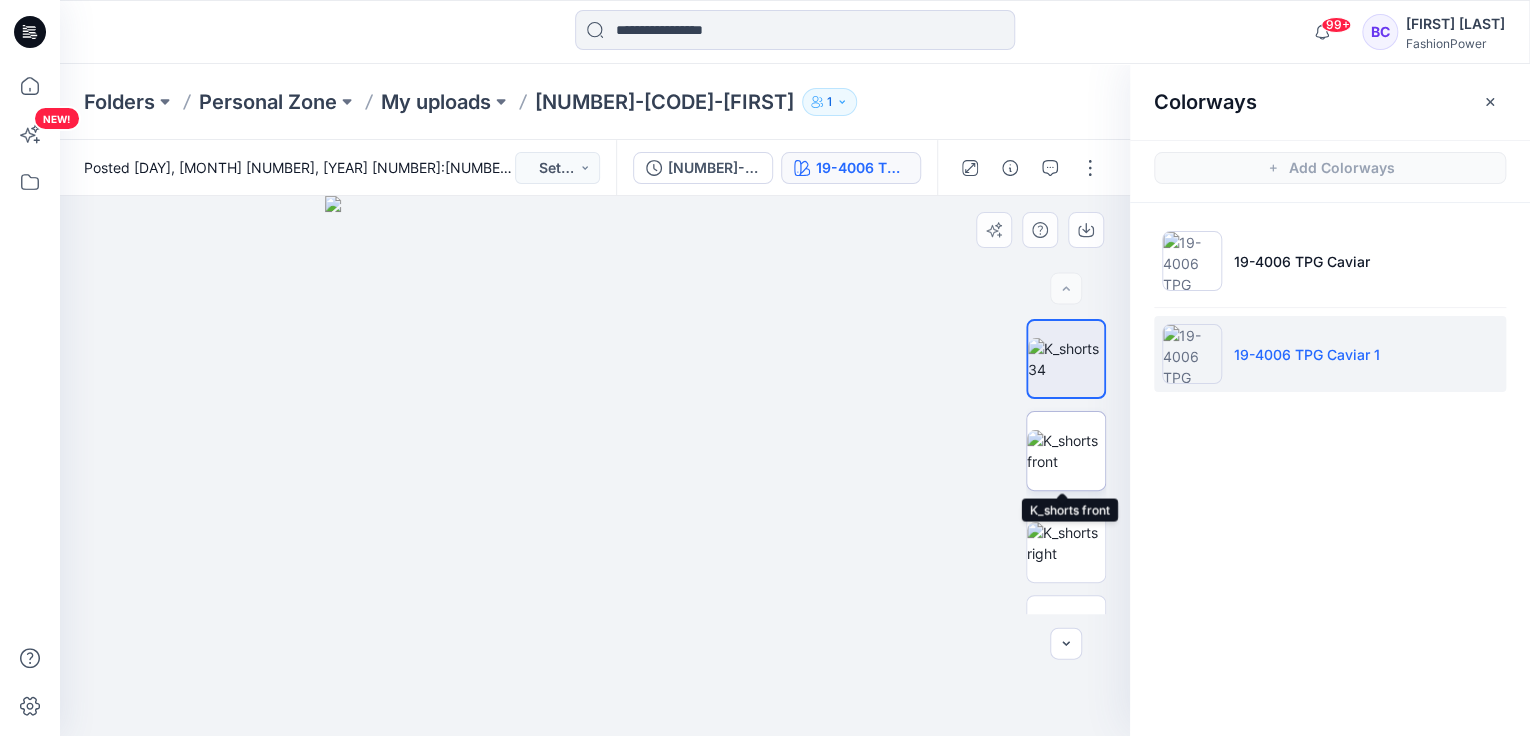 click at bounding box center [1066, 451] 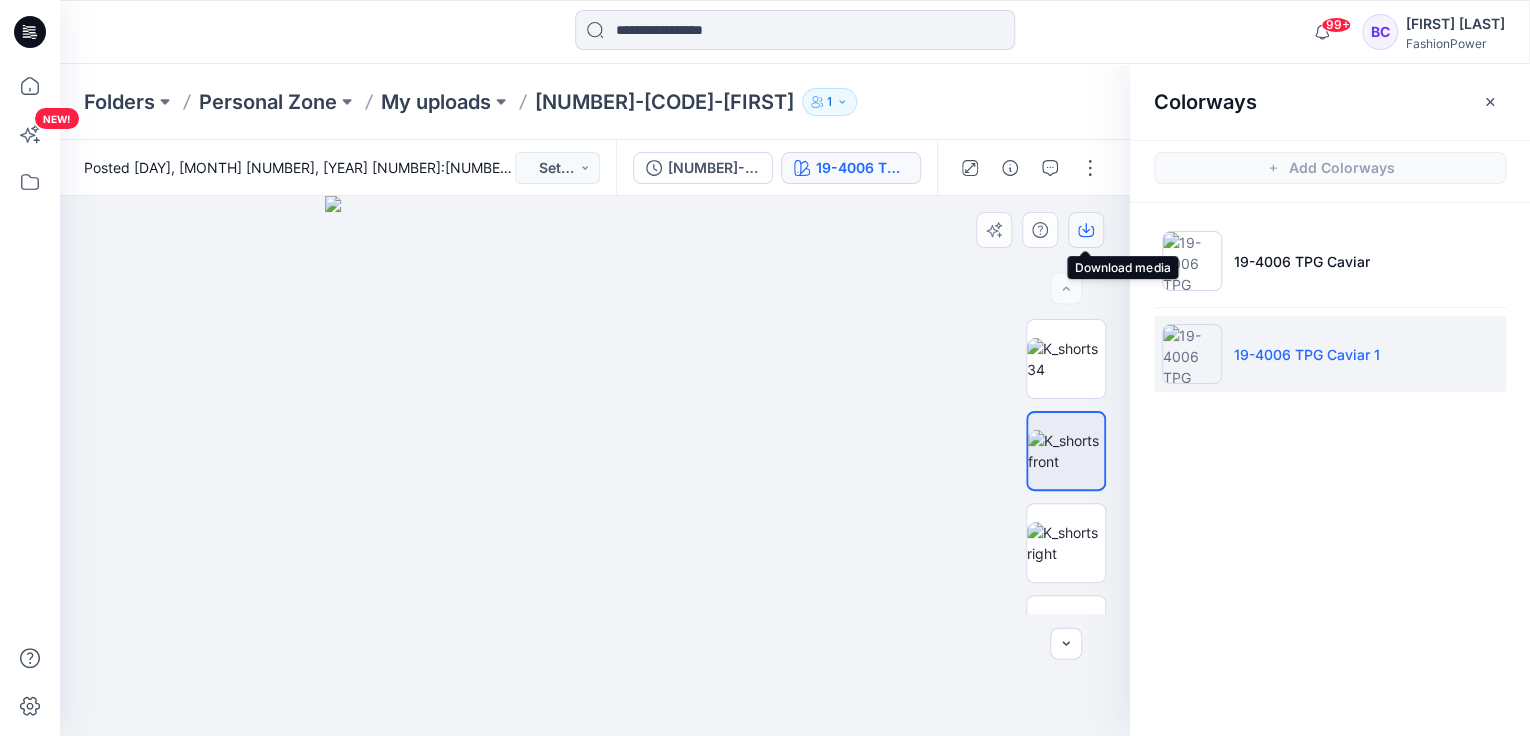 click 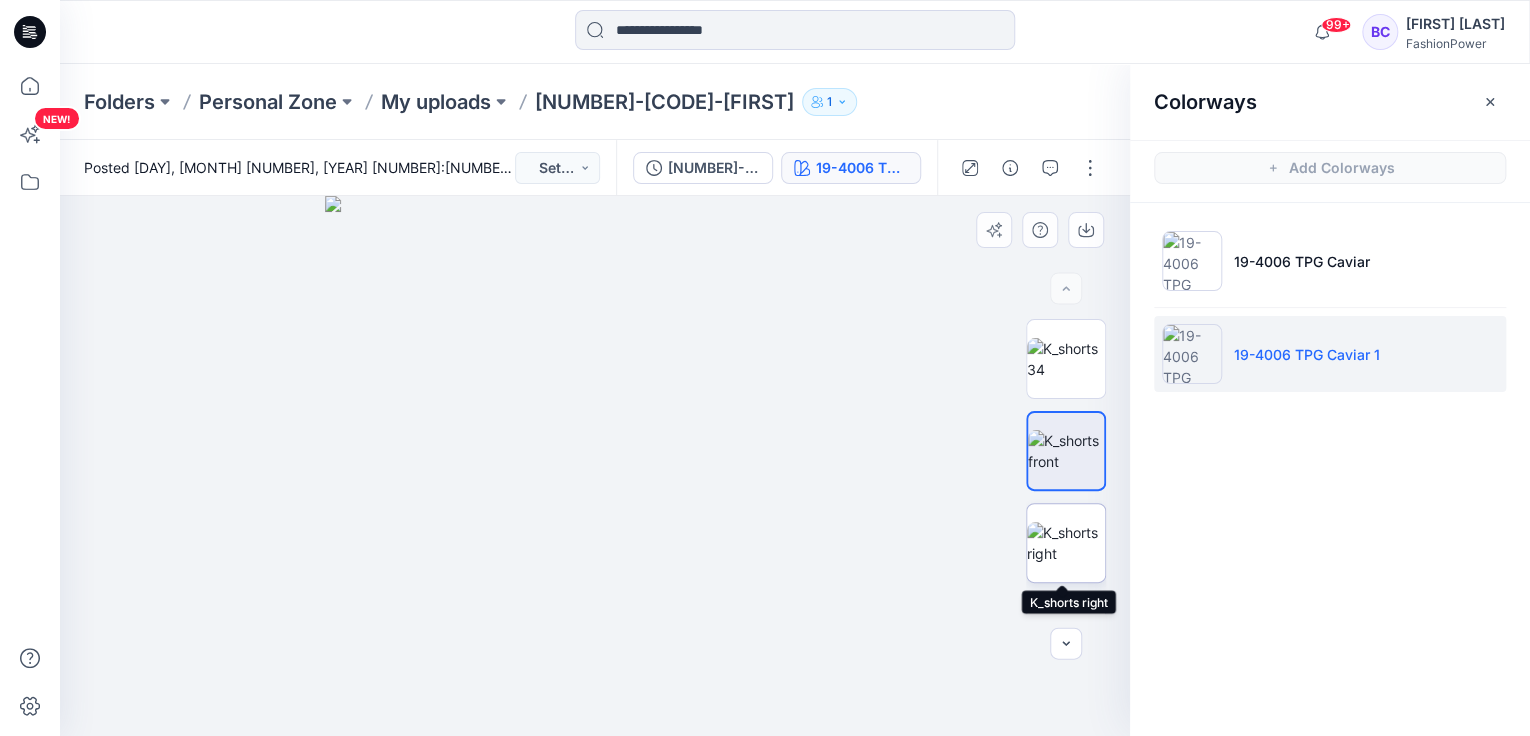 click at bounding box center [1066, 543] 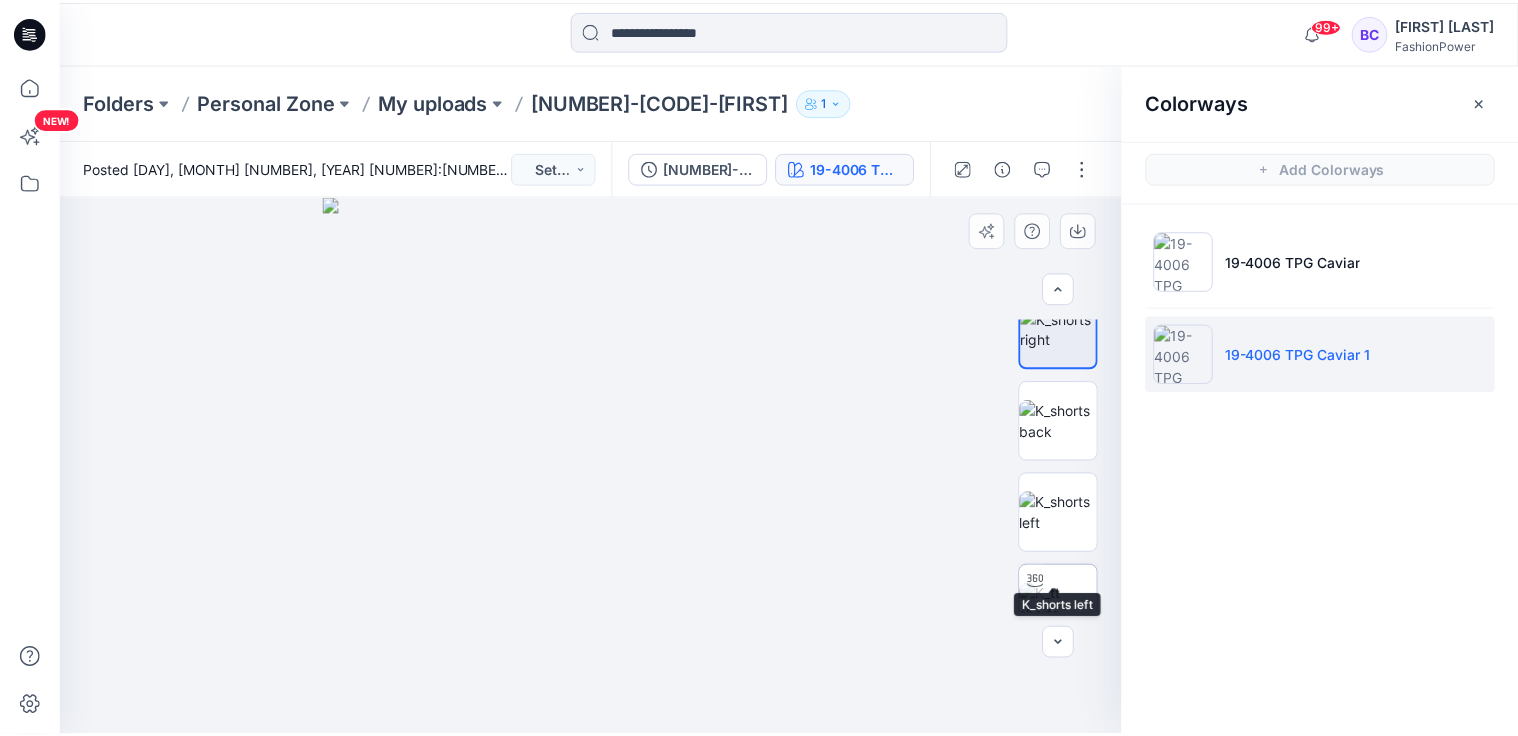 scroll, scrollTop: 240, scrollLeft: 0, axis: vertical 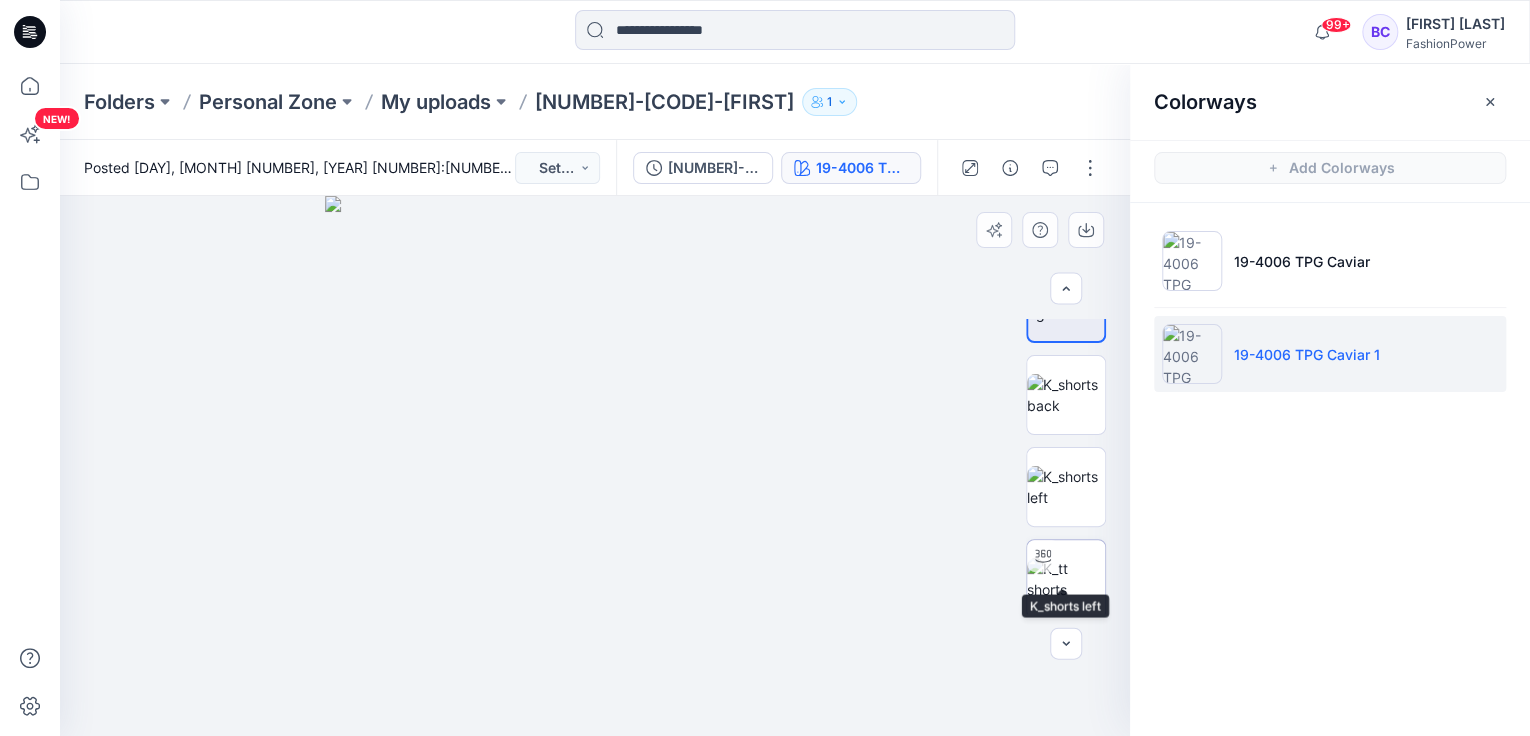 click at bounding box center (1066, 579) 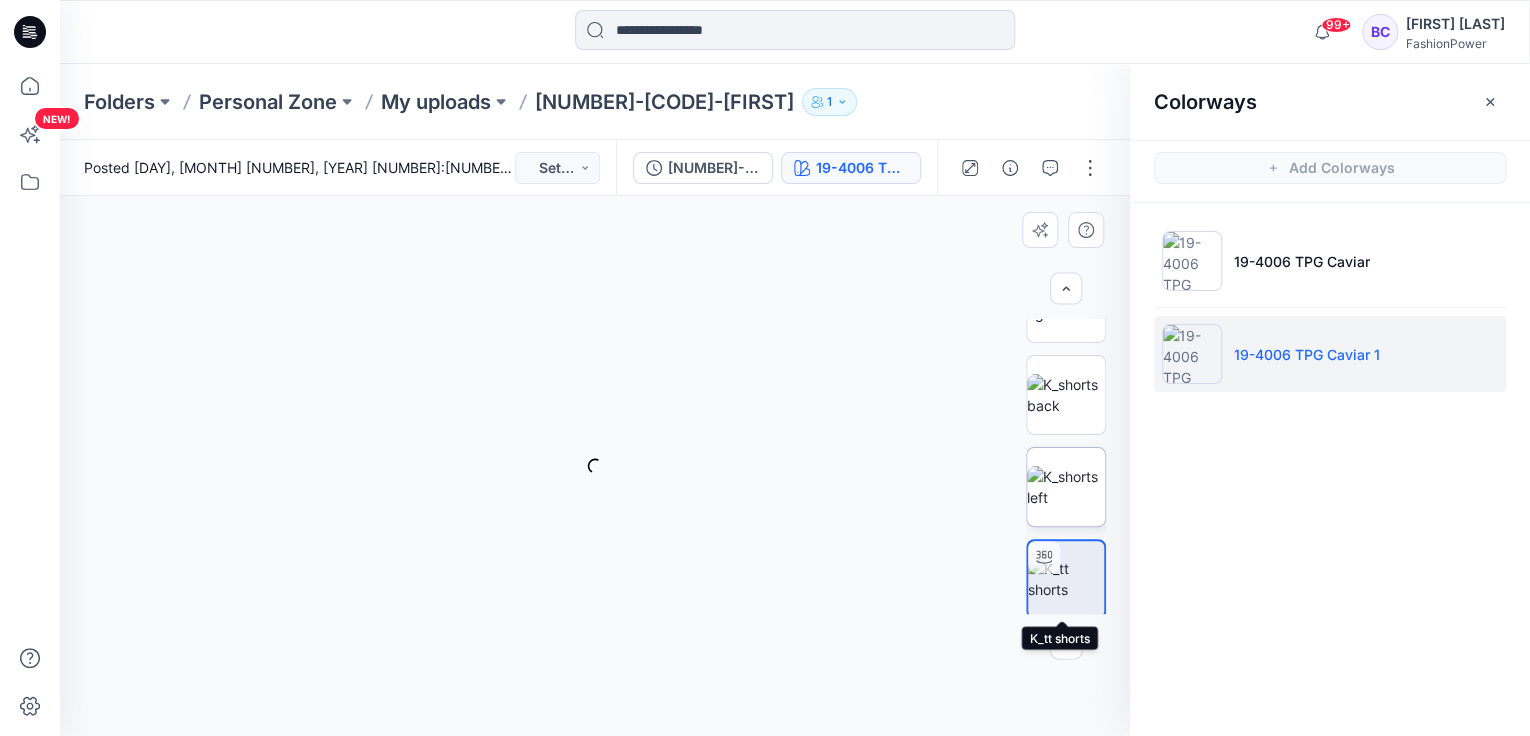click at bounding box center (1066, 487) 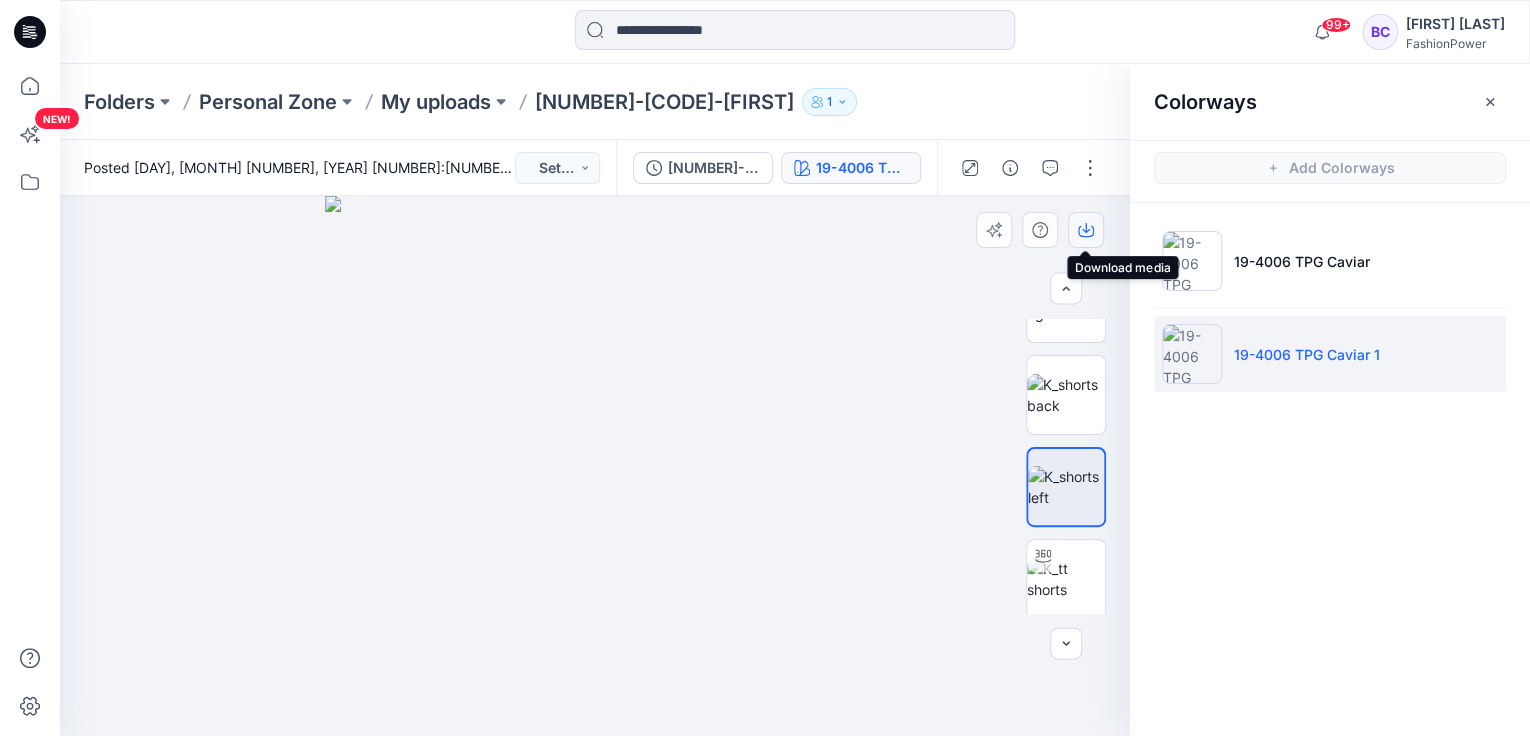 click 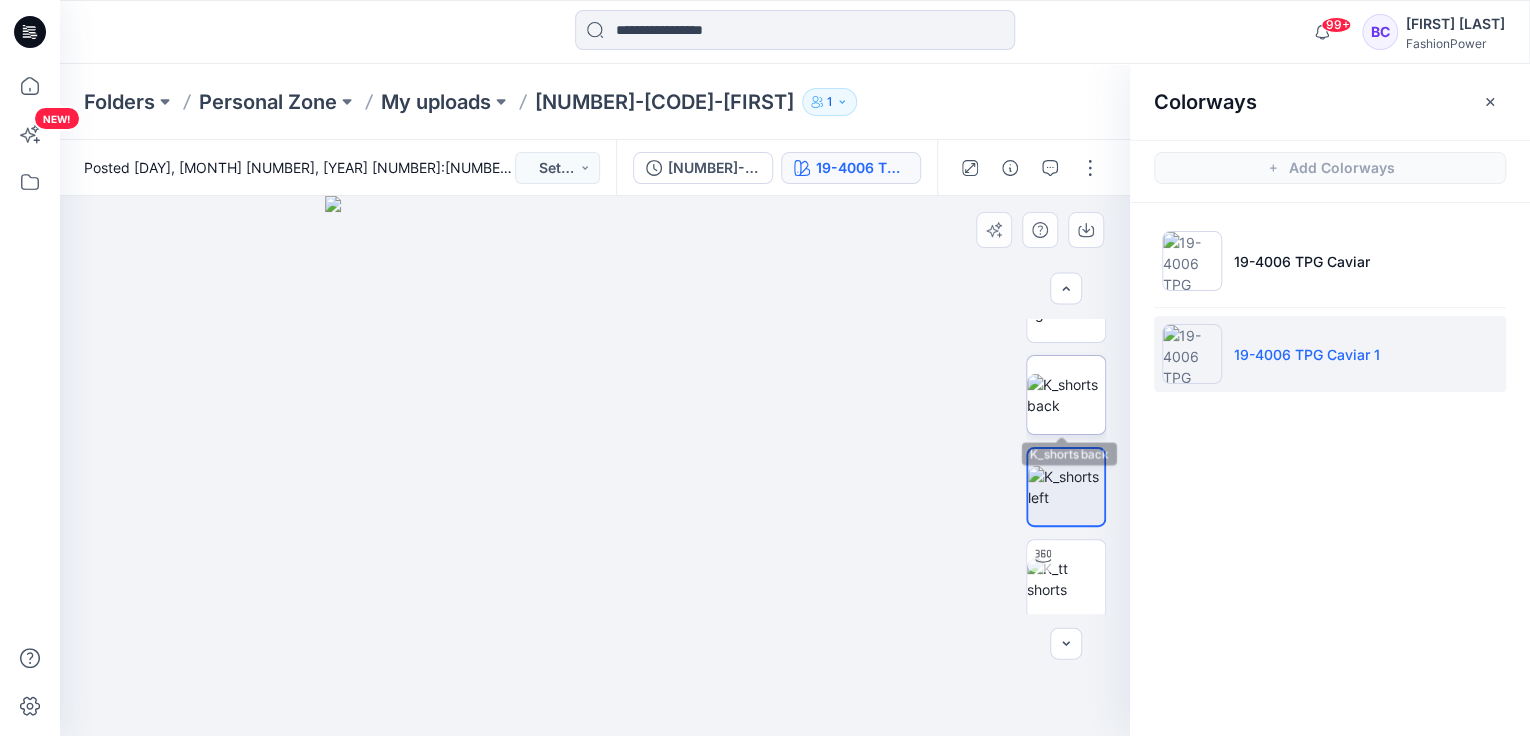 drag, startPoint x: 1062, startPoint y: 405, endPoint x: 1062, endPoint y: 380, distance: 25 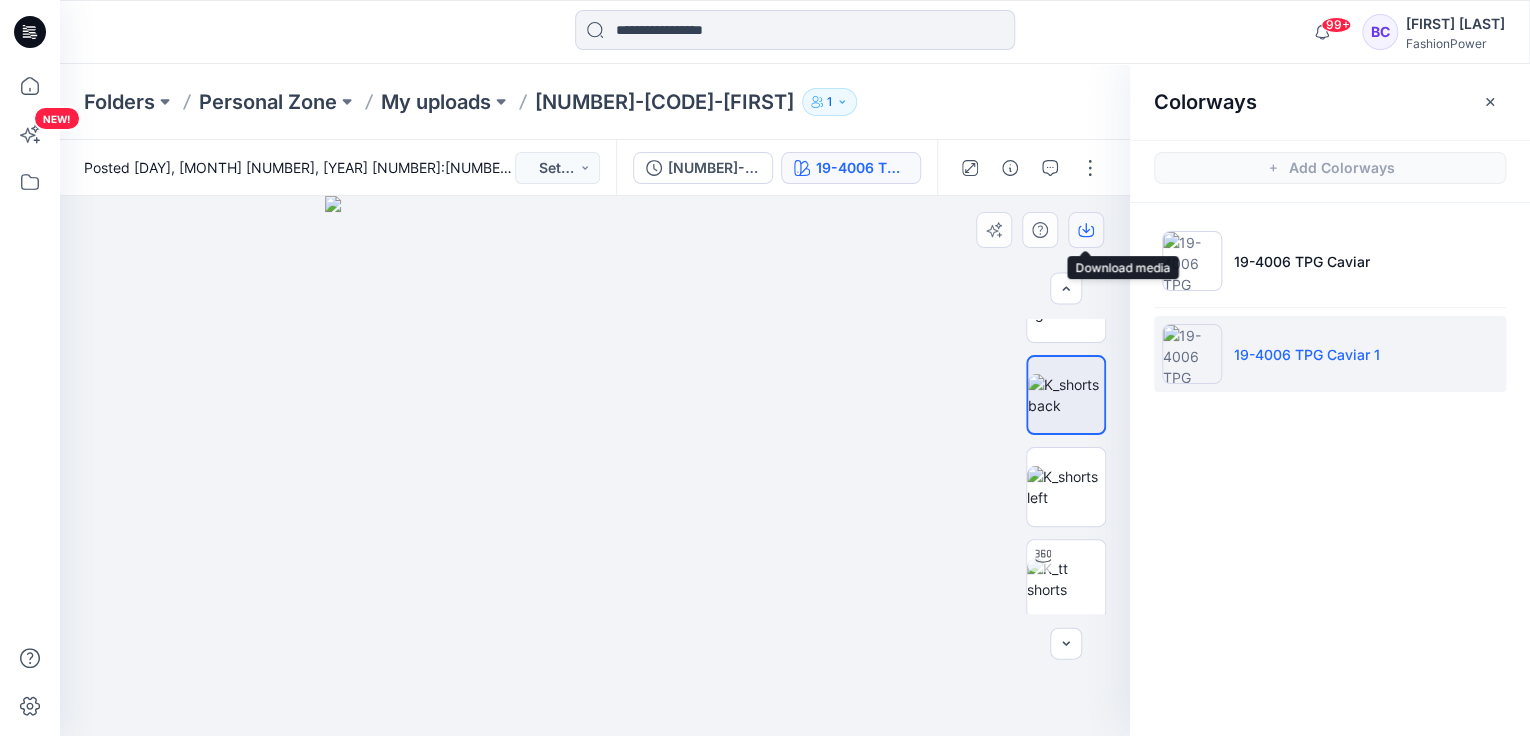 click 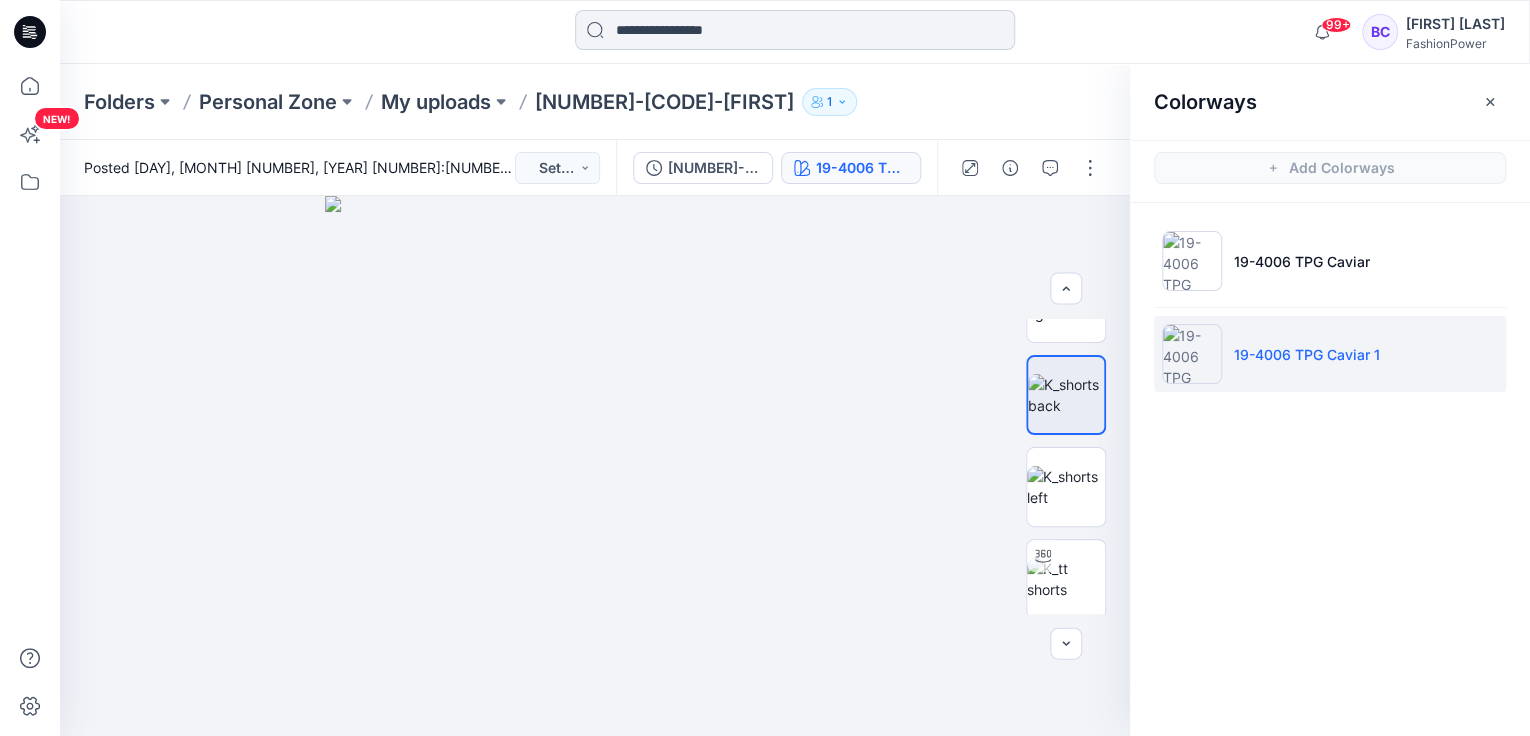 click at bounding box center (795, 30) 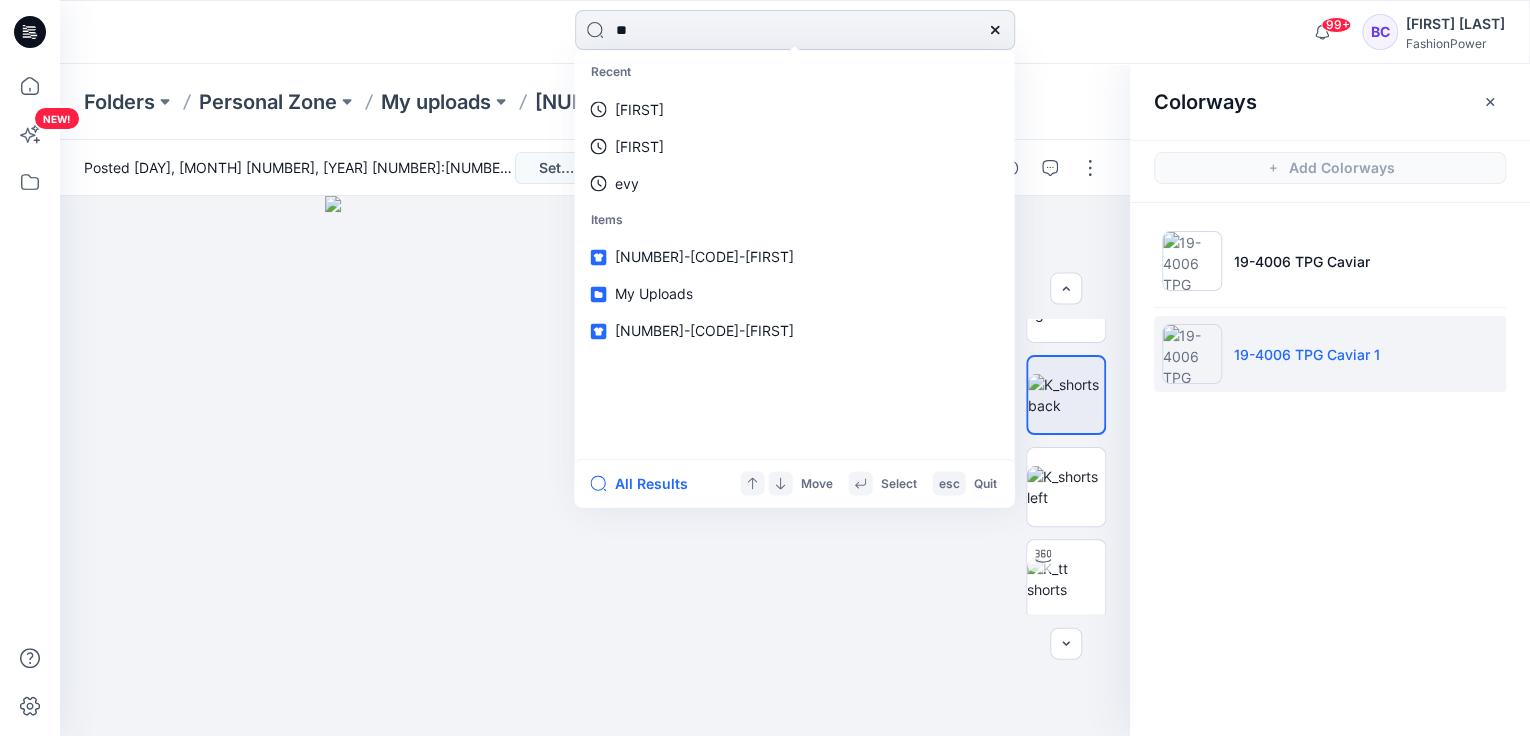 type on "***" 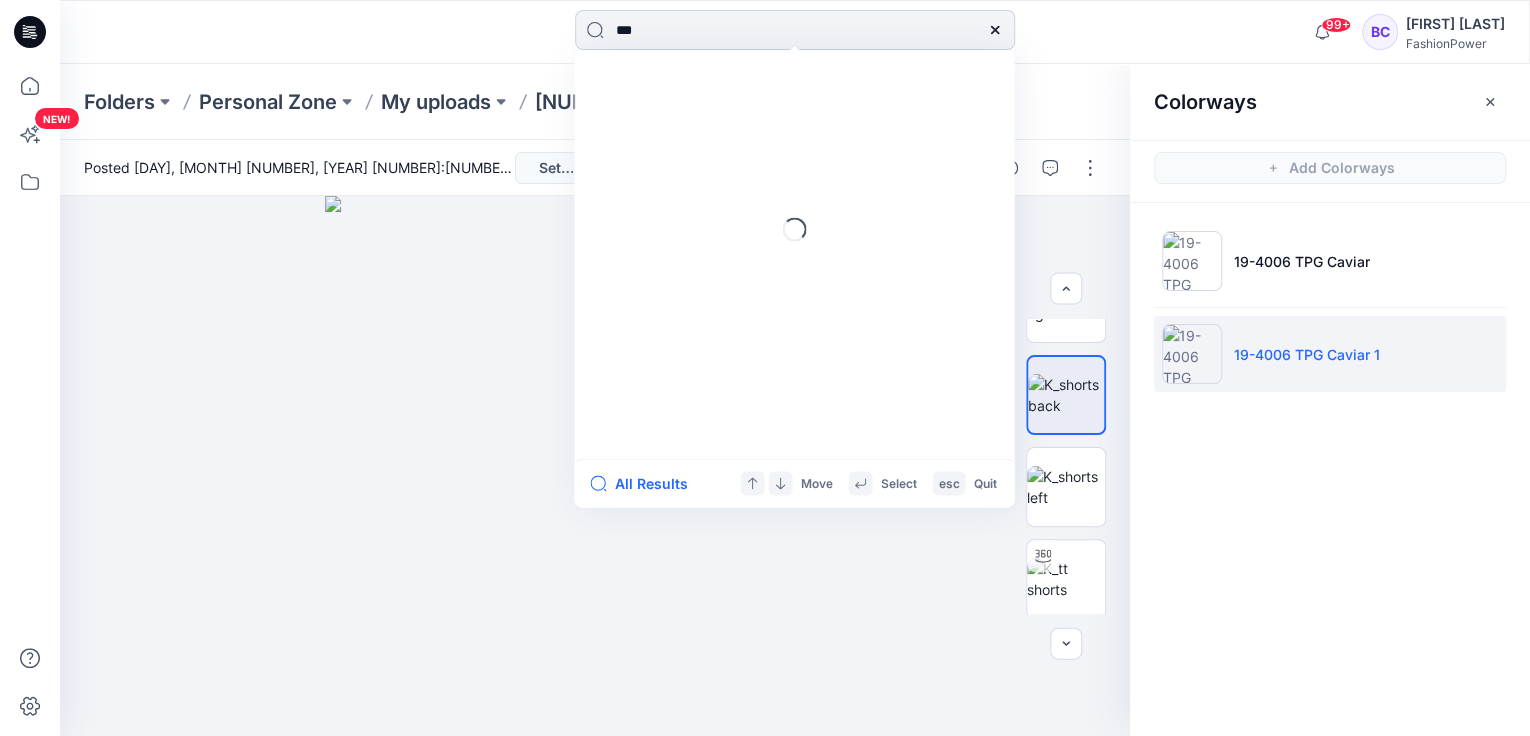 type 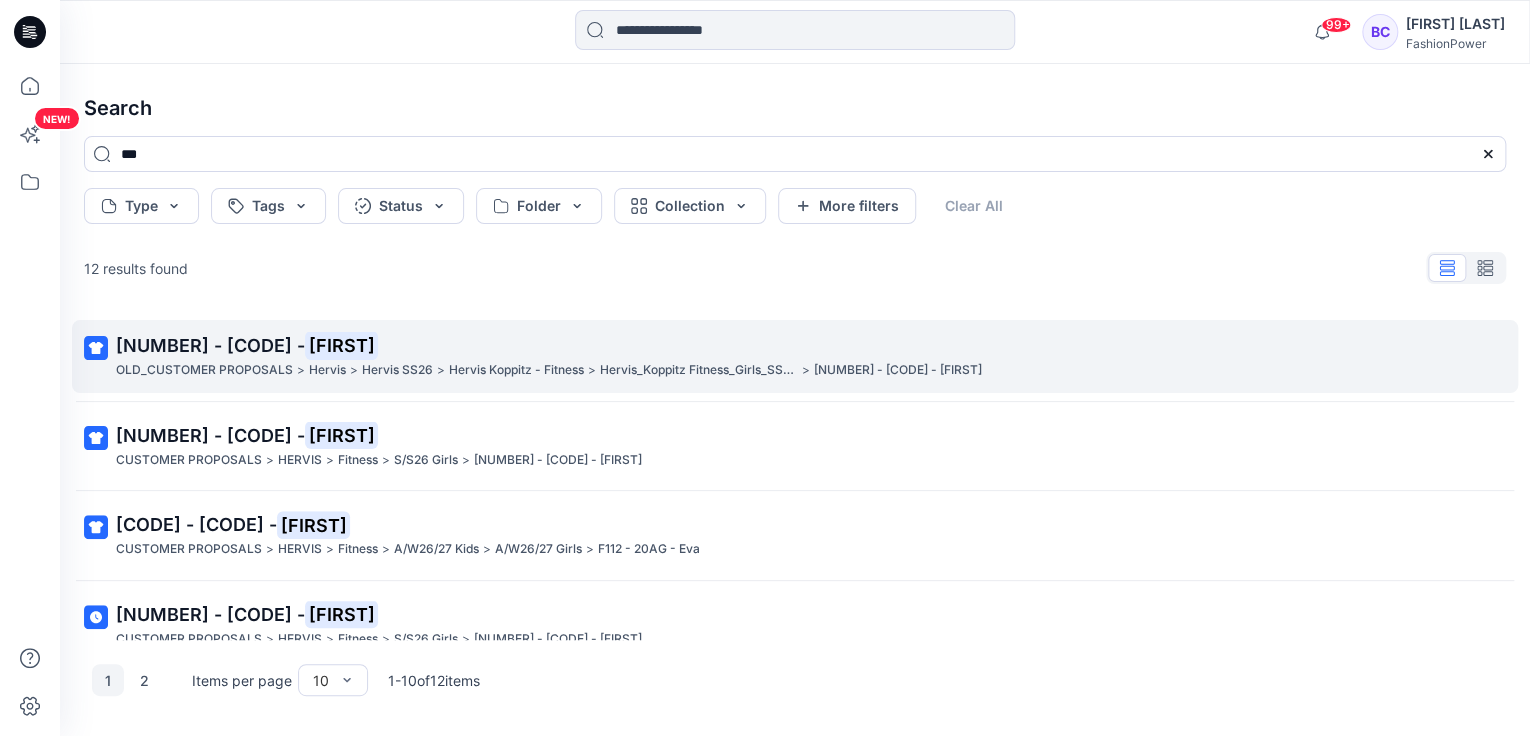 click on "[NUMBER] - [CODE] - [FIRST]" at bounding box center [793, 346] 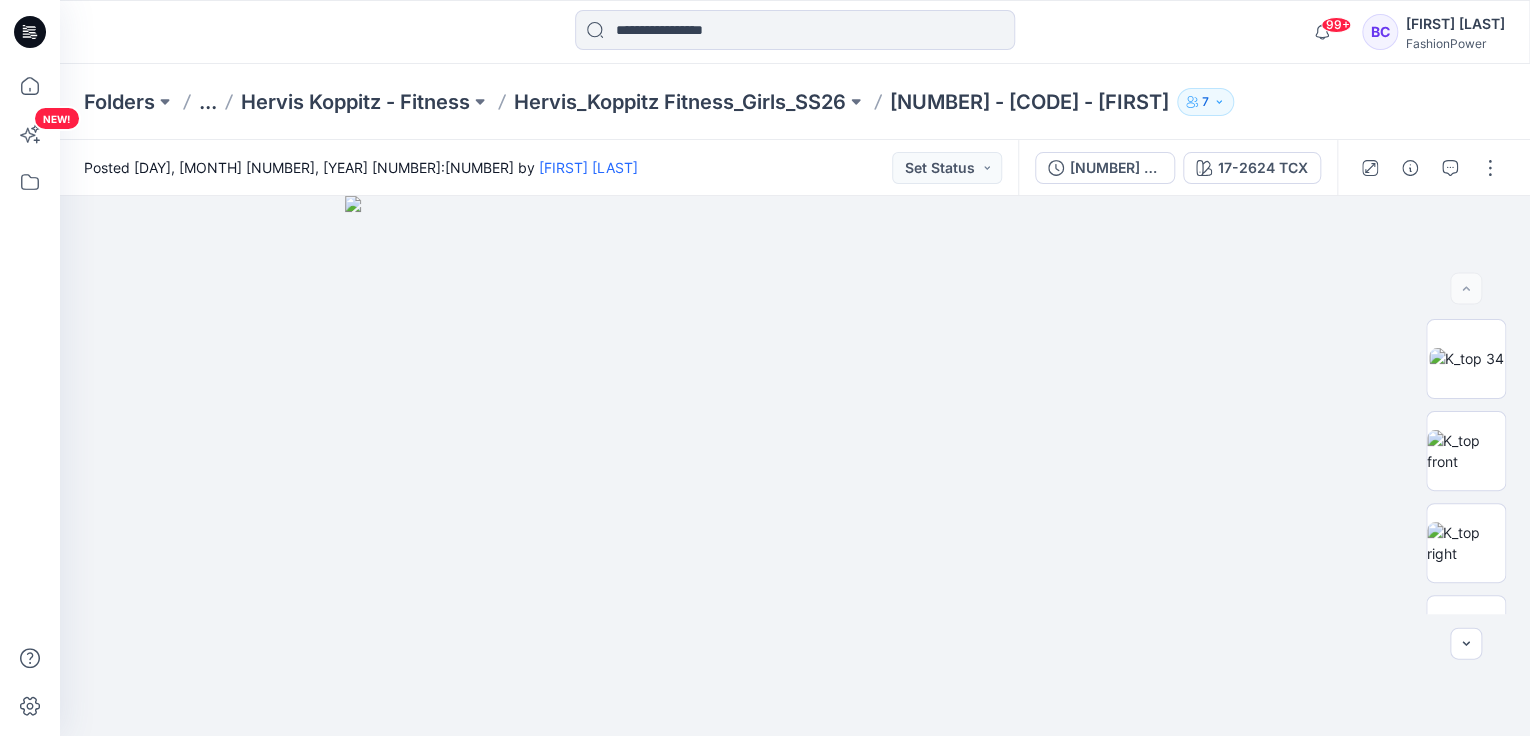 click on "Posted [DAY], [MONTH] [NUMBER], [YEAR] [NUMBER]:[NUMBER] by [FIRST] [LAST] Set Status" at bounding box center (539, 167) 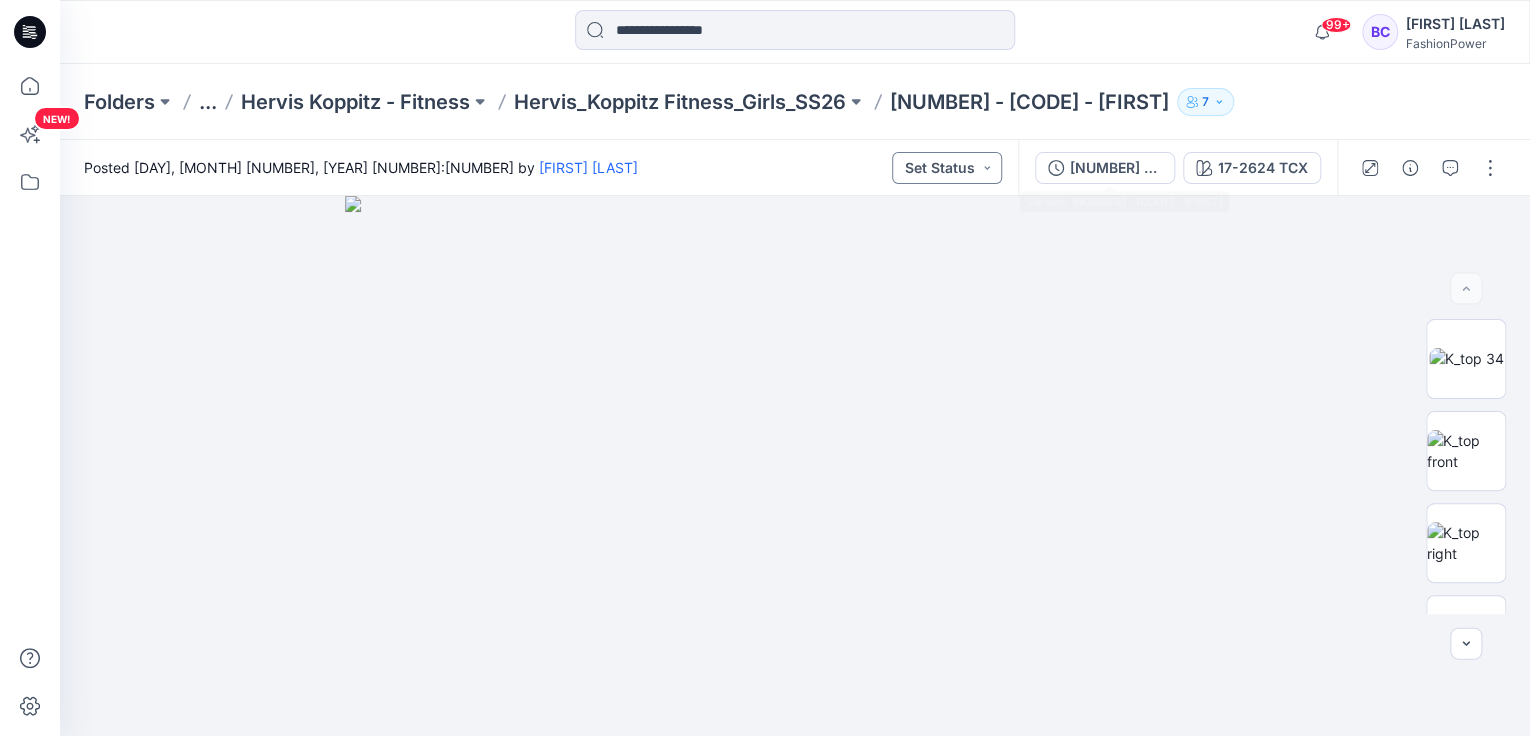 click on "Set Status" at bounding box center [947, 168] 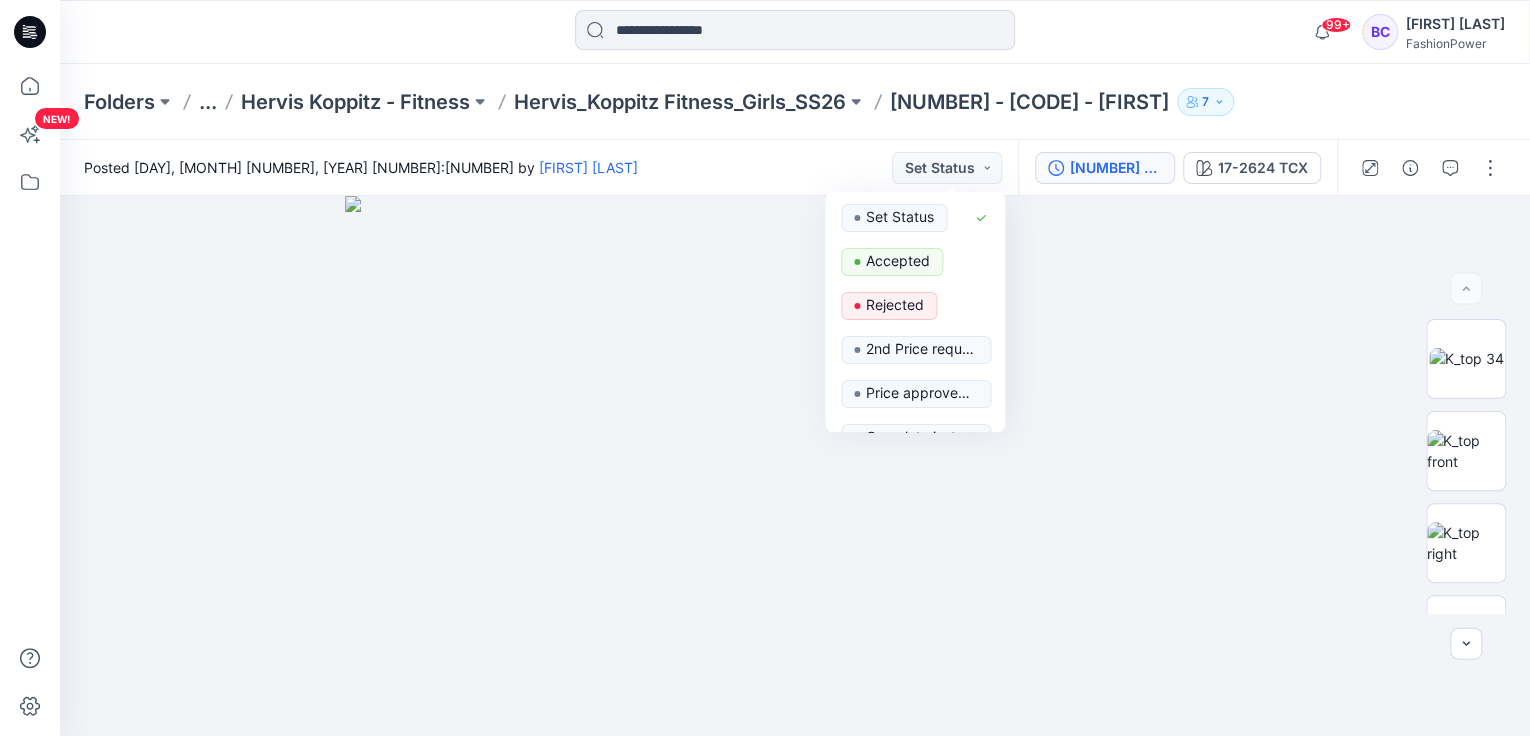 click 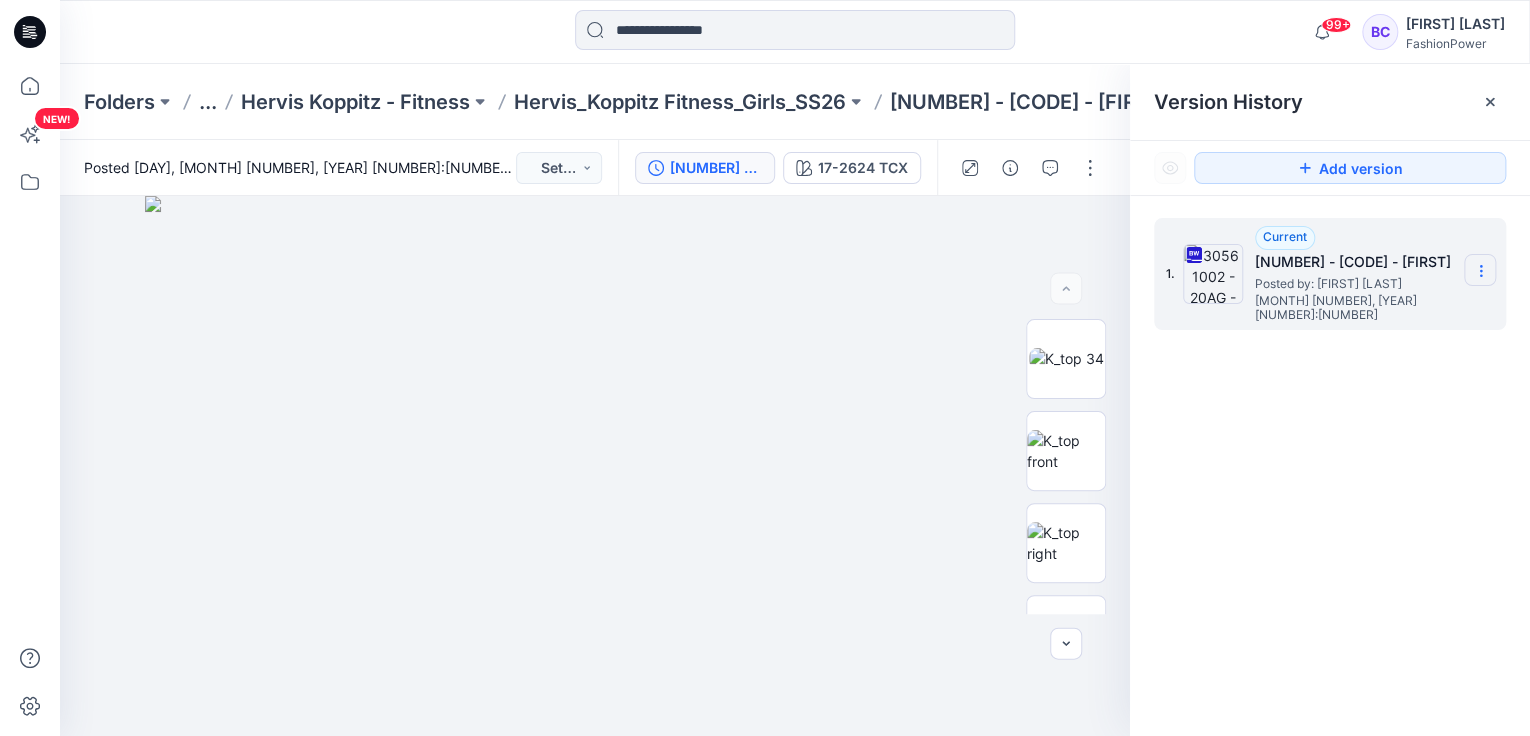 click at bounding box center [1480, 270] 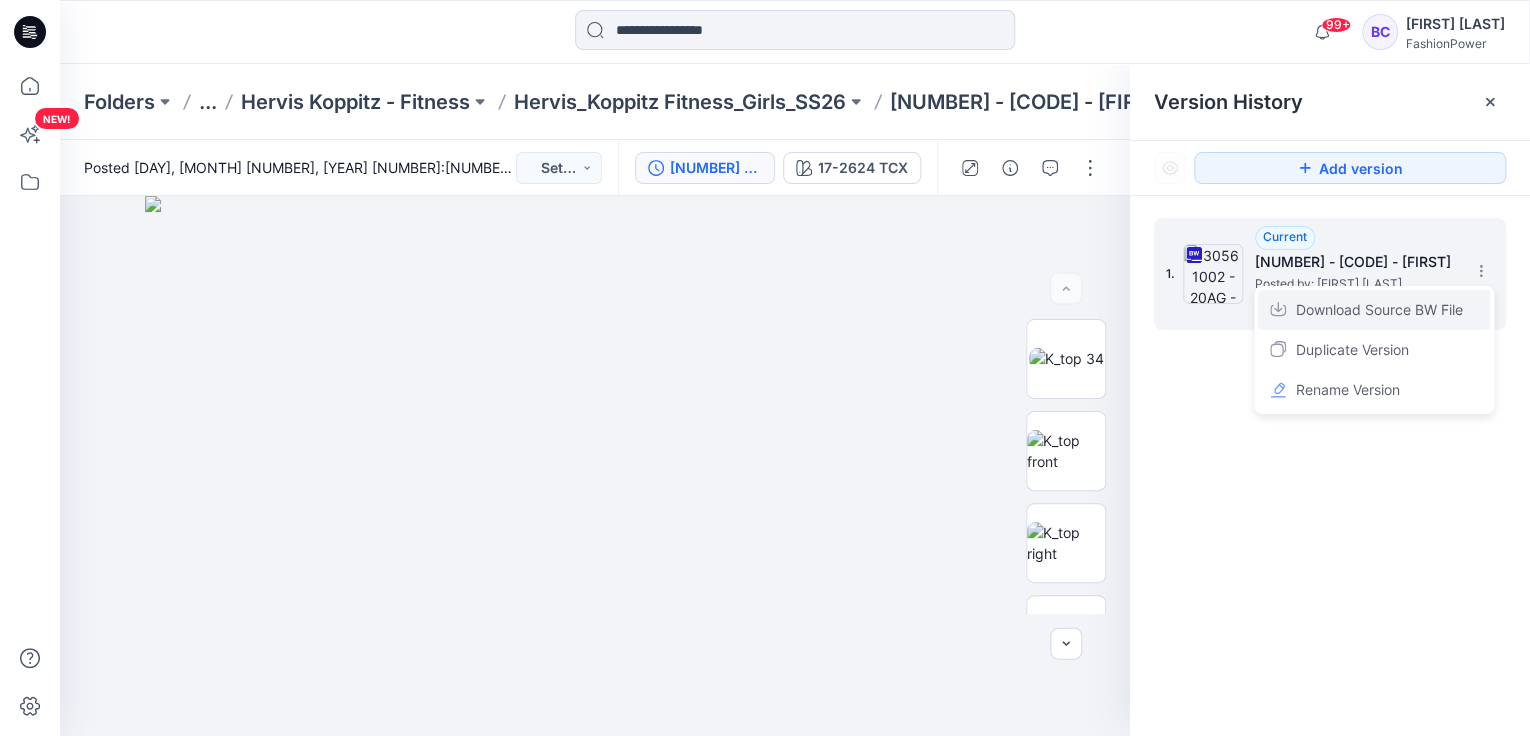 click on "Download Source BW File" at bounding box center (1379, 310) 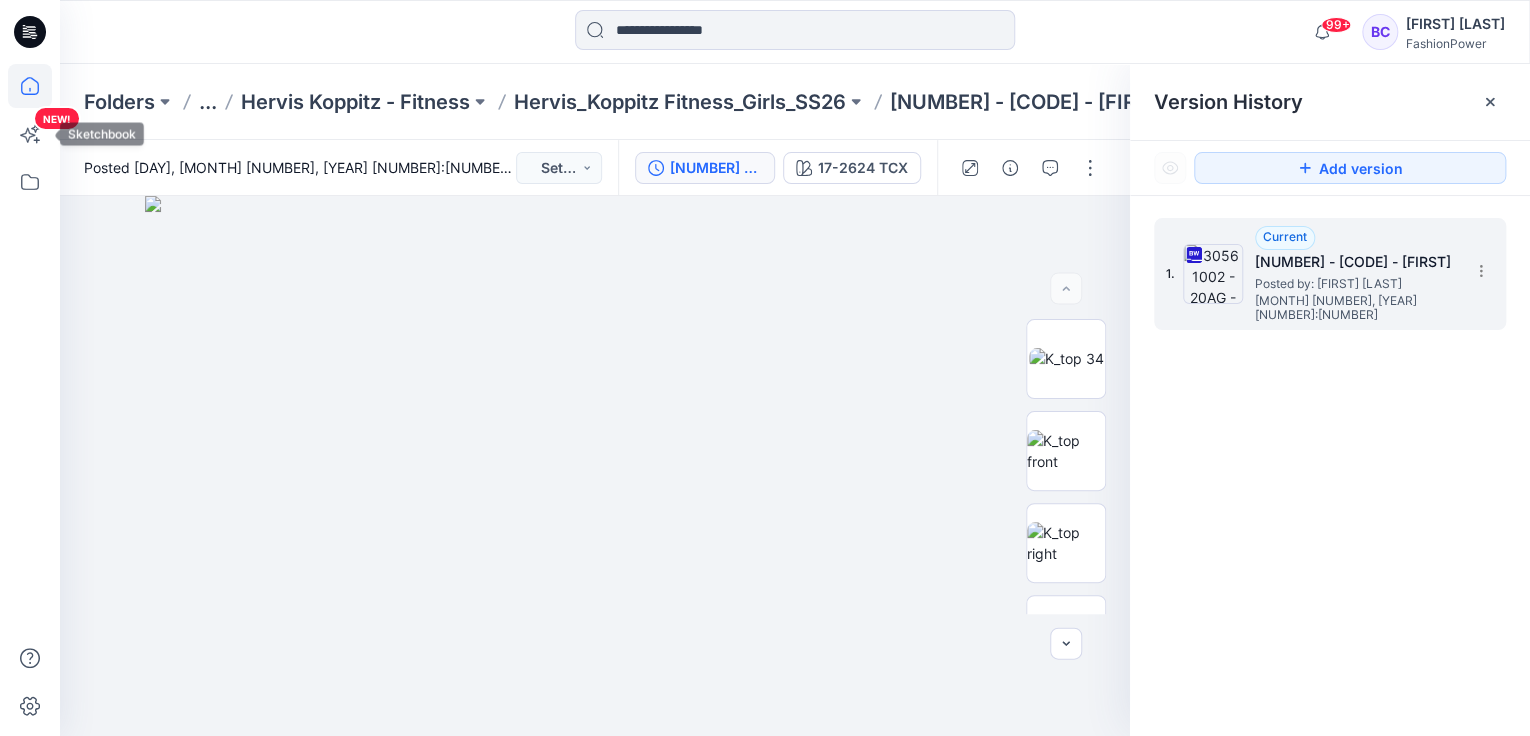click 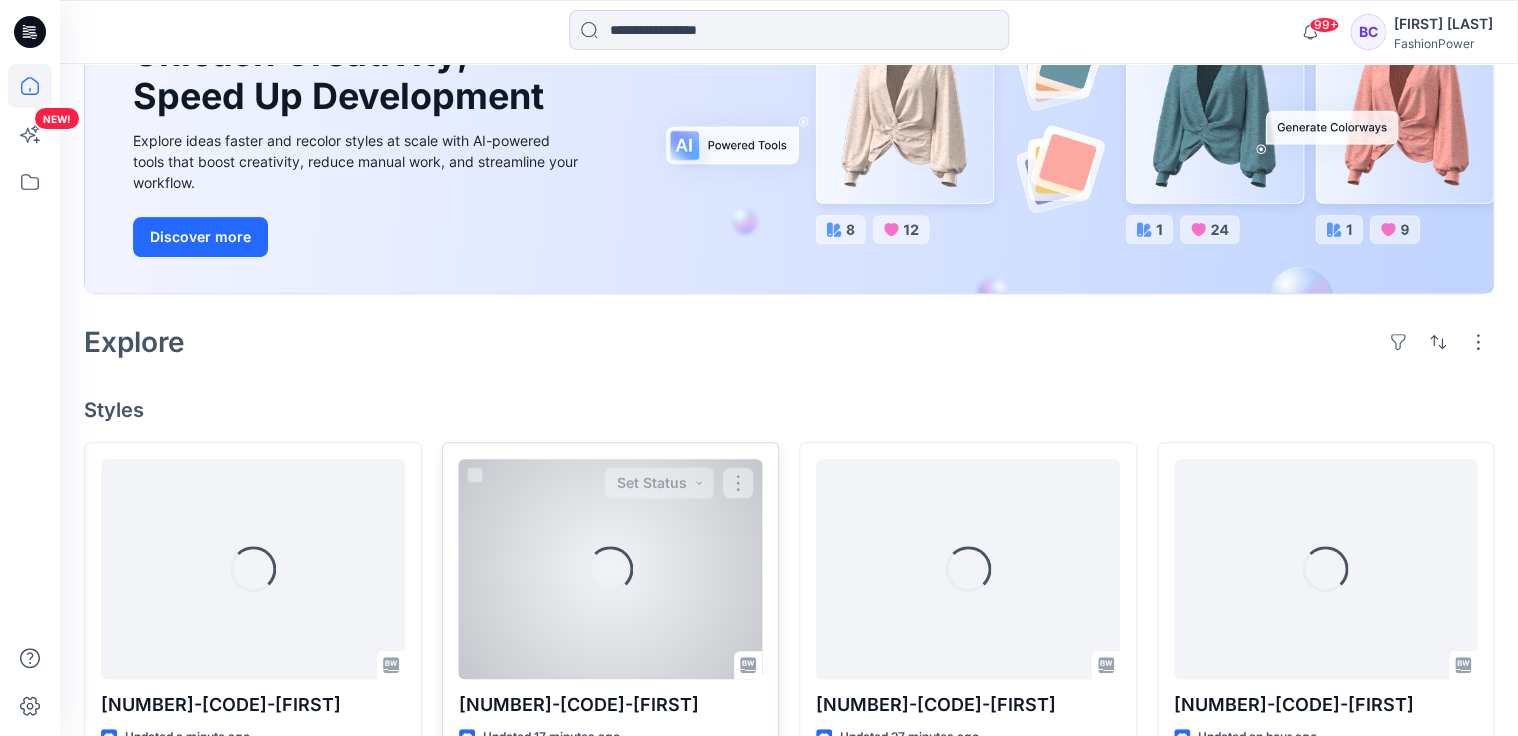 scroll, scrollTop: 400, scrollLeft: 0, axis: vertical 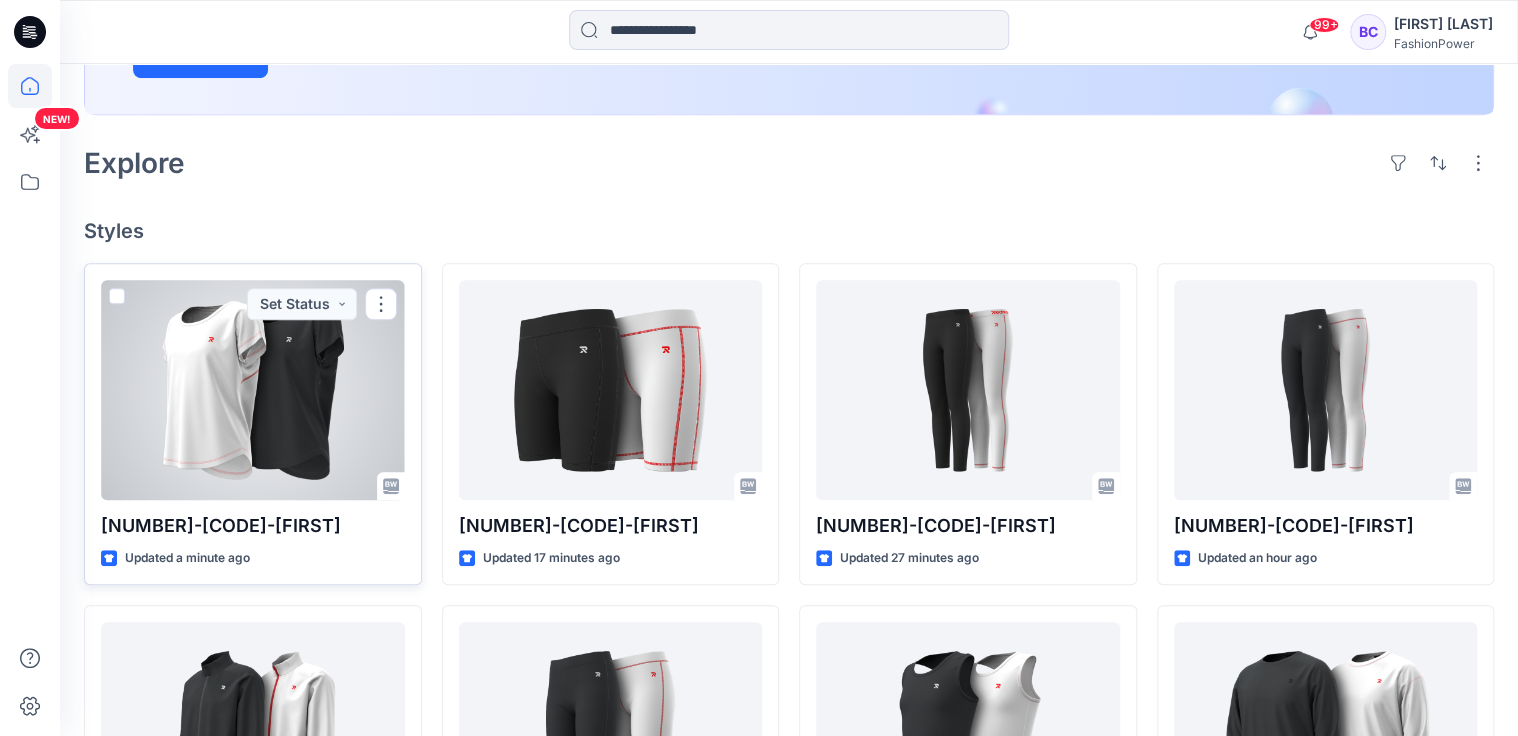 click at bounding box center [253, 390] 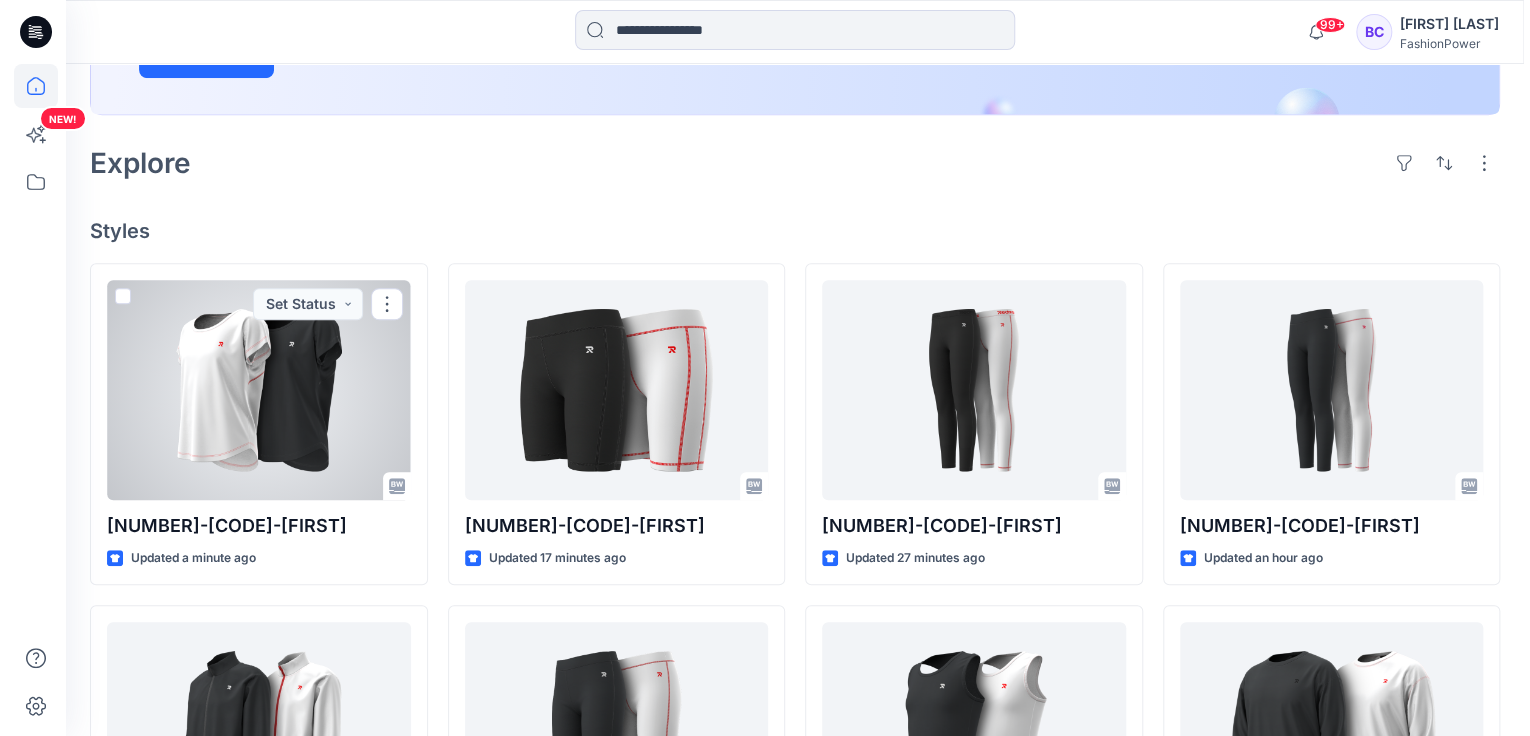 scroll, scrollTop: 0, scrollLeft: 0, axis: both 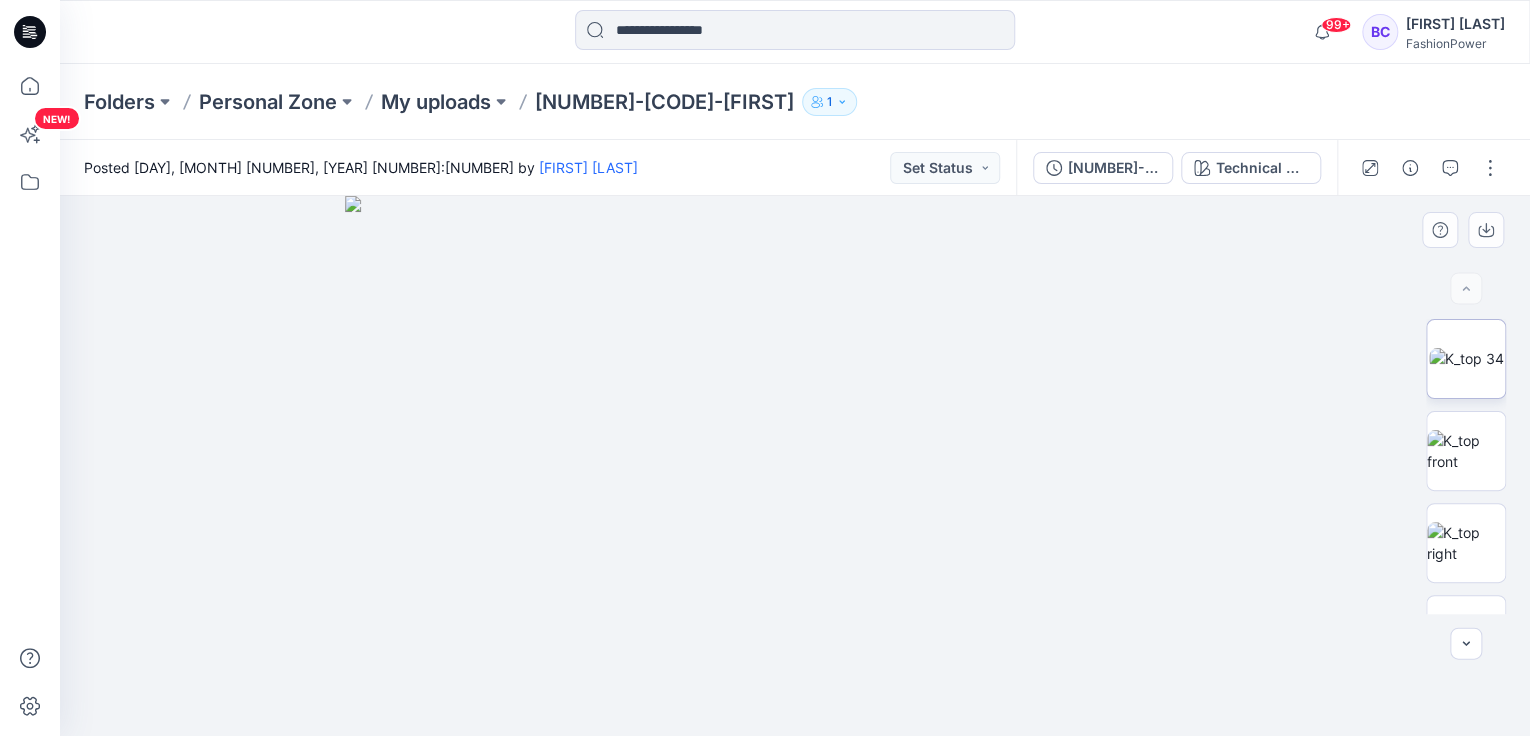 click at bounding box center (1466, 358) 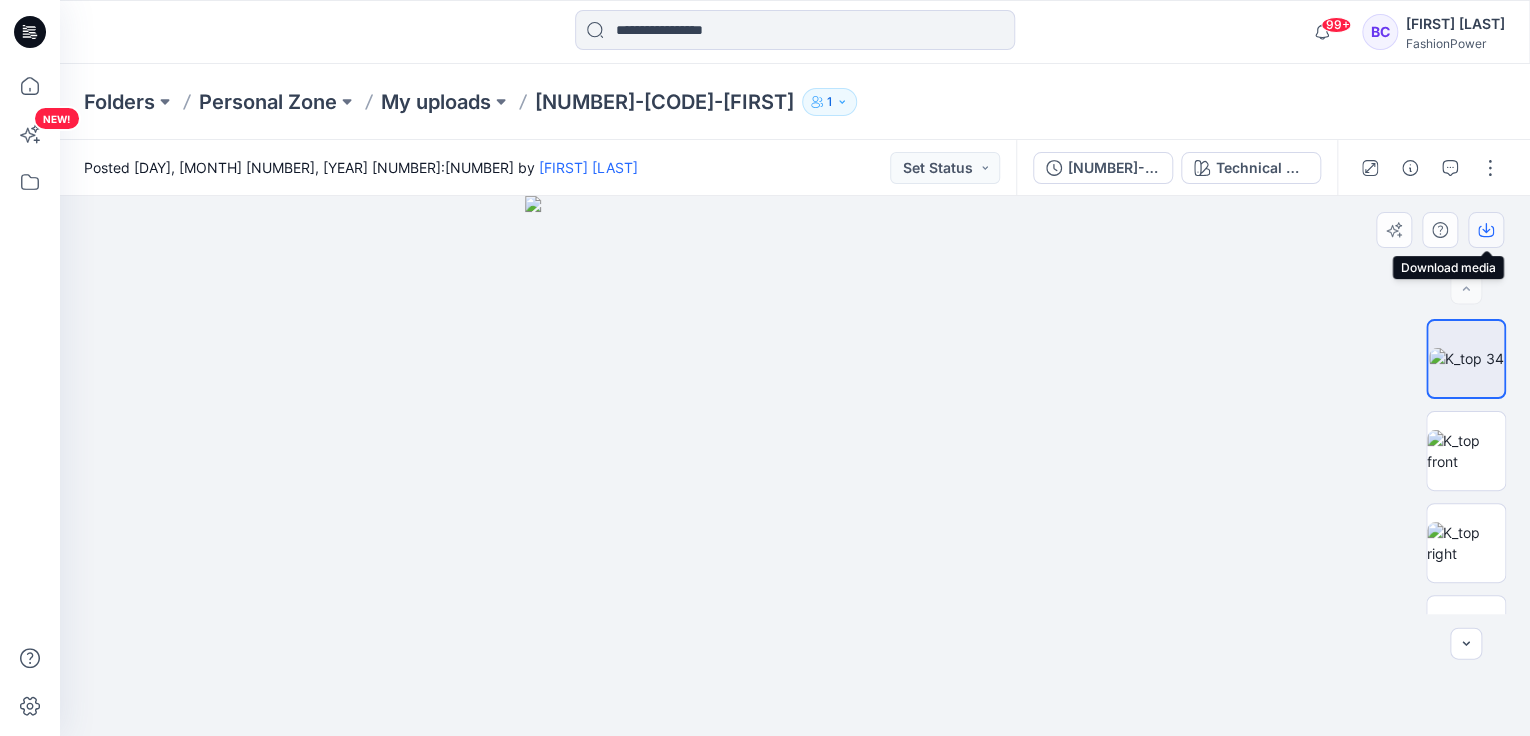 click 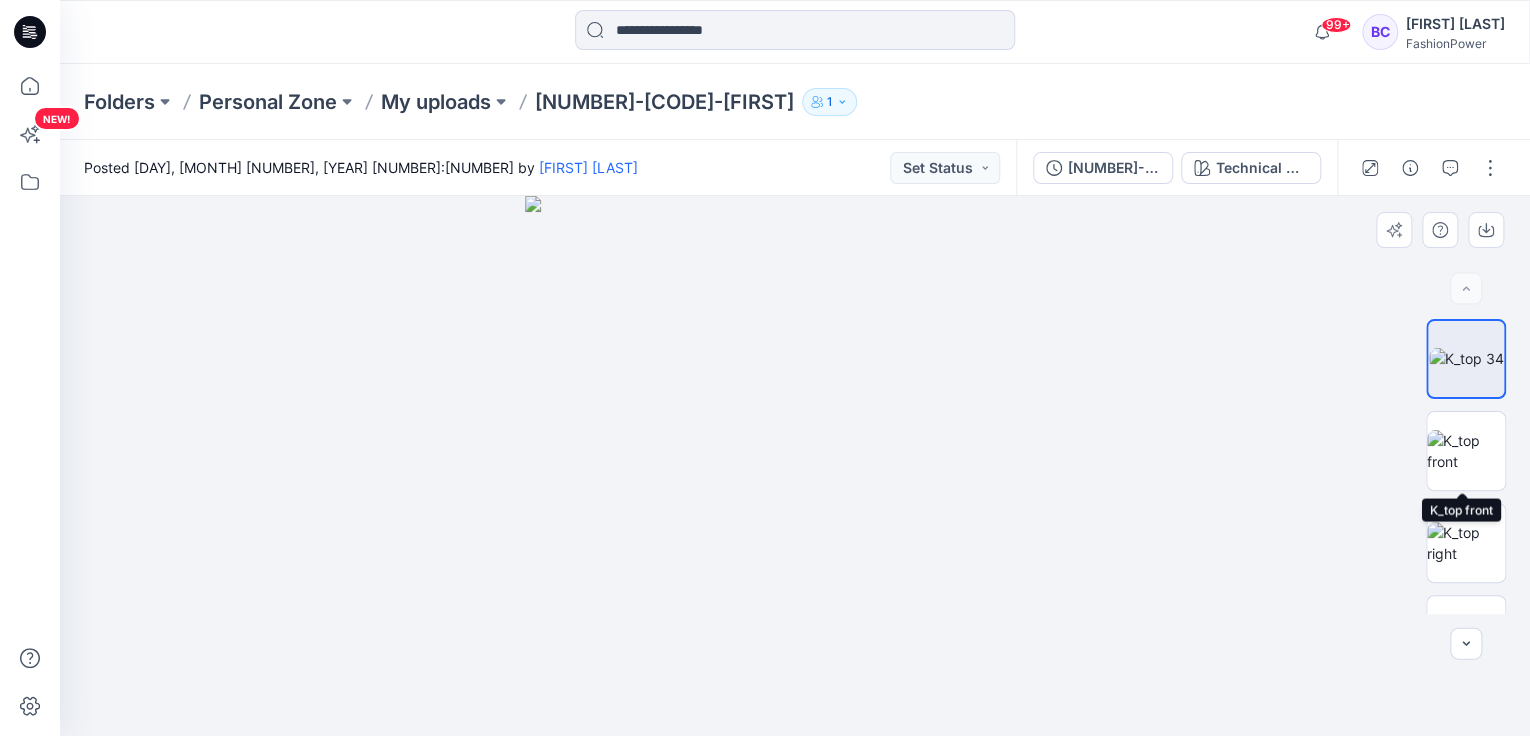 drag, startPoint x: 1477, startPoint y: 438, endPoint x: 1466, endPoint y: 333, distance: 105.574615 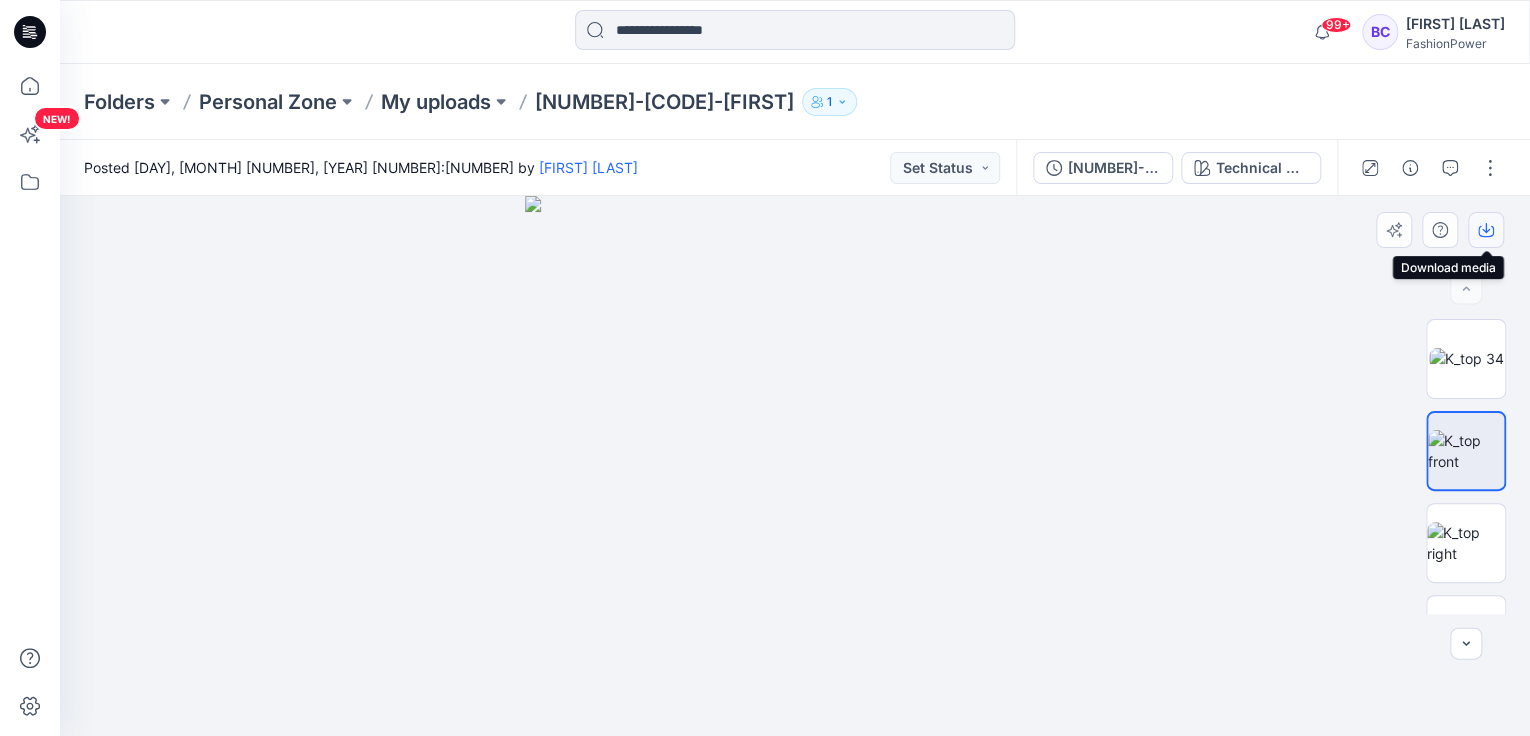 click 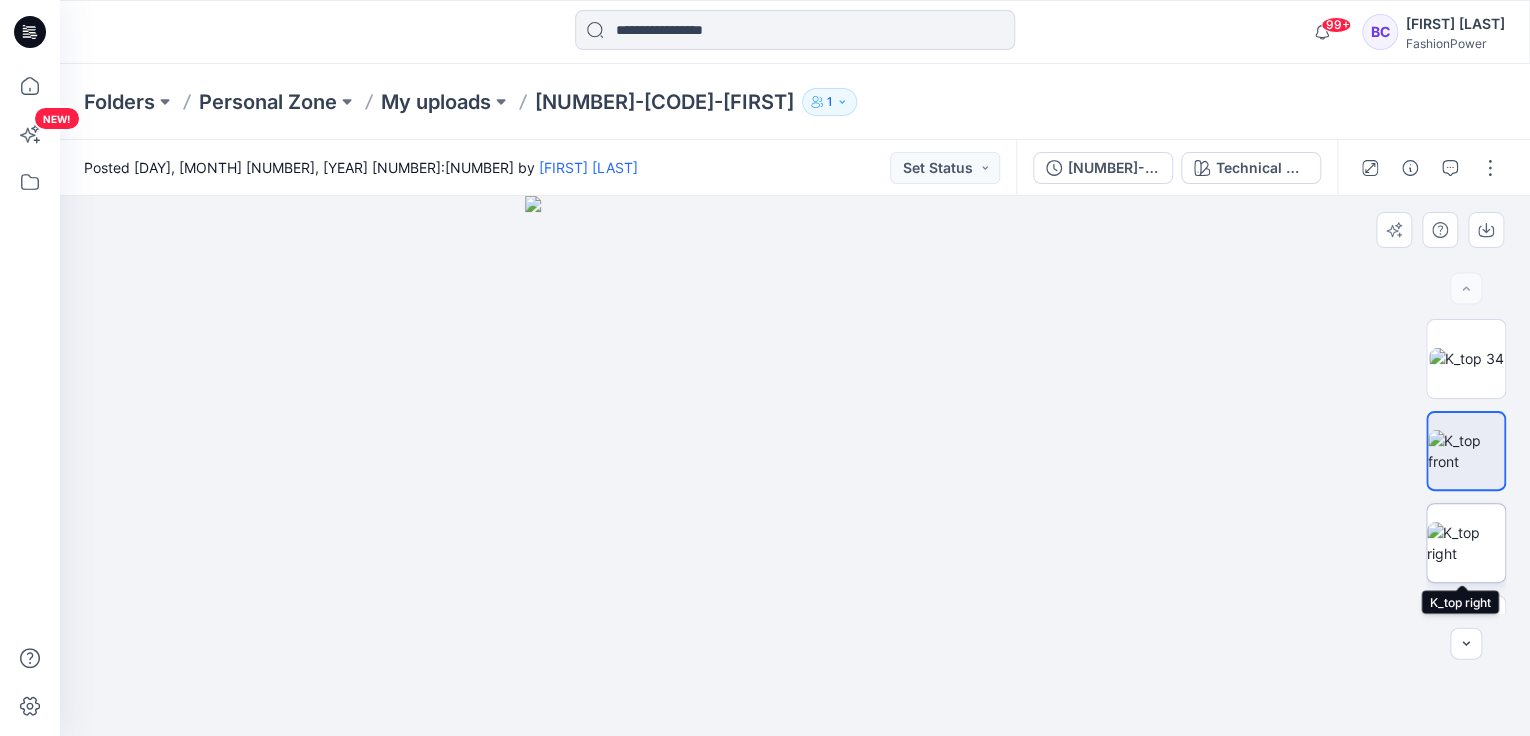 click at bounding box center [1466, 543] 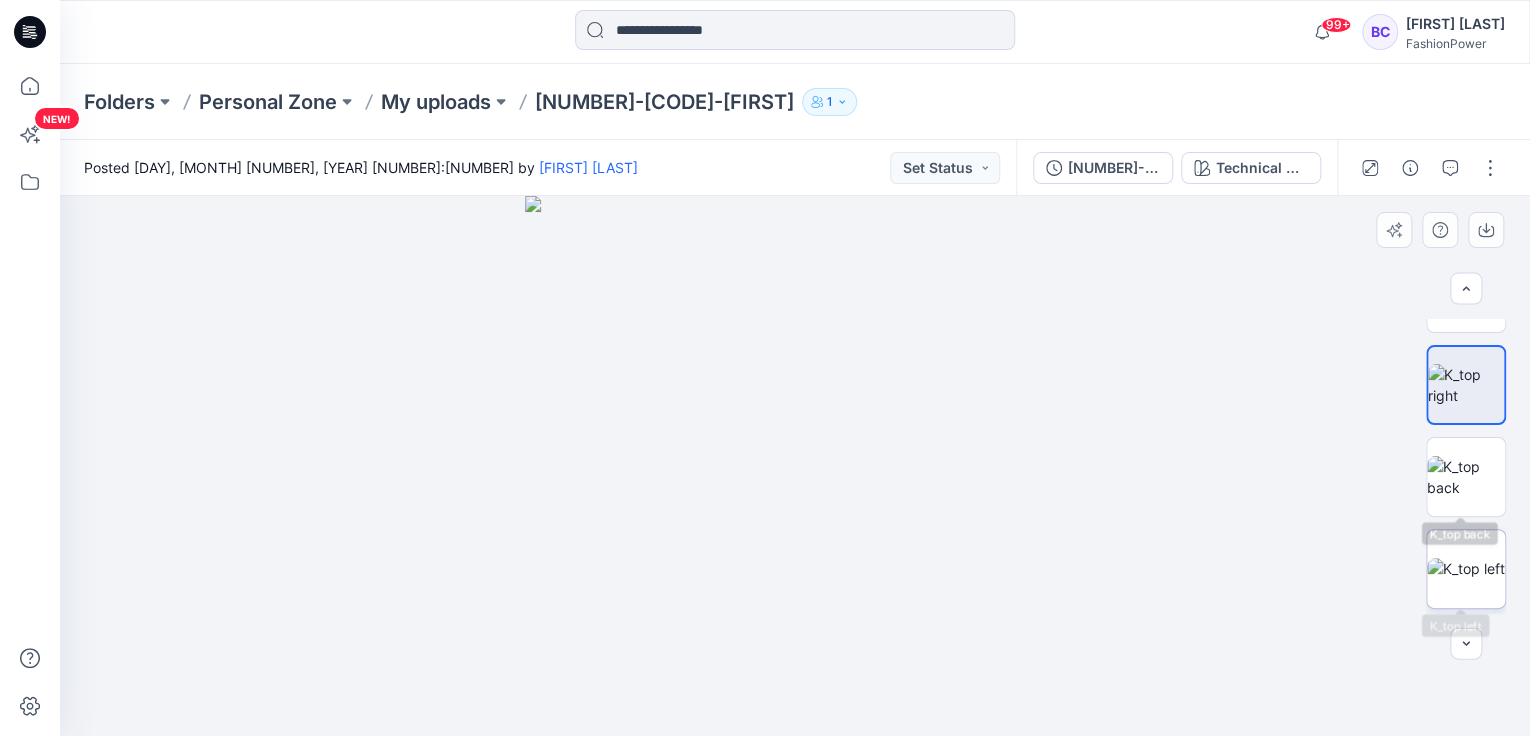 scroll, scrollTop: 160, scrollLeft: 0, axis: vertical 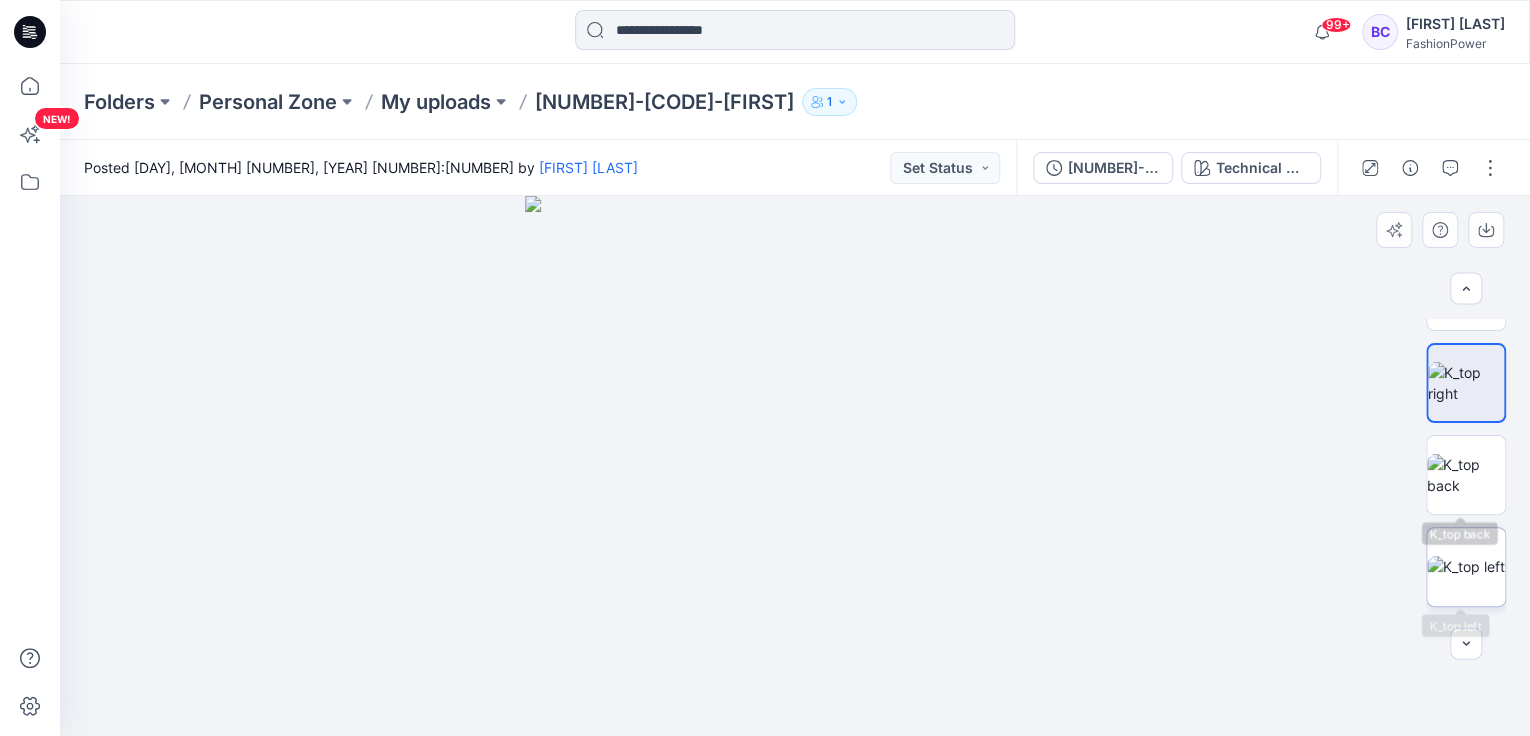 click at bounding box center [1466, 566] 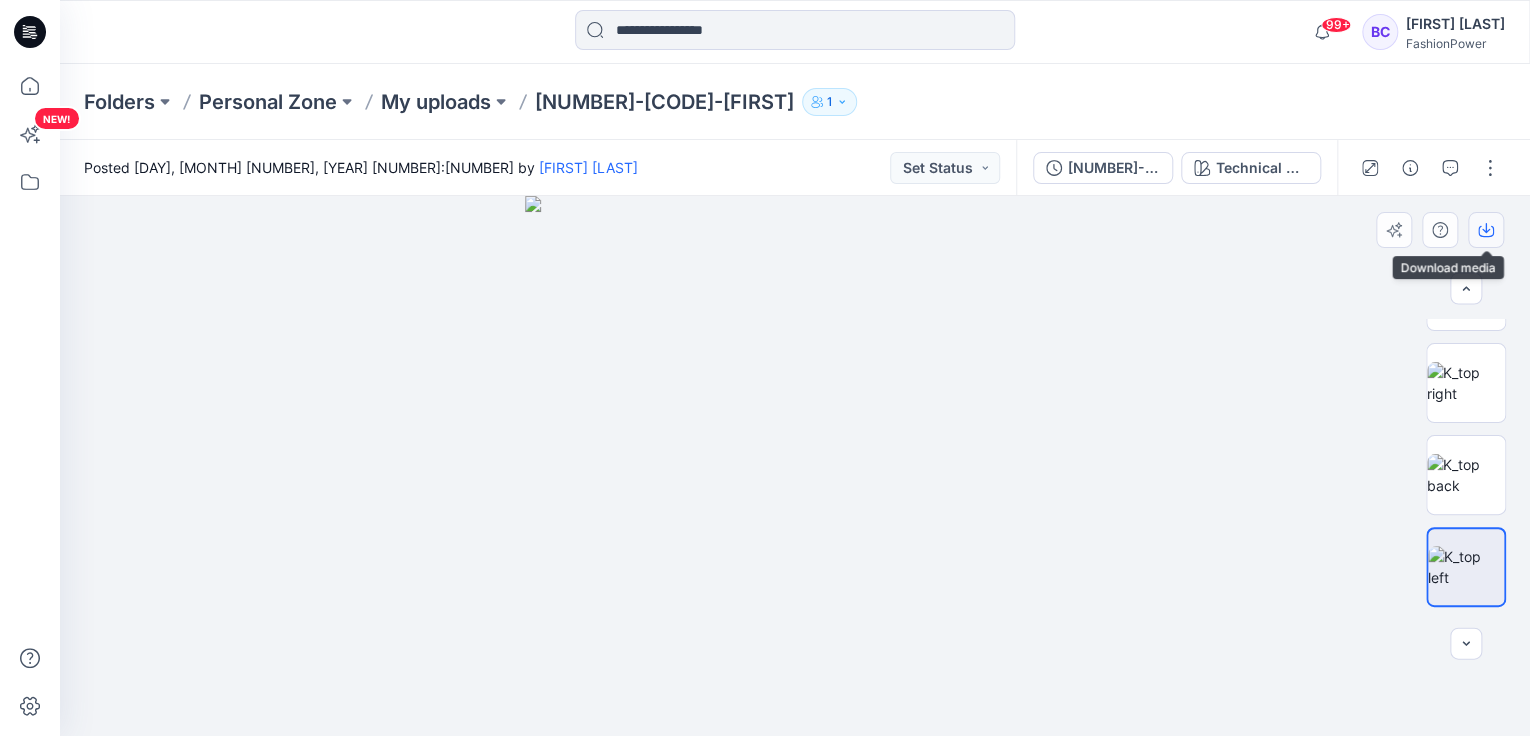 click 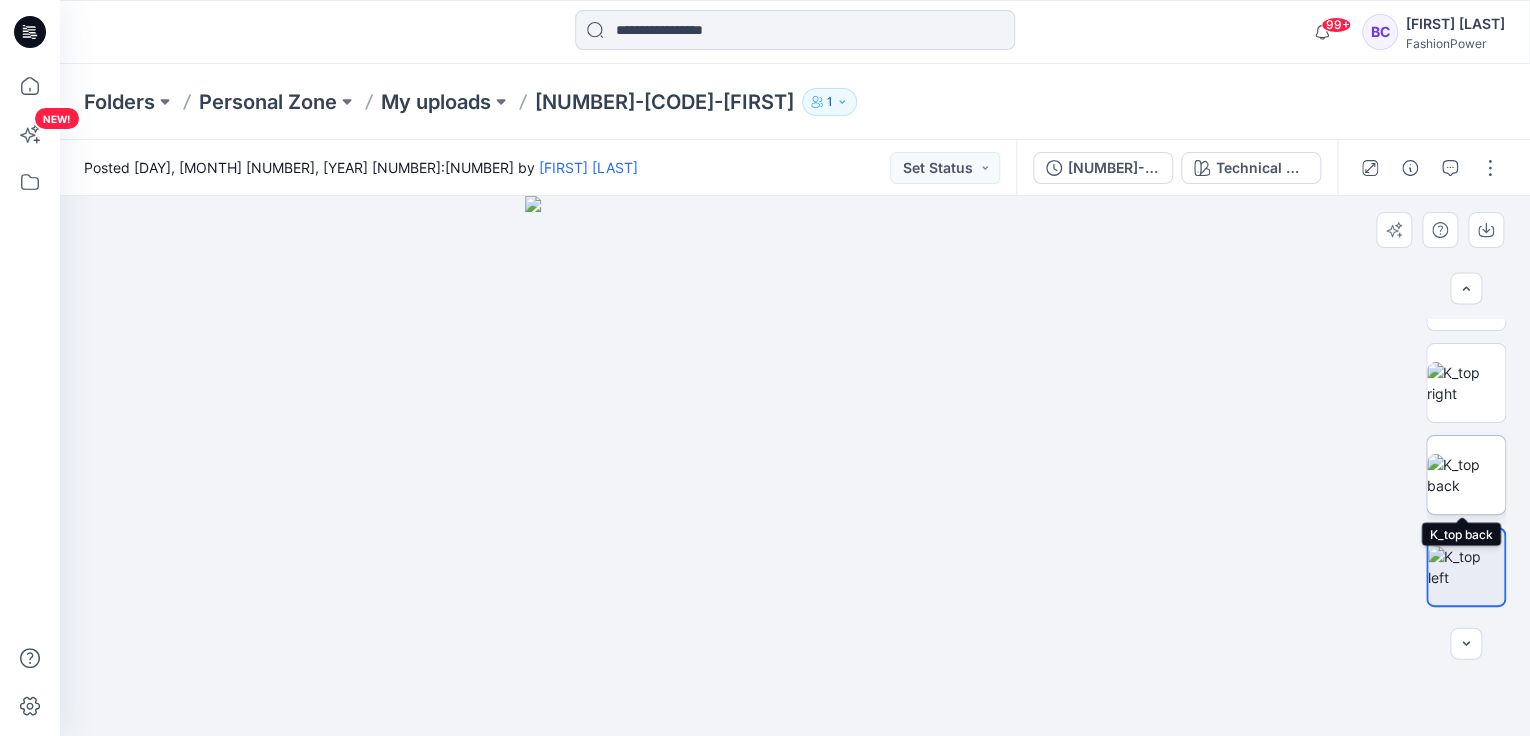 drag, startPoint x: 1477, startPoint y: 476, endPoint x: 1471, endPoint y: 443, distance: 33.54102 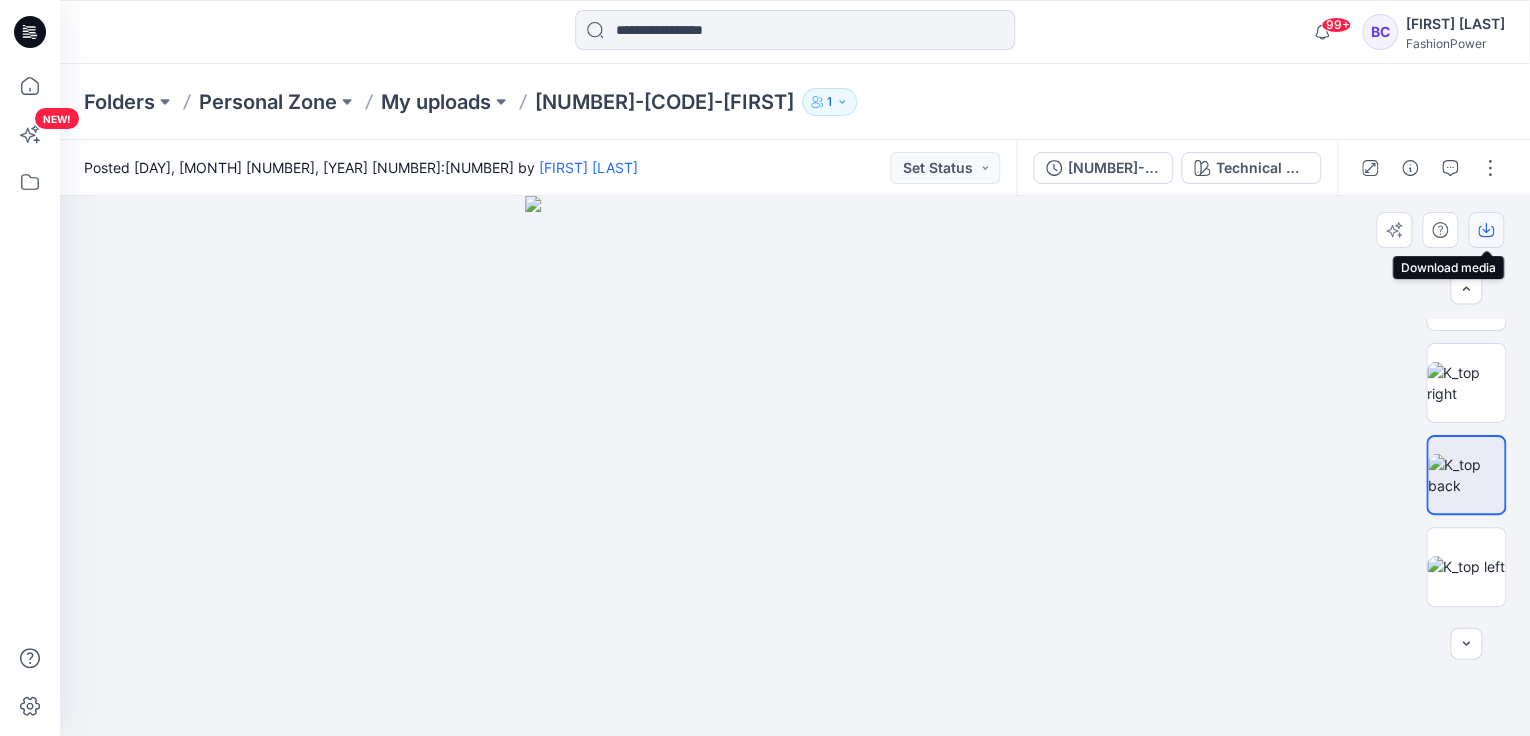 click 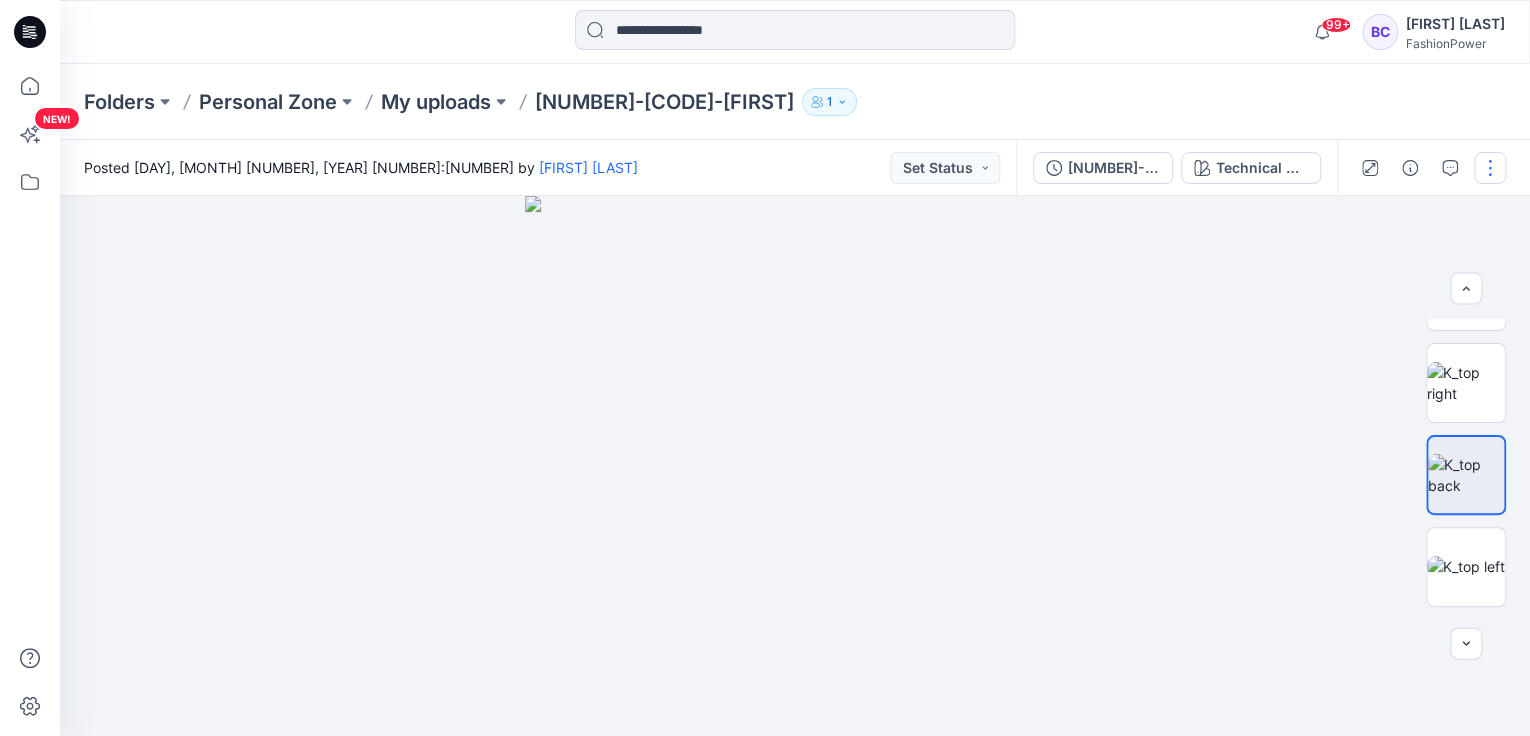 click on "[NUMBER]-[CODE]-[FIRST]" at bounding box center (1114, 168) 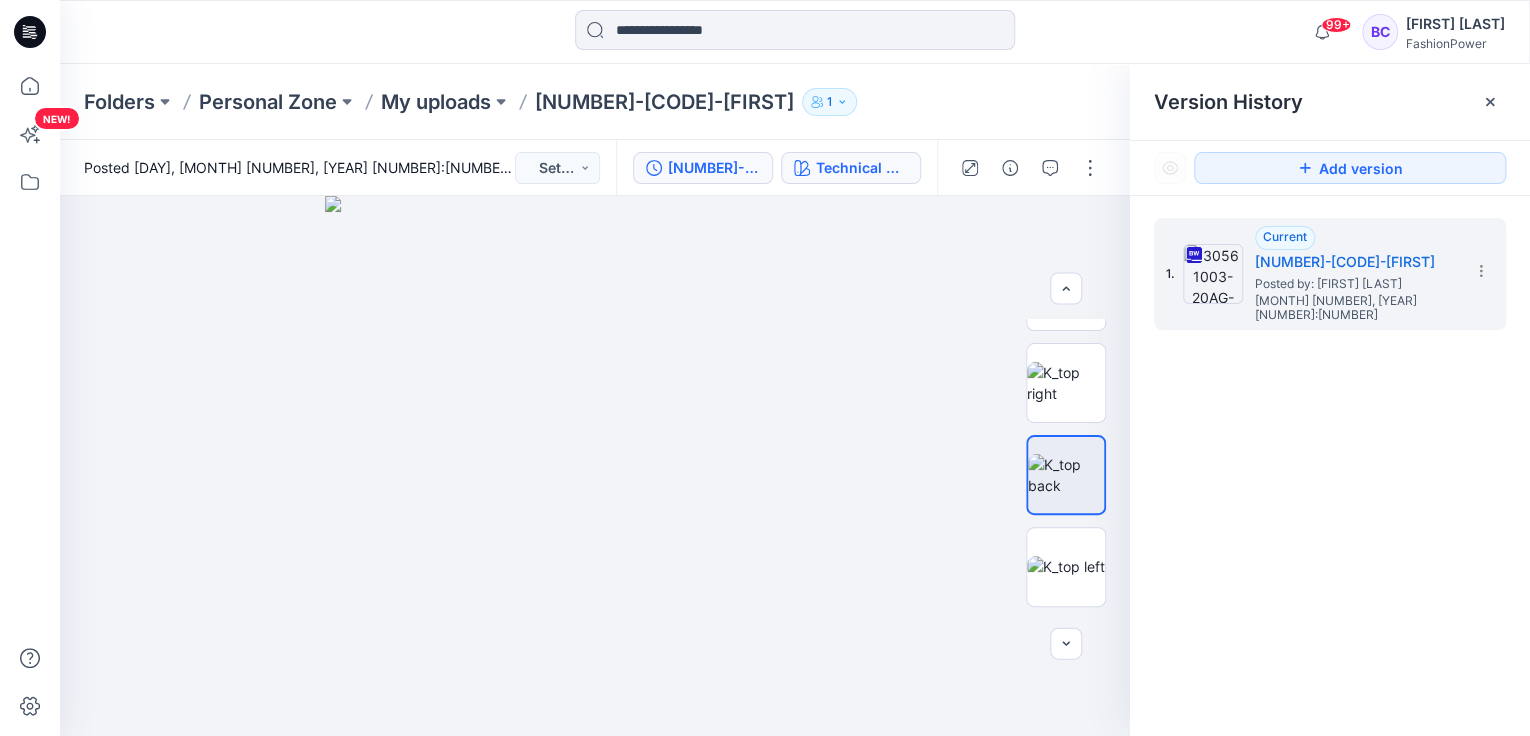 click on "Technical Drawing" at bounding box center [862, 168] 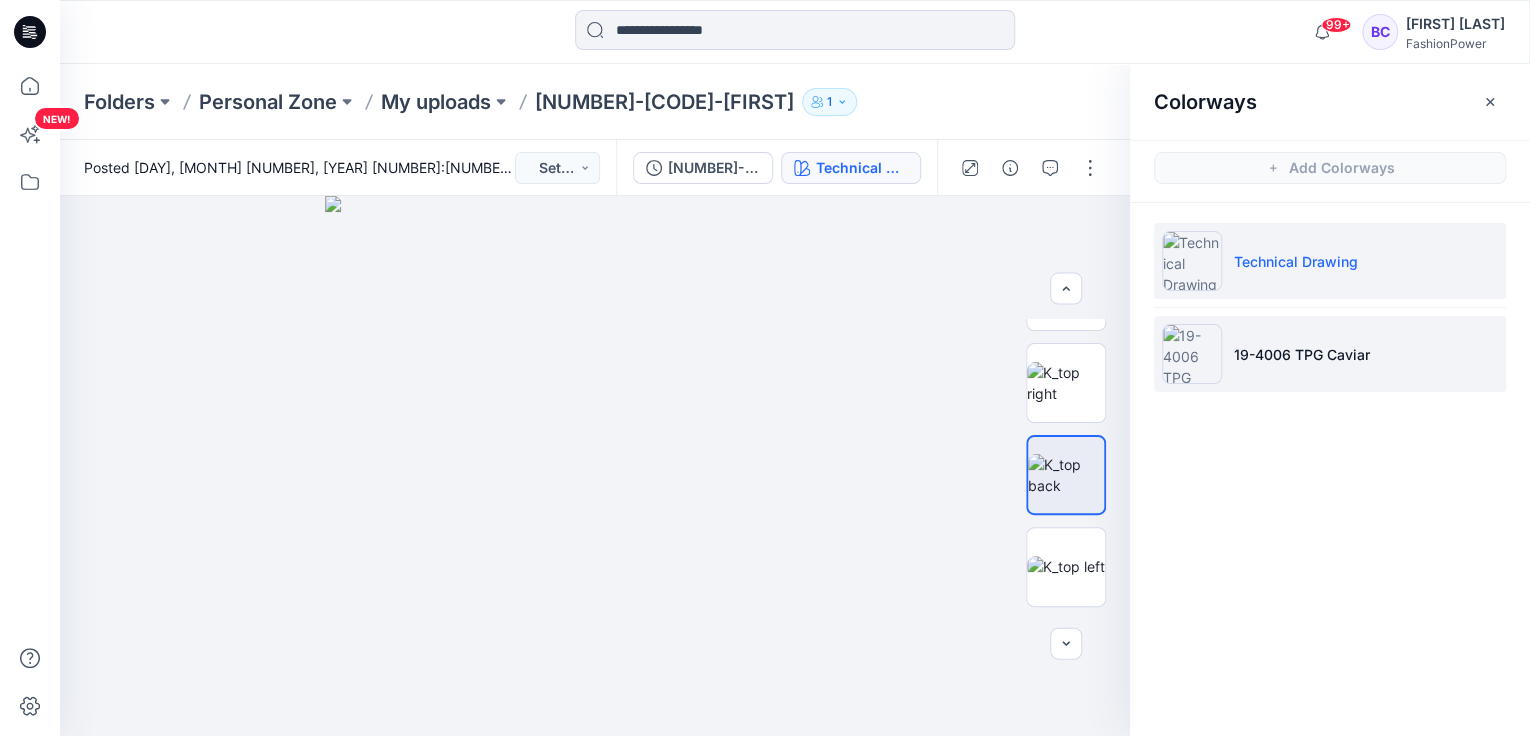 click on "19-4006 TPG Caviar" at bounding box center [1330, 354] 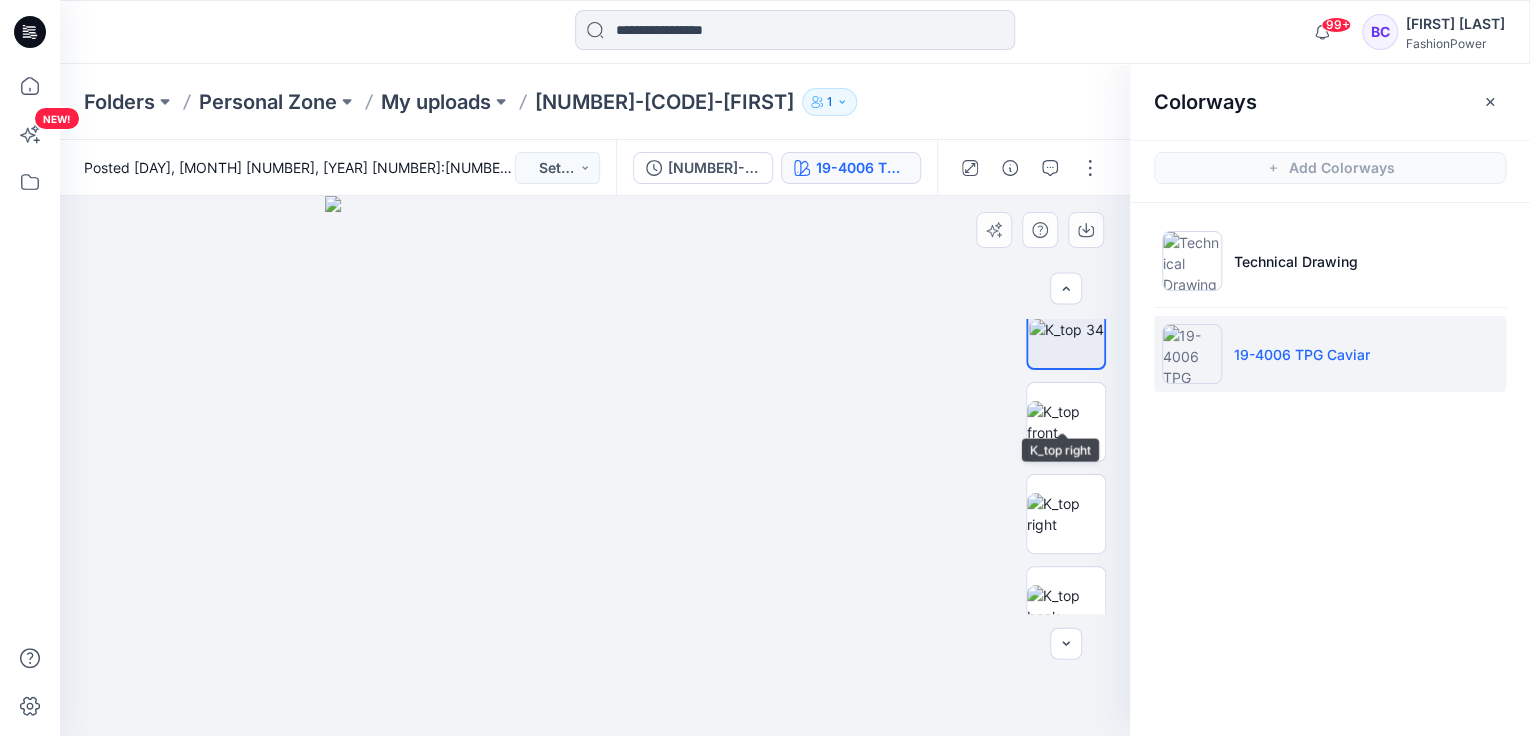 scroll, scrollTop: 0, scrollLeft: 0, axis: both 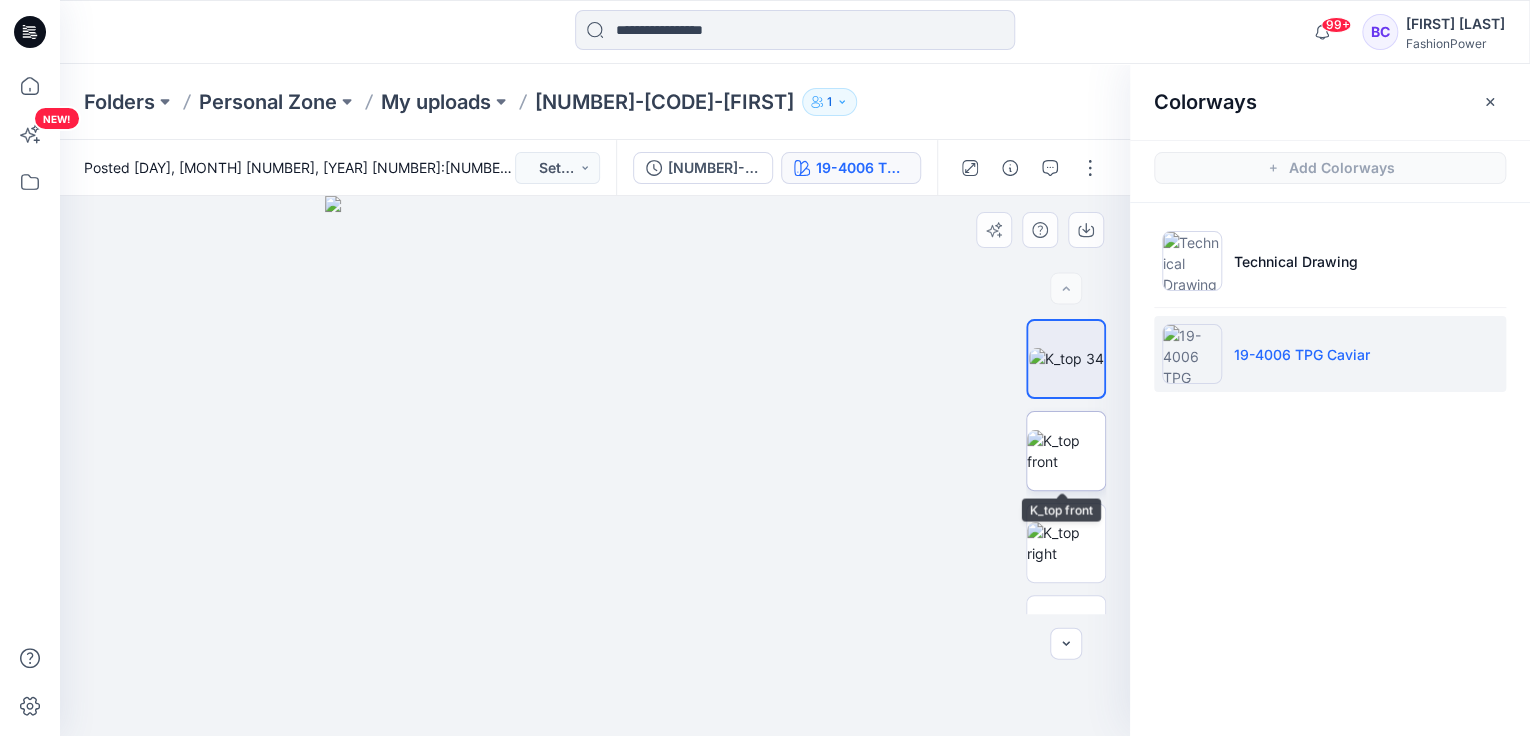 click at bounding box center [1066, 451] 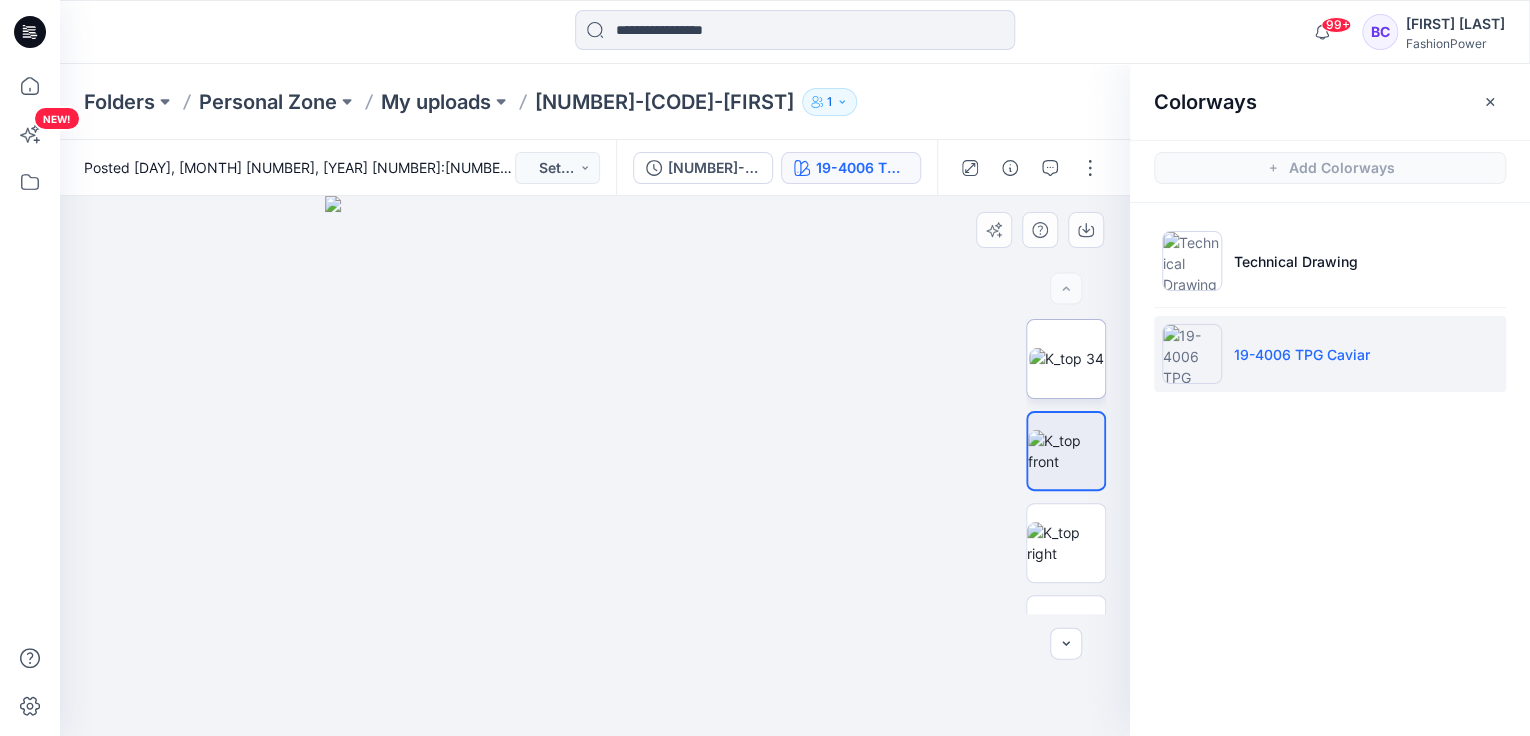 click at bounding box center (1066, 358) 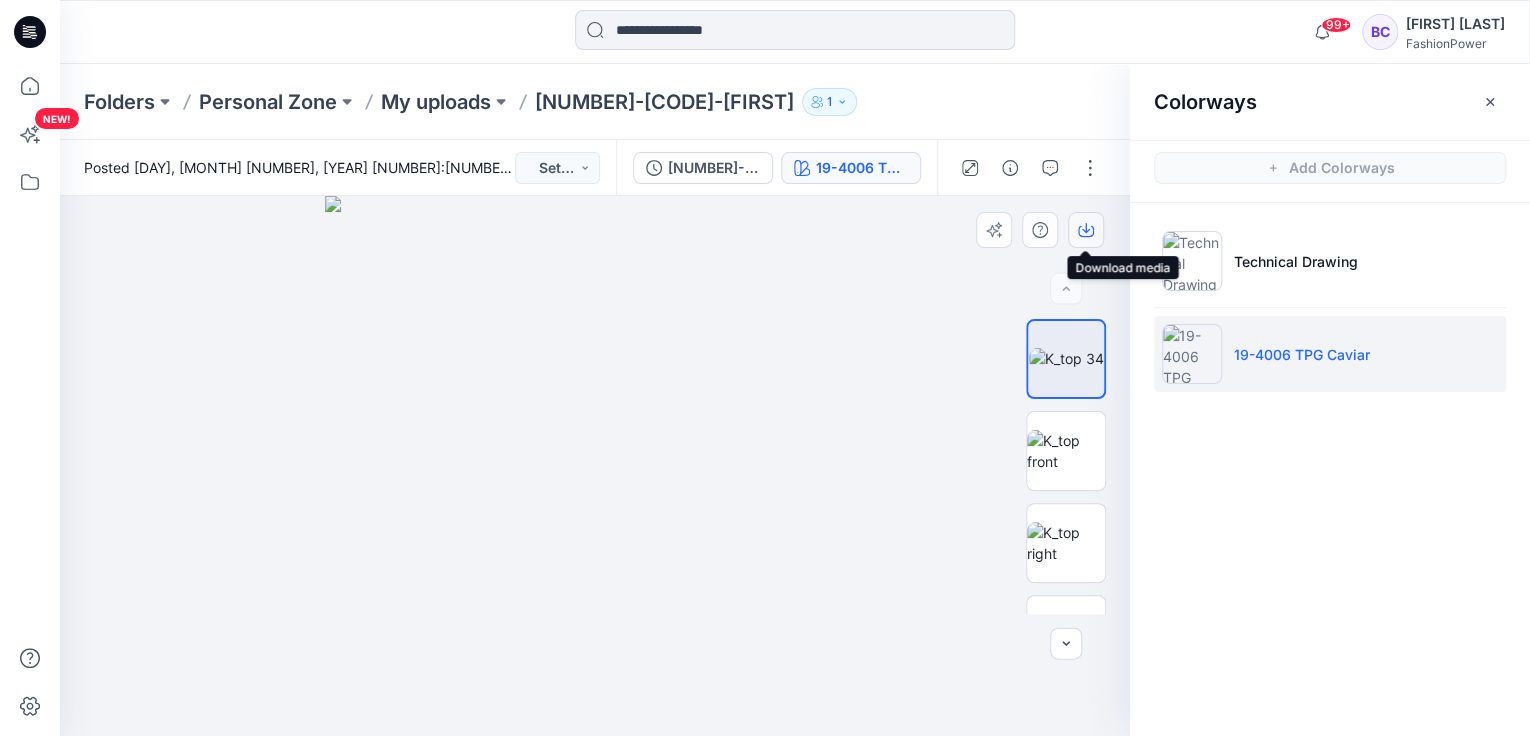 click at bounding box center [1086, 230] 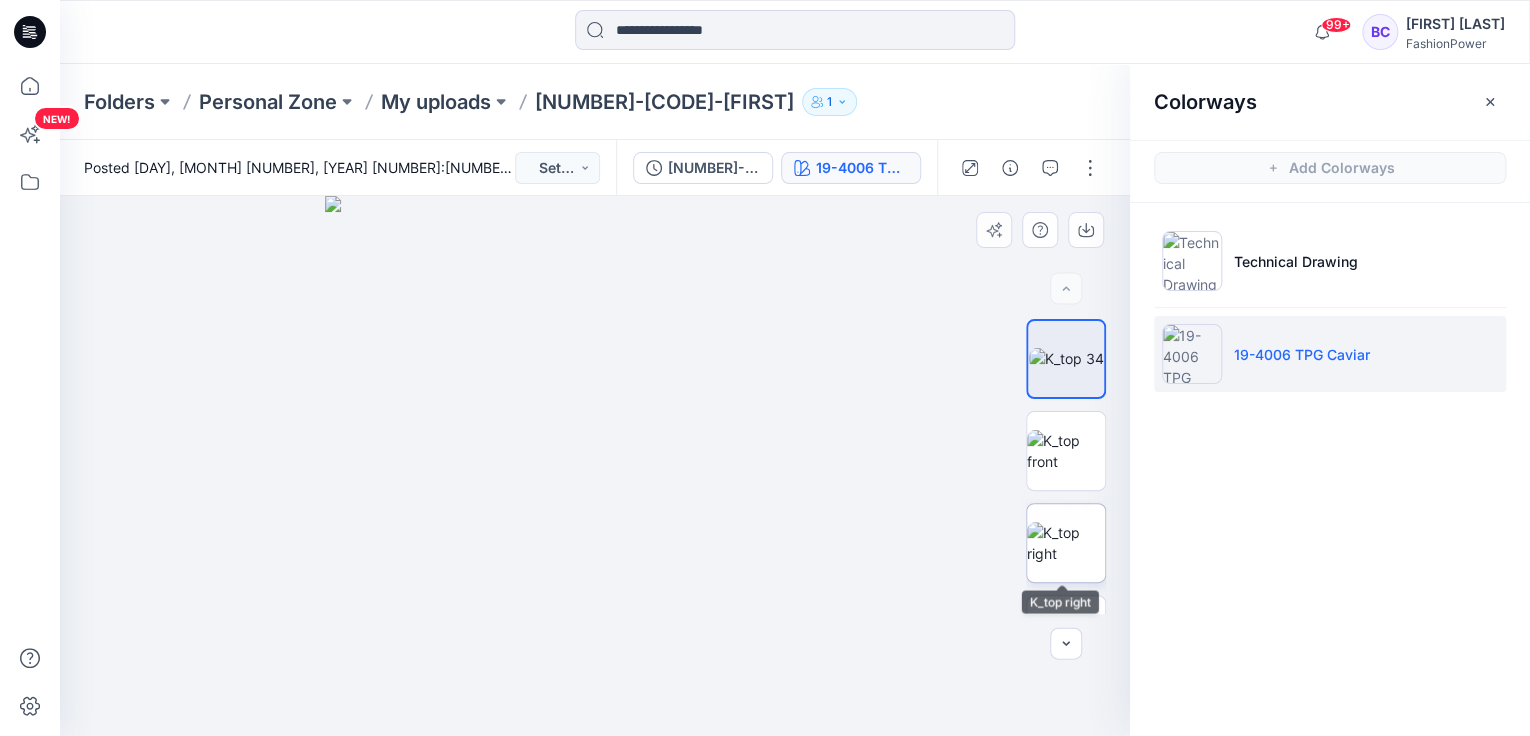 click at bounding box center [1066, 543] 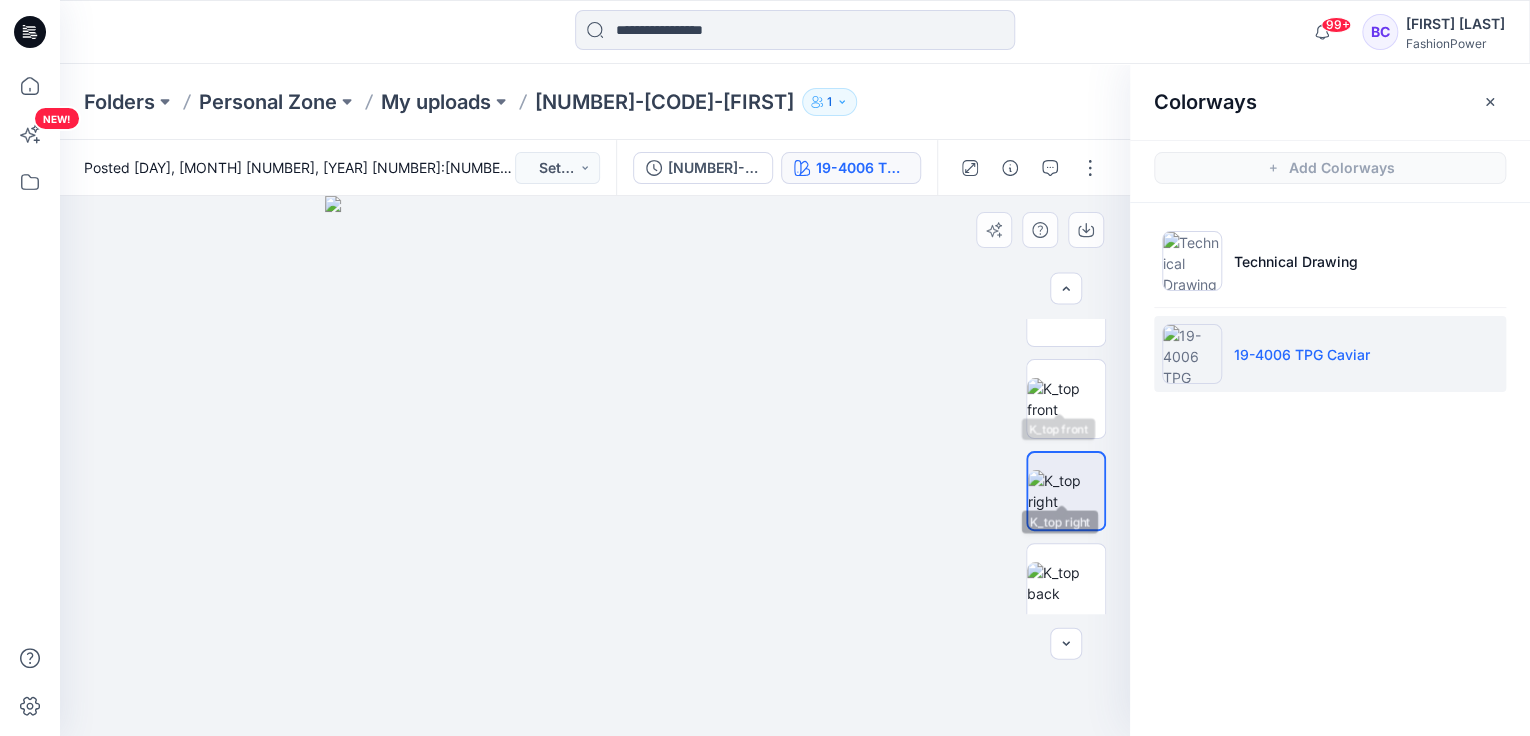 scroll, scrollTop: 80, scrollLeft: 0, axis: vertical 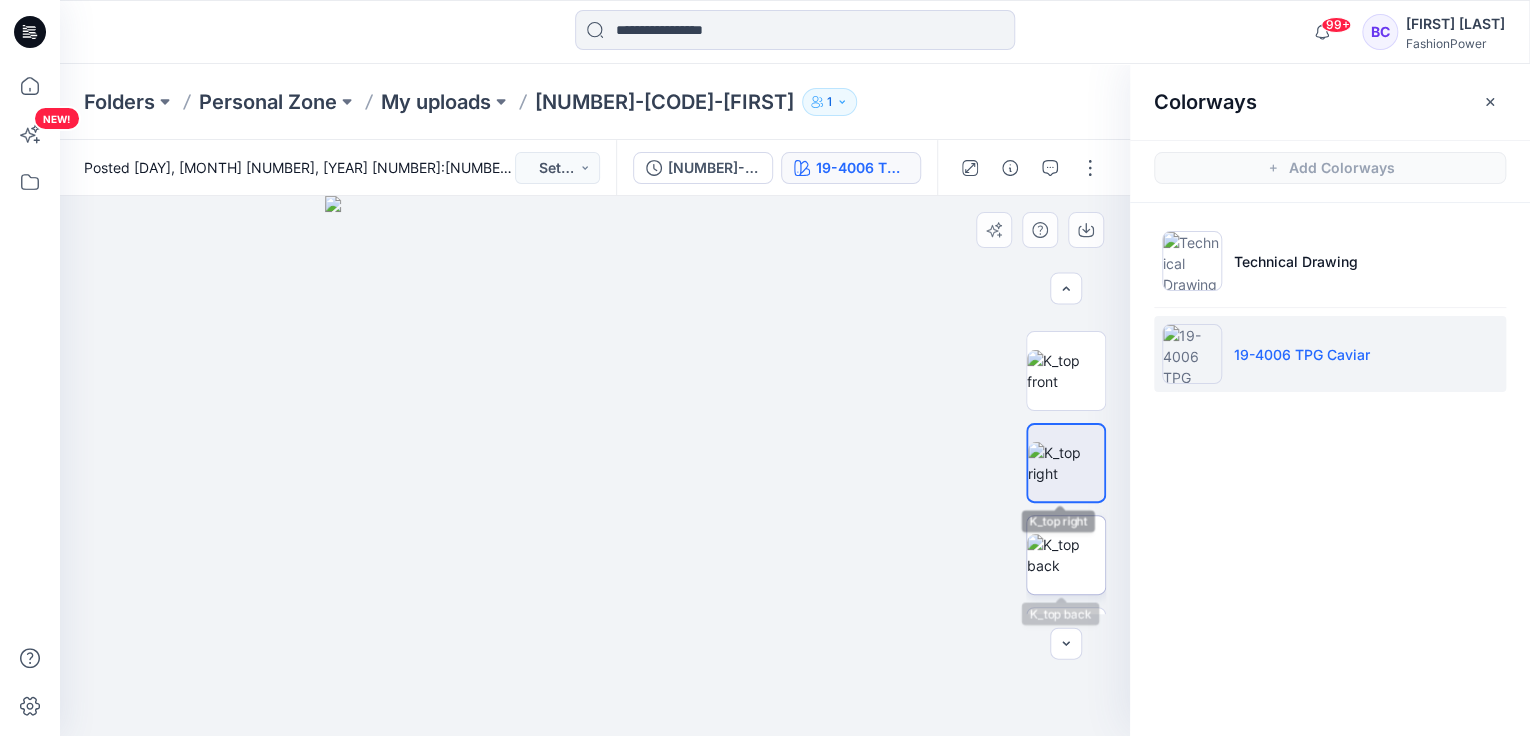 click at bounding box center (1066, 555) 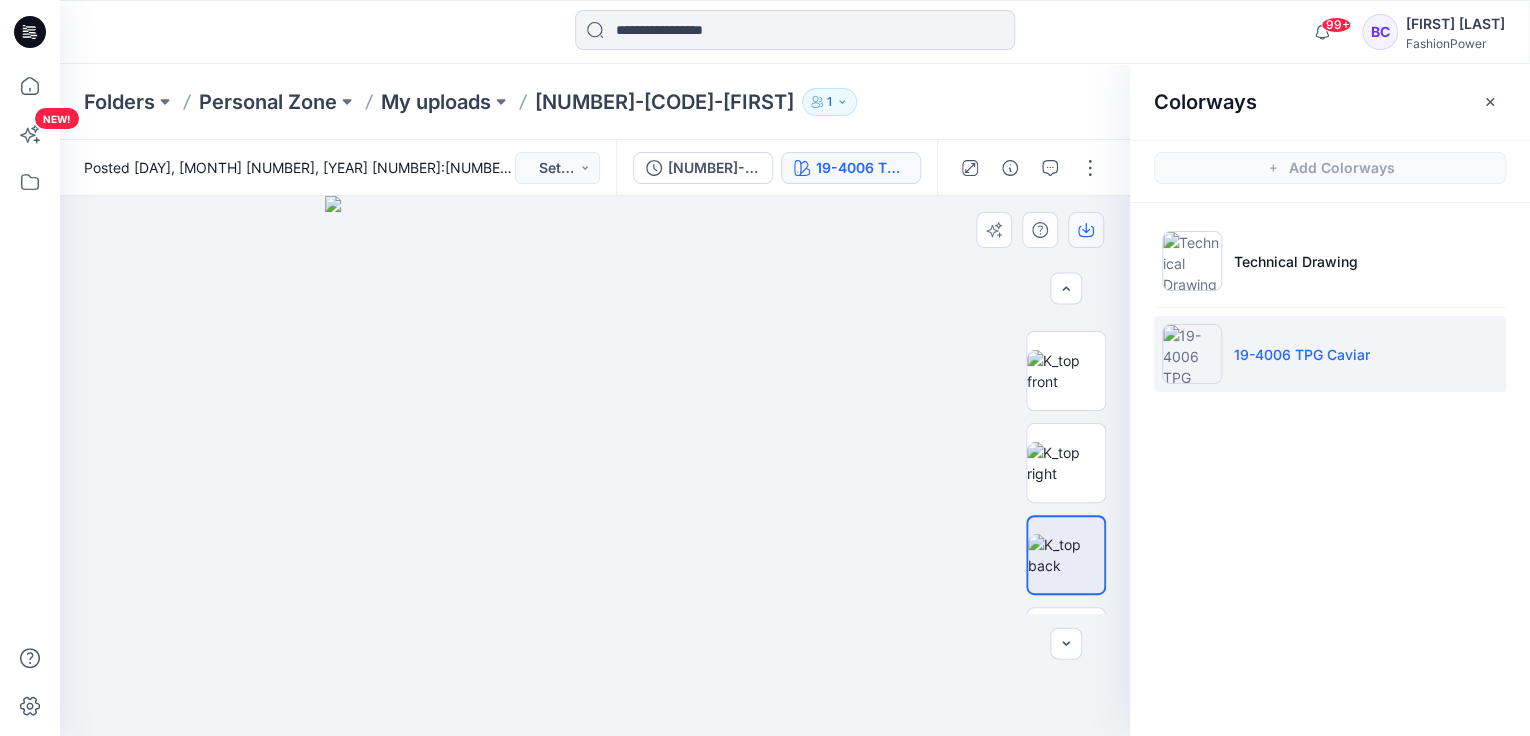 click 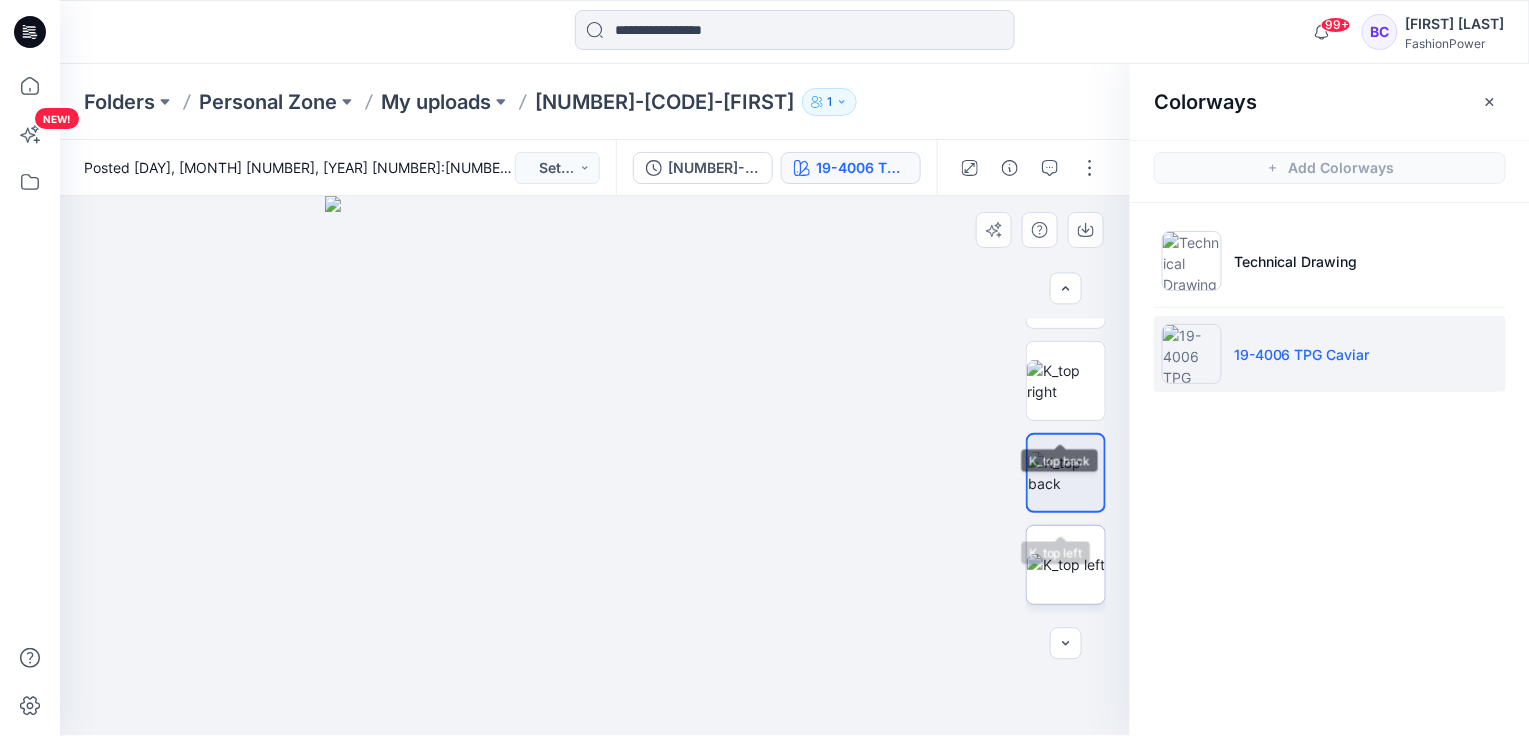 scroll, scrollTop: 240, scrollLeft: 0, axis: vertical 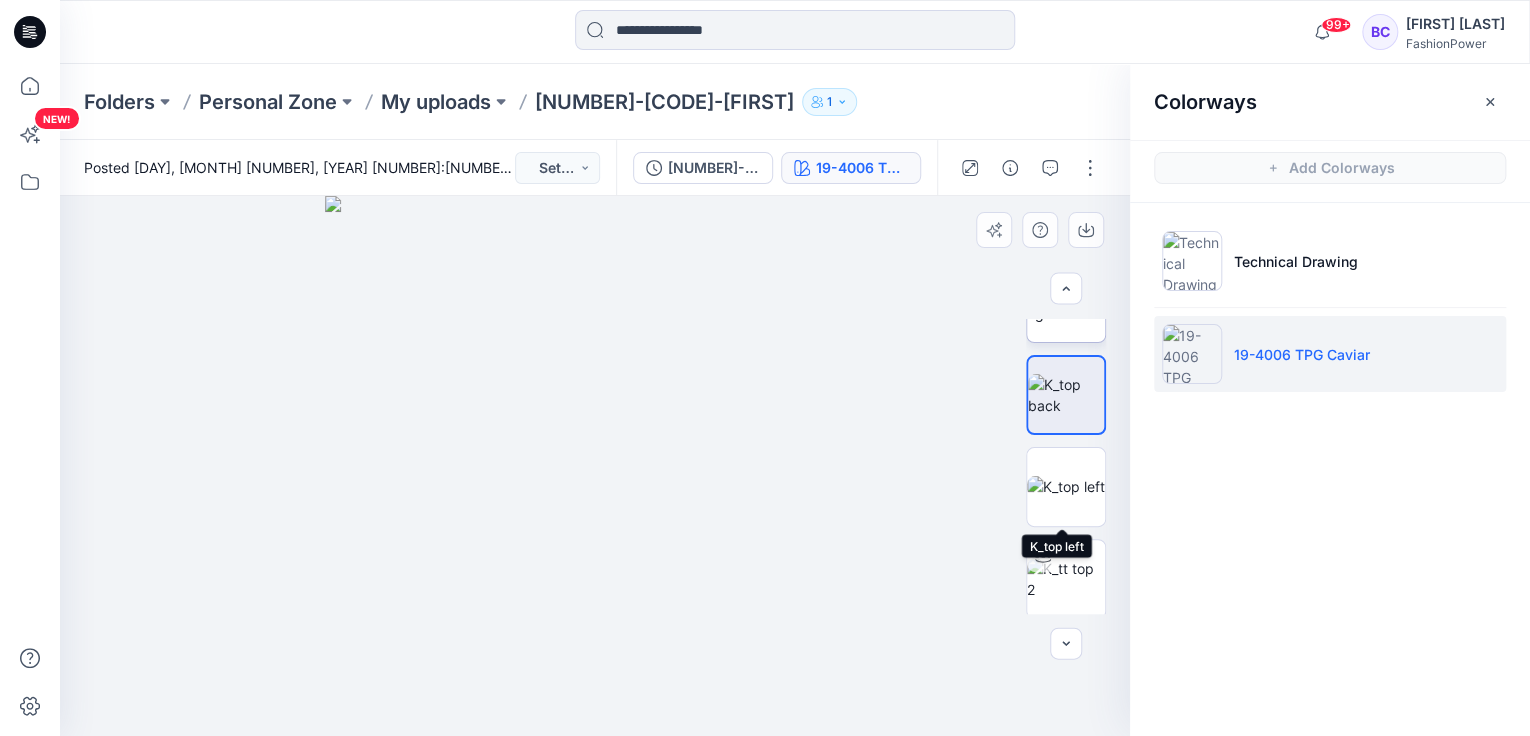 drag, startPoint x: 1068, startPoint y: 501, endPoint x: 1072, endPoint y: 338, distance: 163.04907 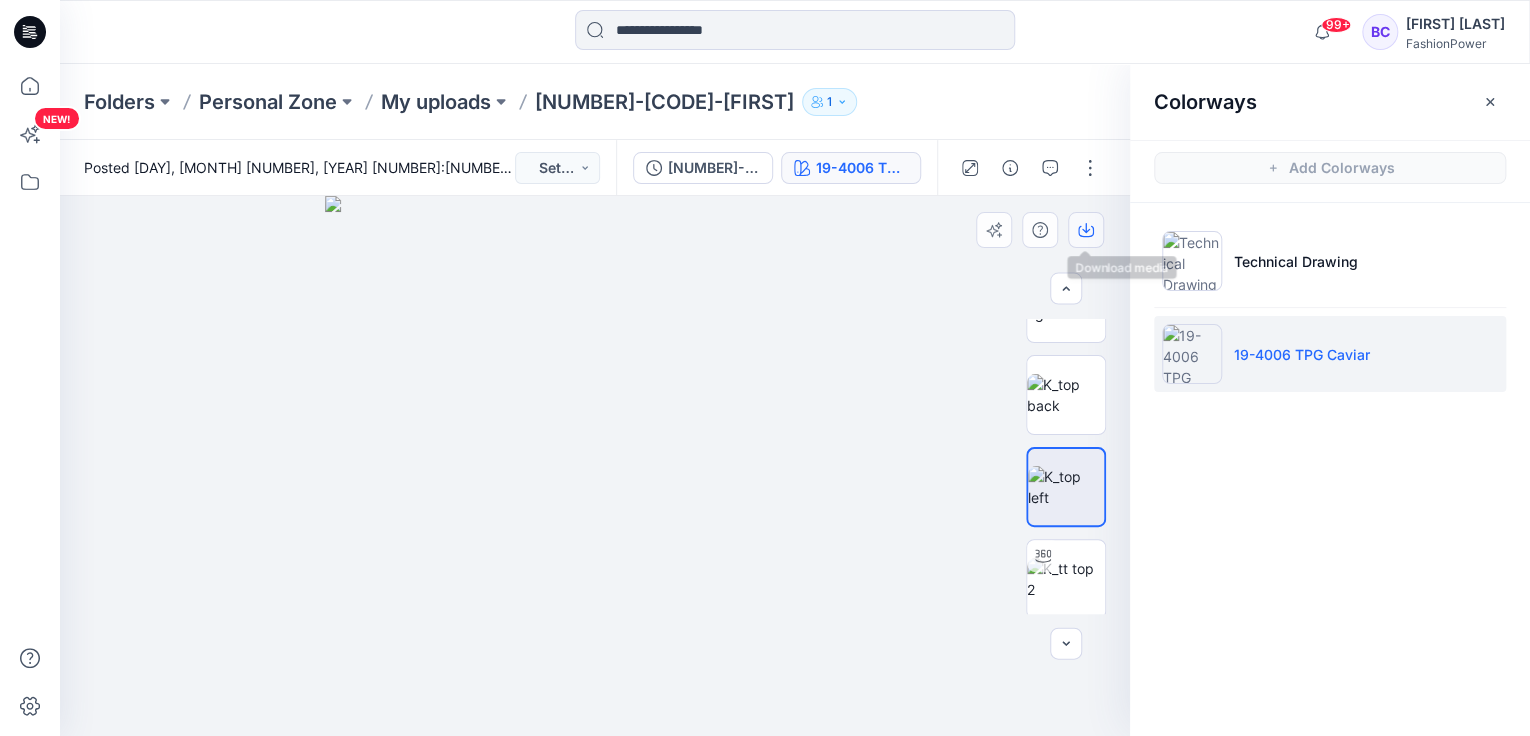 click 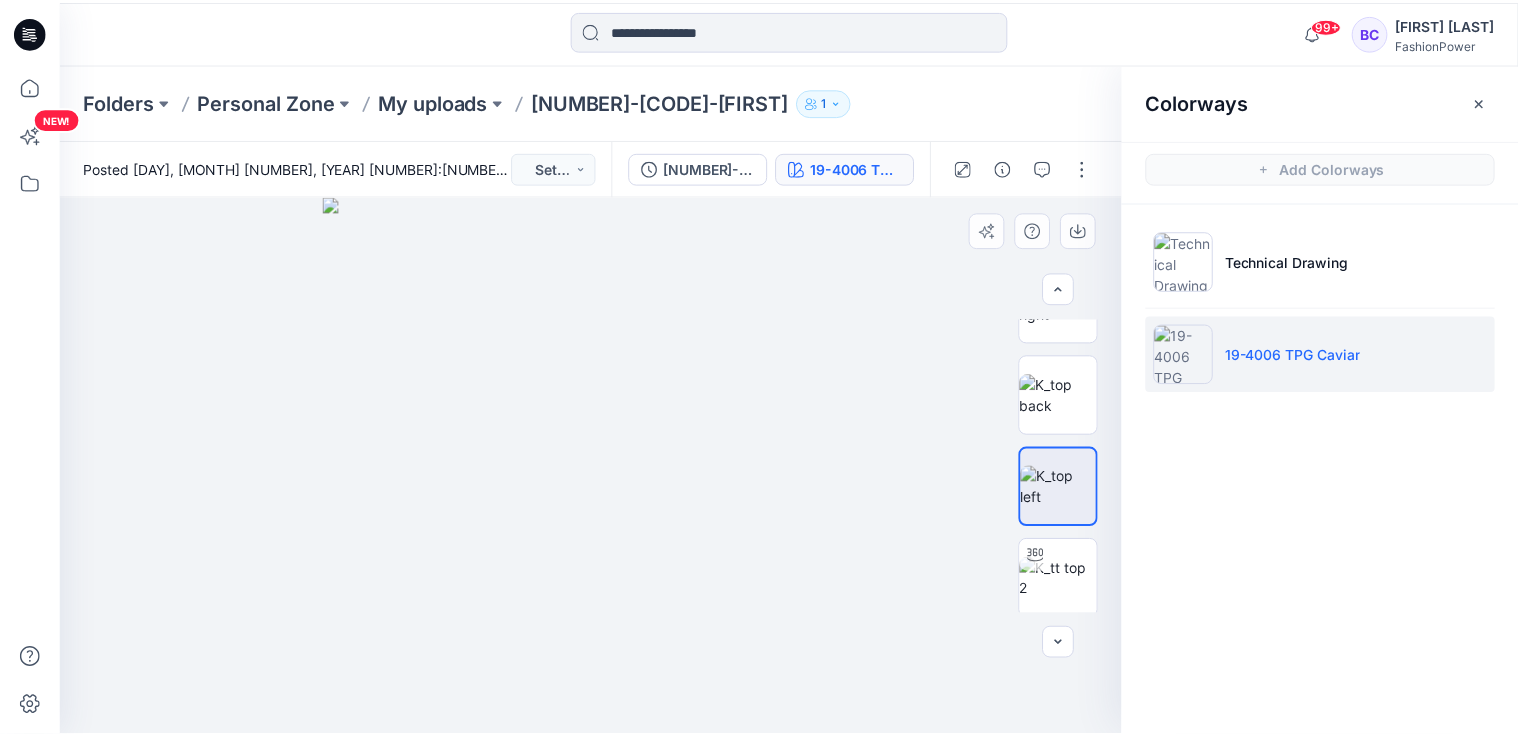 scroll, scrollTop: 240, scrollLeft: 0, axis: vertical 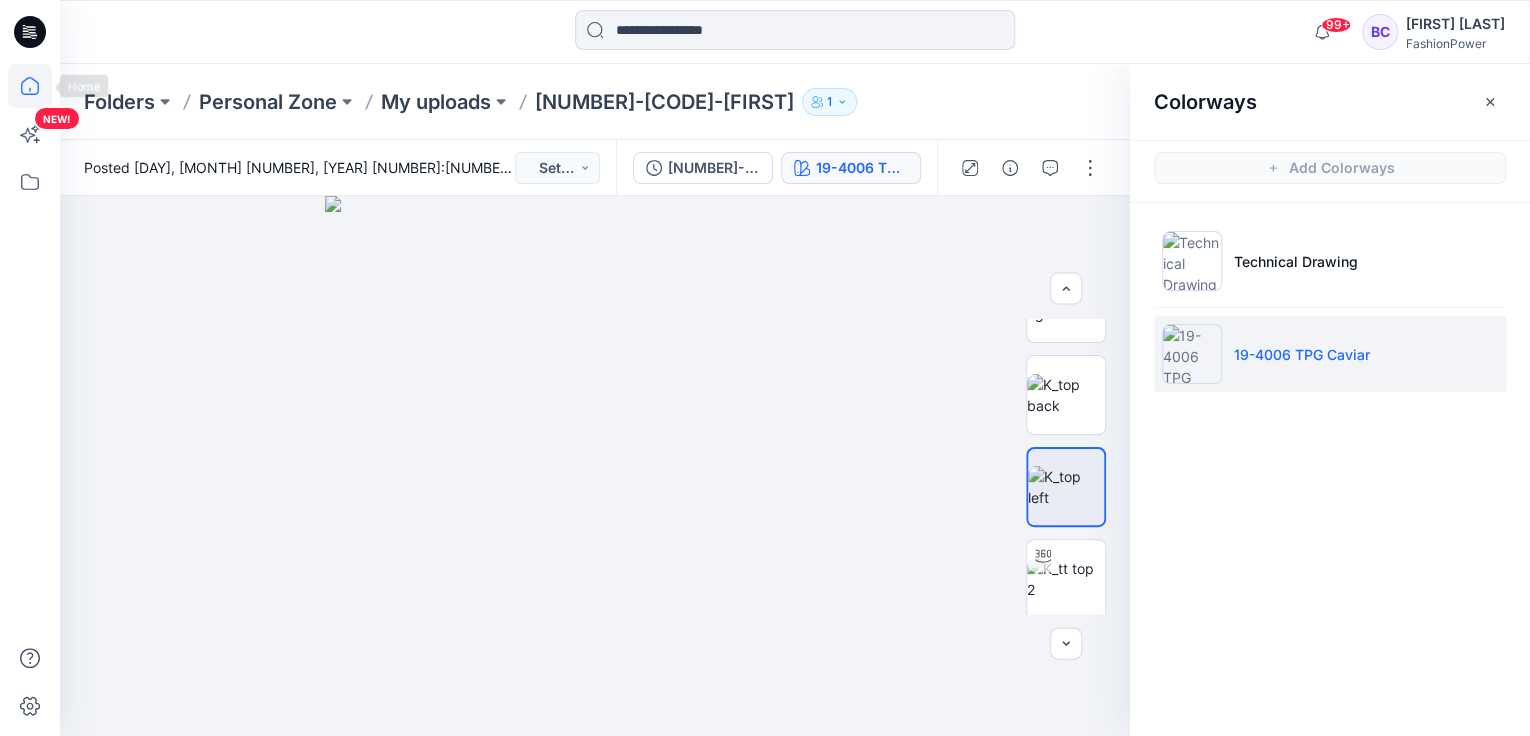 click 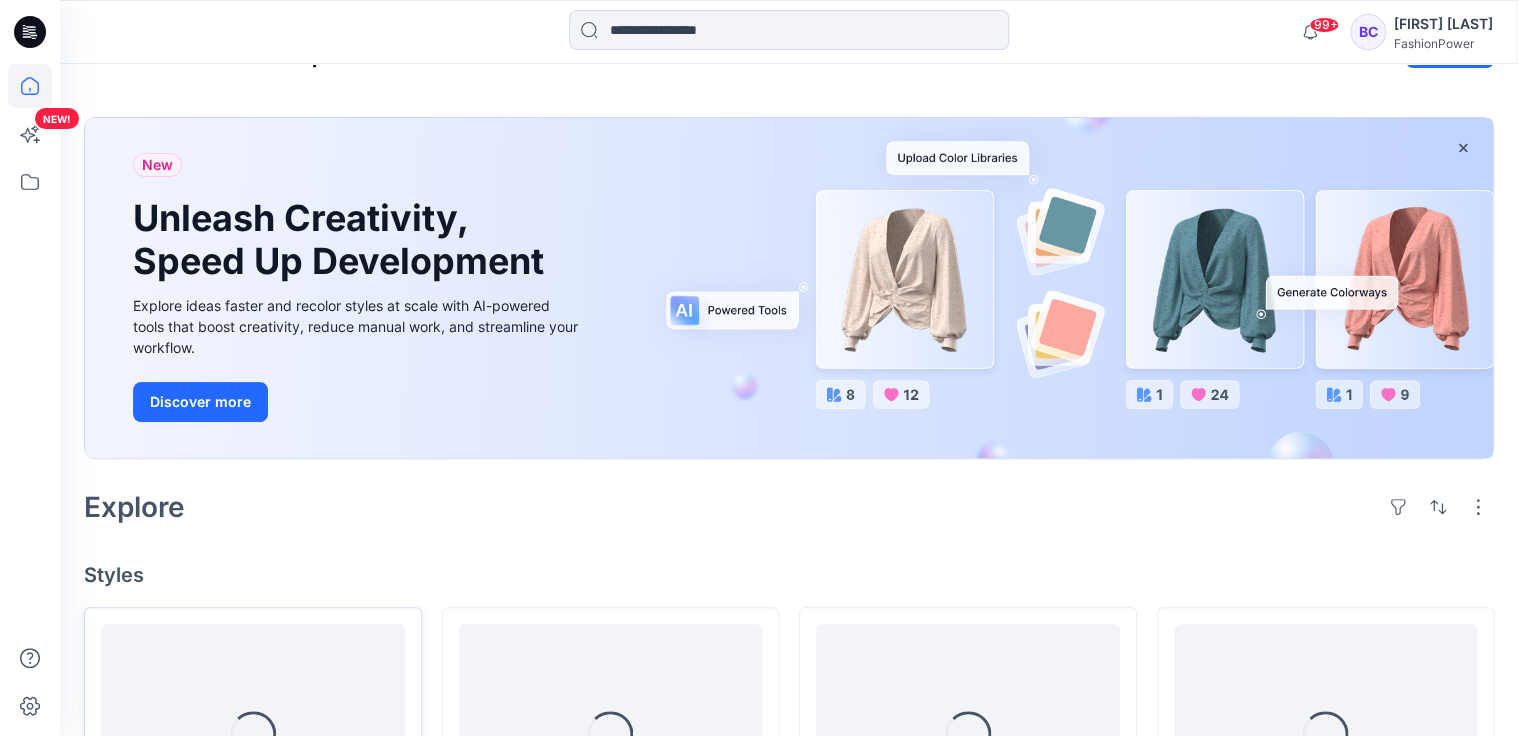 scroll, scrollTop: 320, scrollLeft: 0, axis: vertical 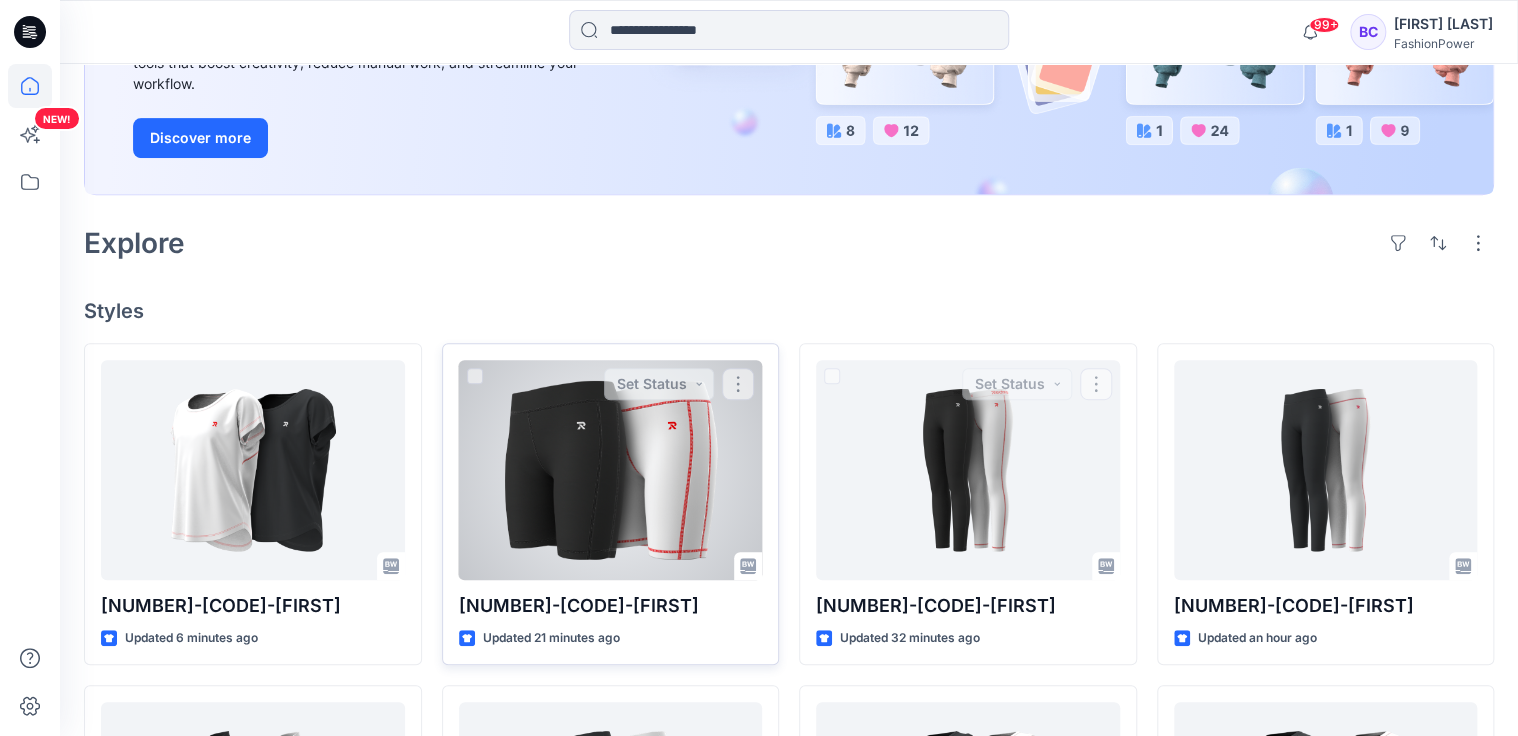 click at bounding box center (611, 470) 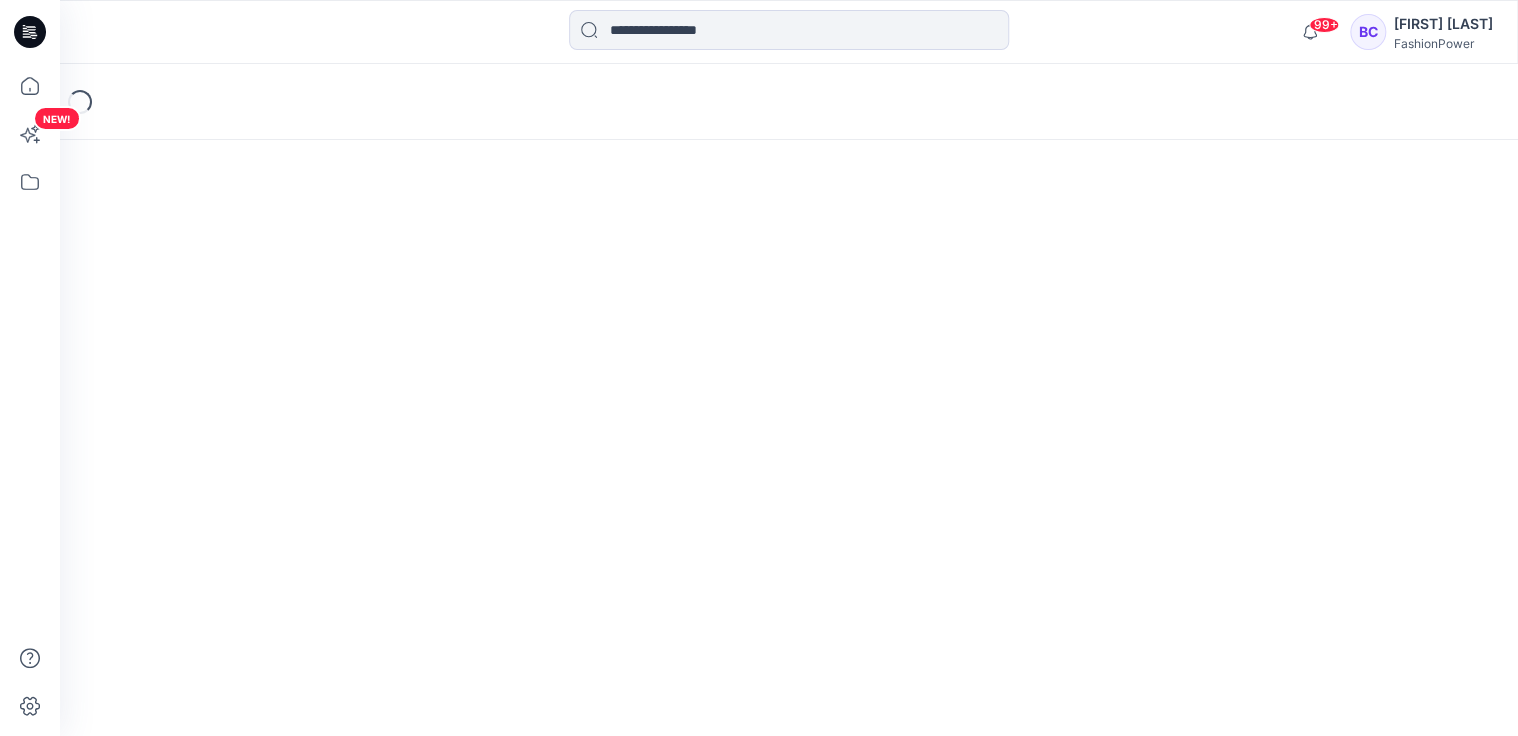 scroll, scrollTop: 0, scrollLeft: 0, axis: both 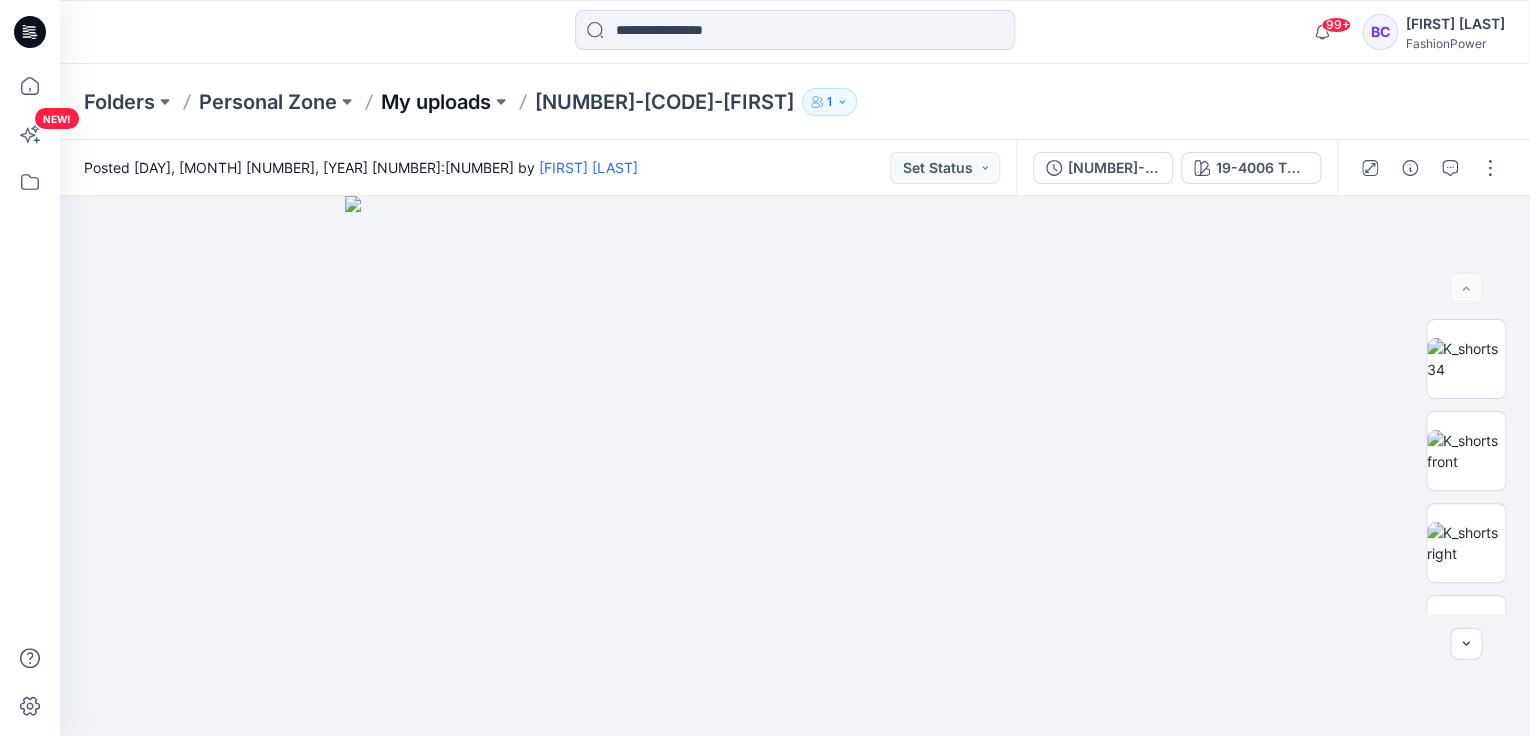 click on "My uploads" at bounding box center [436, 102] 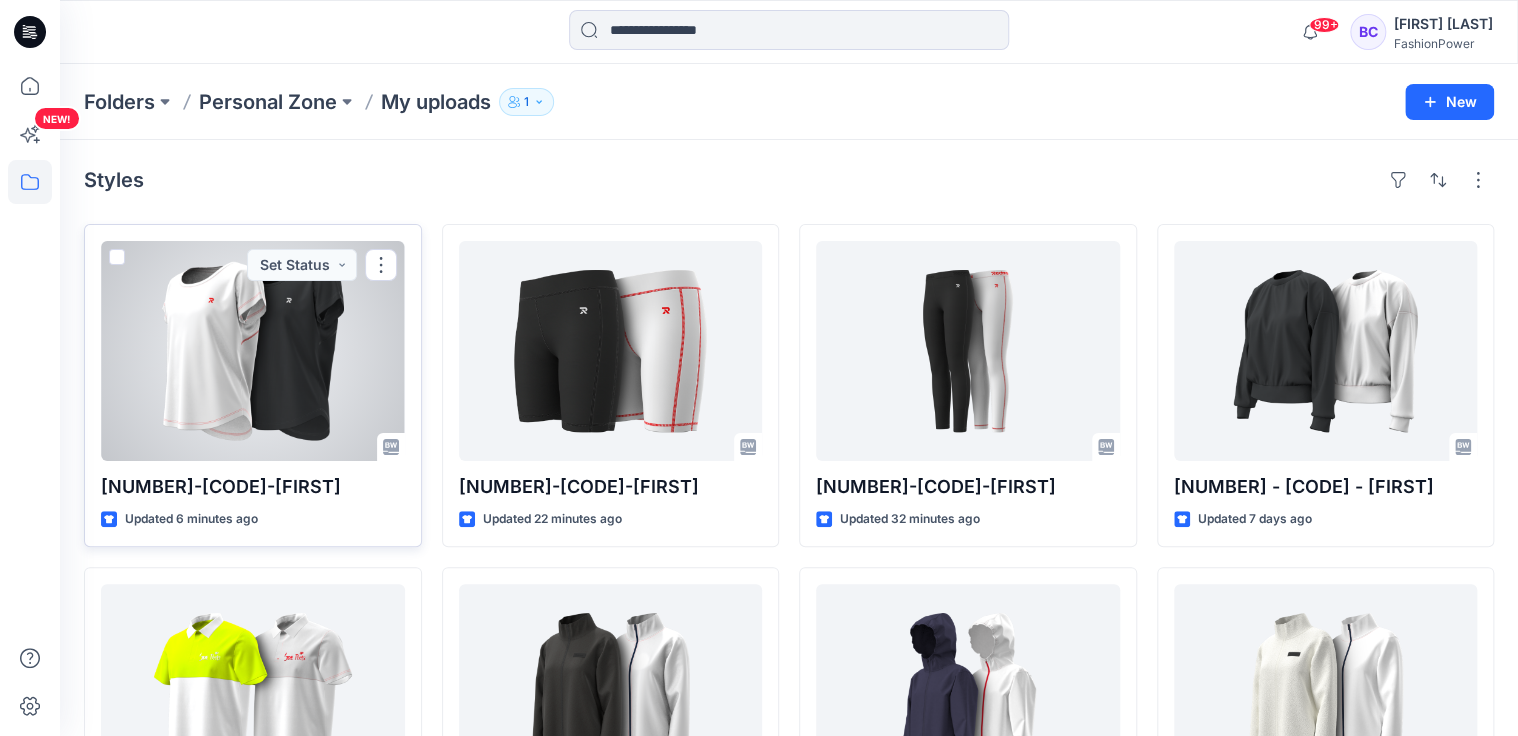 click at bounding box center [117, 257] 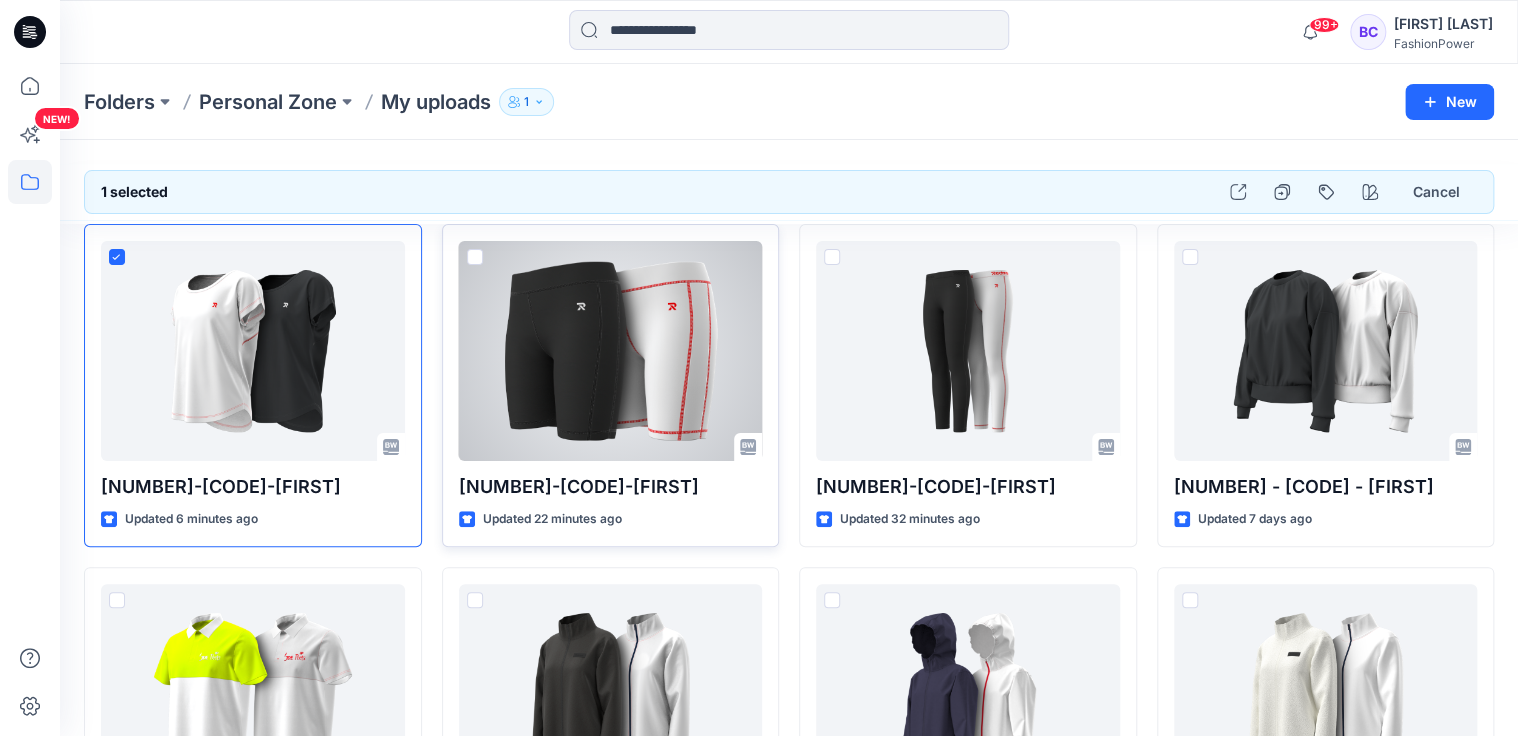 click at bounding box center (475, 257) 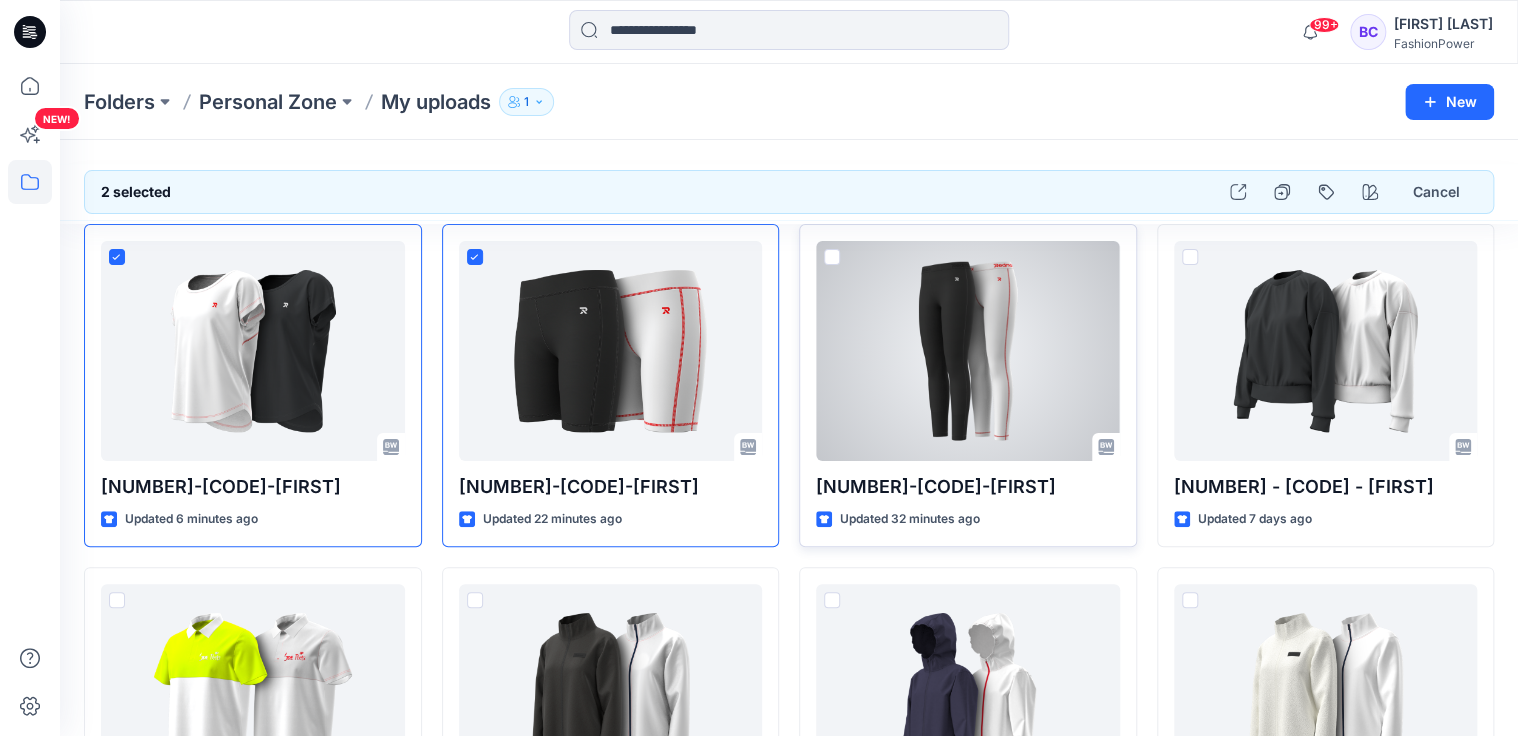 click at bounding box center (832, 257) 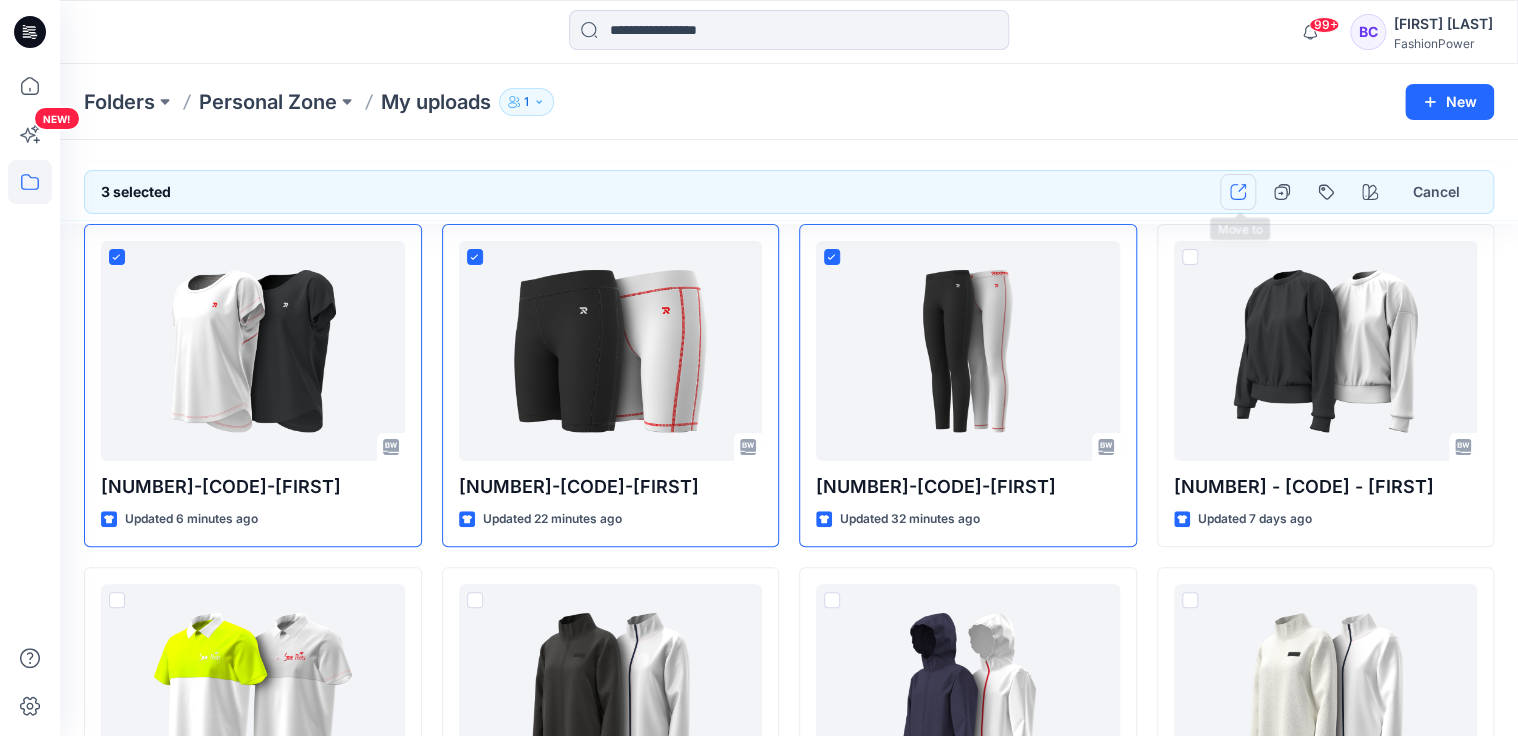 click at bounding box center [1238, 192] 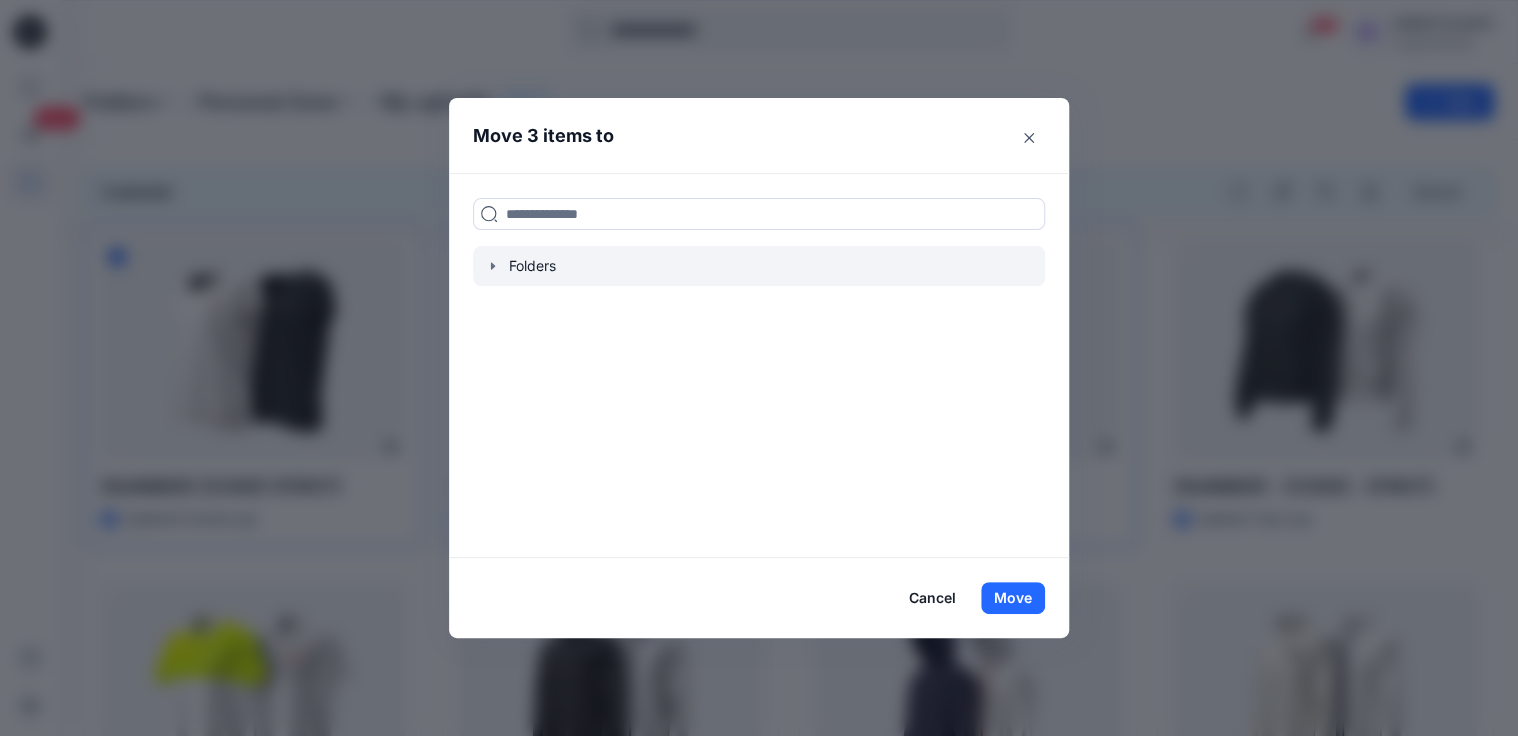 click at bounding box center (759, 266) 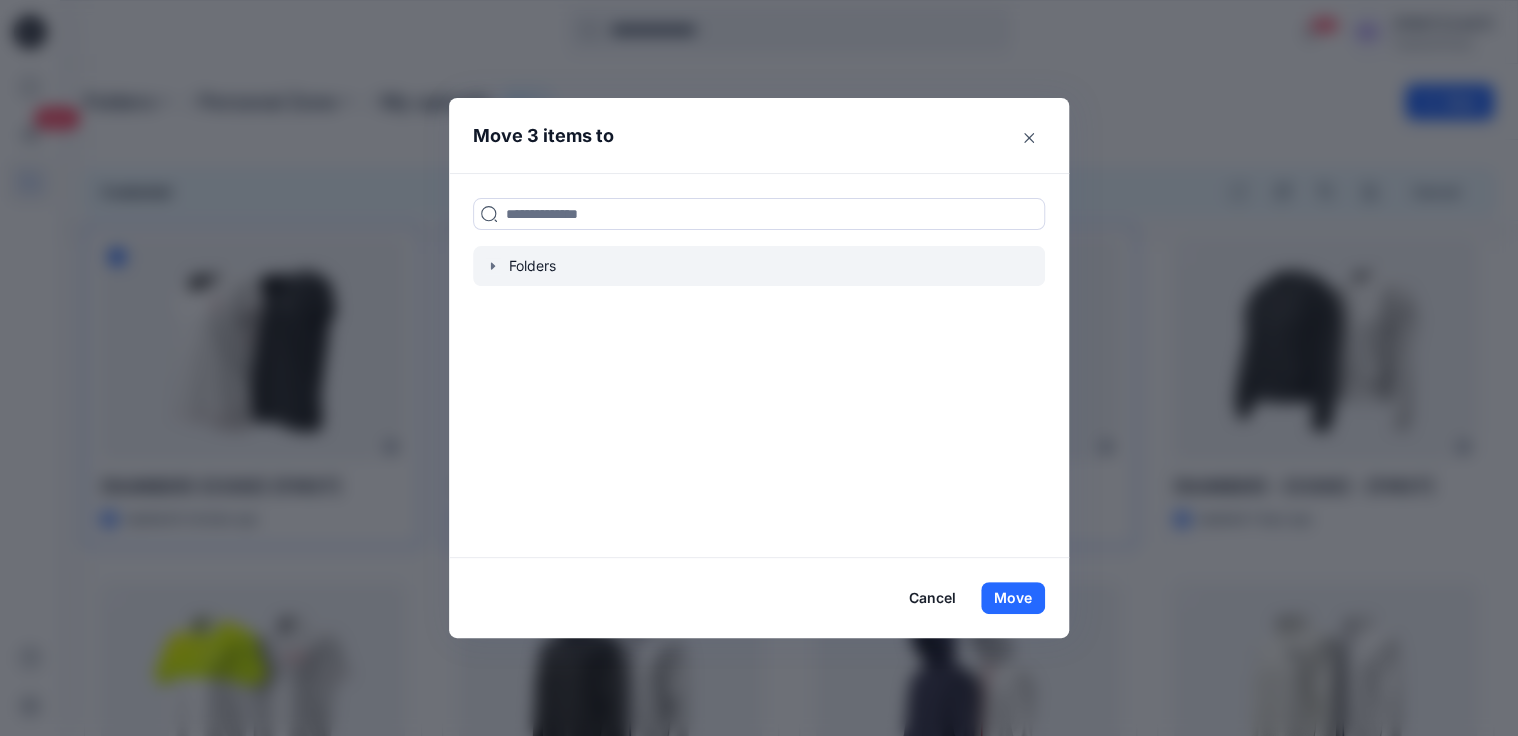 click 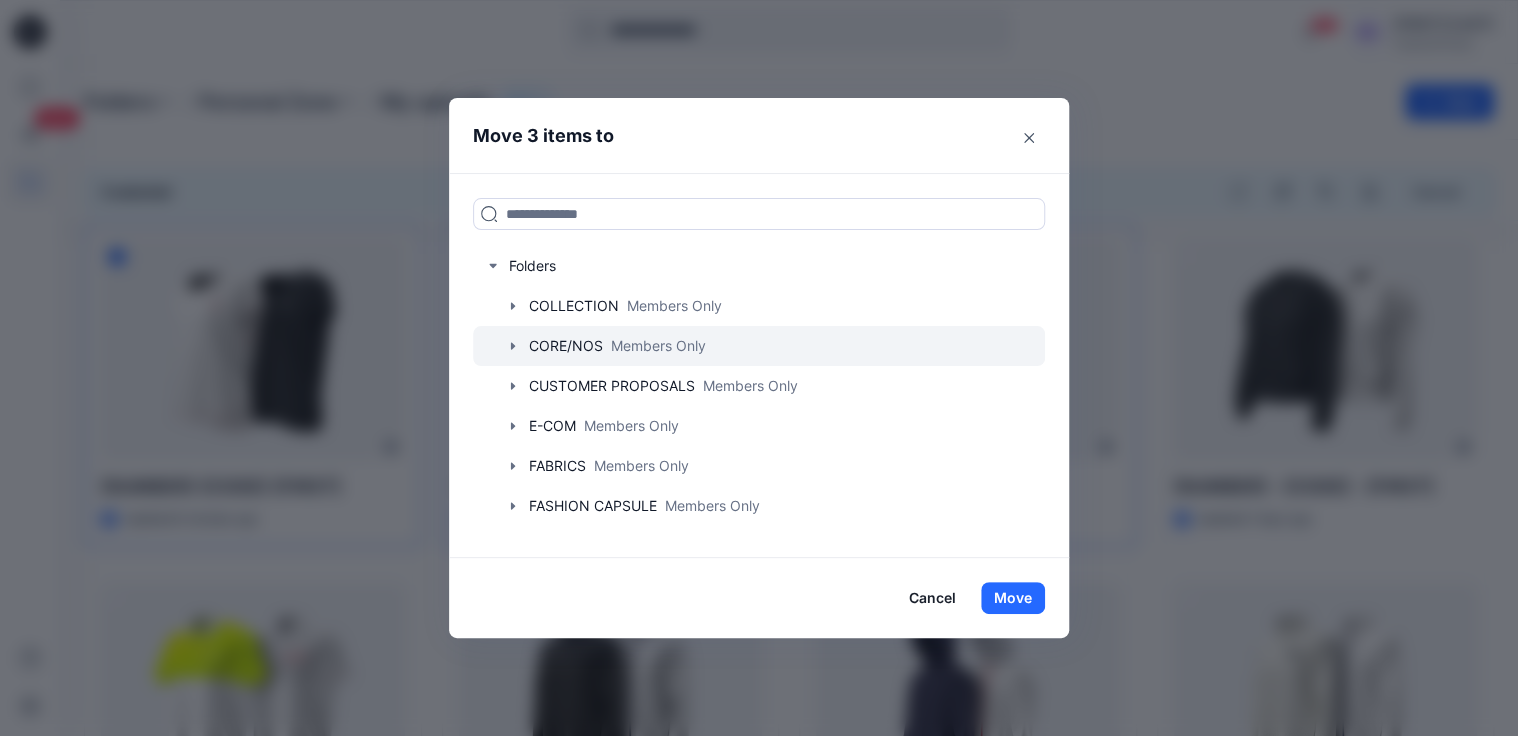 click at bounding box center [759, 346] 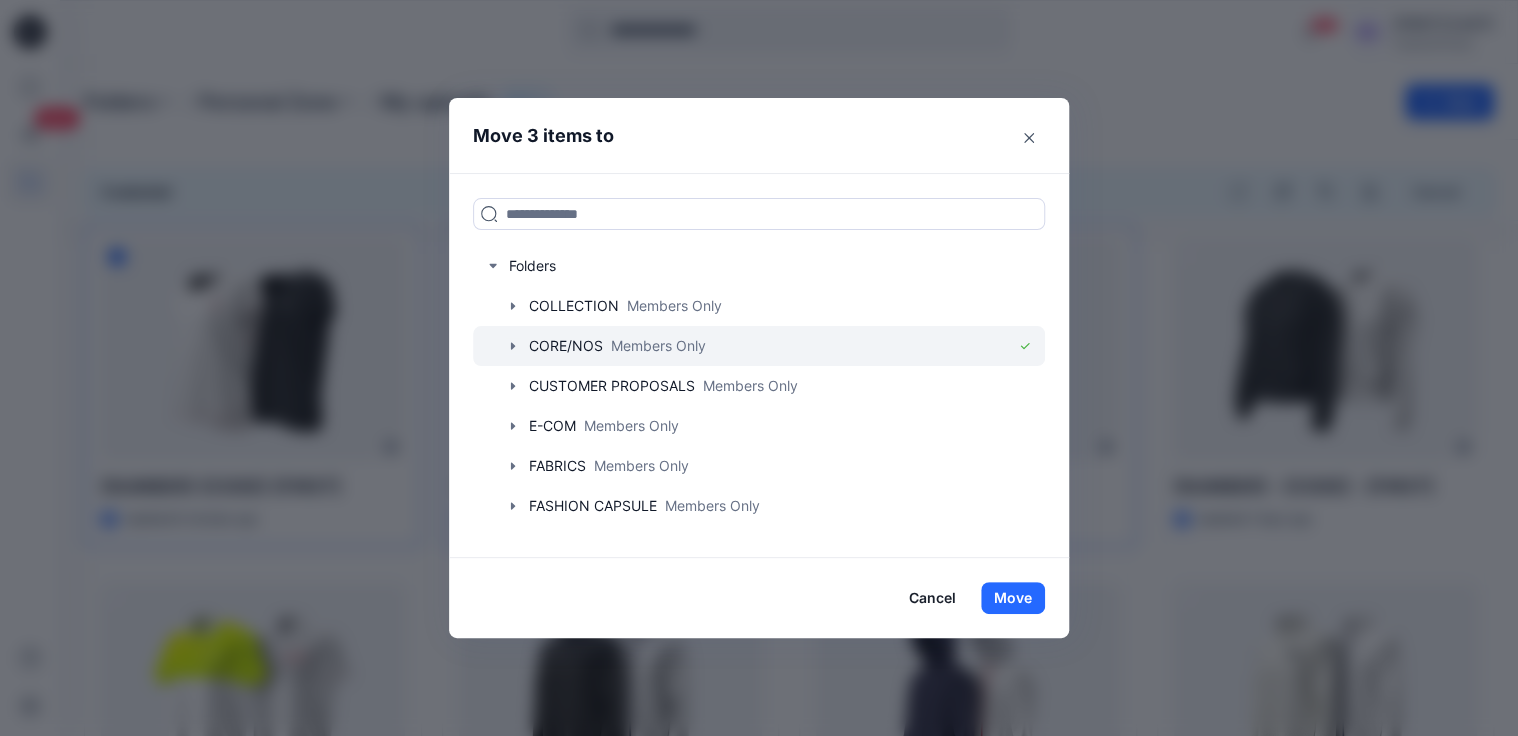 click 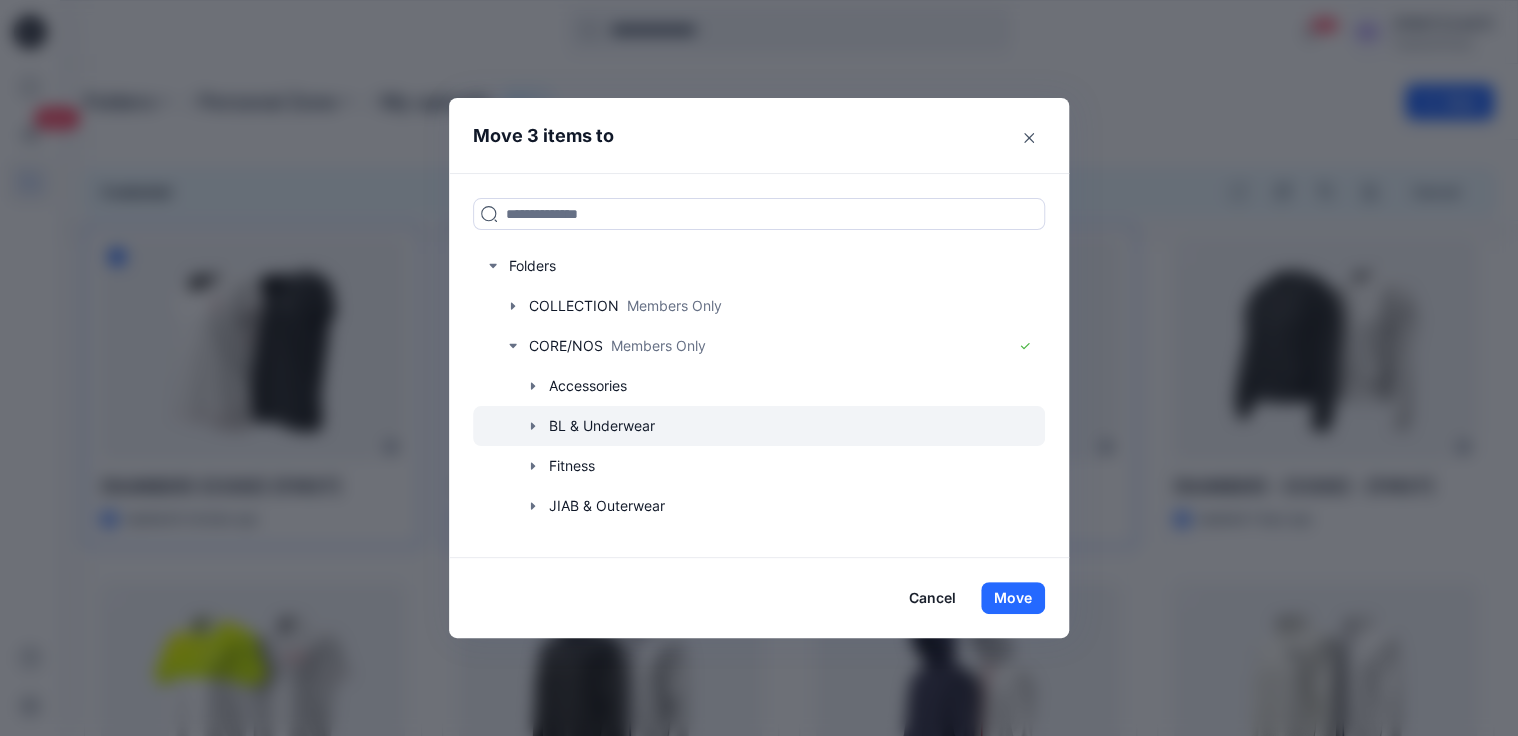 scroll, scrollTop: 80, scrollLeft: 0, axis: vertical 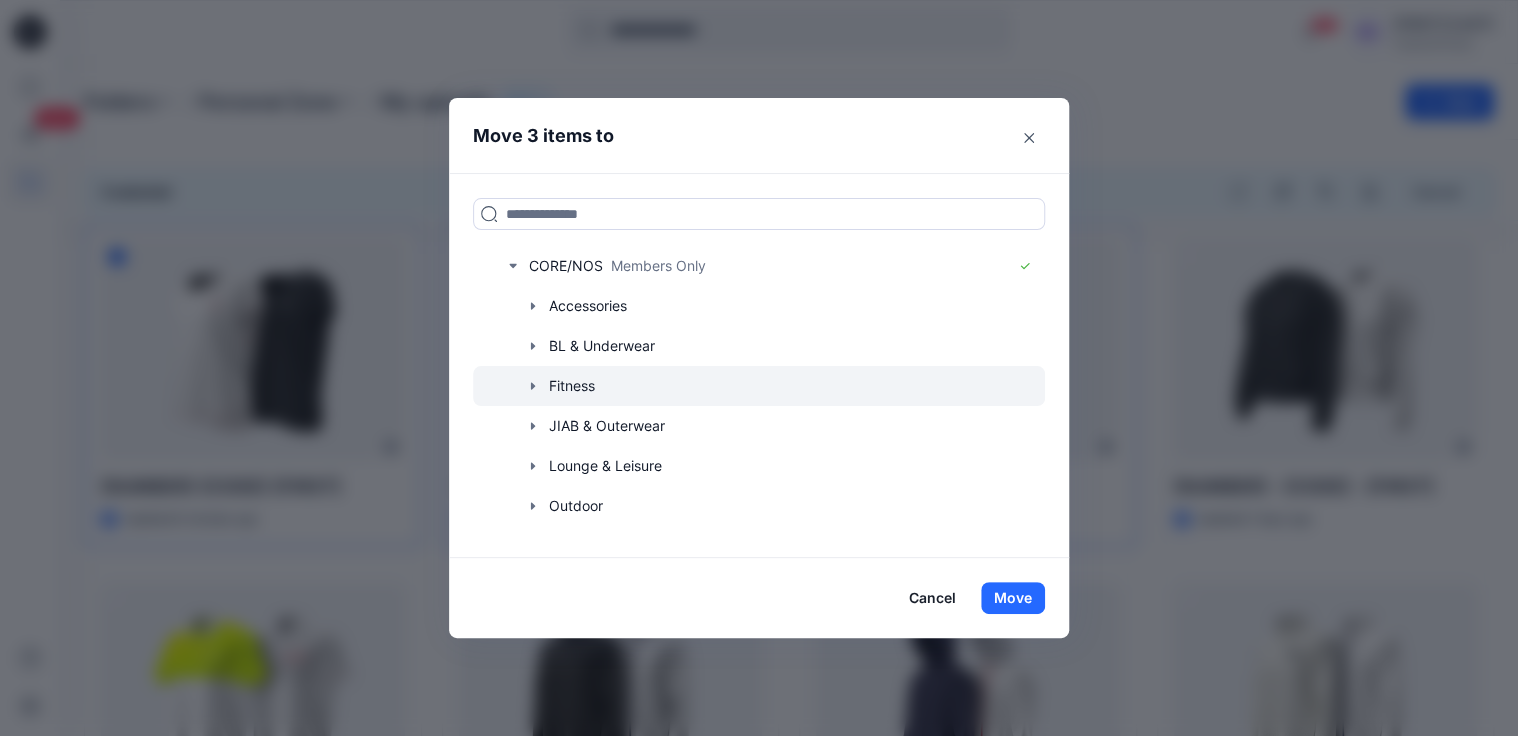 click at bounding box center [759, 386] 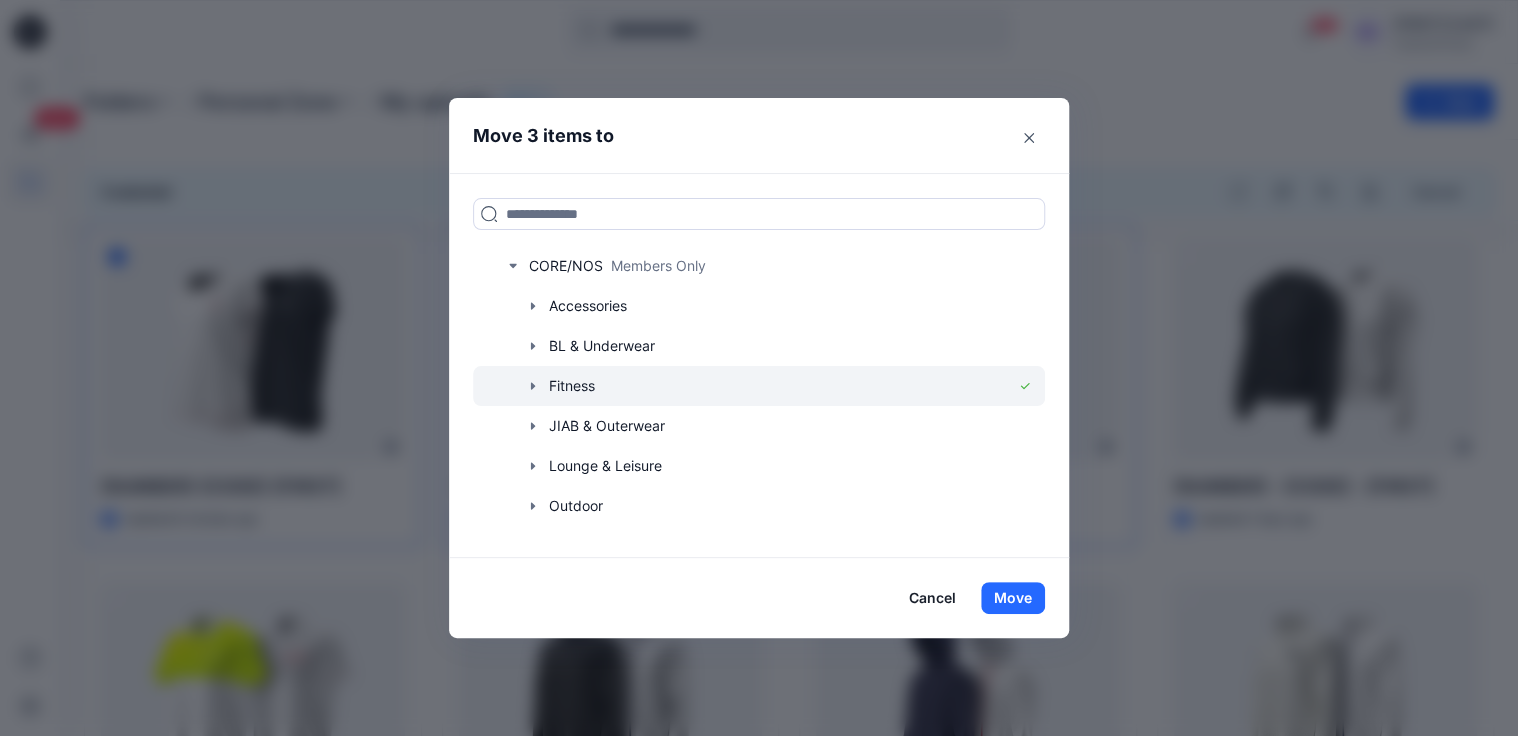 click 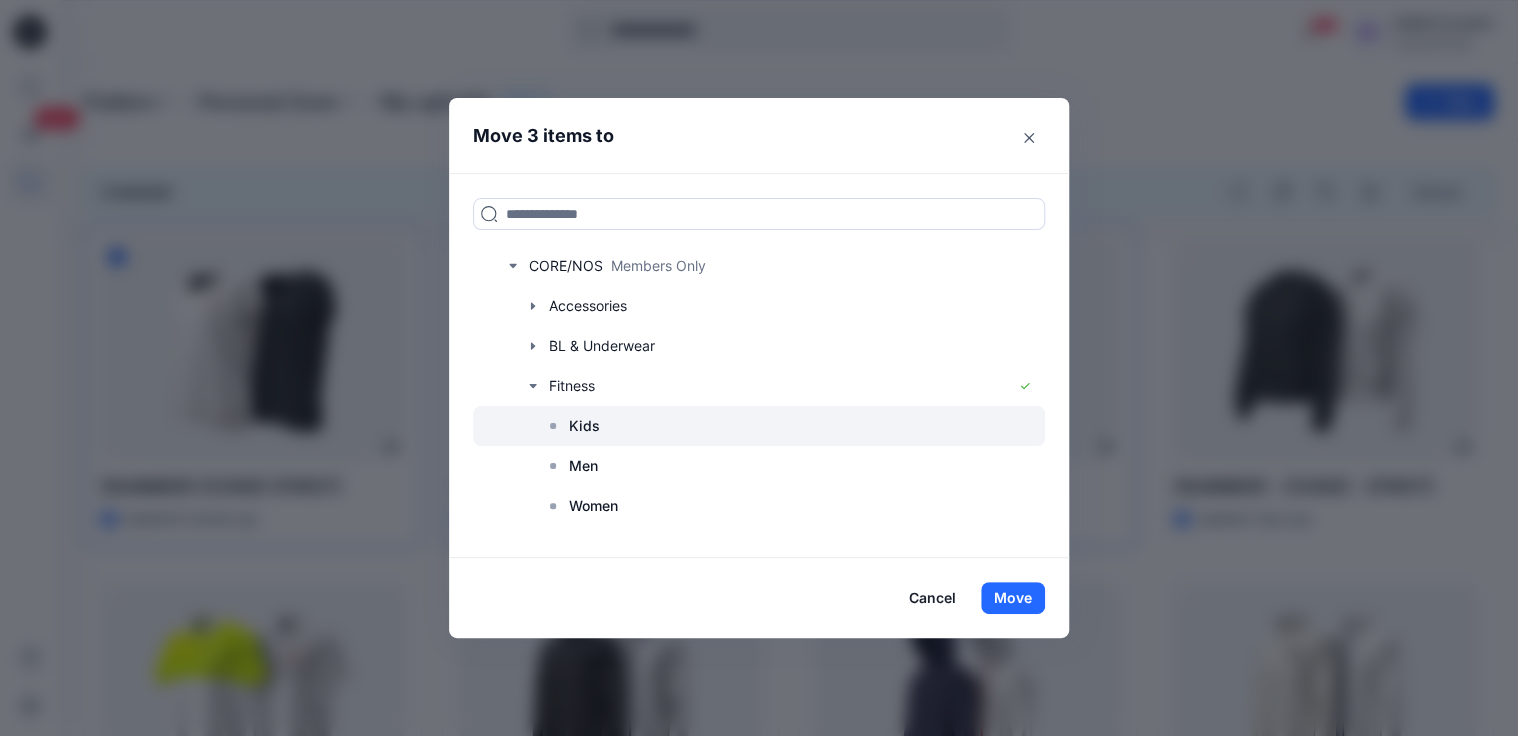 click on "Kids" at bounding box center (584, 426) 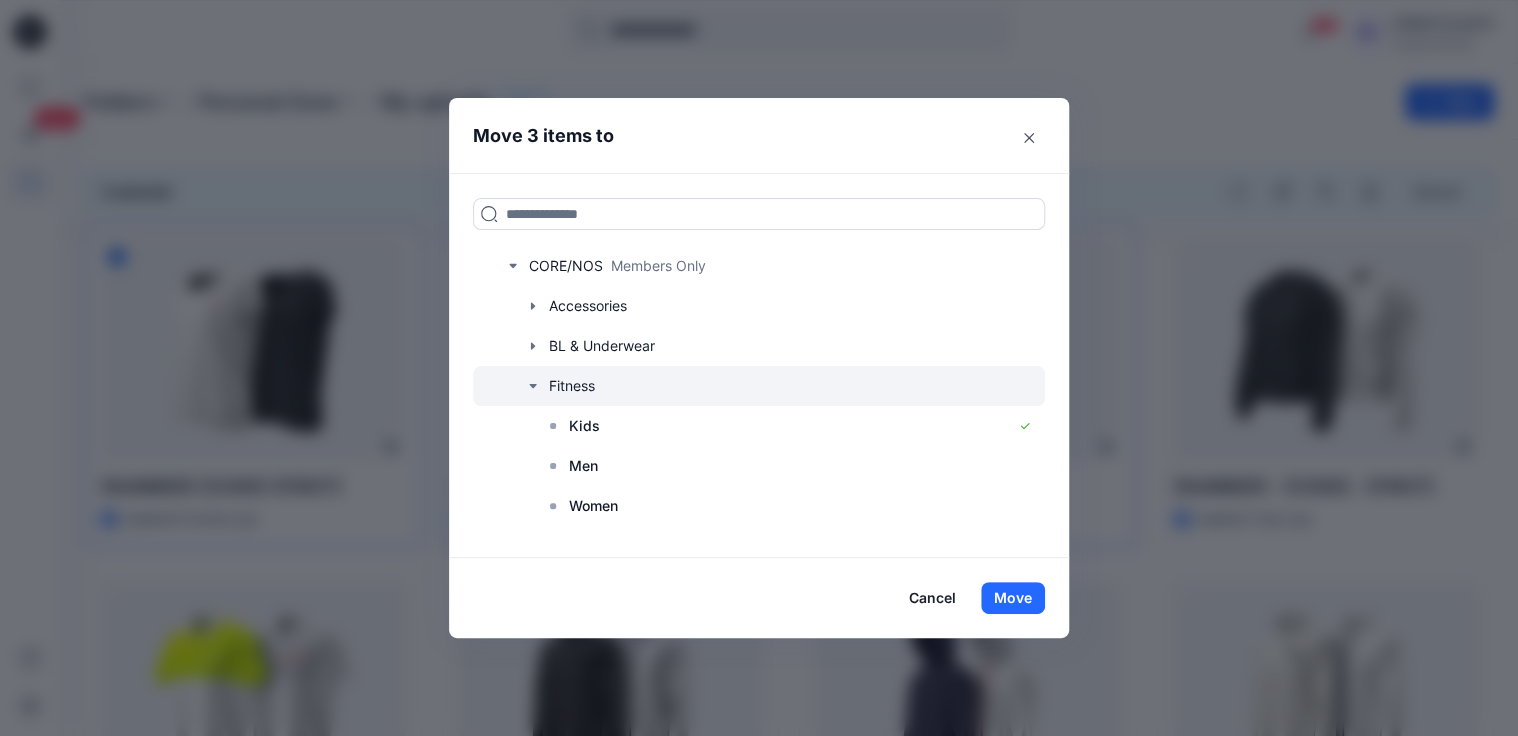 scroll, scrollTop: 0, scrollLeft: 0, axis: both 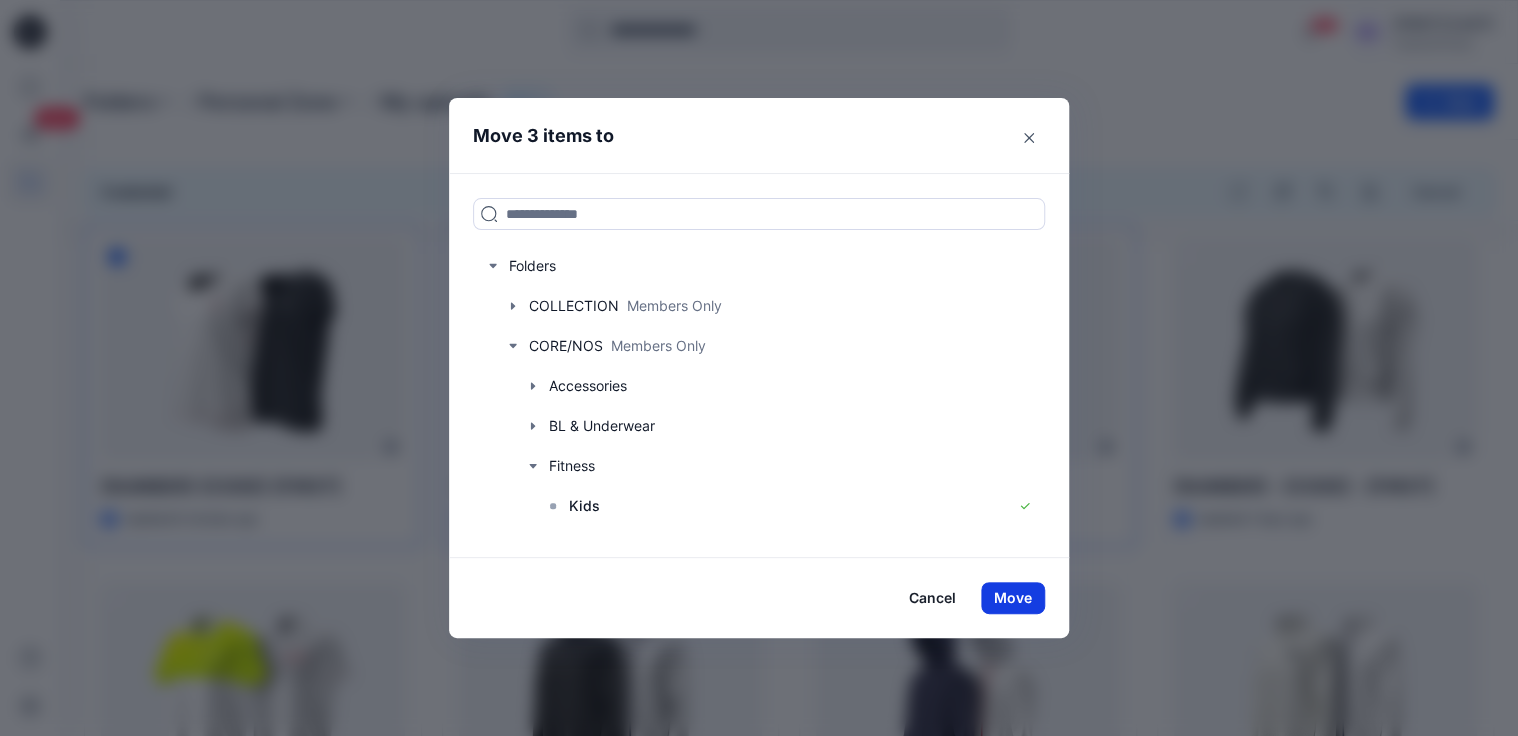 click on "Move" at bounding box center [1013, 598] 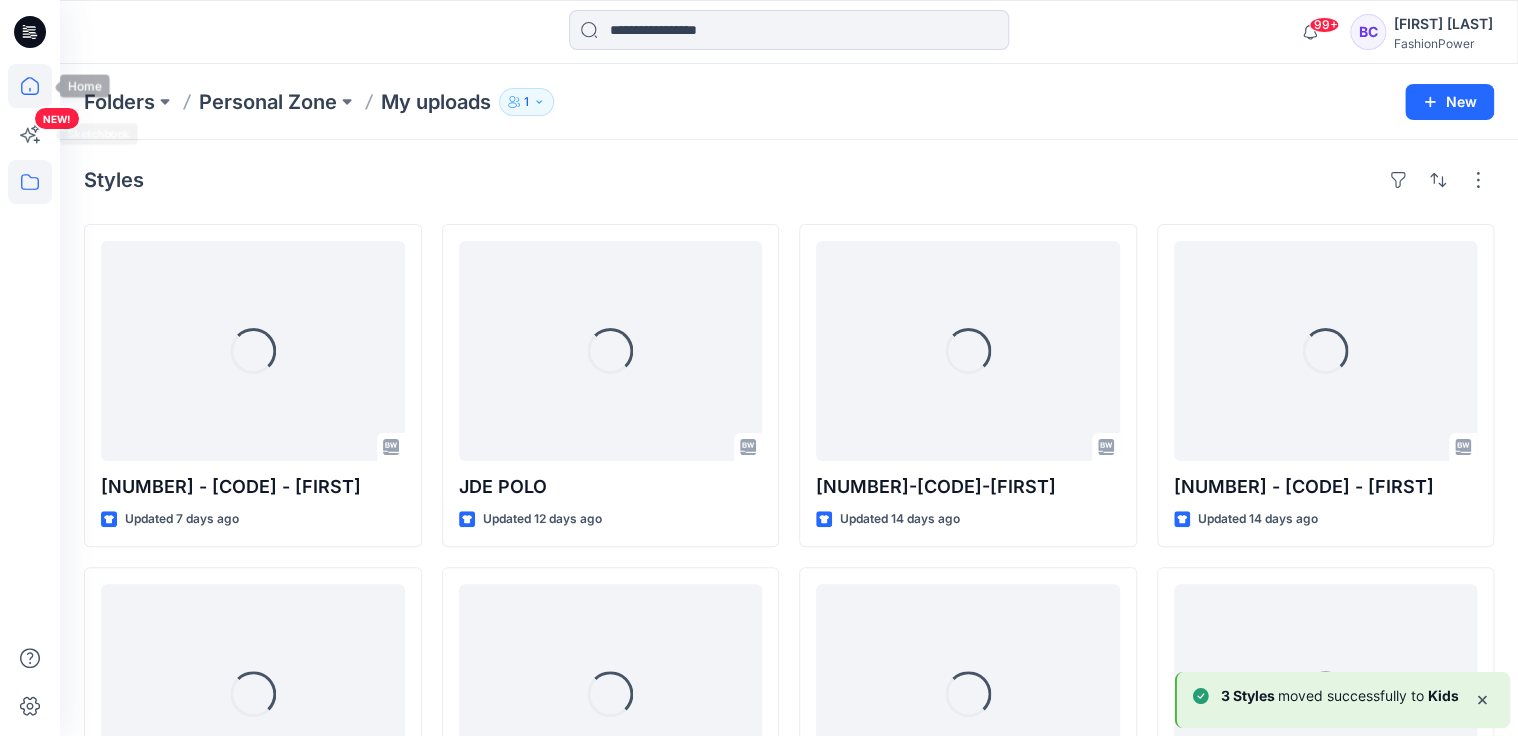 click 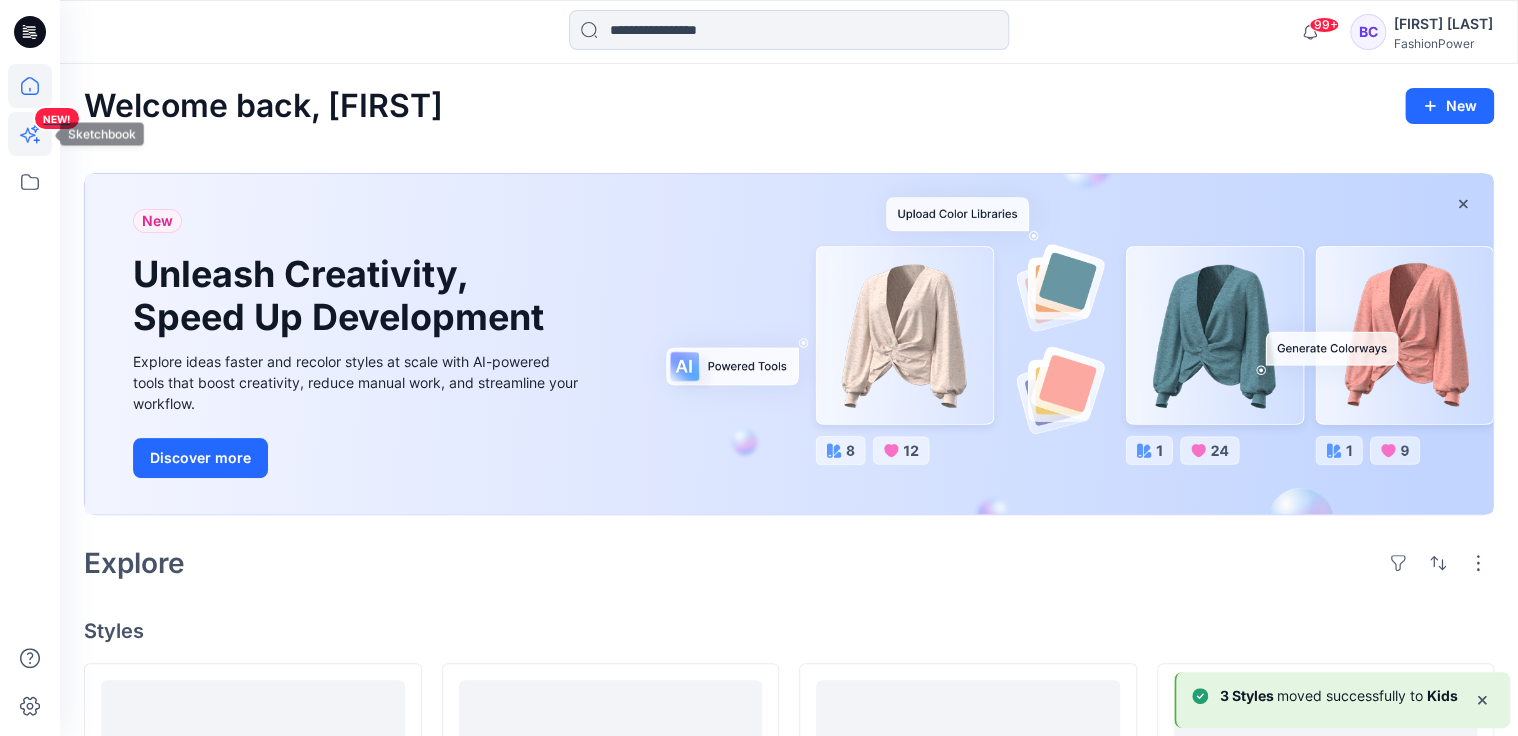 click 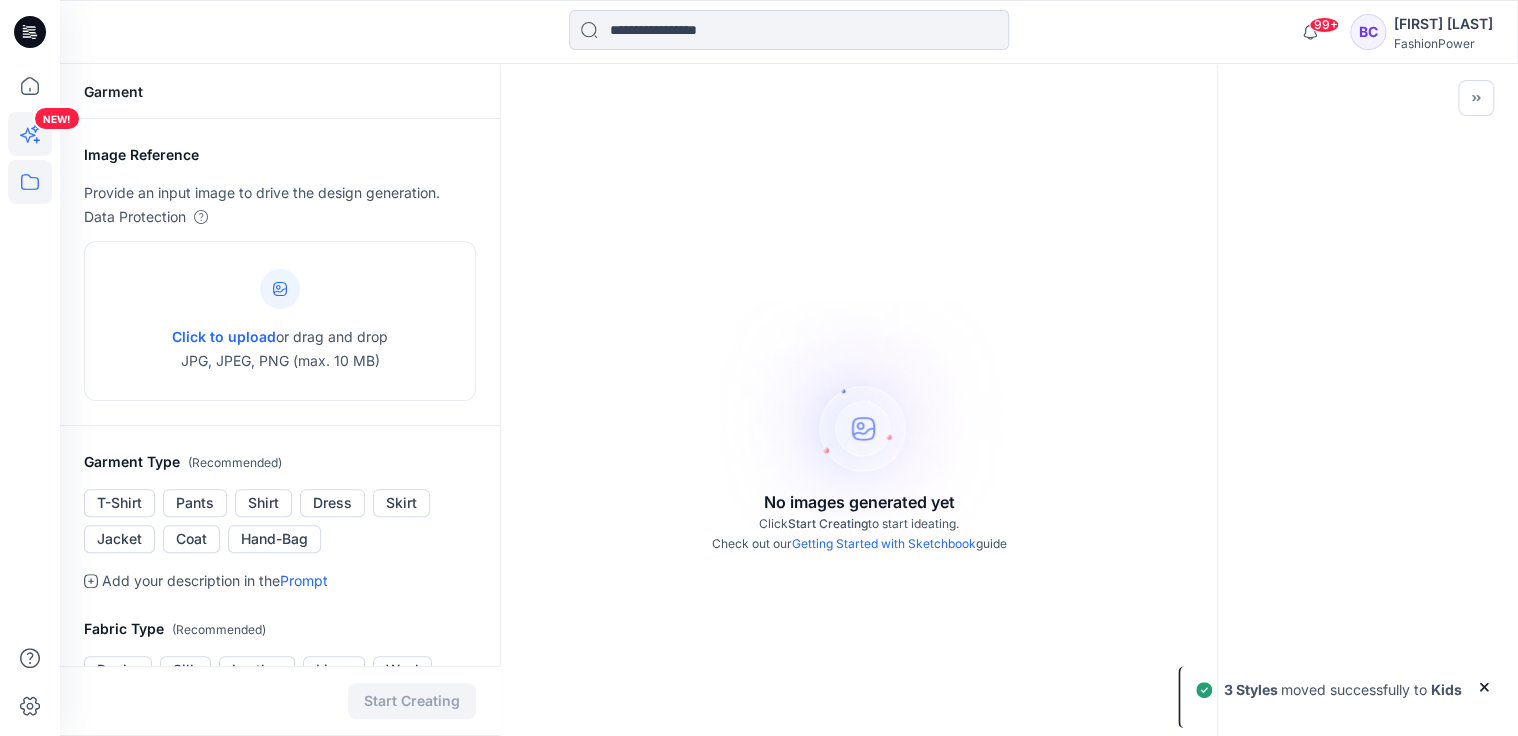 click 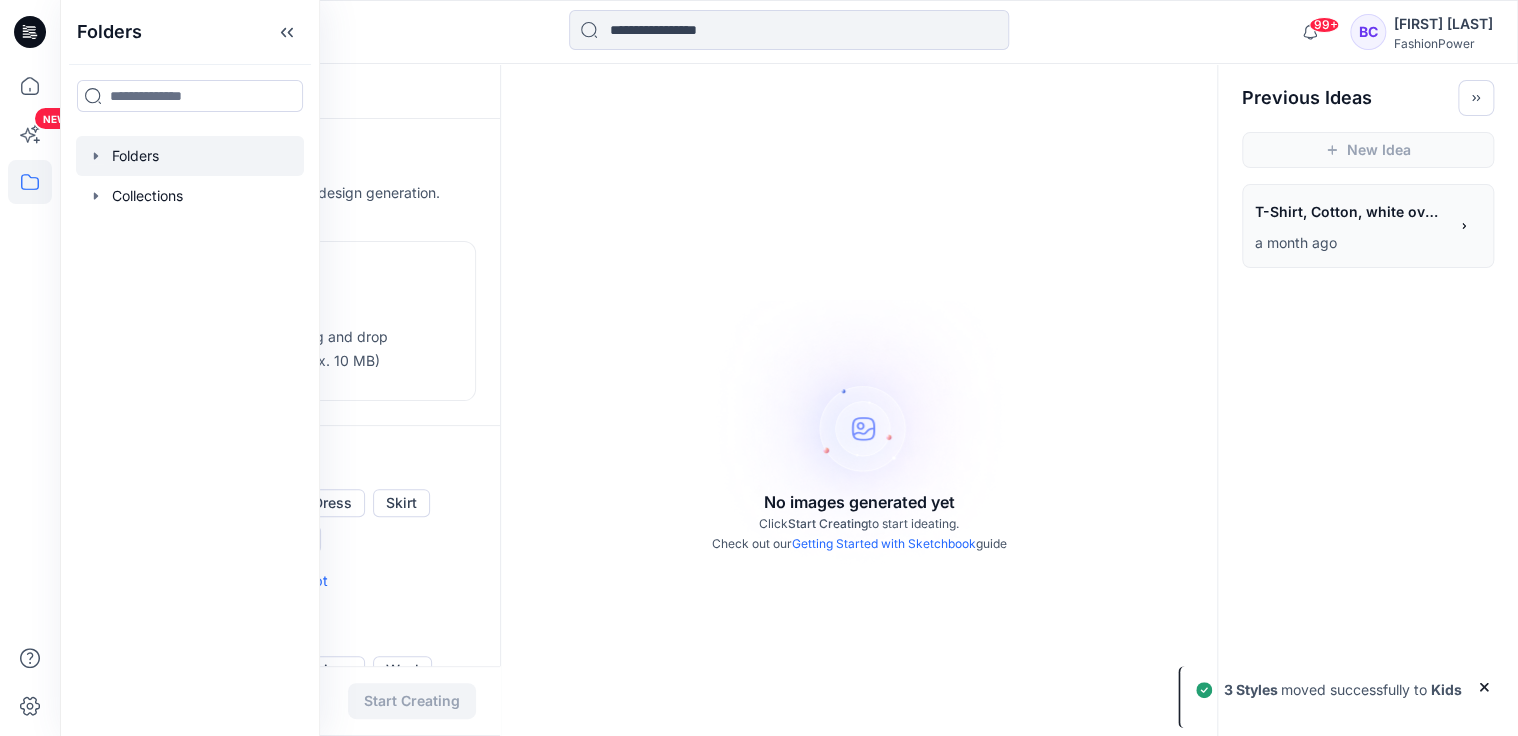 click 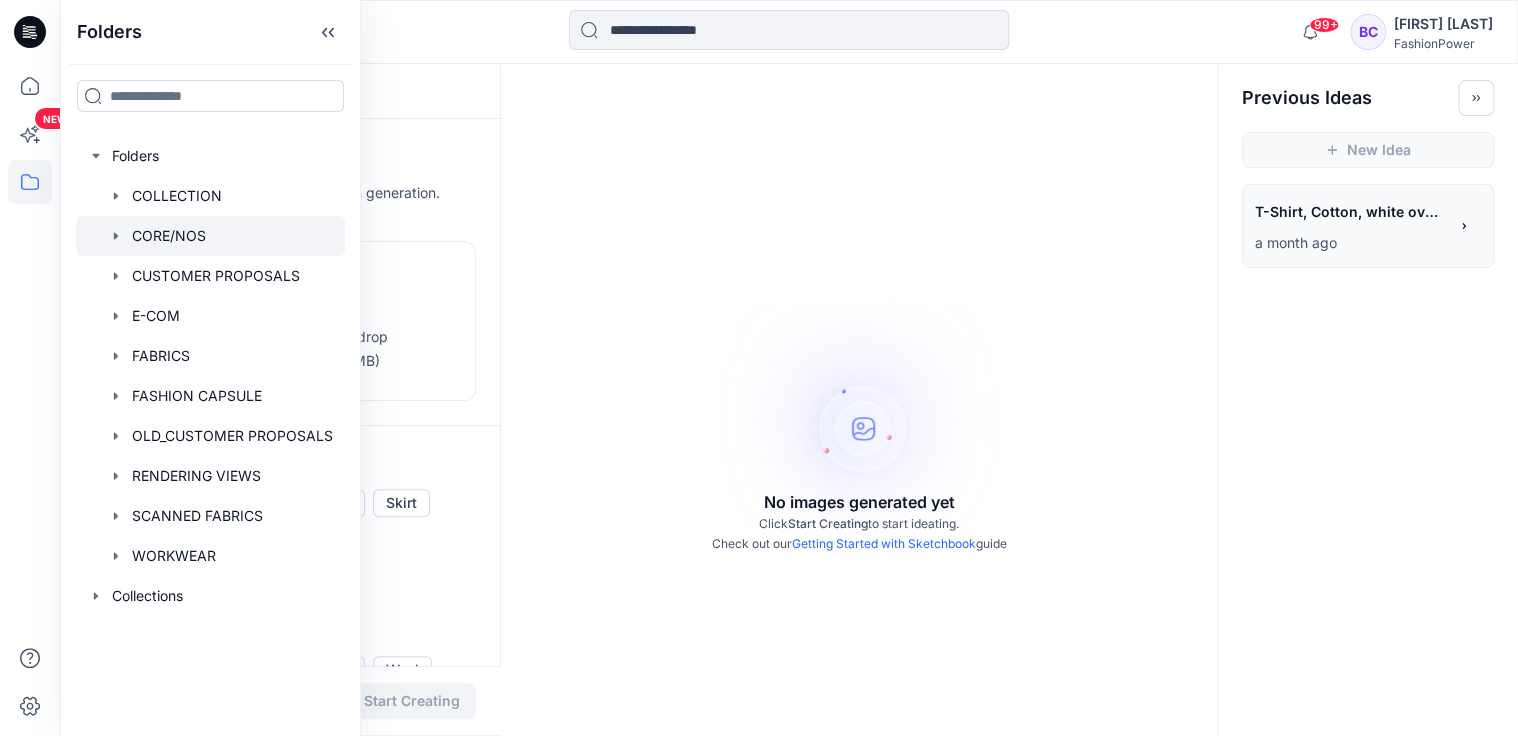 click 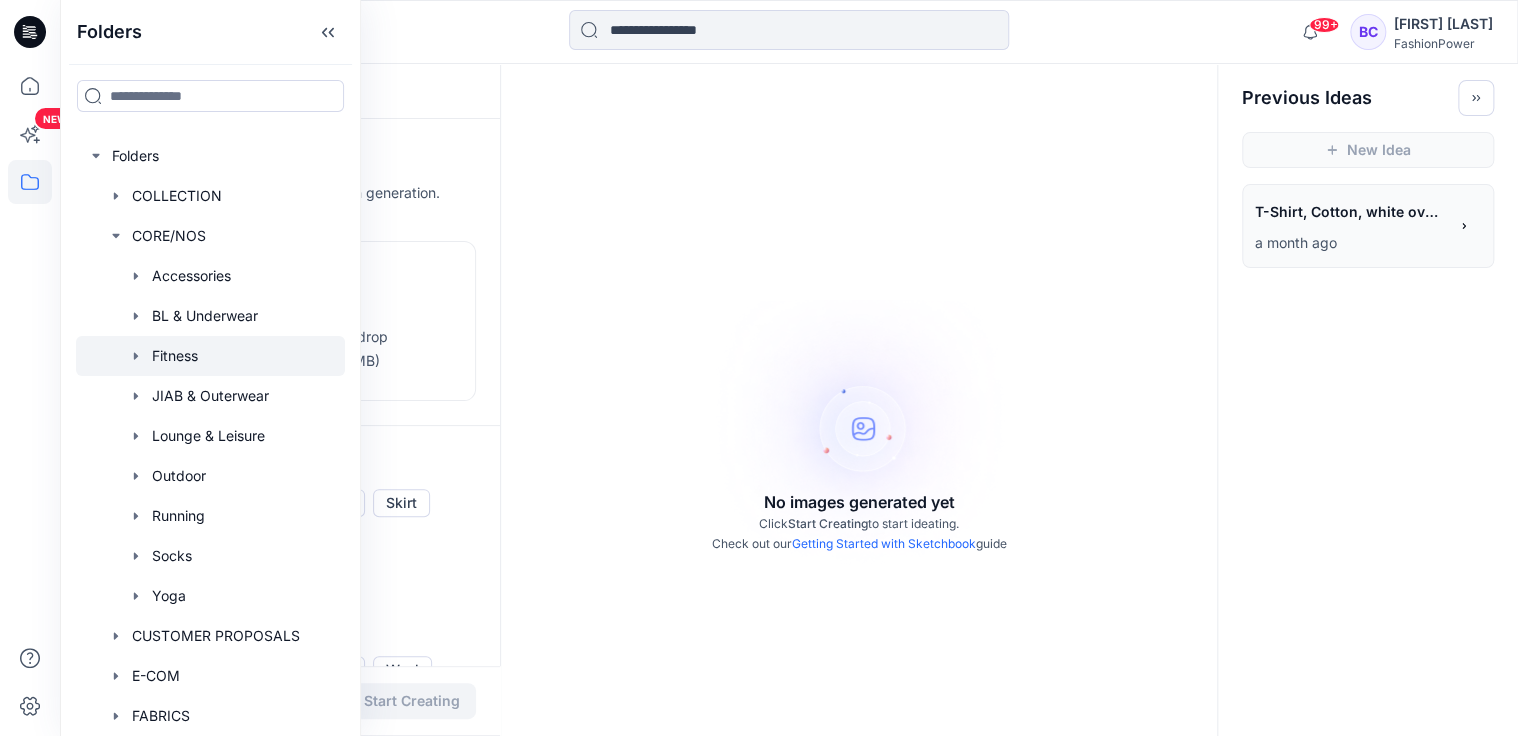 click 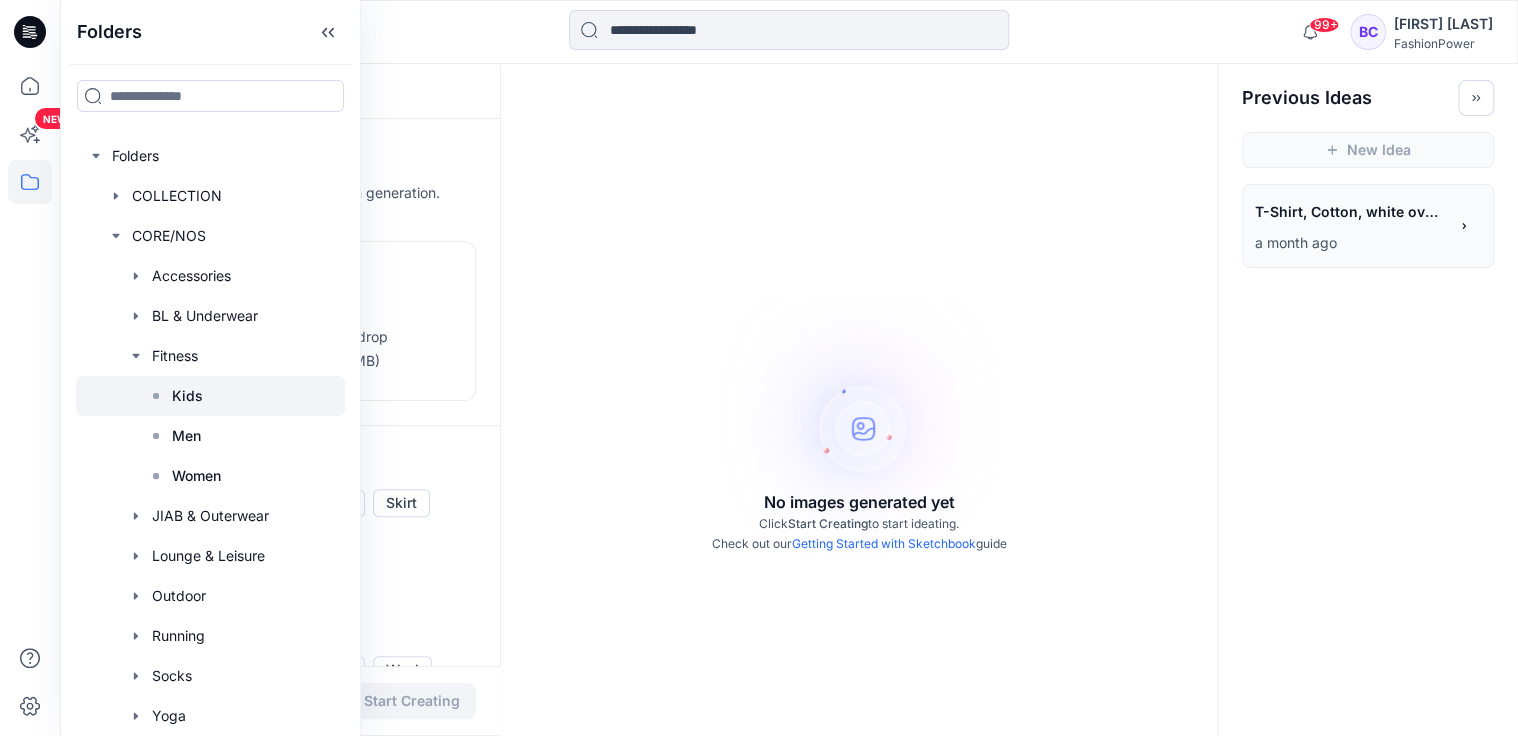 click at bounding box center (210, 396) 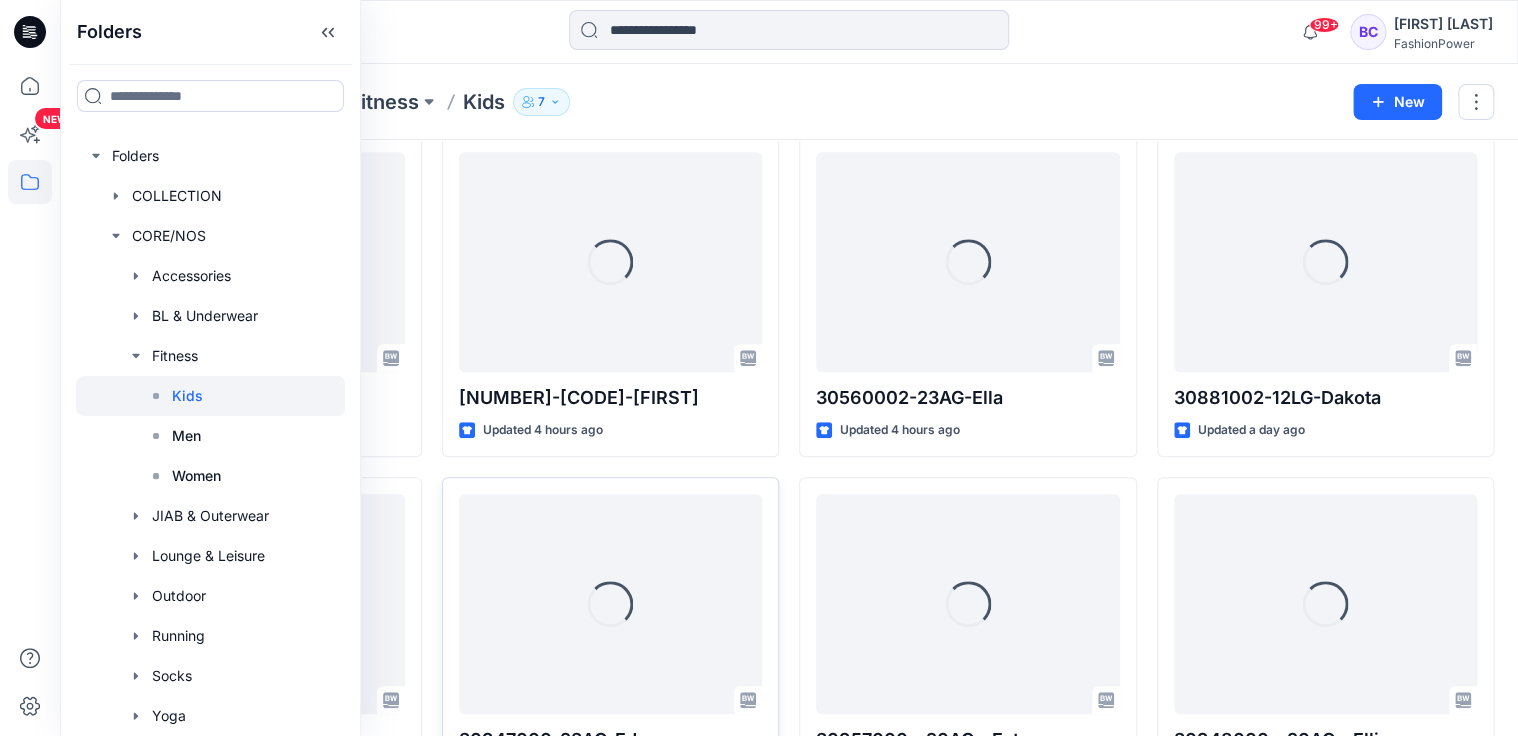 scroll, scrollTop: 560, scrollLeft: 0, axis: vertical 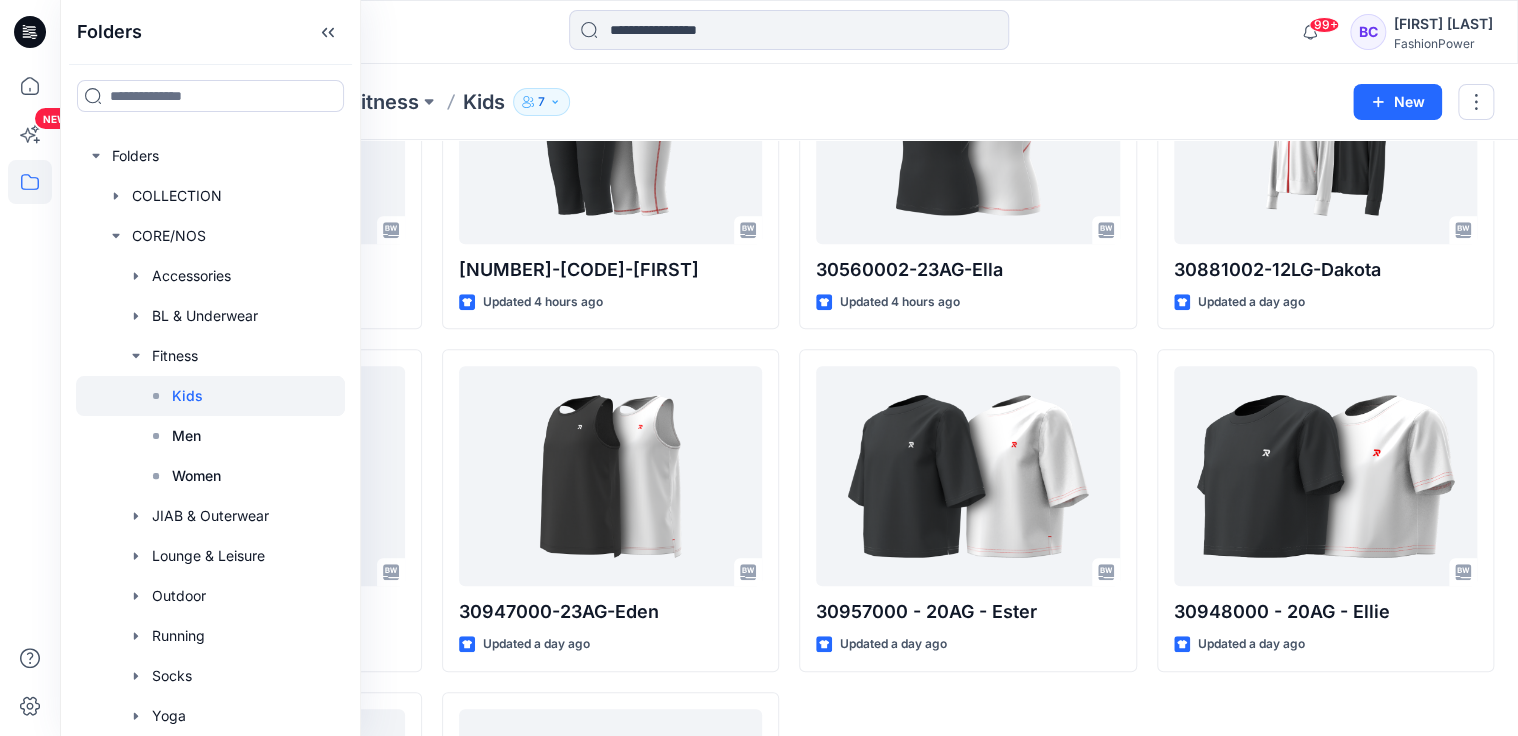 click on "[NUMBER]-[CODE]-[FIRST] Updated [NUMBER] minutes ago [NUMBER]-[CODE]-[FIRST] Updated [NUMBER] hours ago [NUMBER] - [CODE] - [FIRST] Updated a day ago" at bounding box center (968, 339) 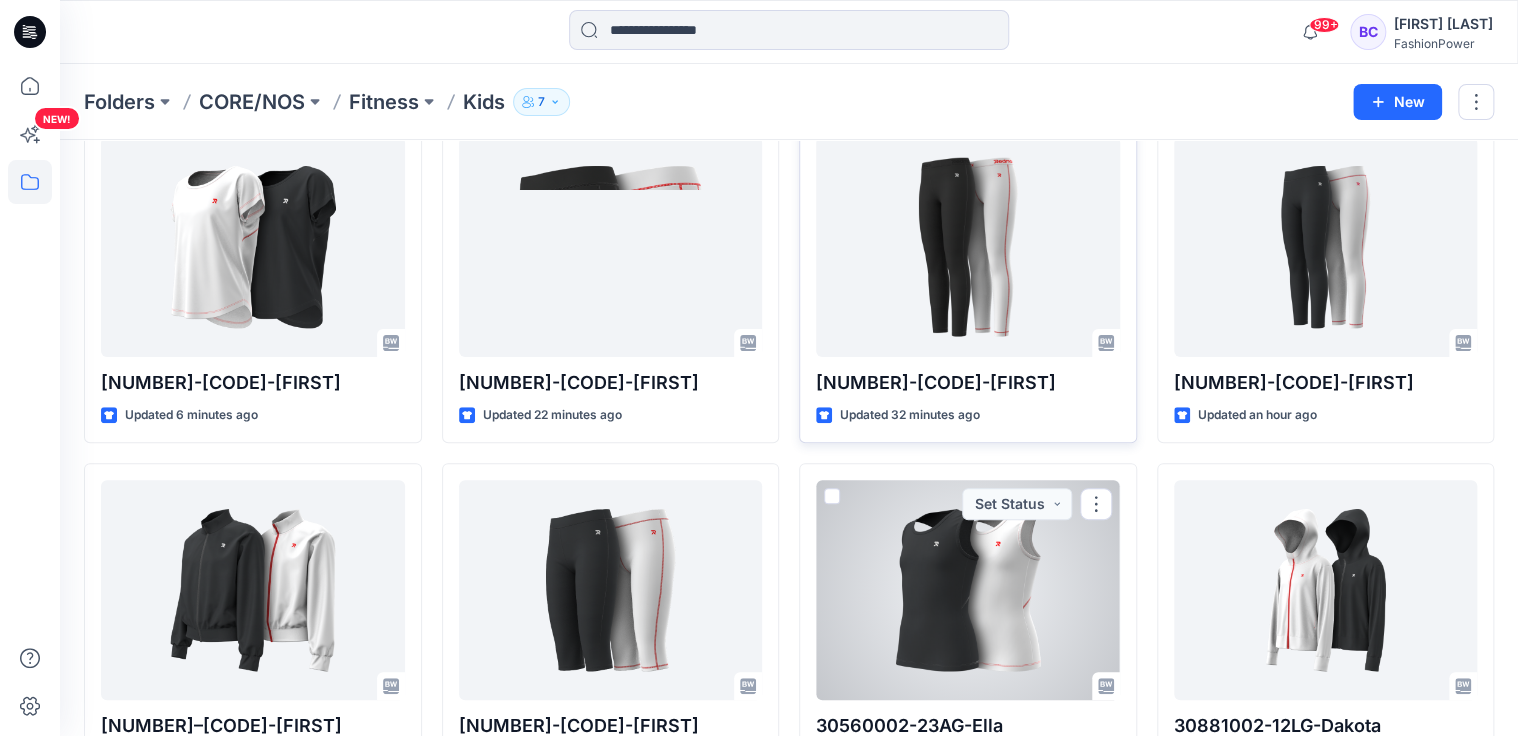 scroll, scrollTop: 0, scrollLeft: 0, axis: both 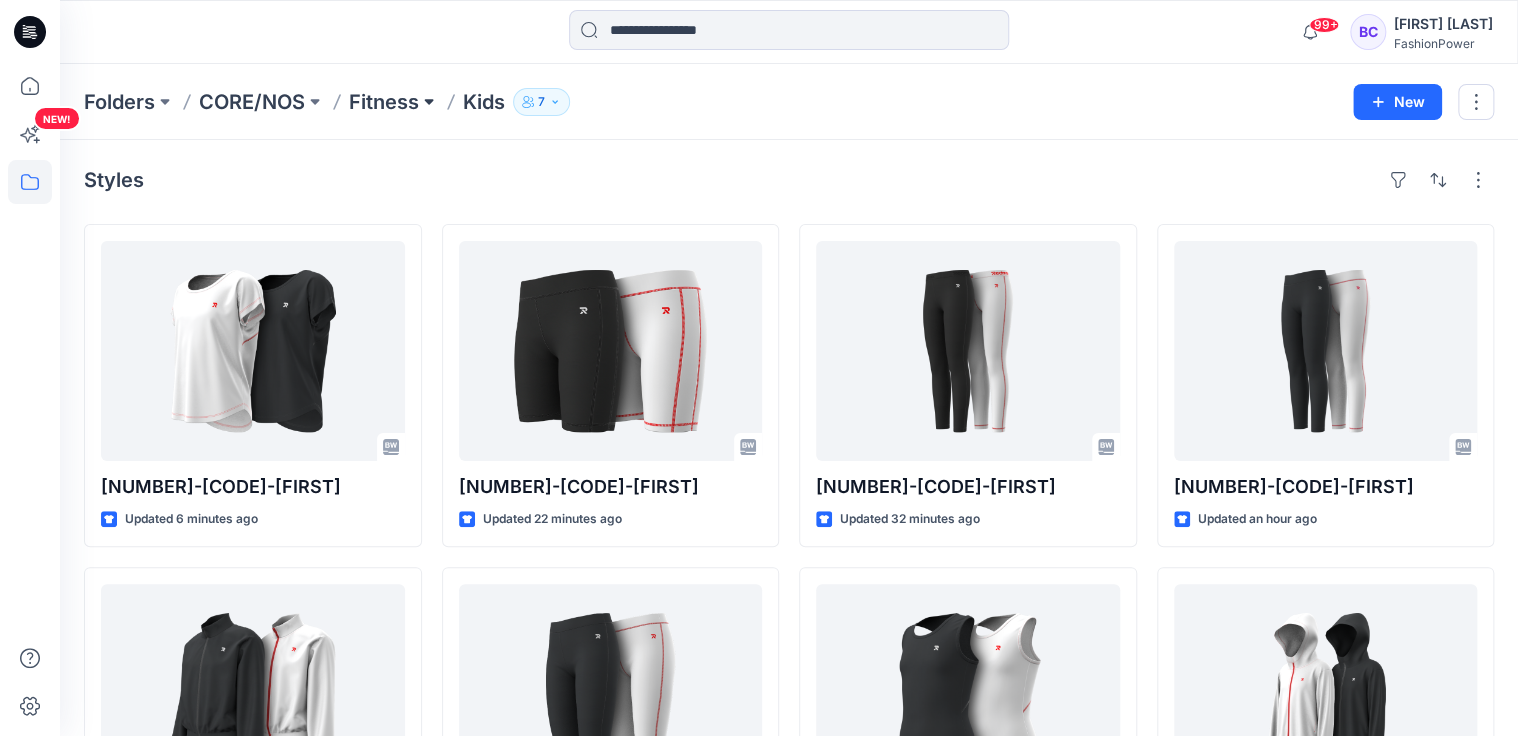 click at bounding box center (429, 102) 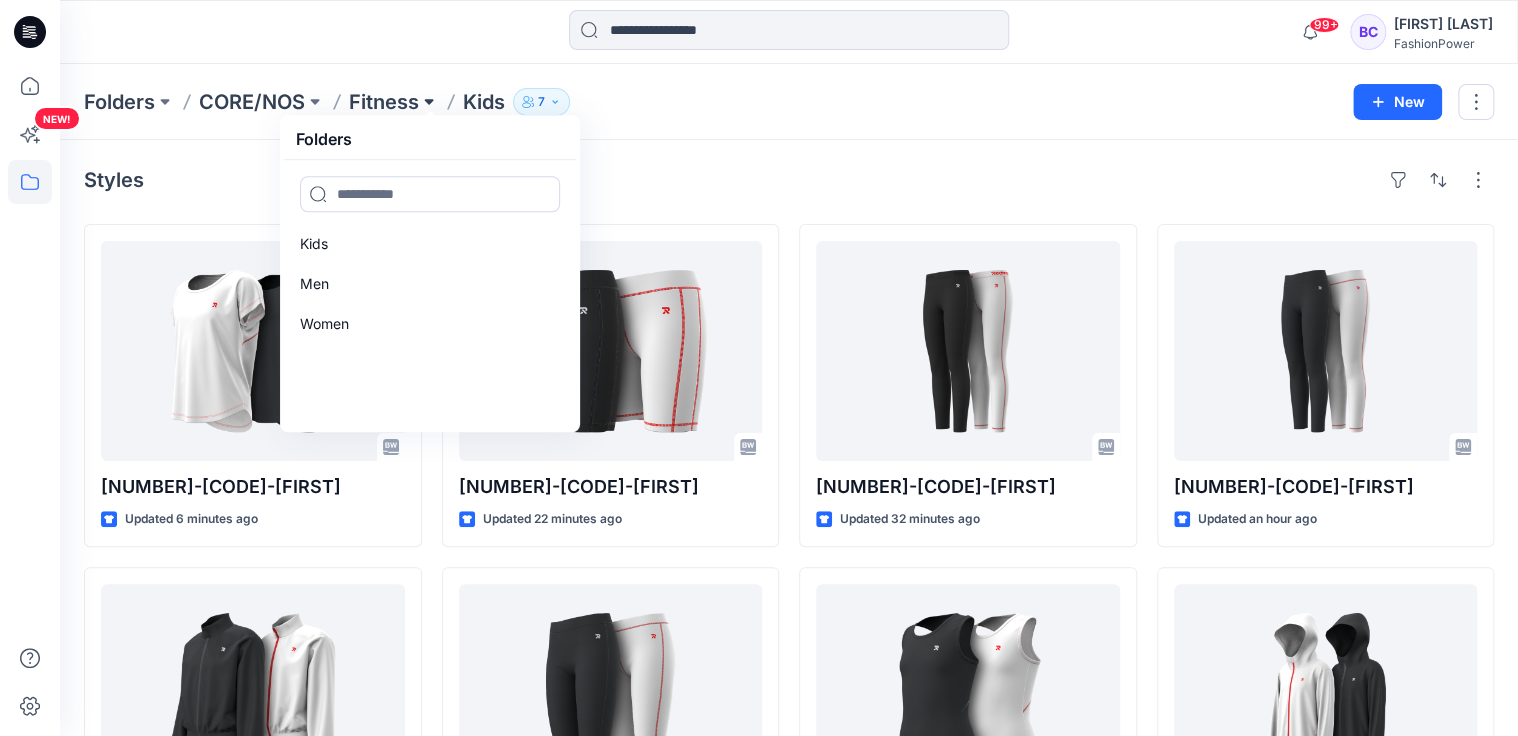 click at bounding box center (429, 102) 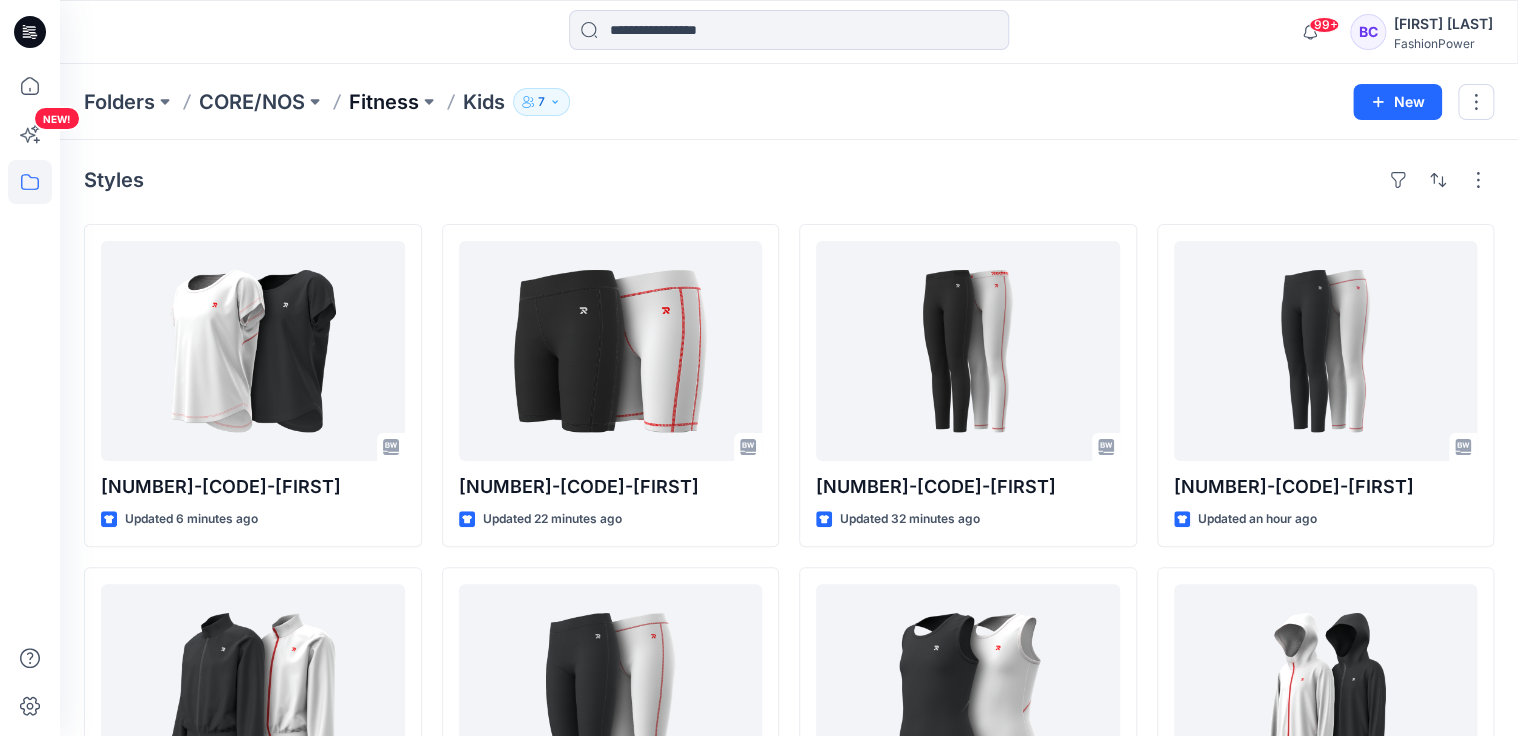 click on "Fitness" at bounding box center [384, 102] 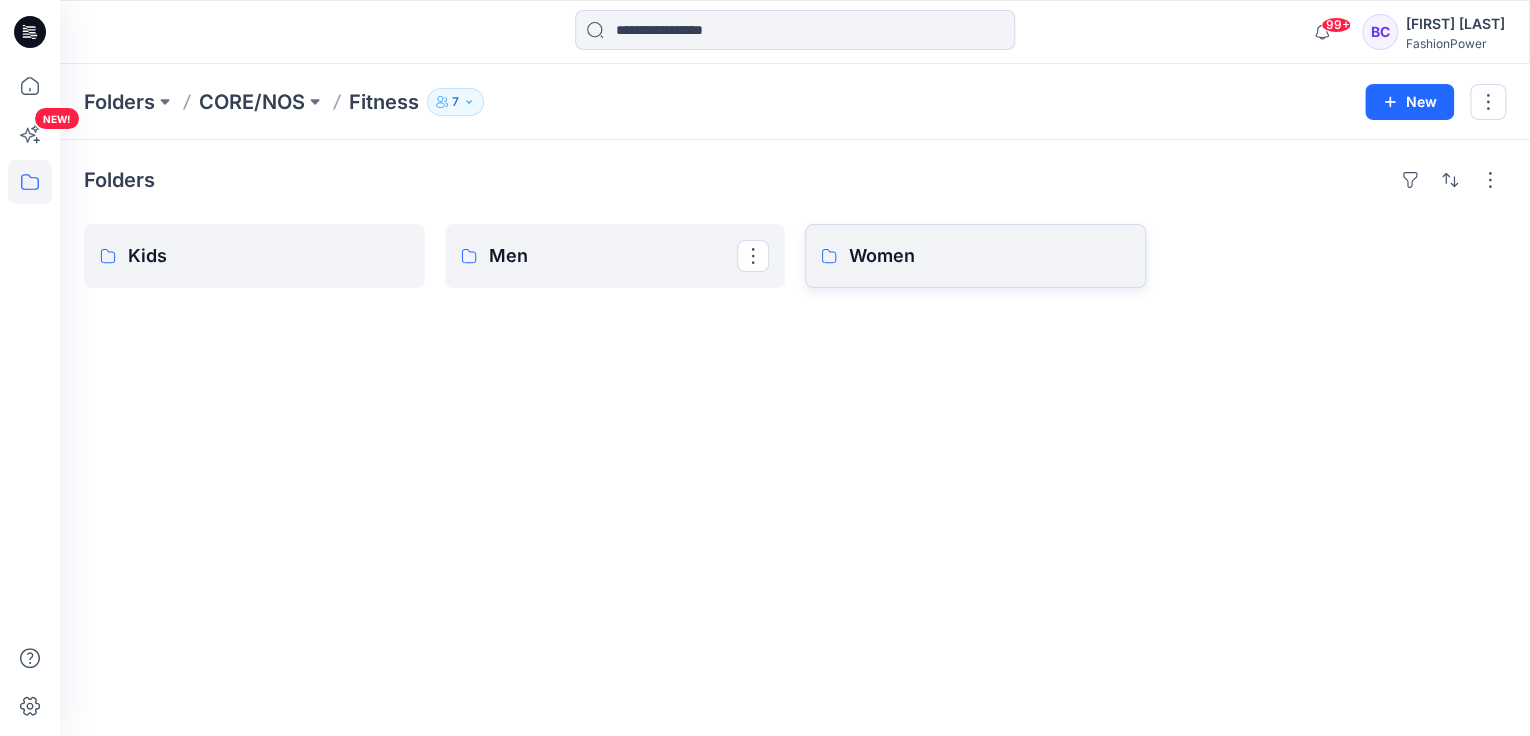 click on "Women" at bounding box center [989, 256] 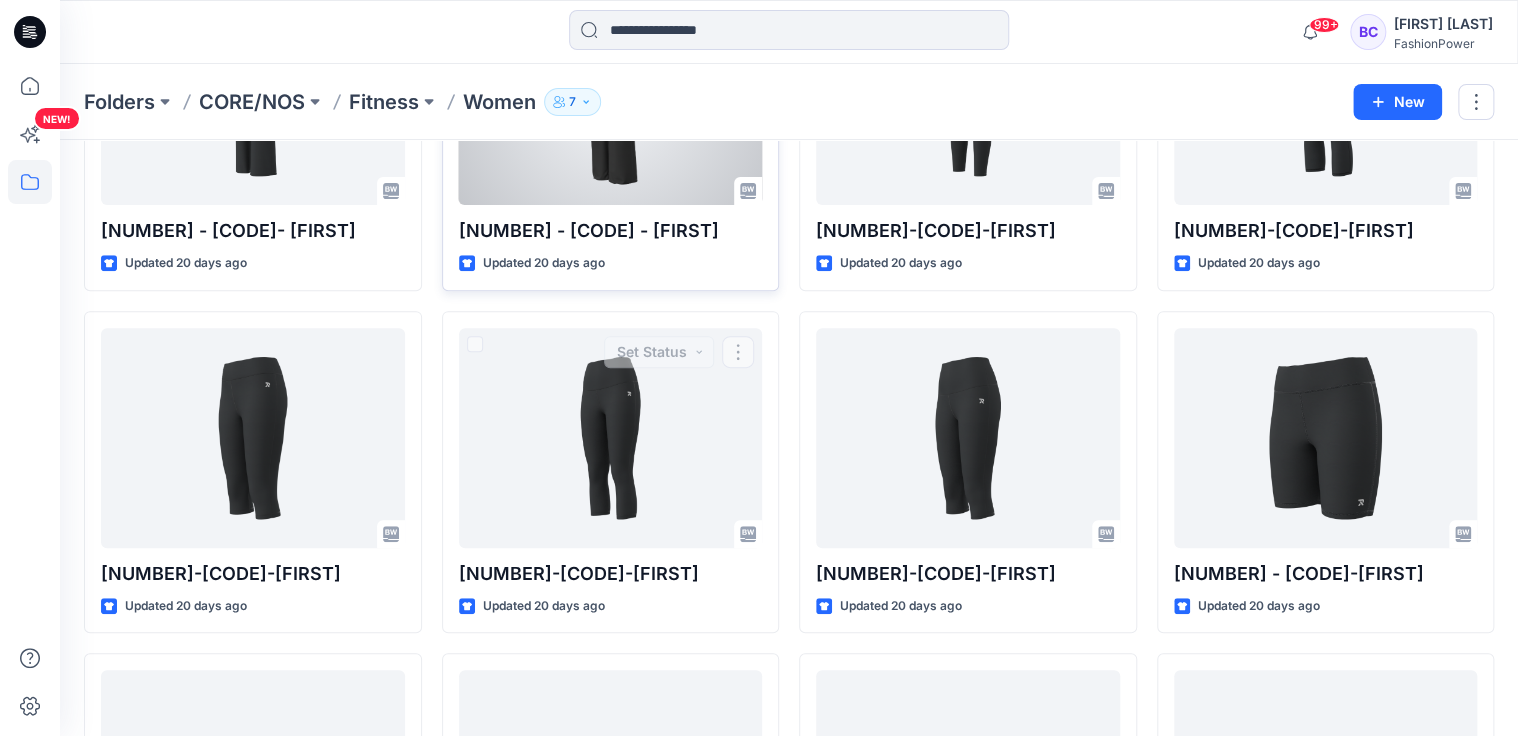 scroll, scrollTop: 0, scrollLeft: 0, axis: both 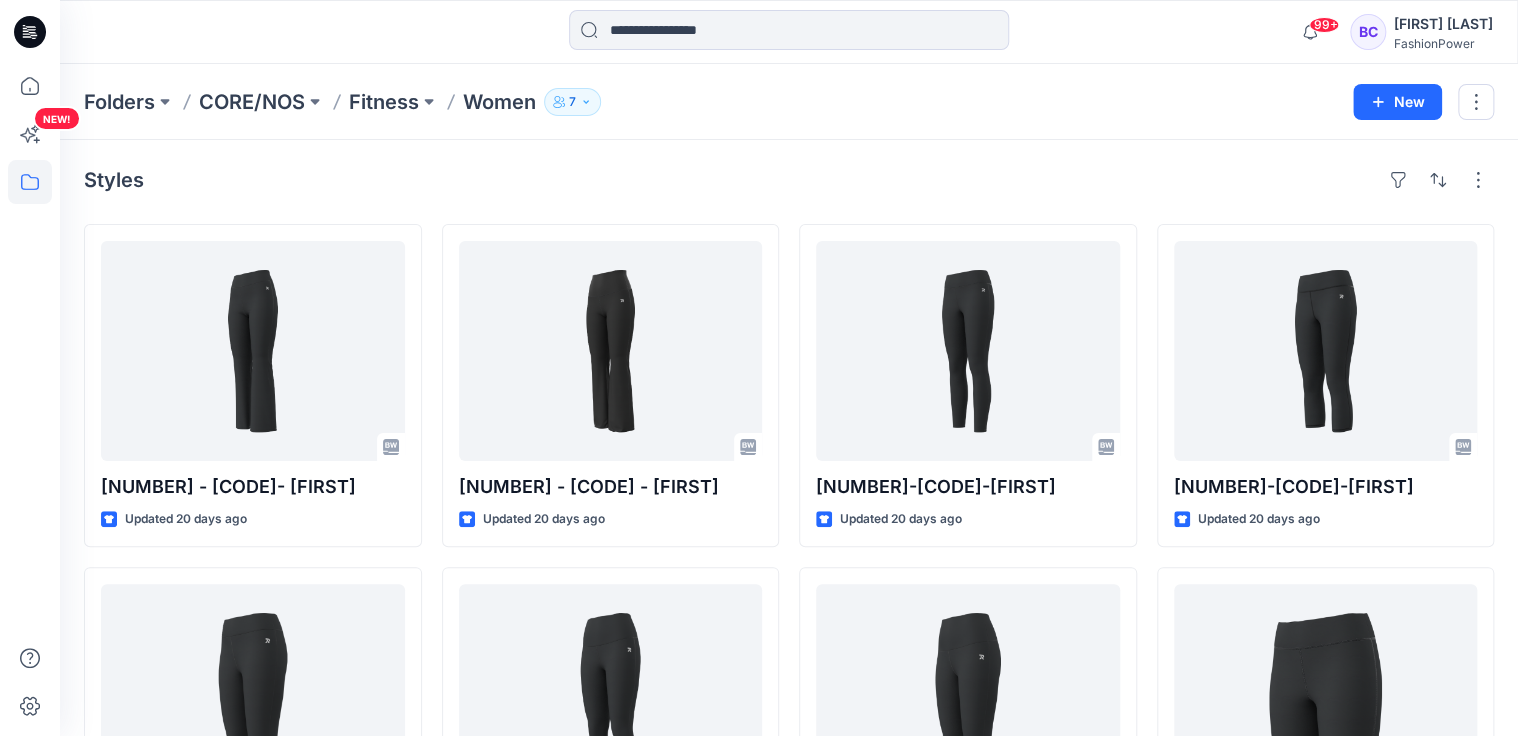 click on "Folders CORE/NOS Fitness Women 7 New" at bounding box center [789, 102] 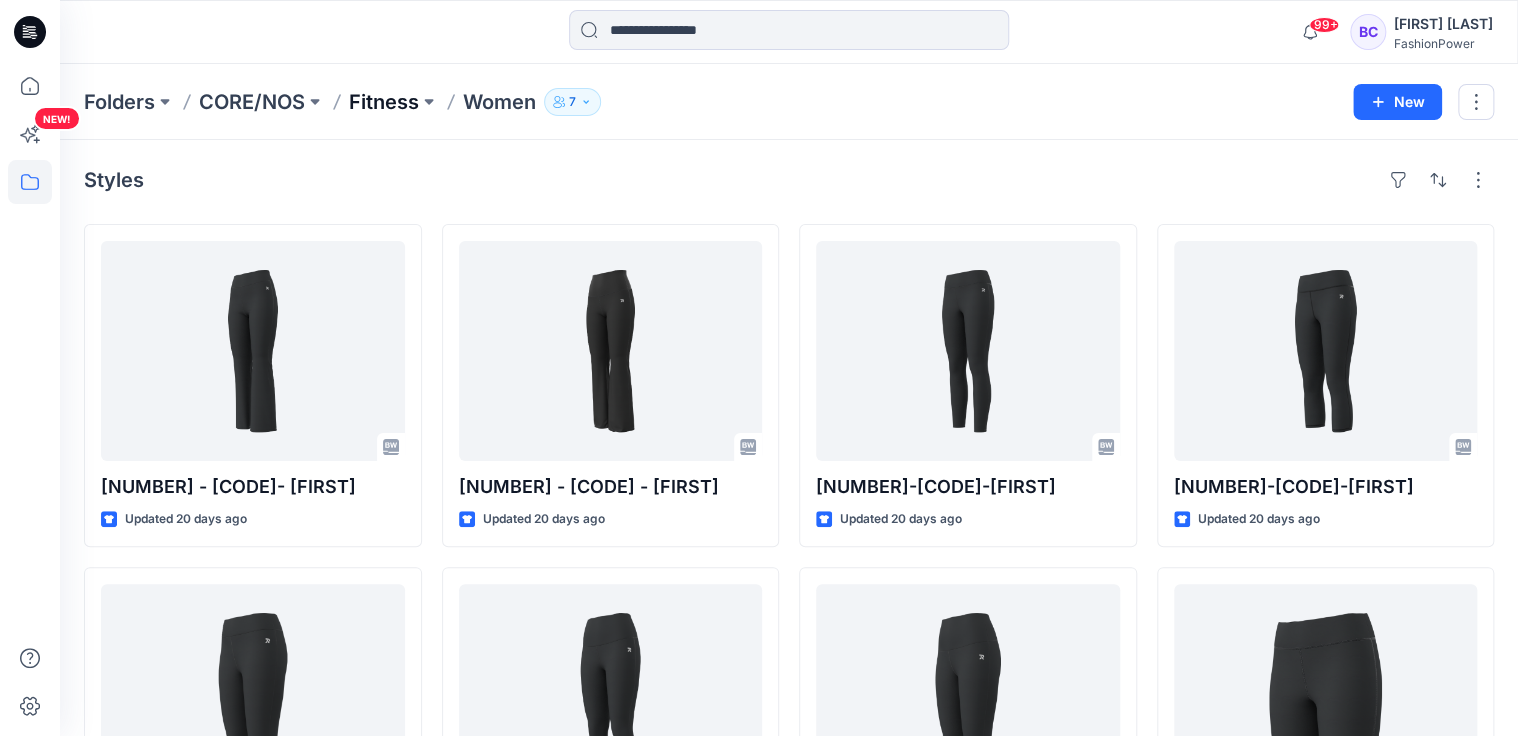 click on "Fitness" at bounding box center (384, 102) 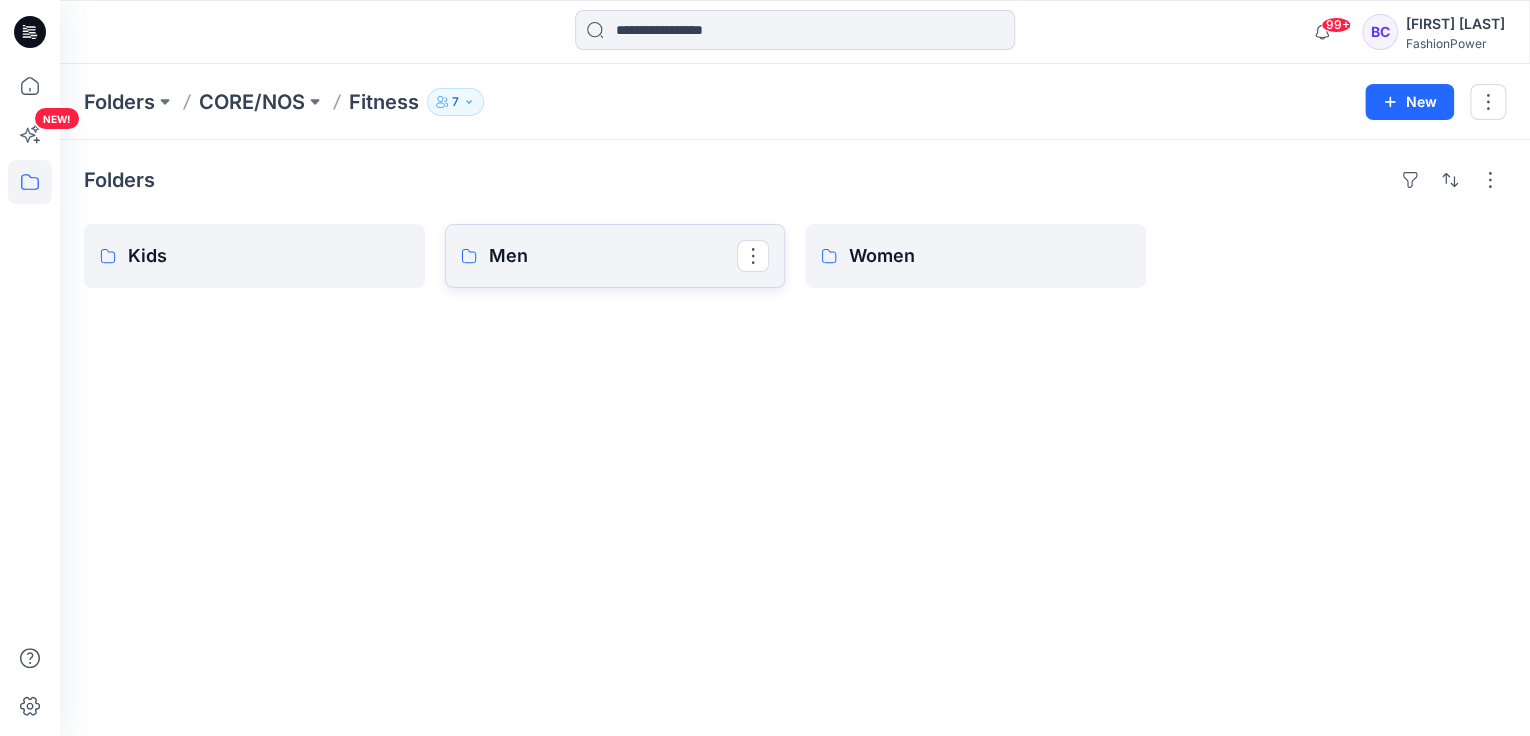click on "Men" at bounding box center (613, 256) 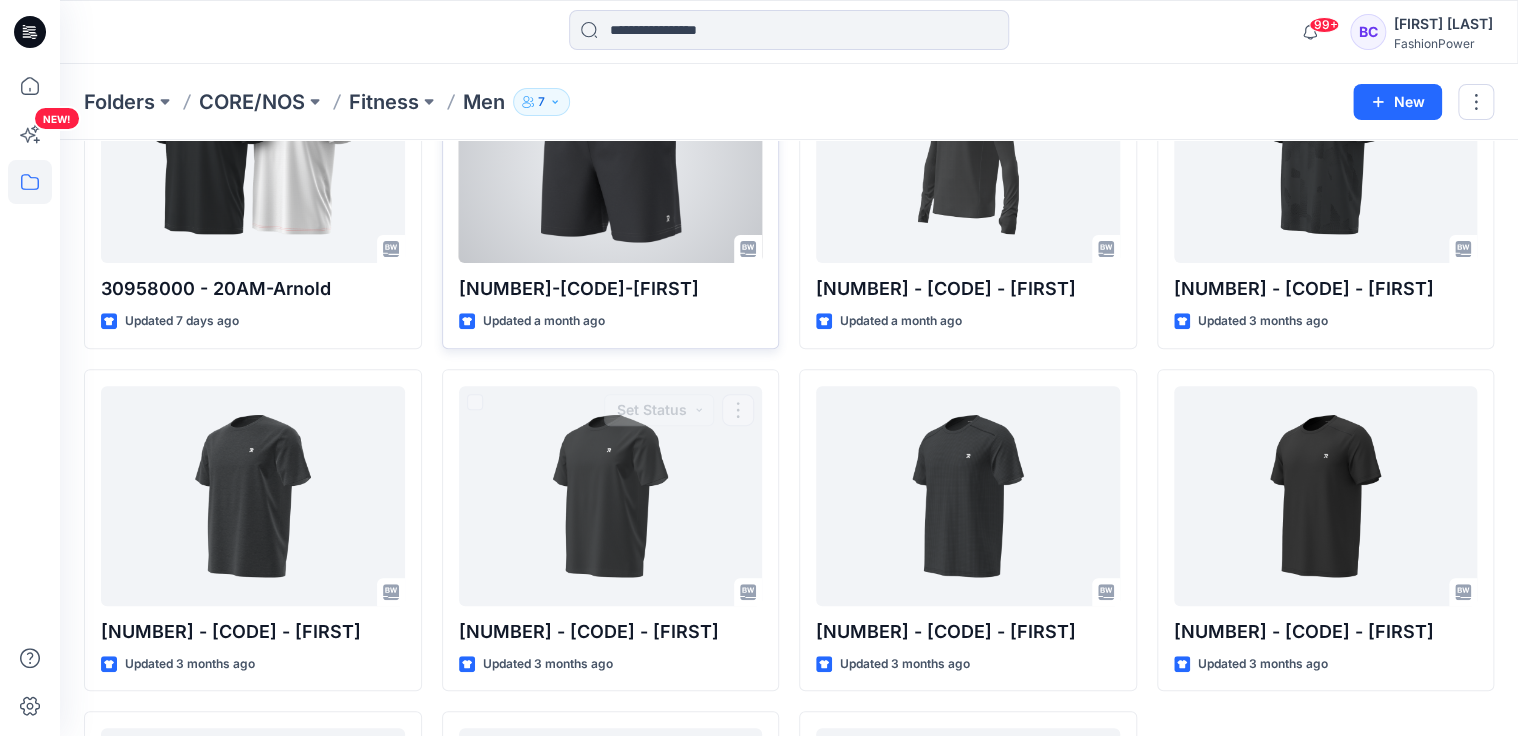 scroll, scrollTop: 0, scrollLeft: 0, axis: both 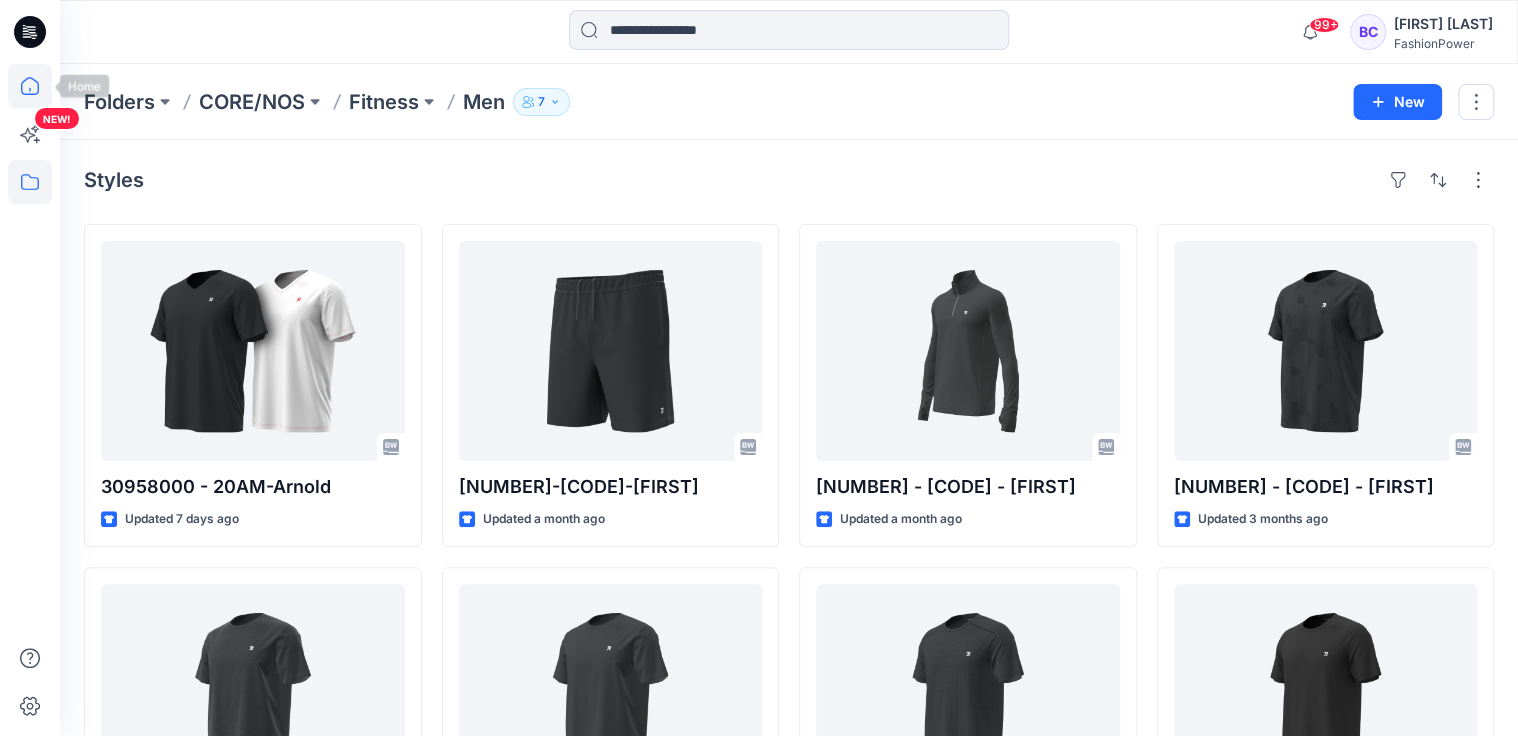 click 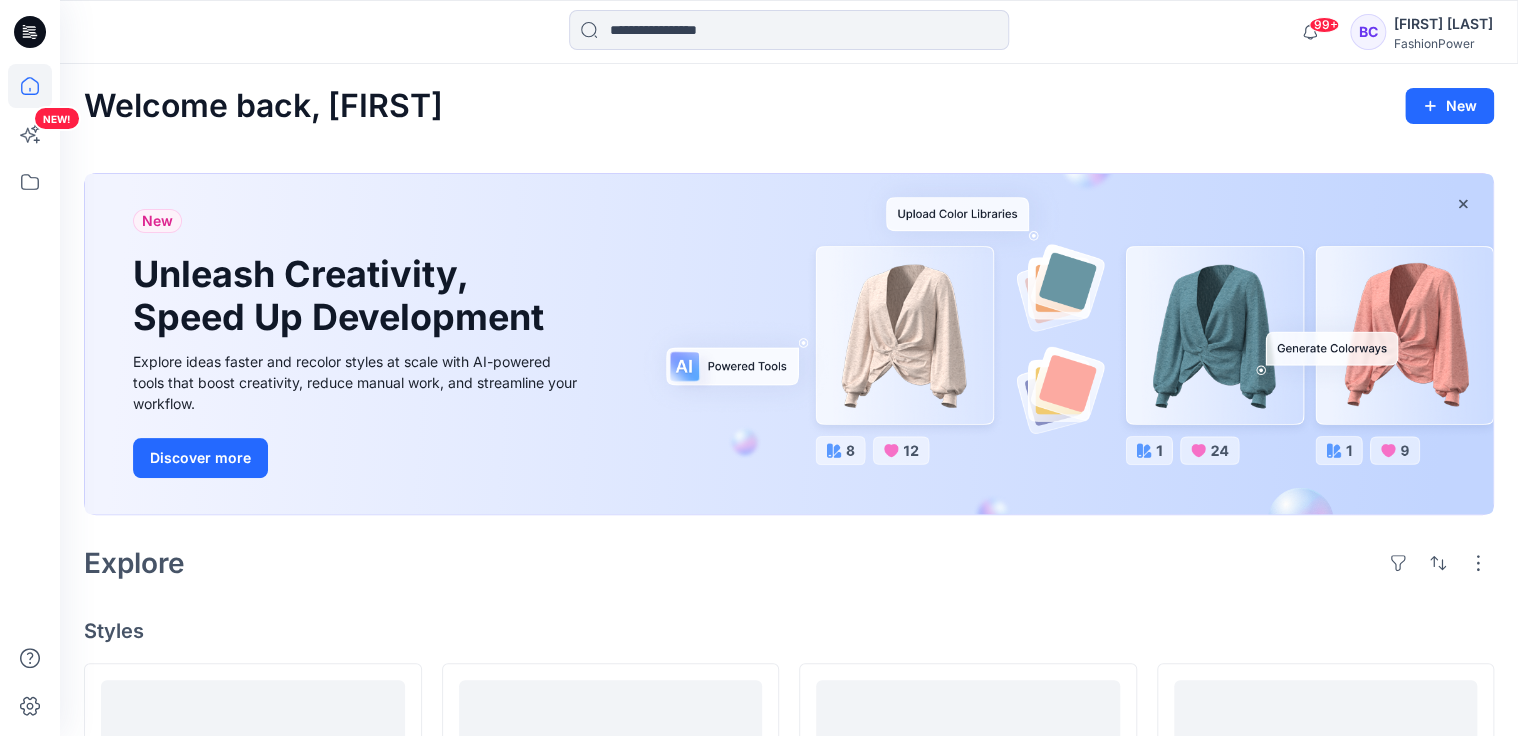 drag, startPoint x: 36, startPoint y: 70, endPoint x: 597, endPoint y: 169, distance: 569.66833 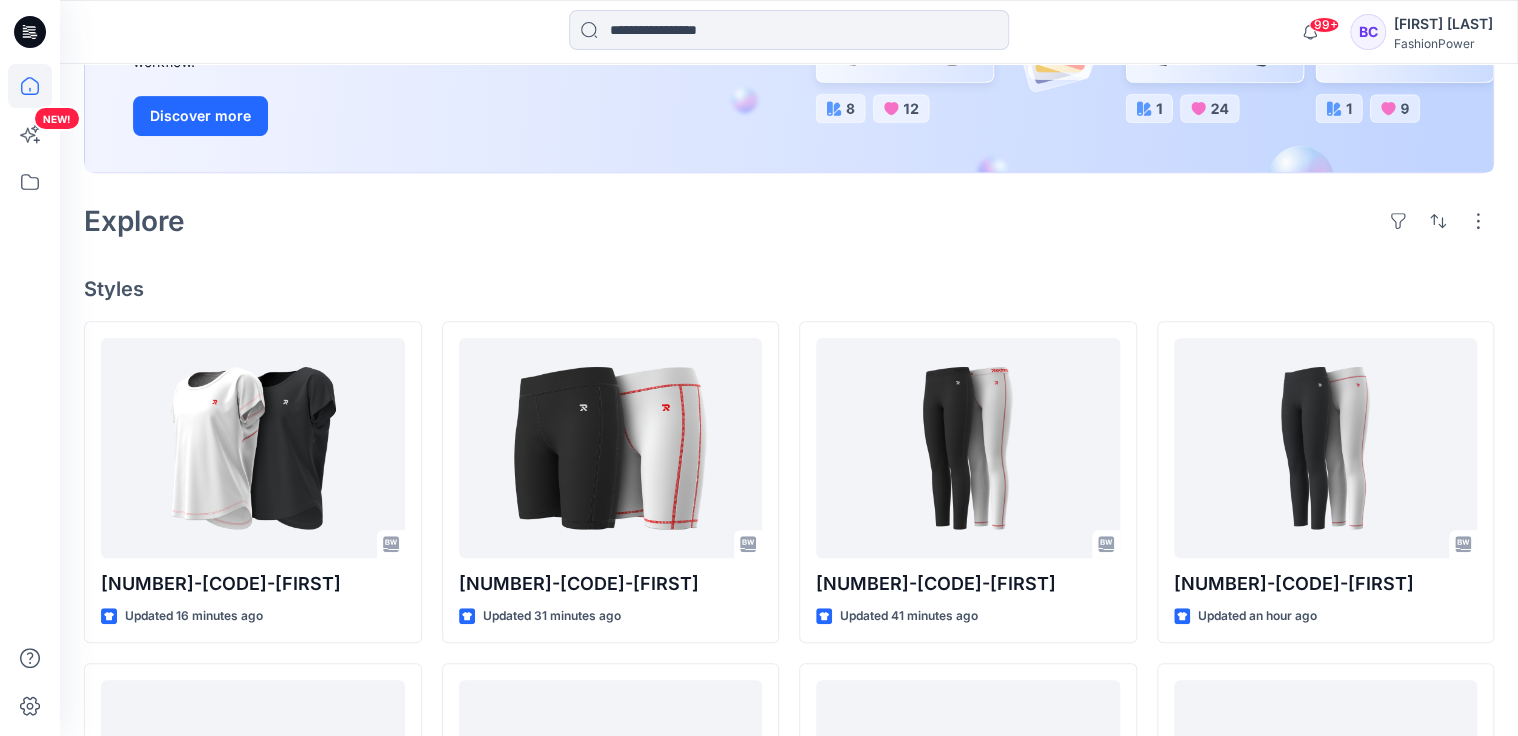 scroll, scrollTop: 400, scrollLeft: 0, axis: vertical 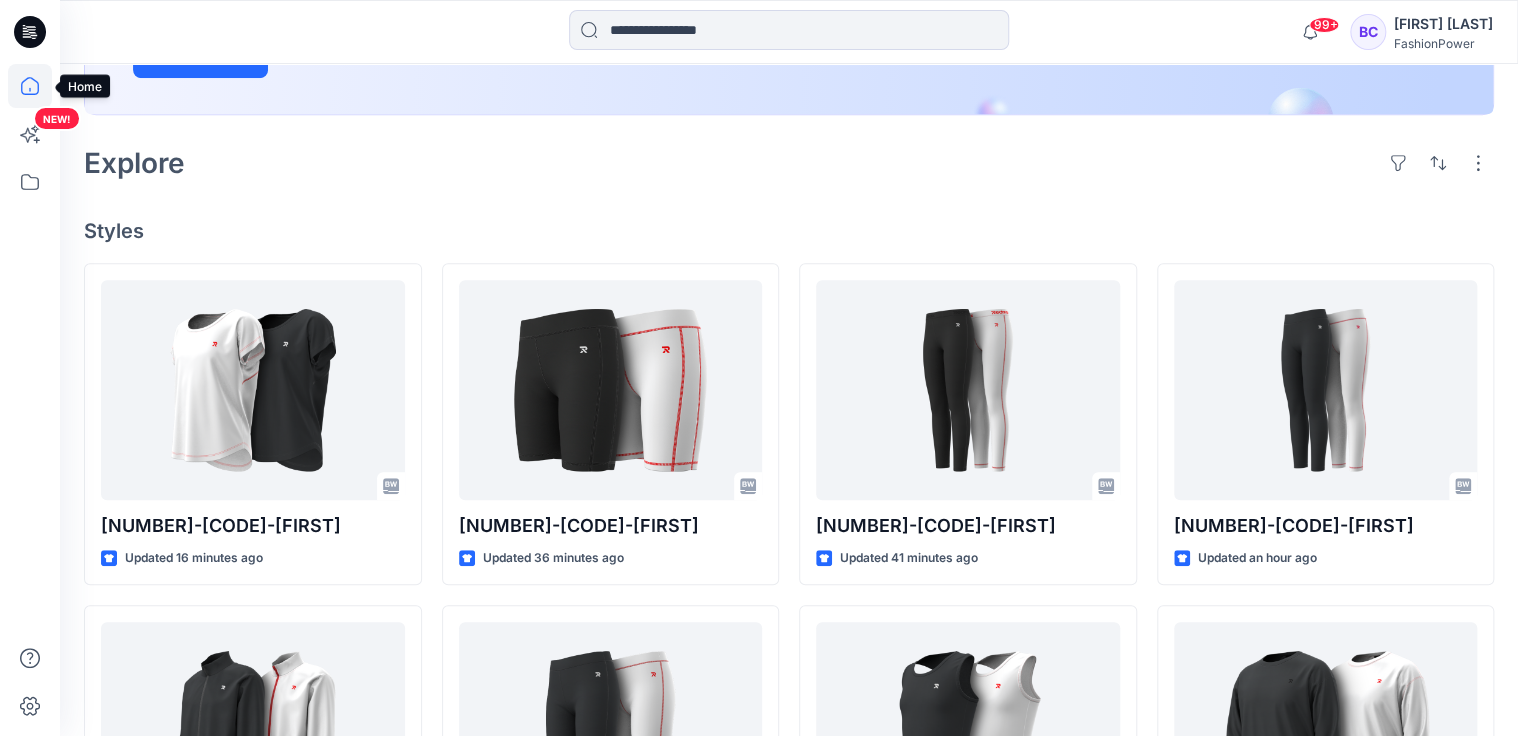 click 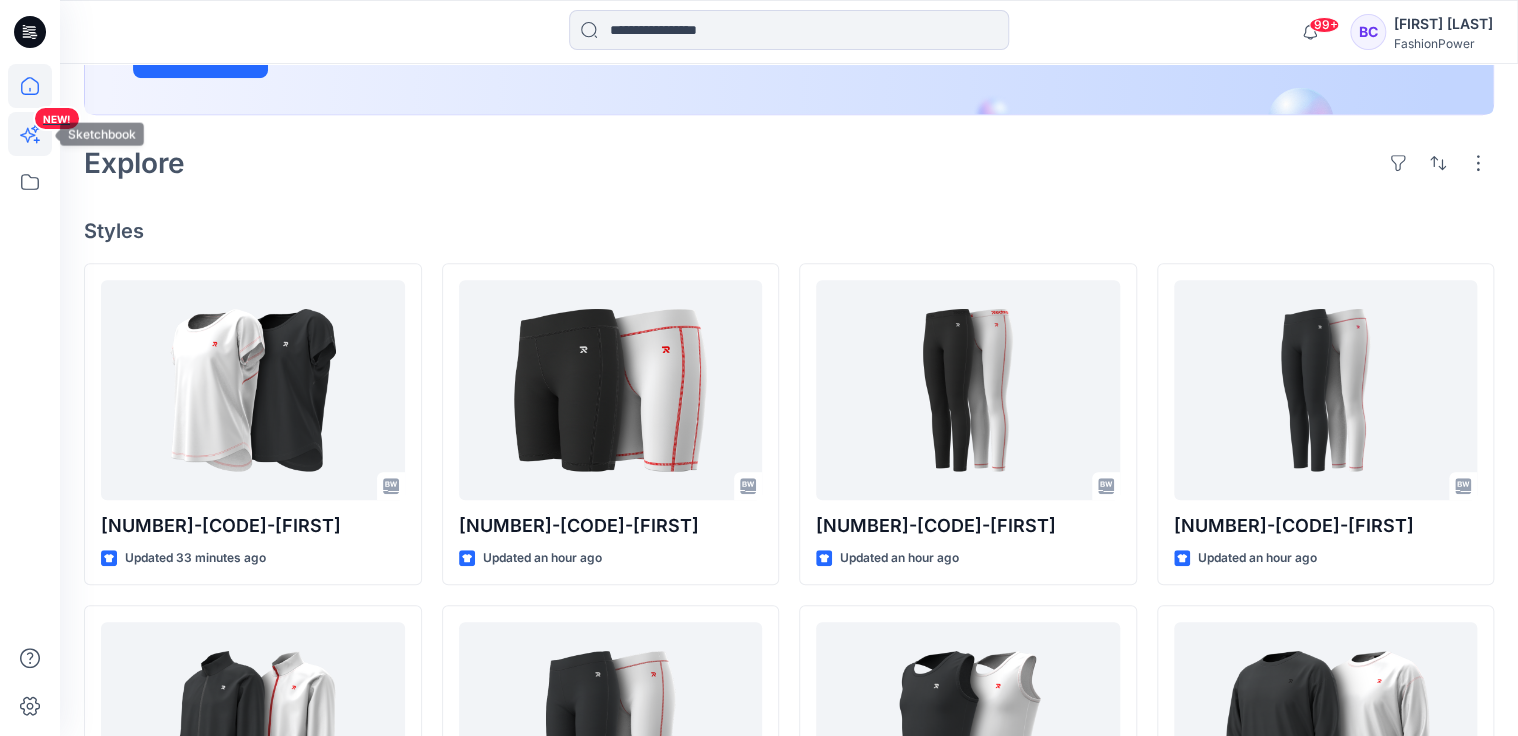 click on "NEW!" at bounding box center [32, 168] 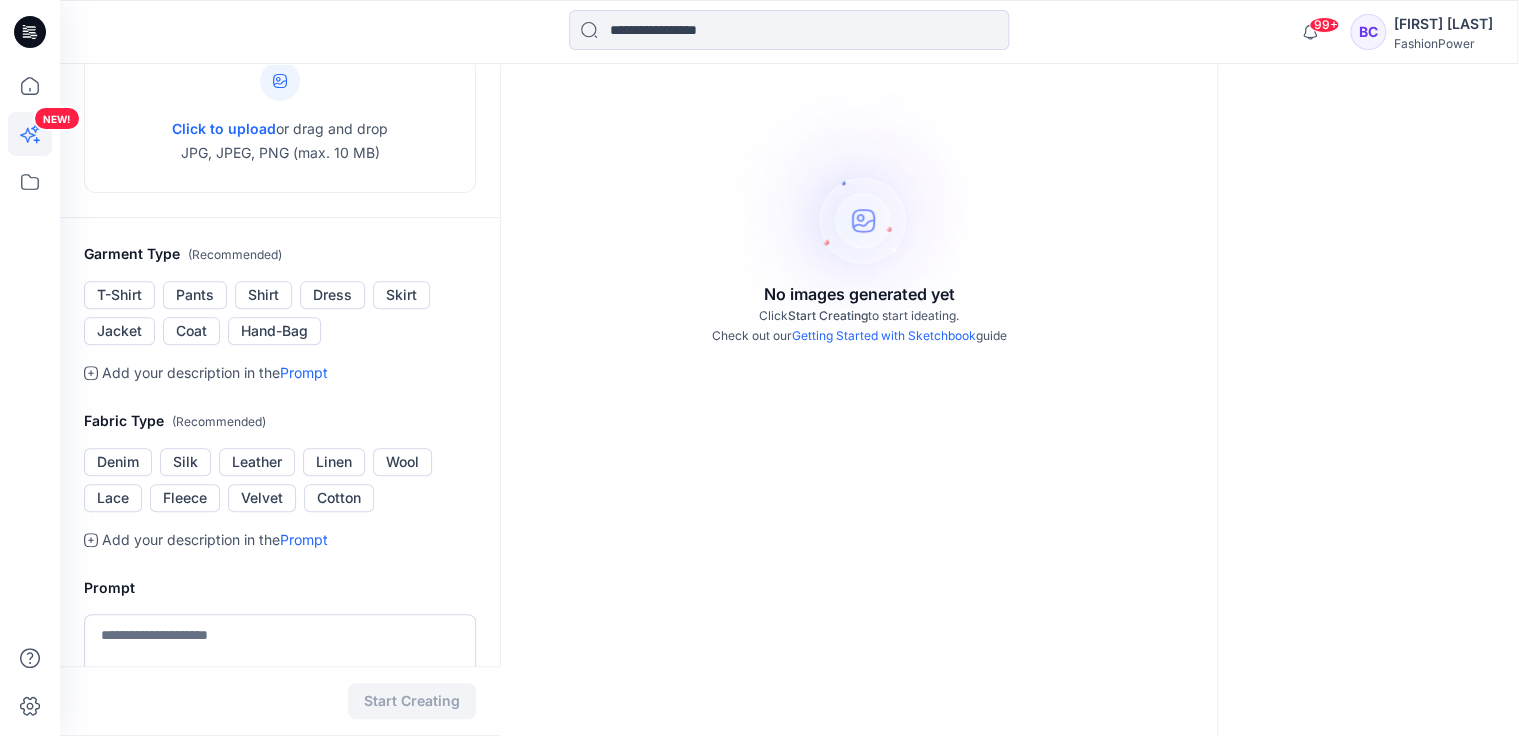 click 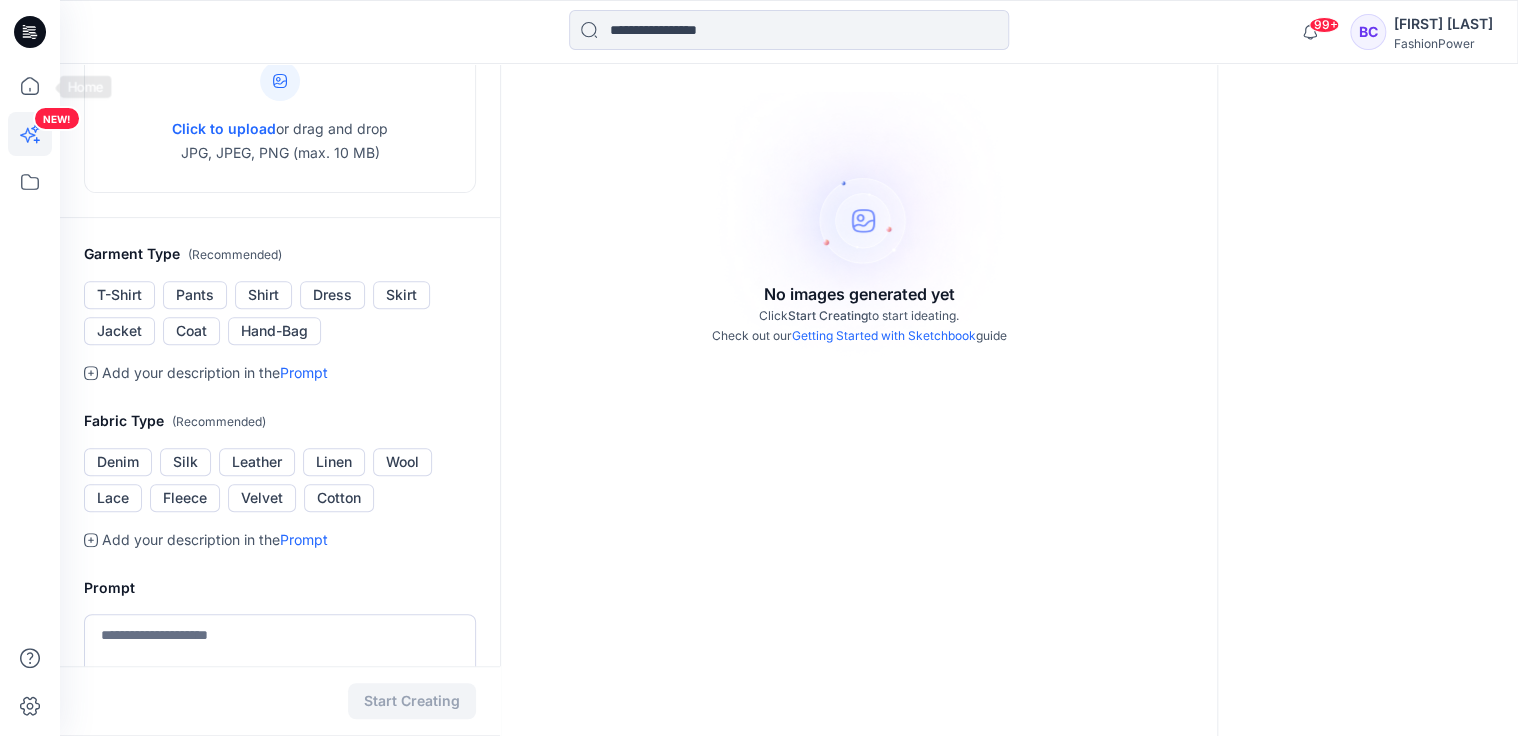 click 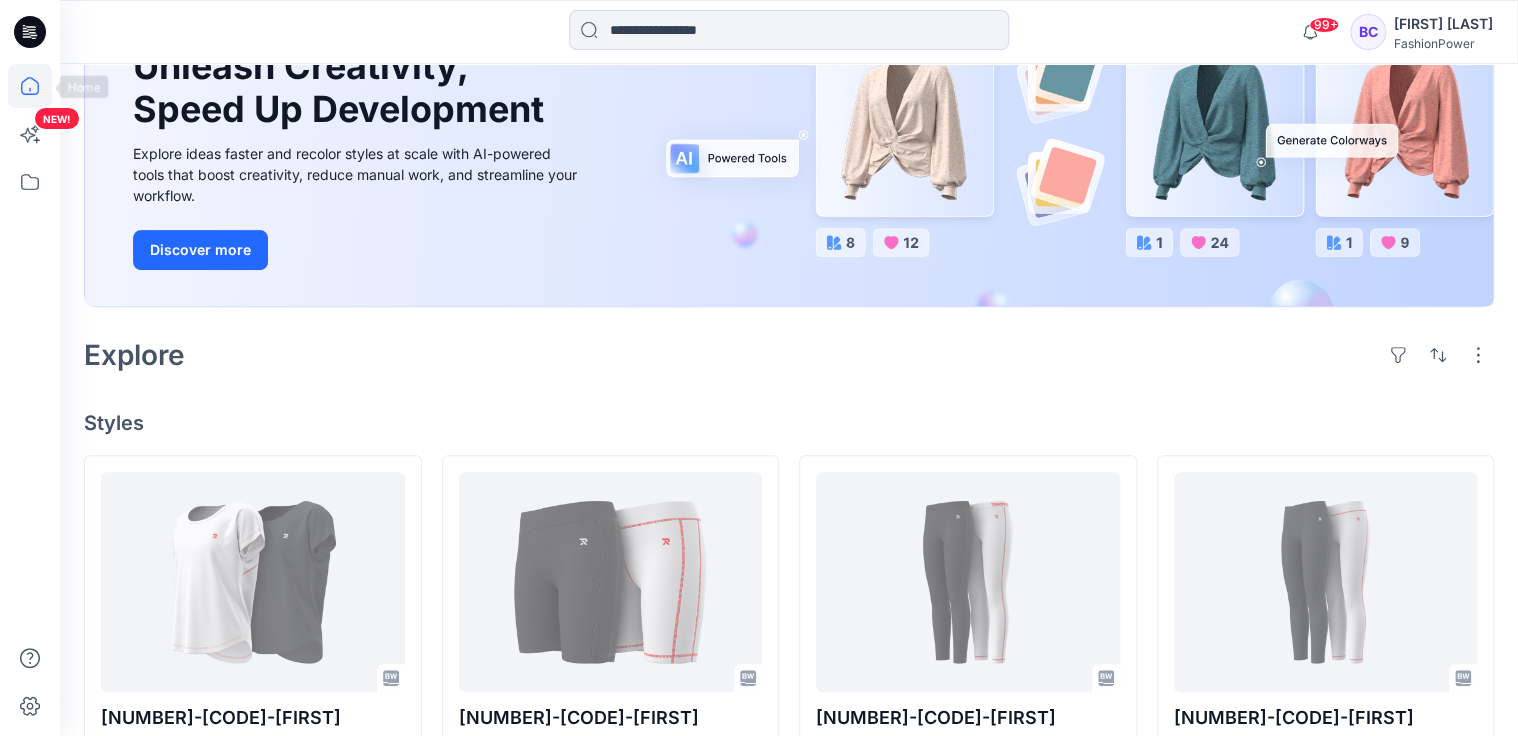 click 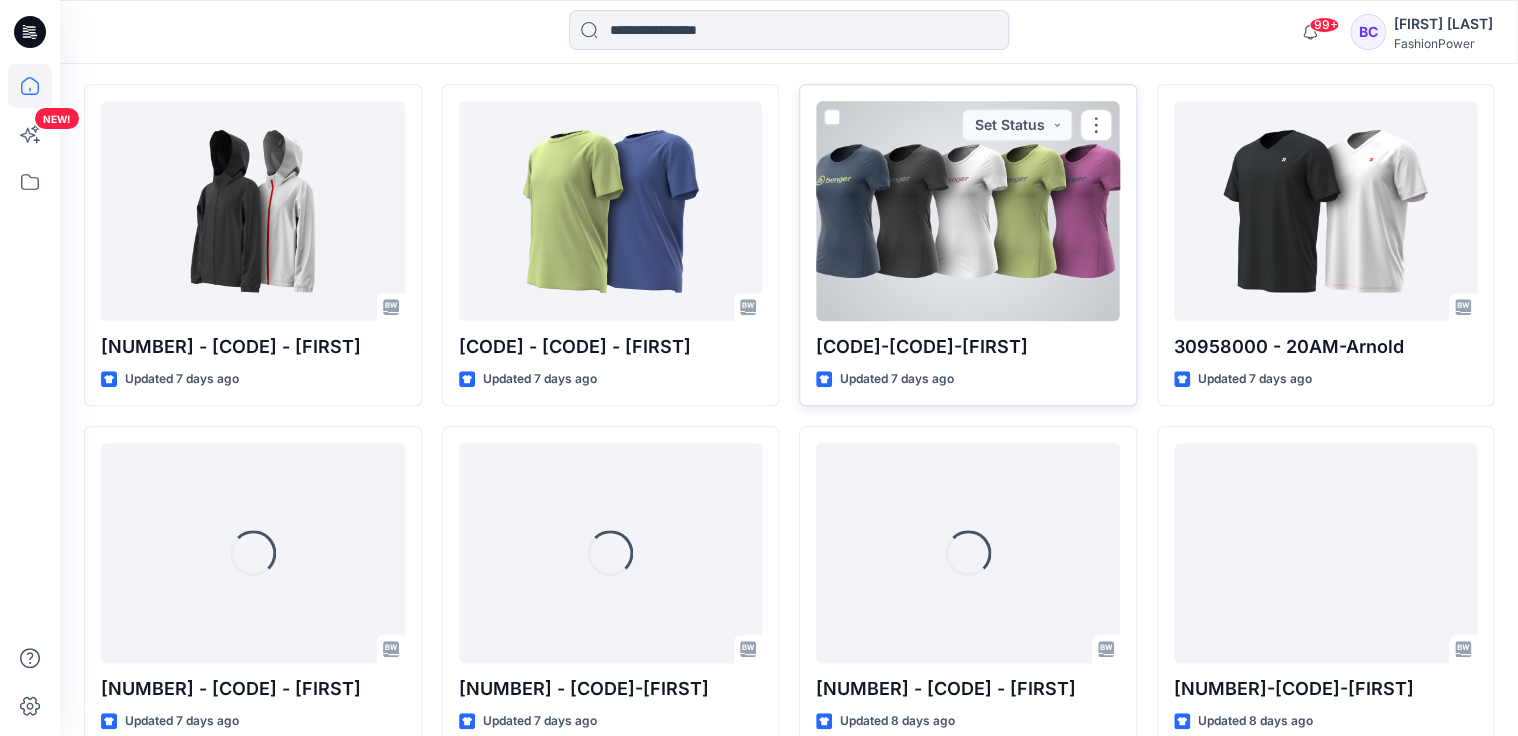 scroll, scrollTop: 4748, scrollLeft: 0, axis: vertical 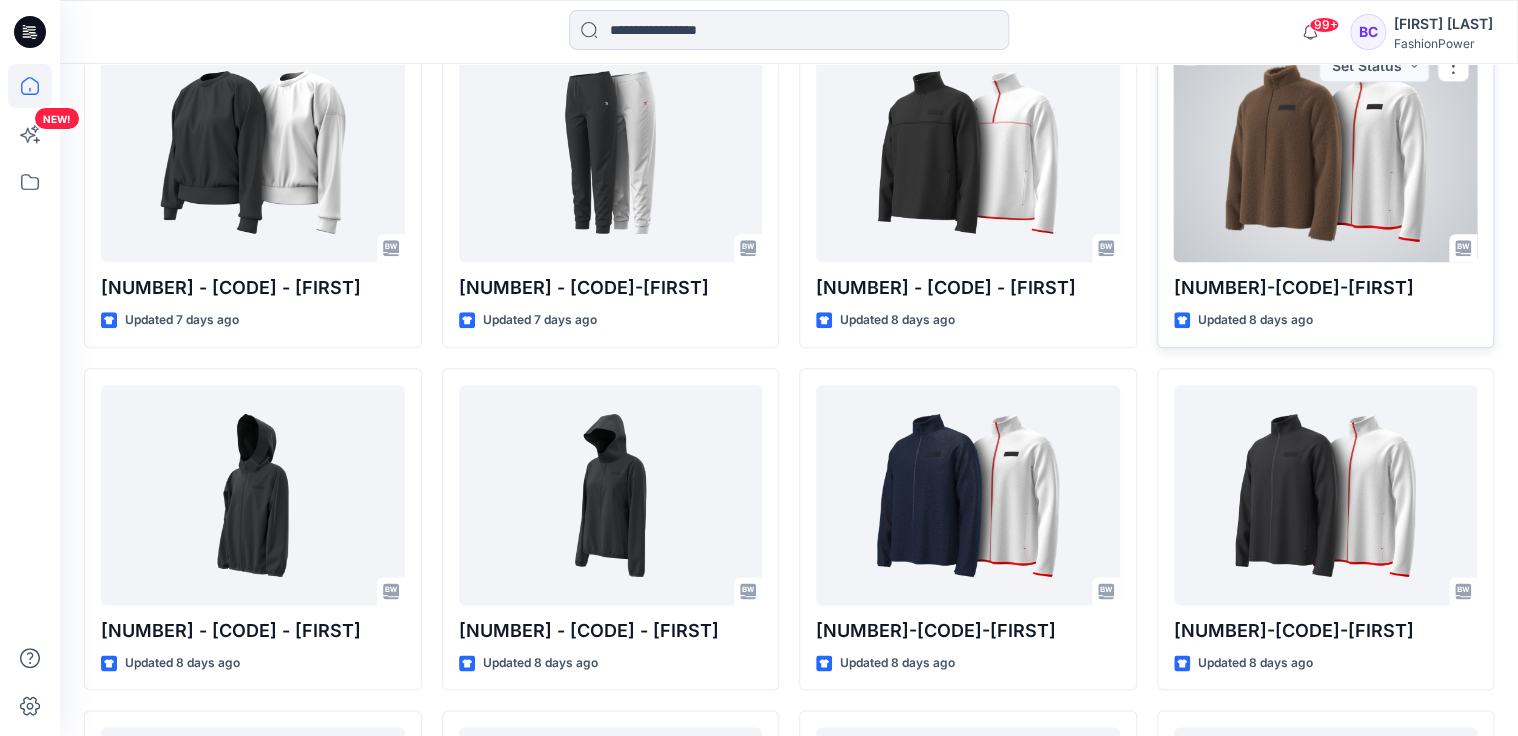 click at bounding box center (1326, 152) 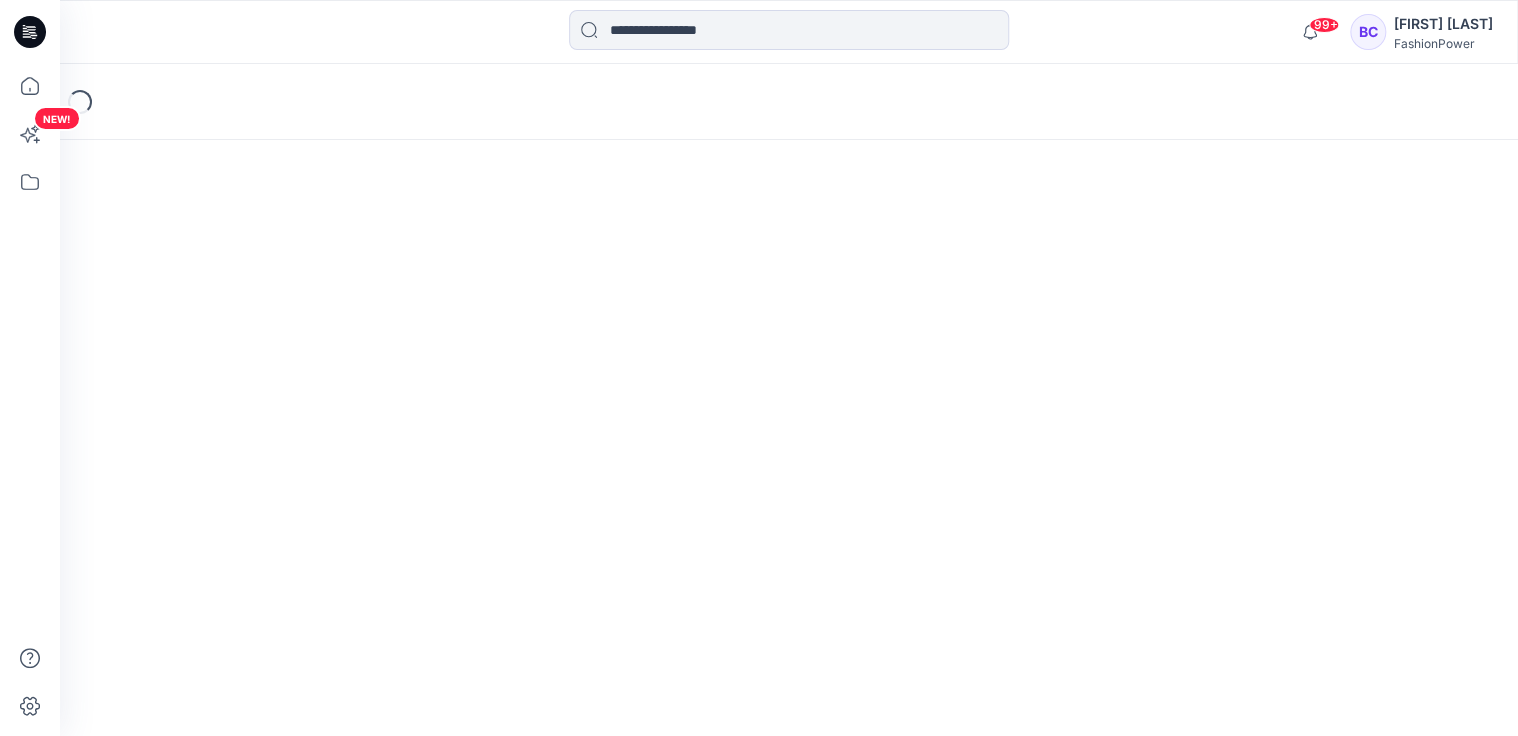 scroll, scrollTop: 0, scrollLeft: 0, axis: both 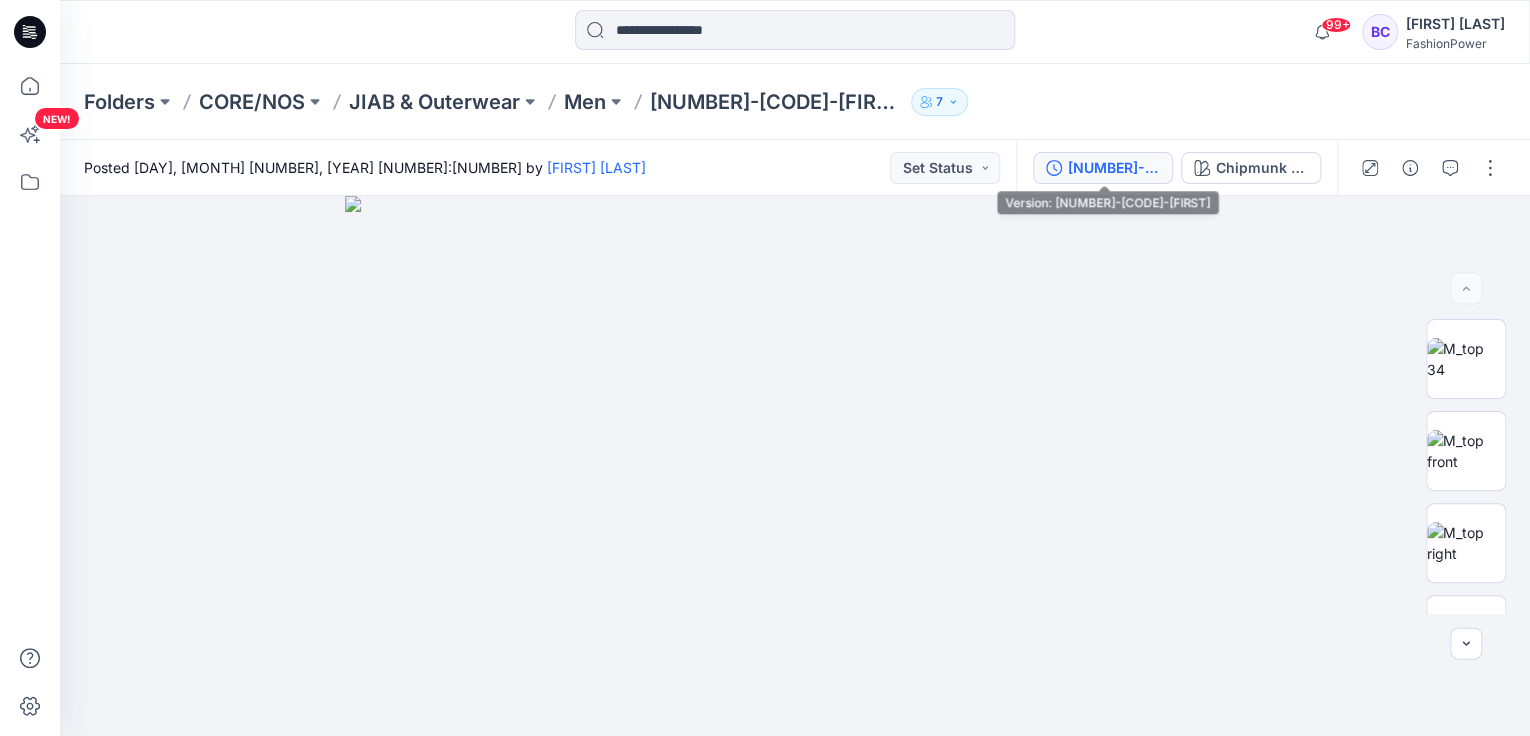 click on "[NUMBER]-[CODE]-[FIRST]" at bounding box center (1114, 168) 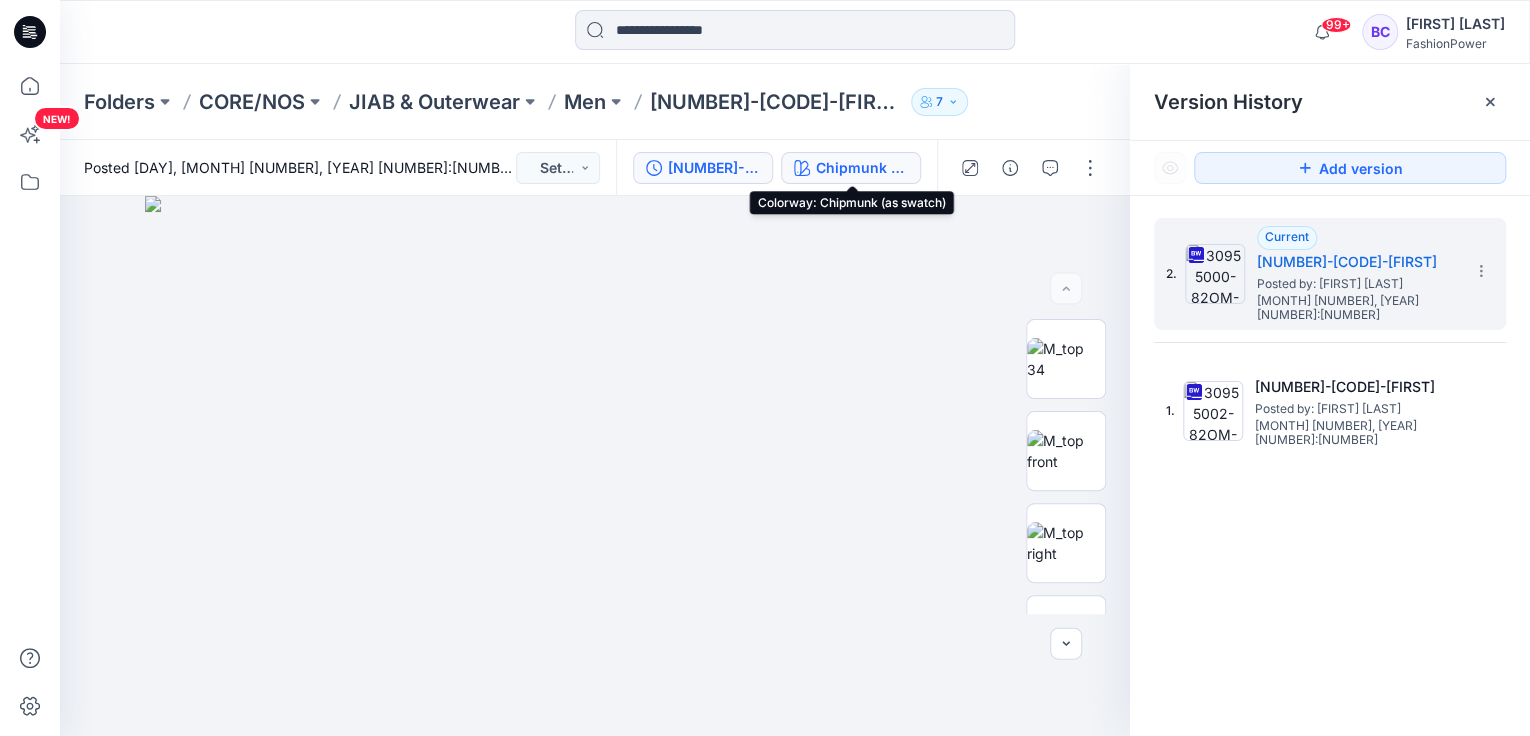 click 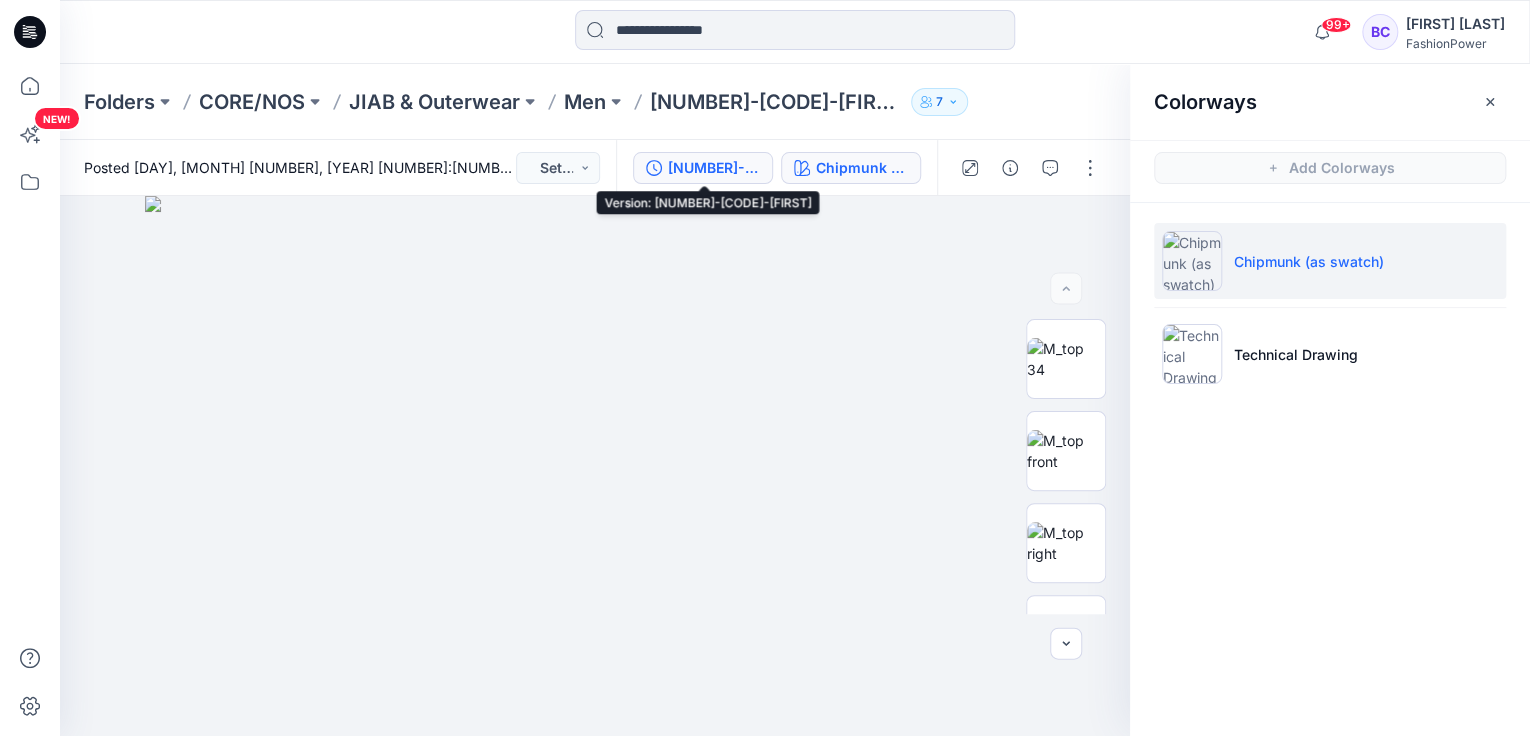 click 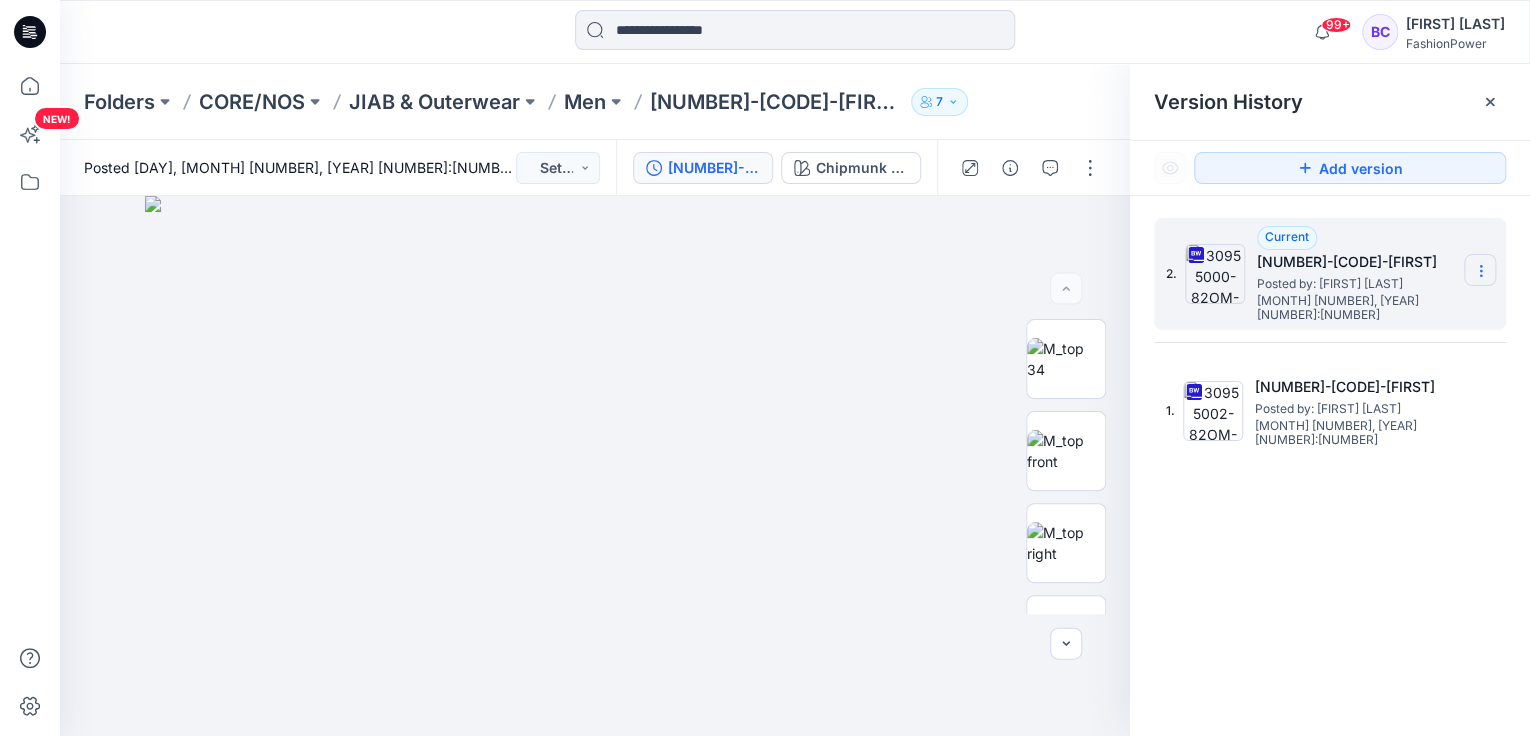click 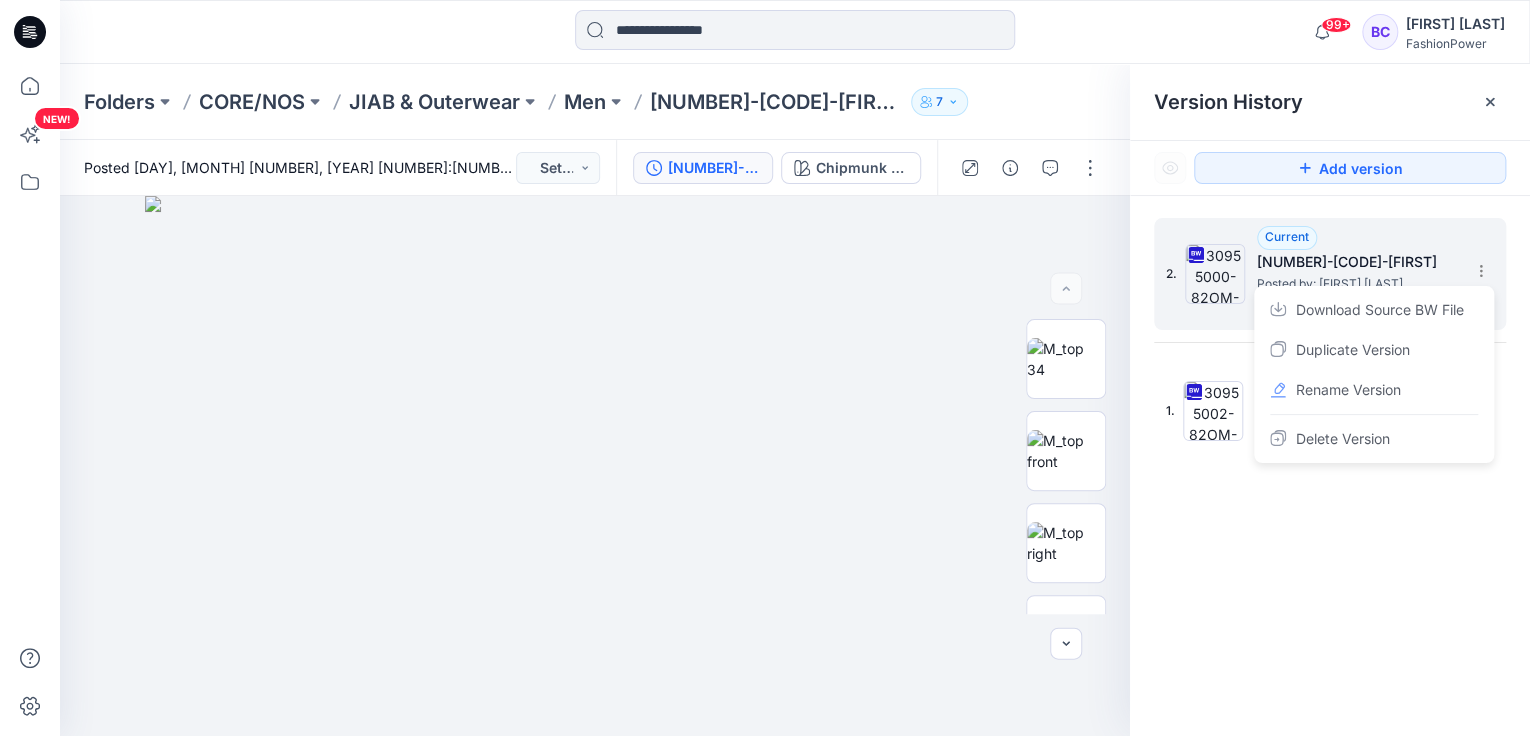 click on "Download Source BW File" at bounding box center (1380, 310) 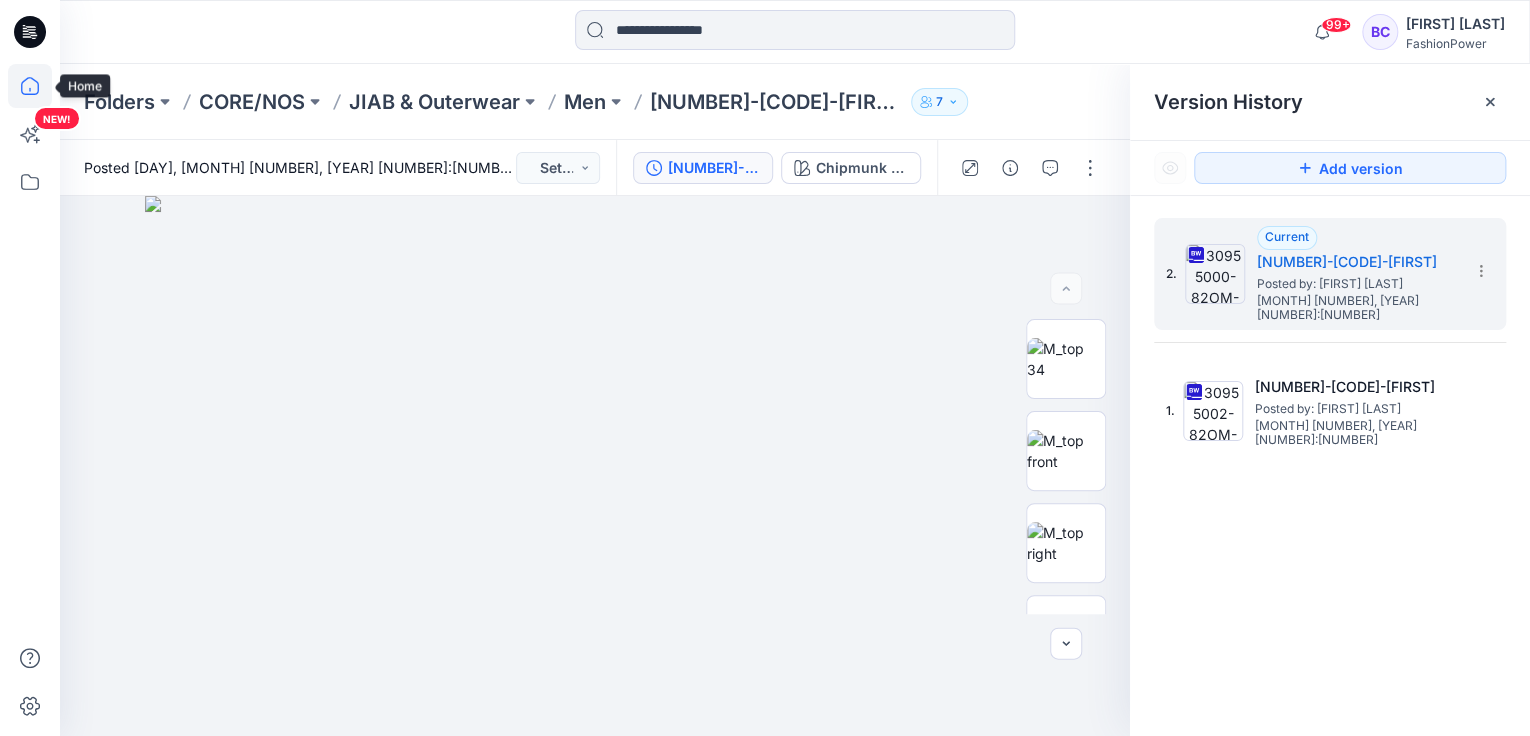 click 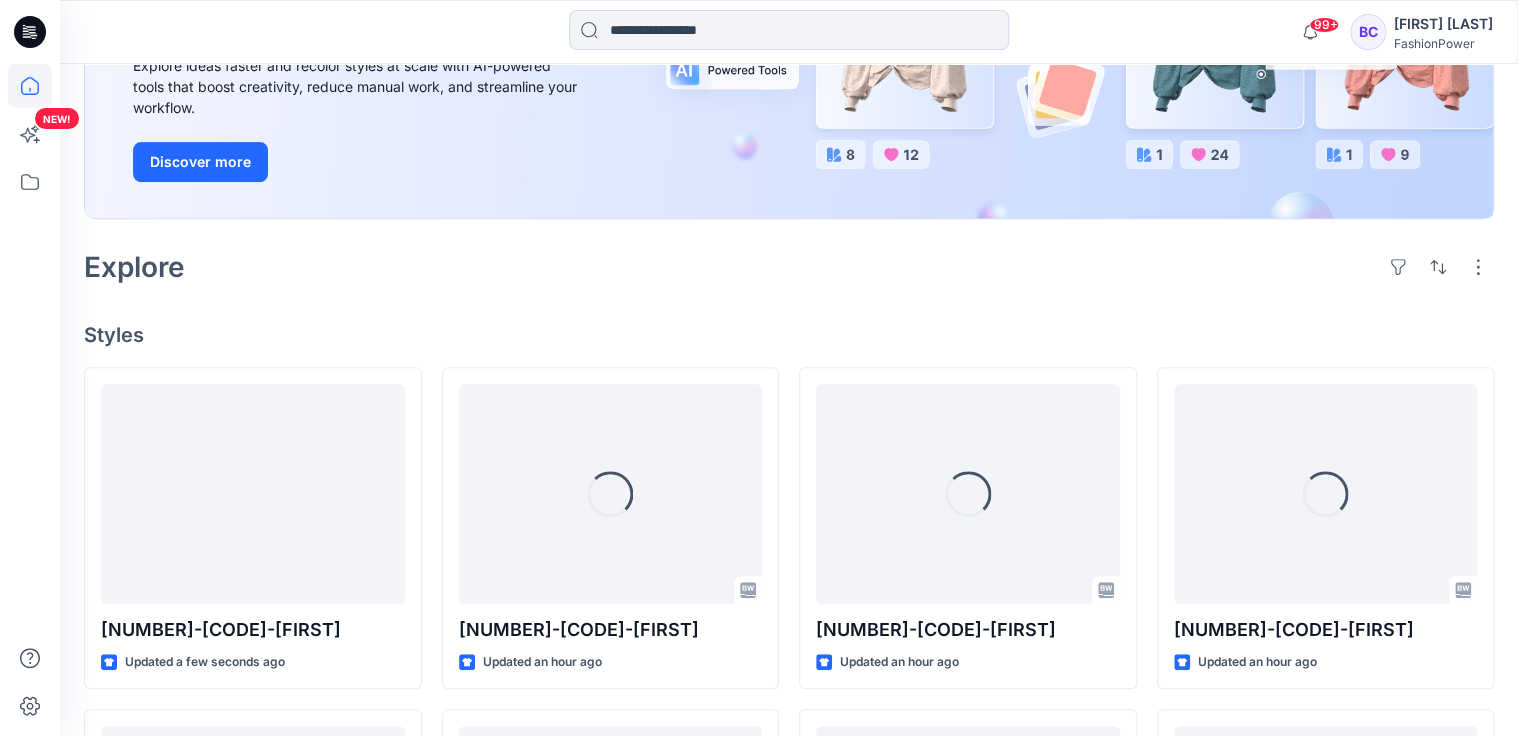 scroll, scrollTop: 480, scrollLeft: 0, axis: vertical 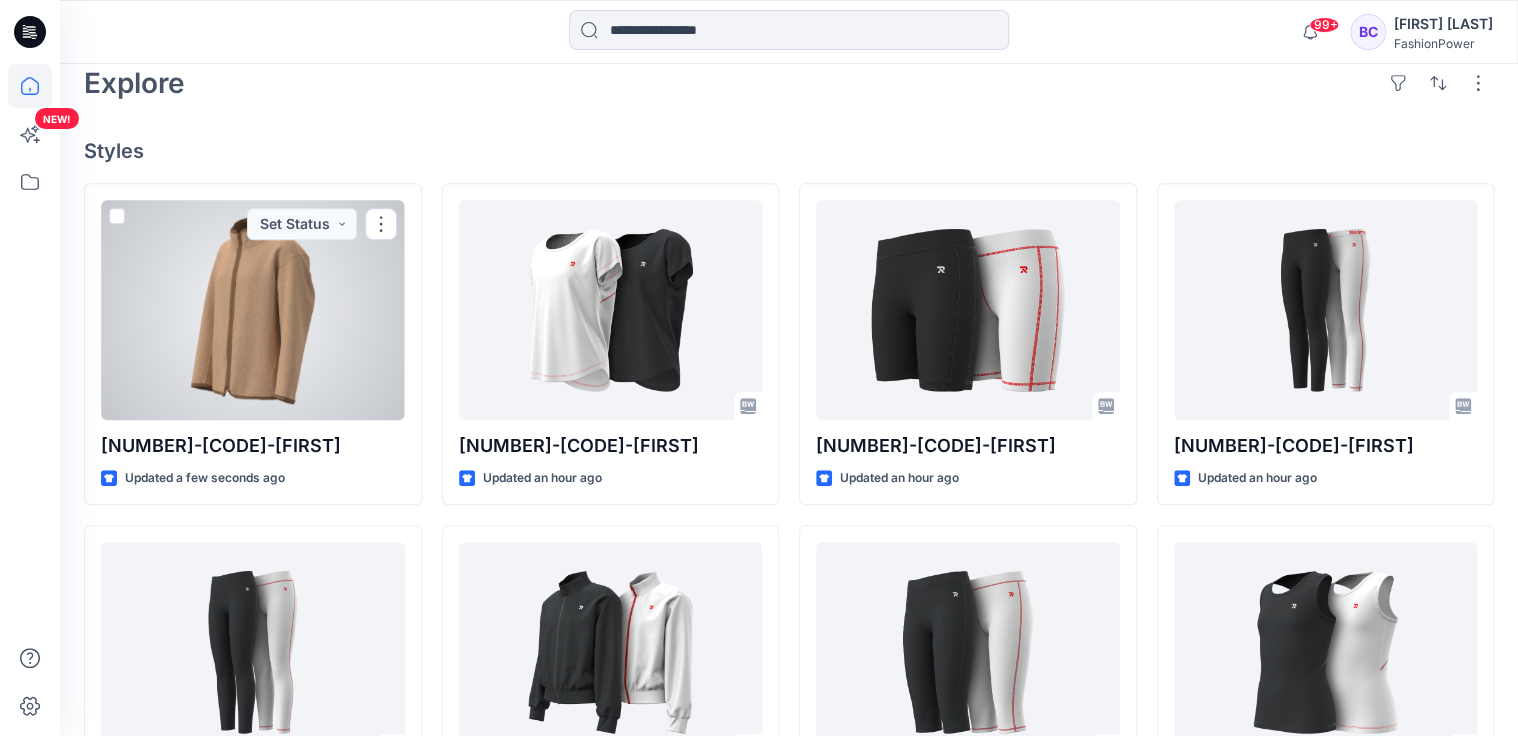 click at bounding box center (253, 310) 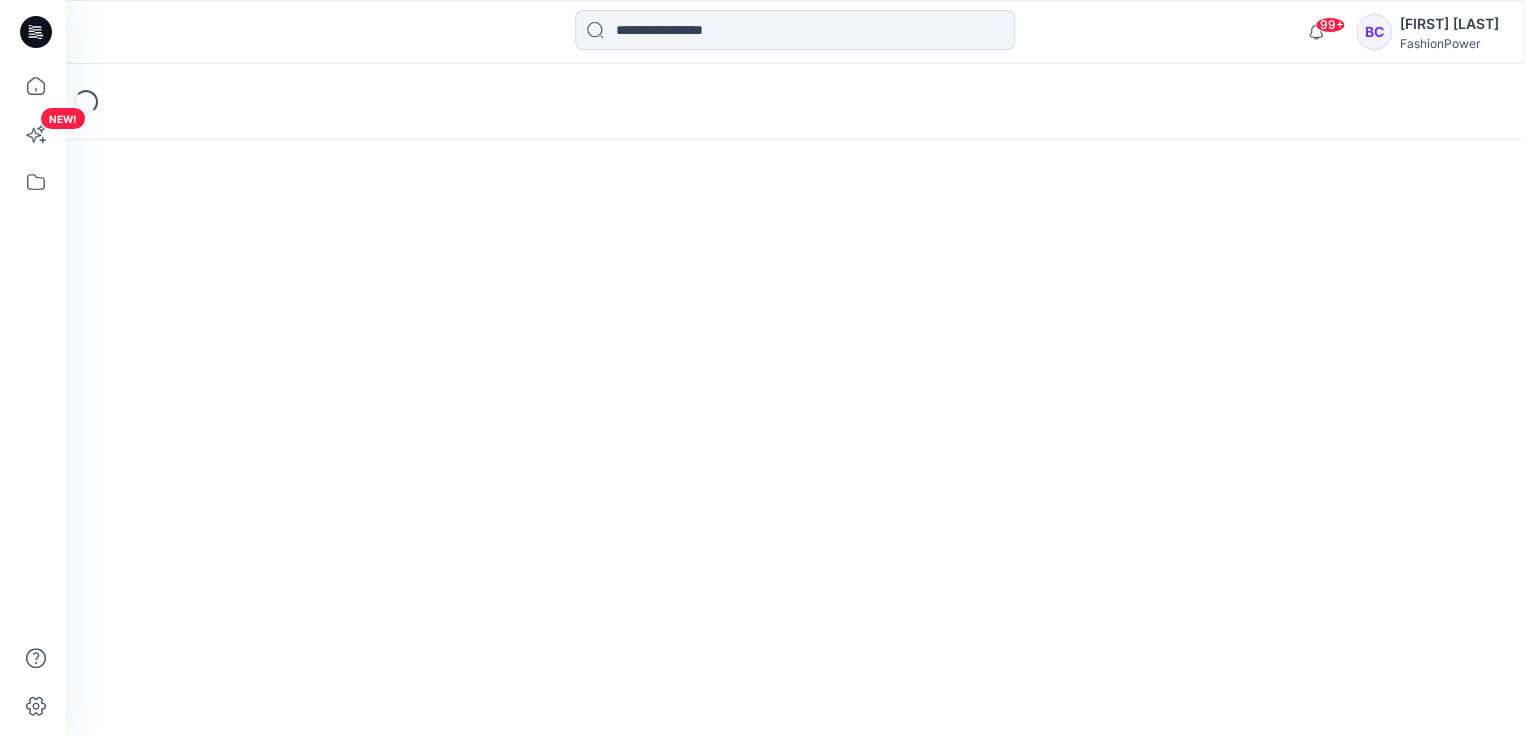 scroll, scrollTop: 0, scrollLeft: 0, axis: both 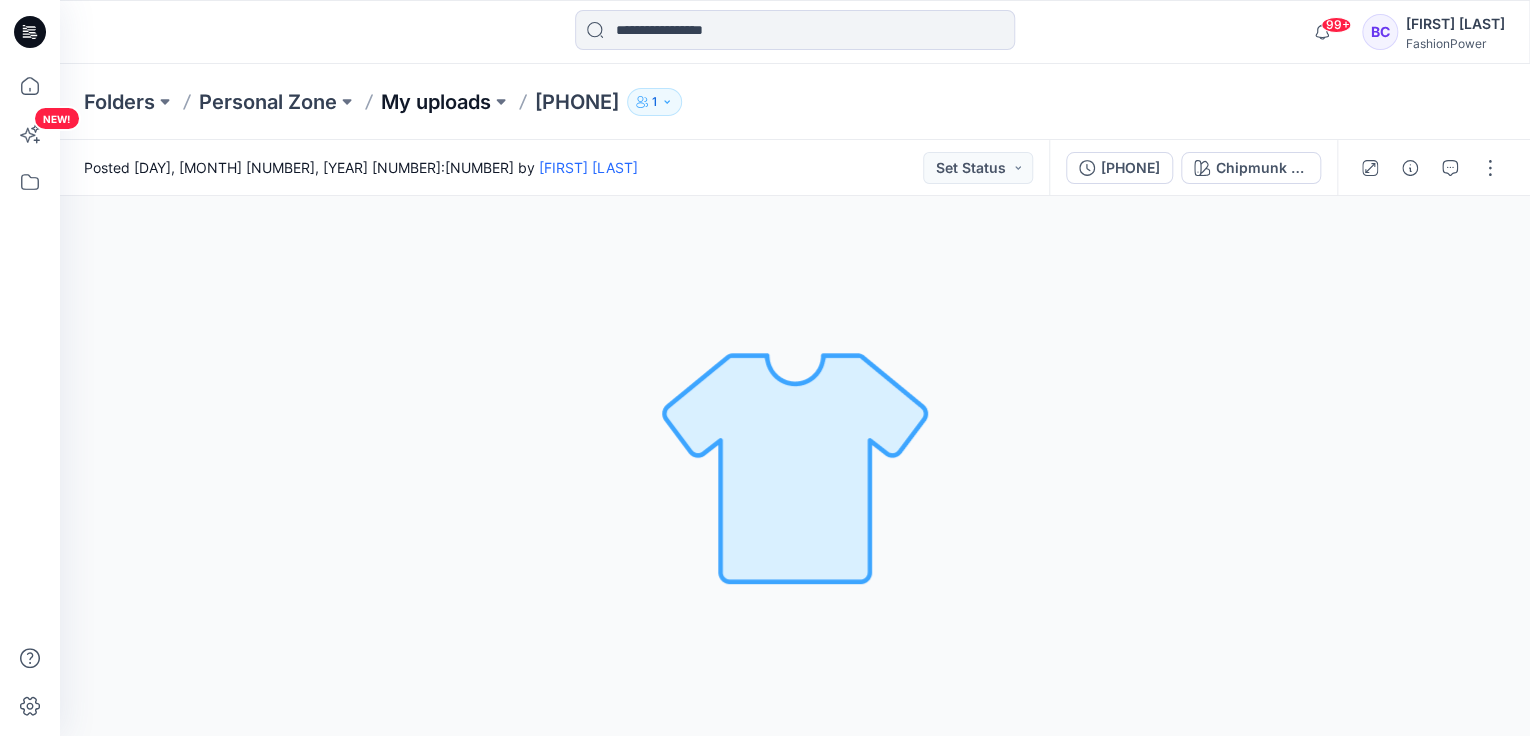 click on "My uploads" at bounding box center [436, 102] 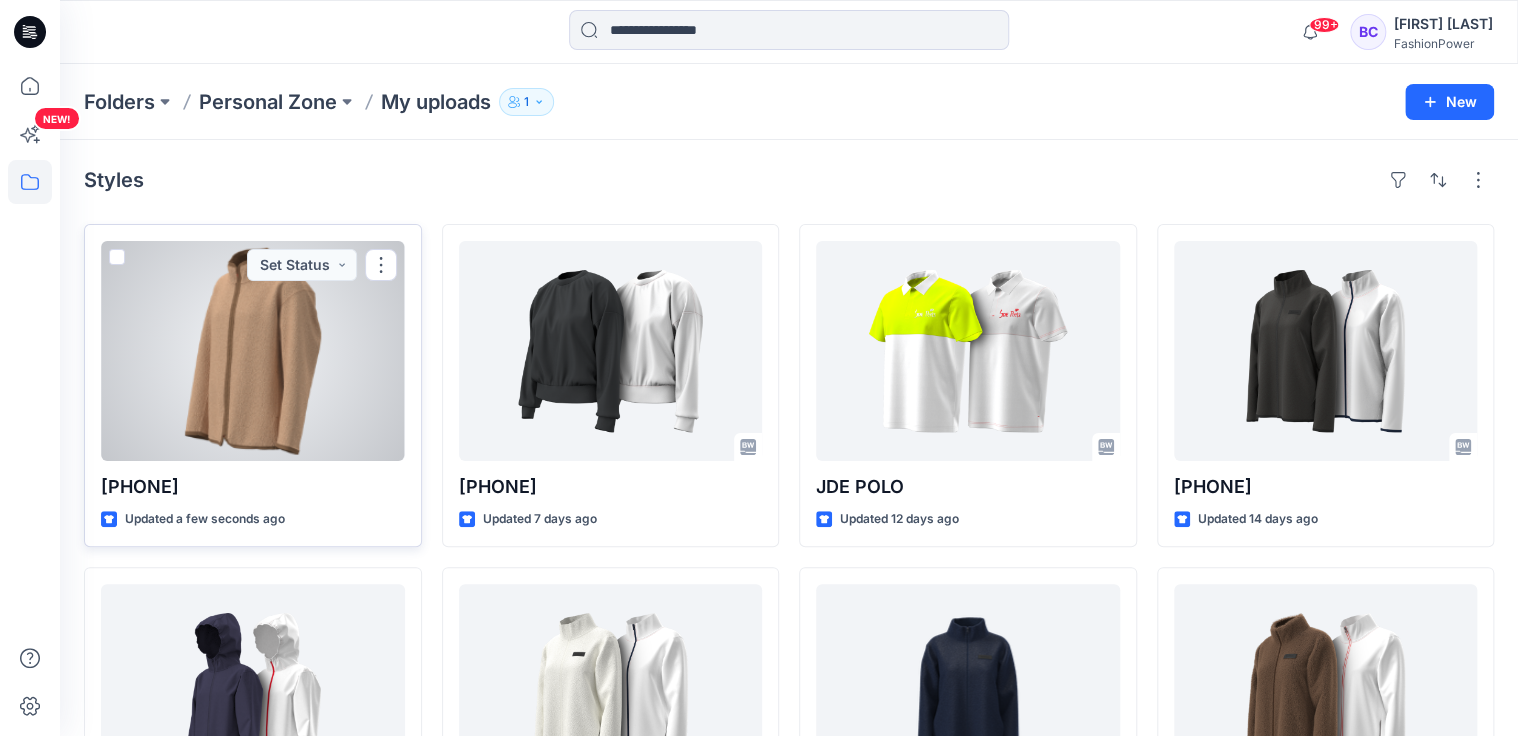 click at bounding box center [253, 351] 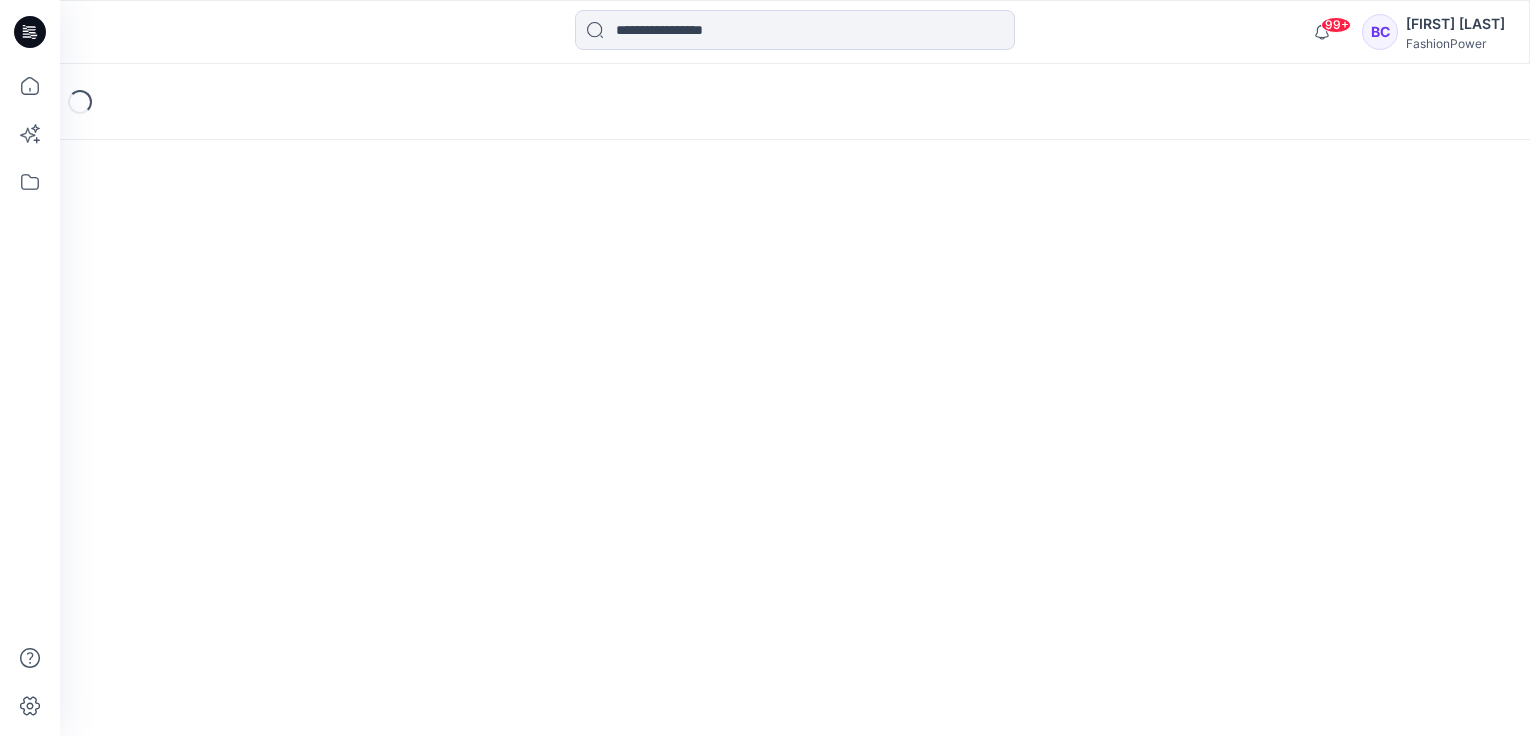 scroll, scrollTop: 0, scrollLeft: 0, axis: both 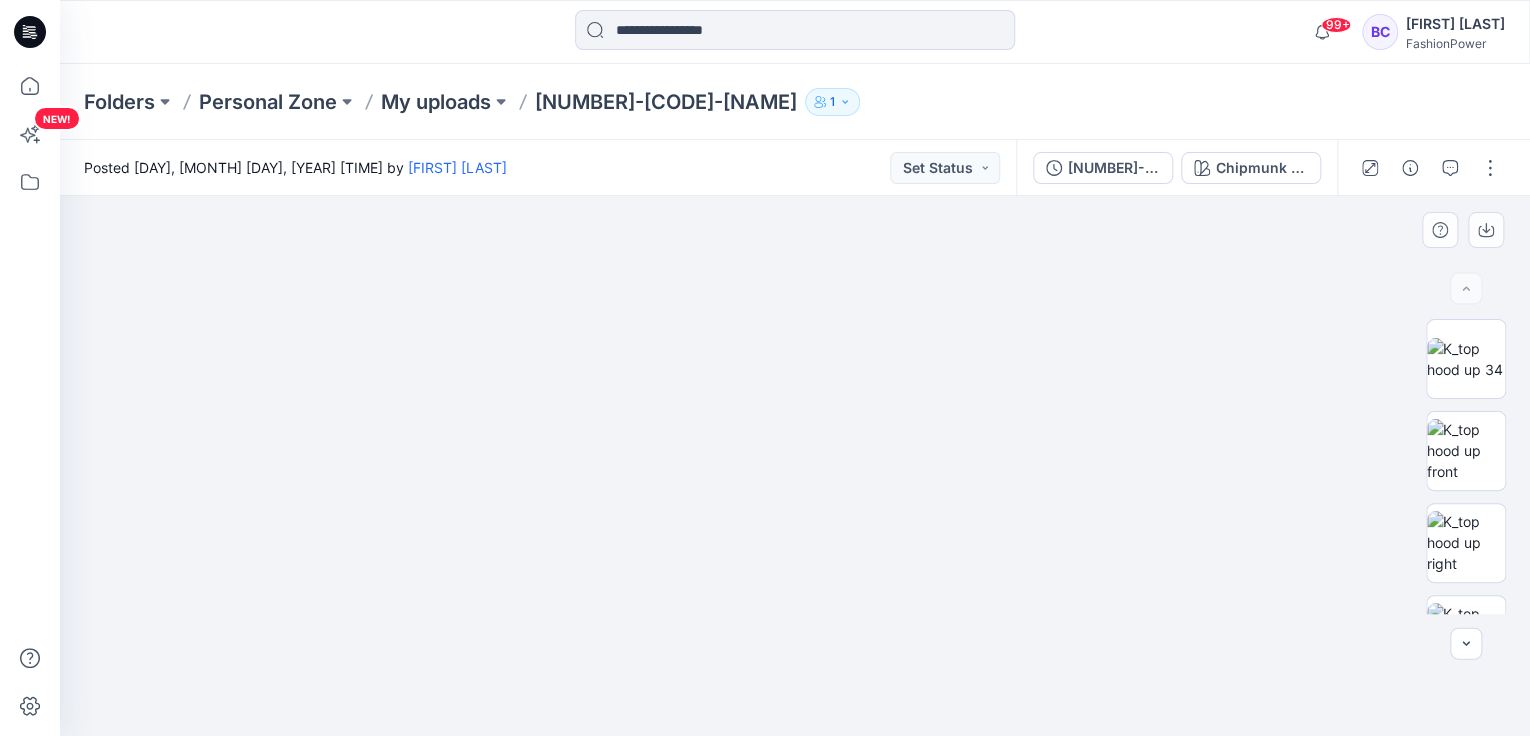 drag, startPoint x: 657, startPoint y: 284, endPoint x: 658, endPoint y: 272, distance: 12.0415945 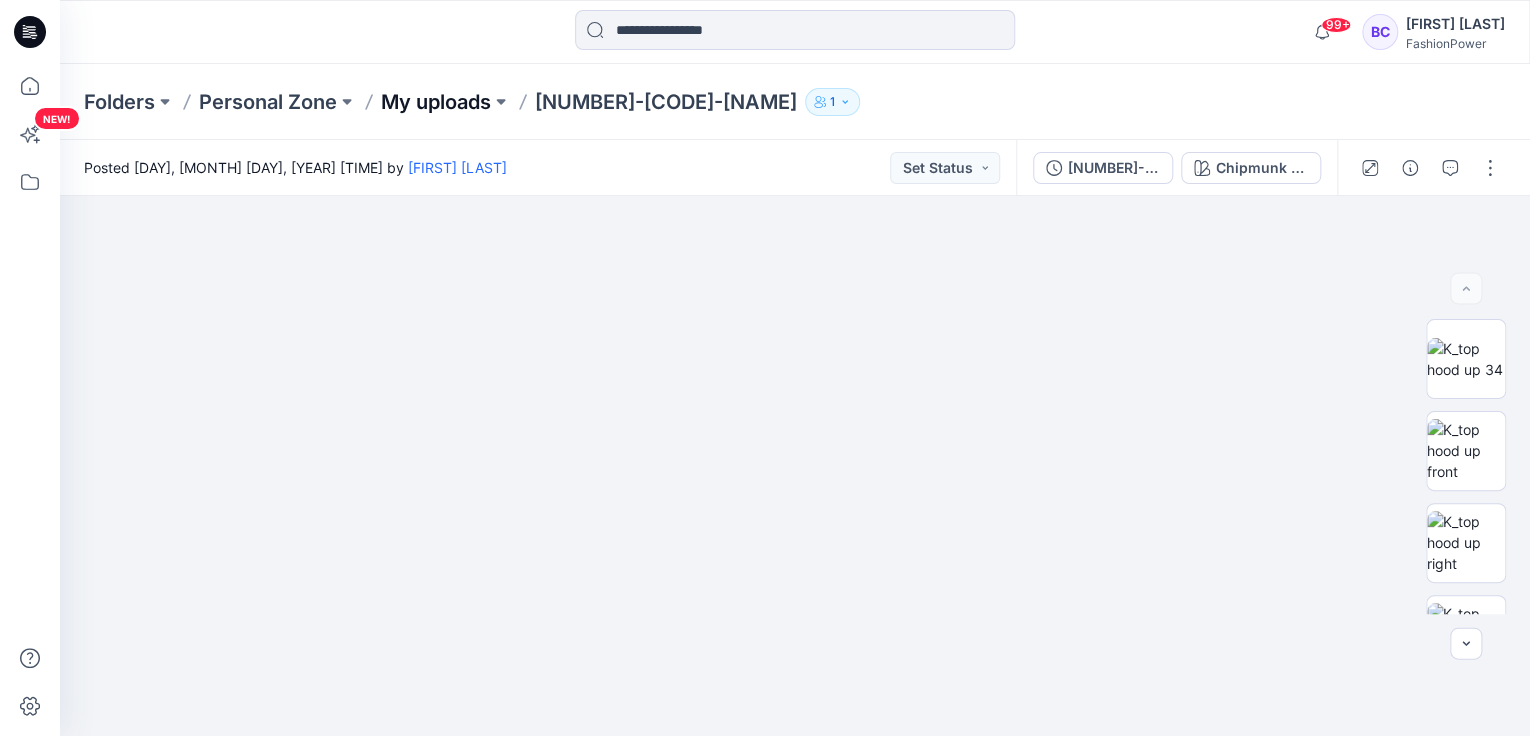 click on "My uploads" at bounding box center (436, 102) 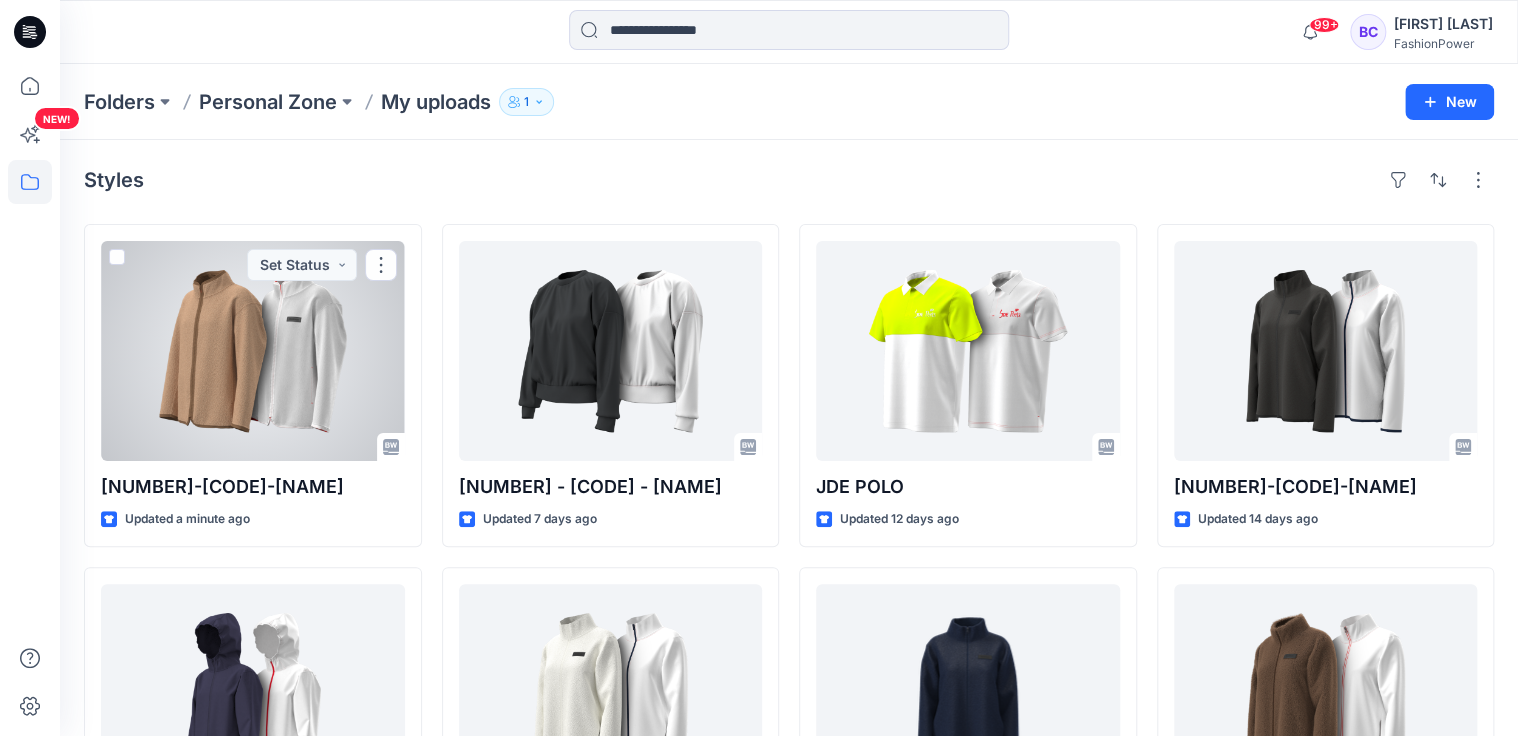 click at bounding box center [253, 351] 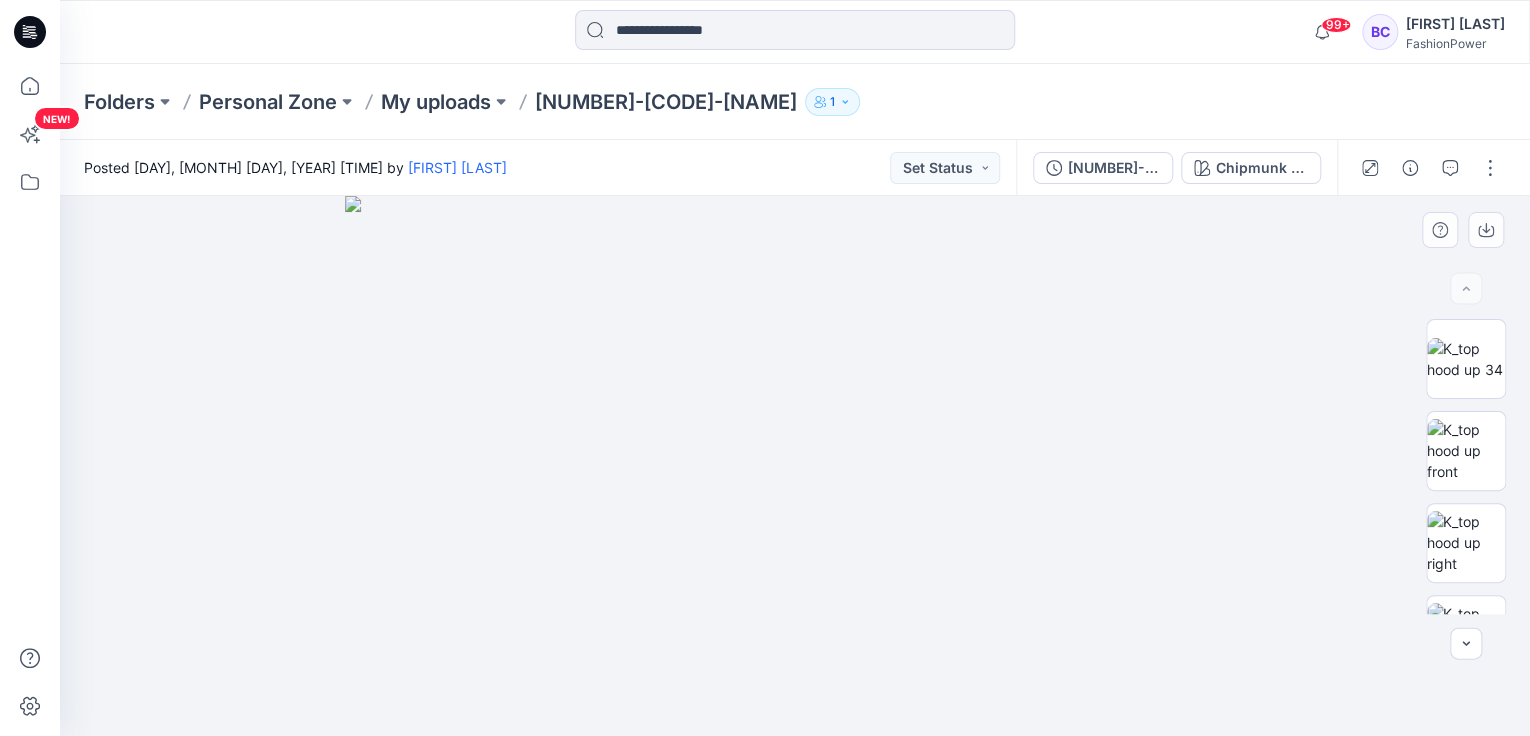 click at bounding box center (1466, 466) 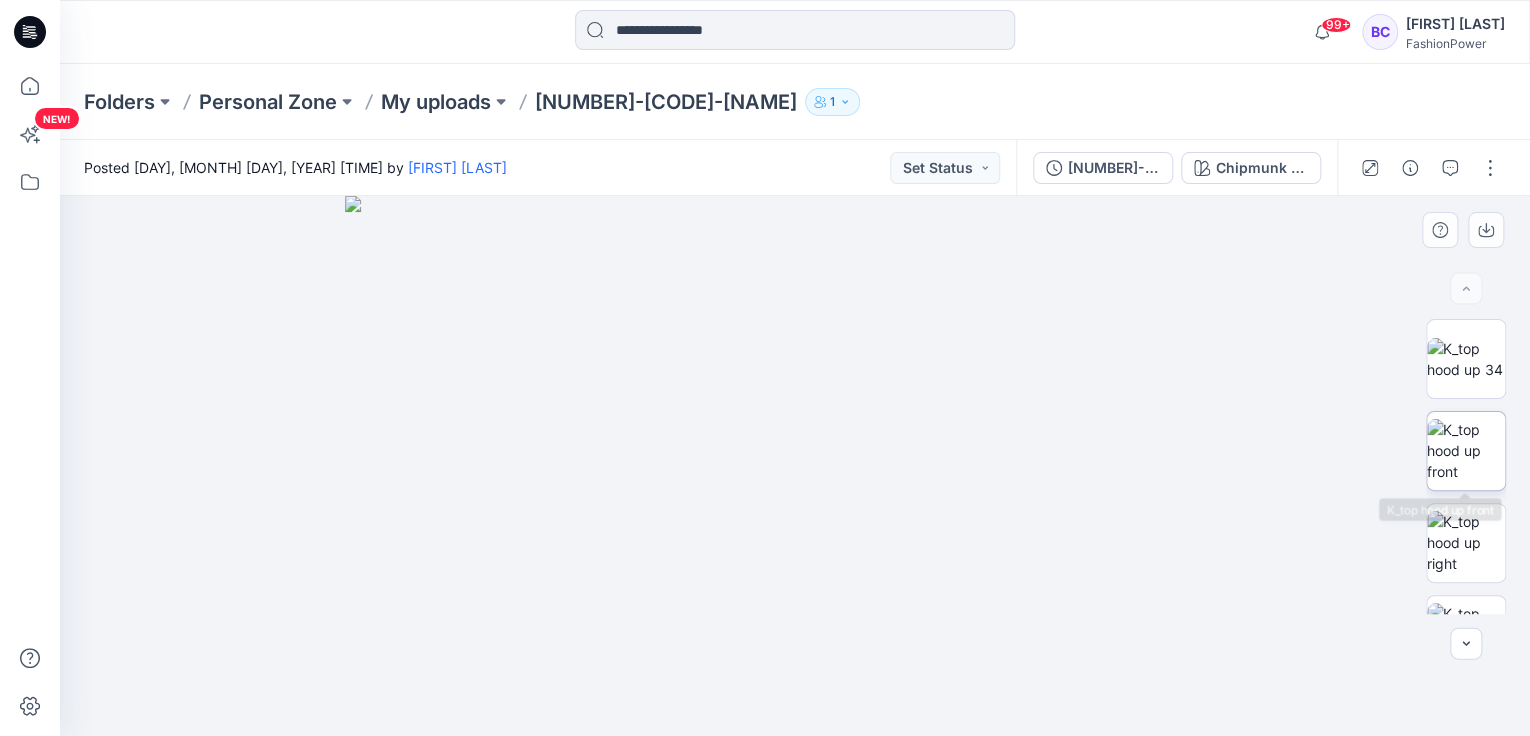click at bounding box center (1466, 450) 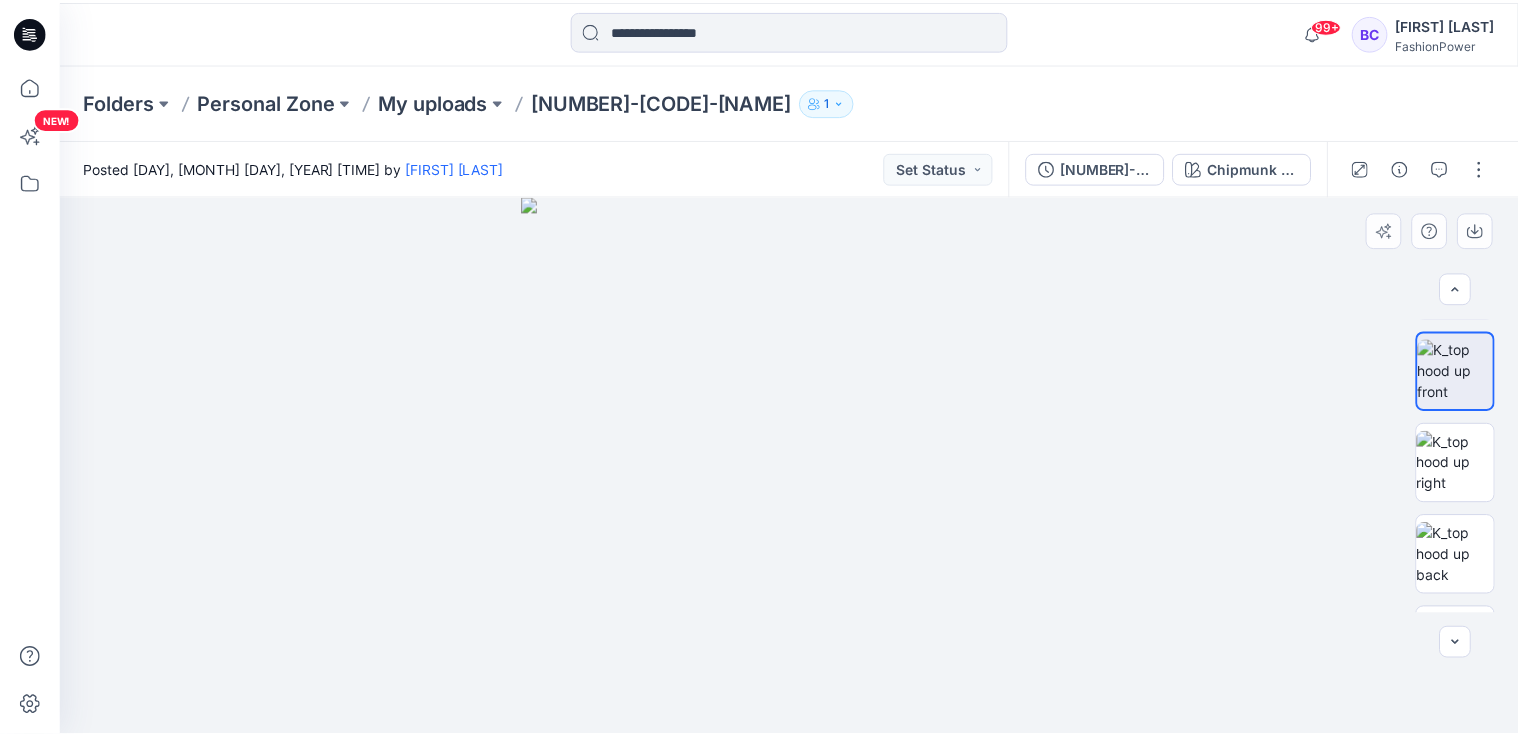scroll, scrollTop: 336, scrollLeft: 0, axis: vertical 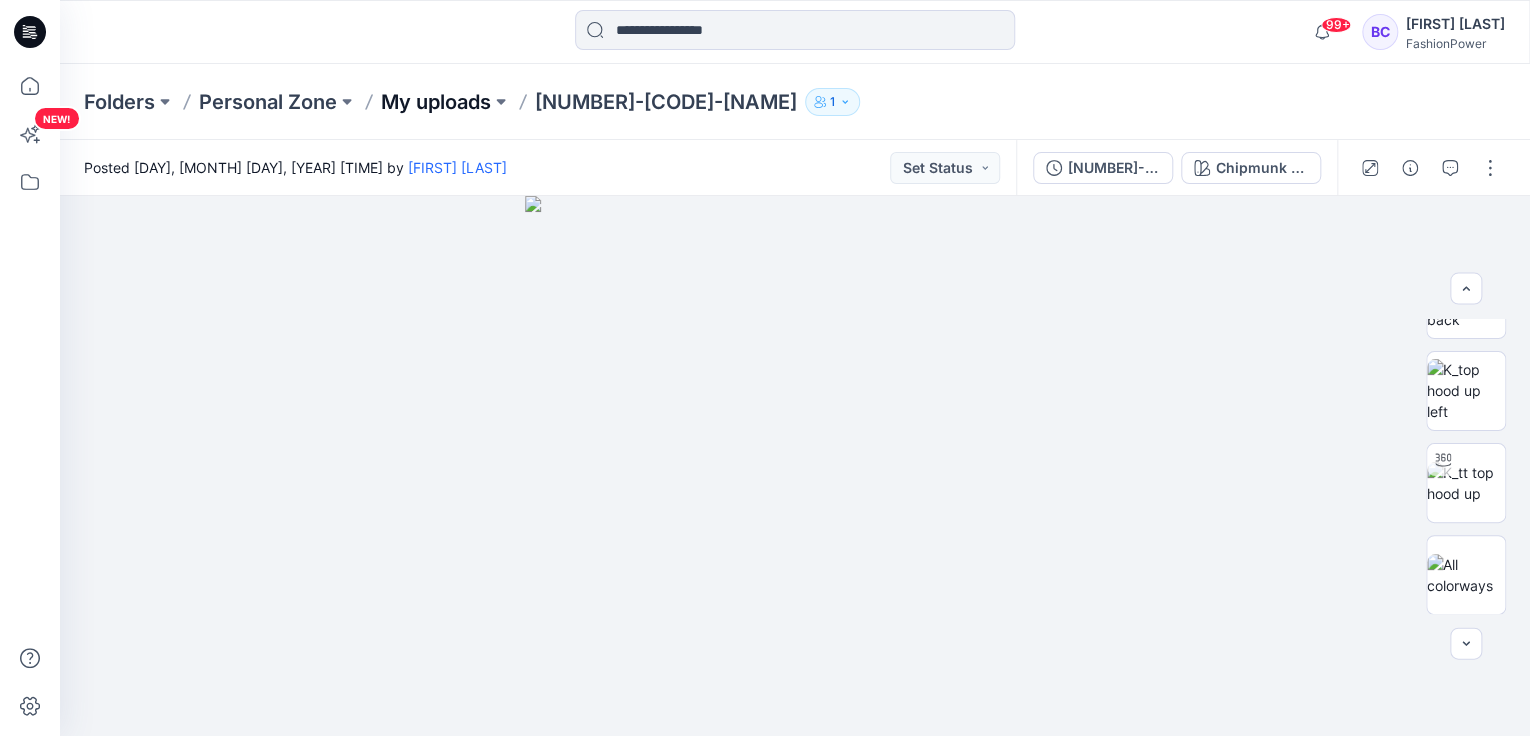 click on "My uploads" at bounding box center [436, 102] 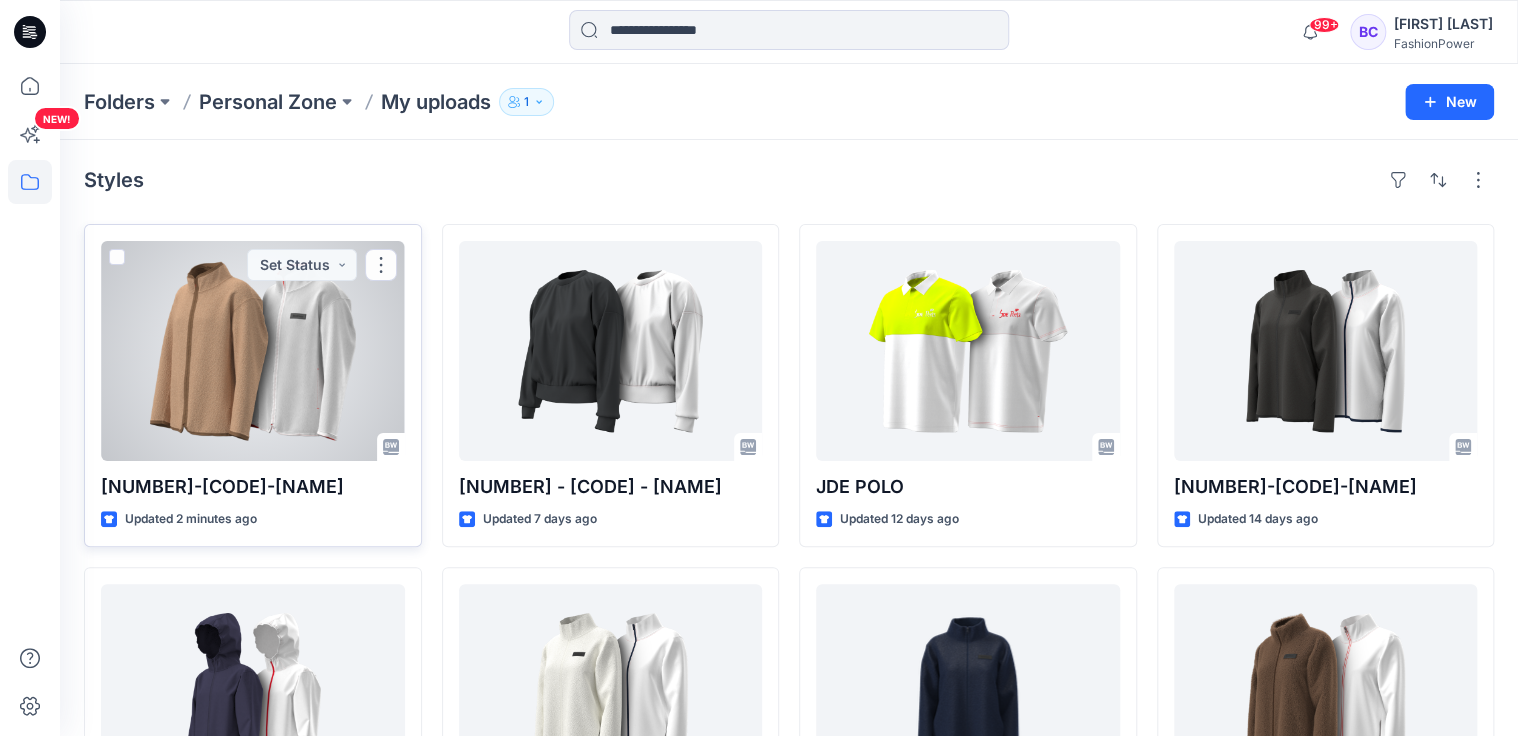 click at bounding box center [253, 351] 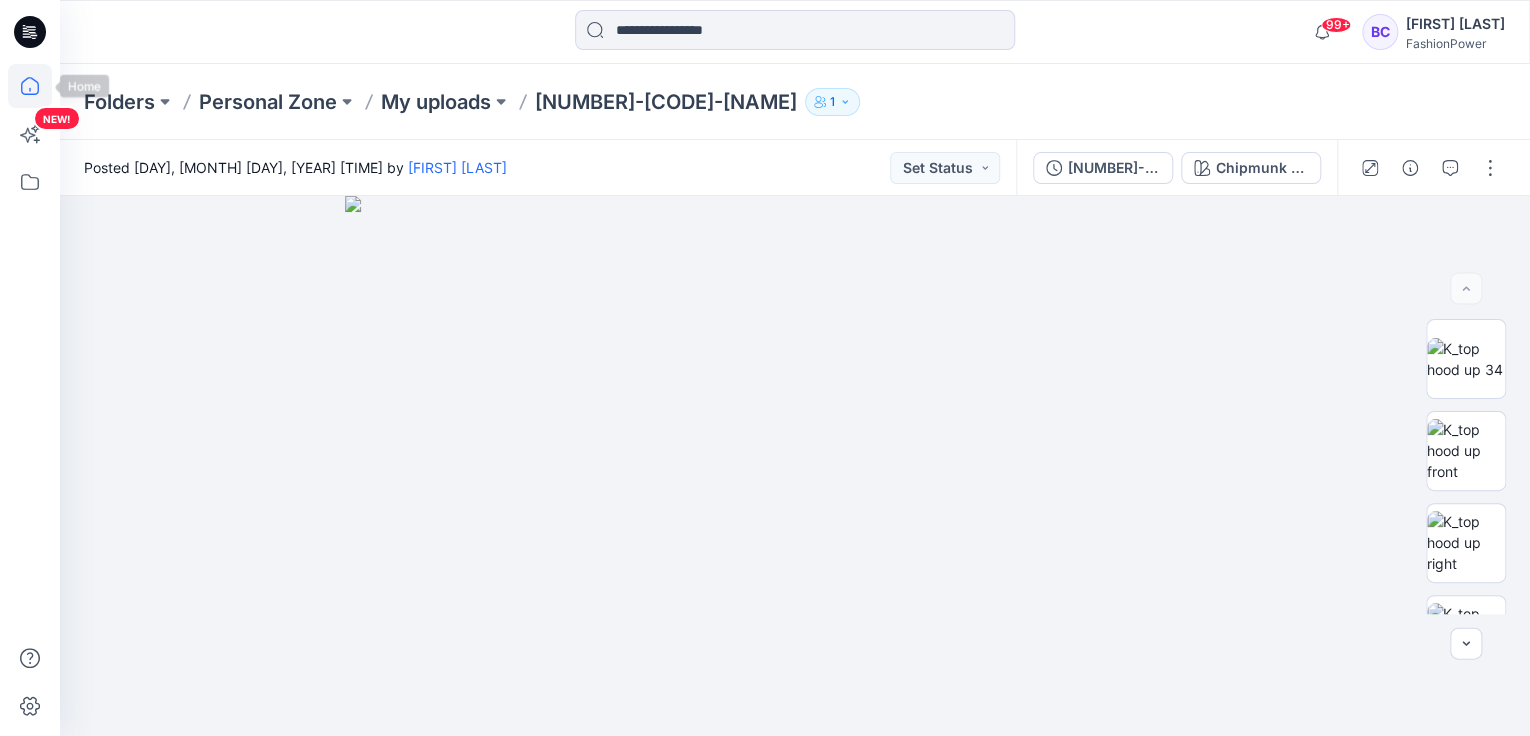 click 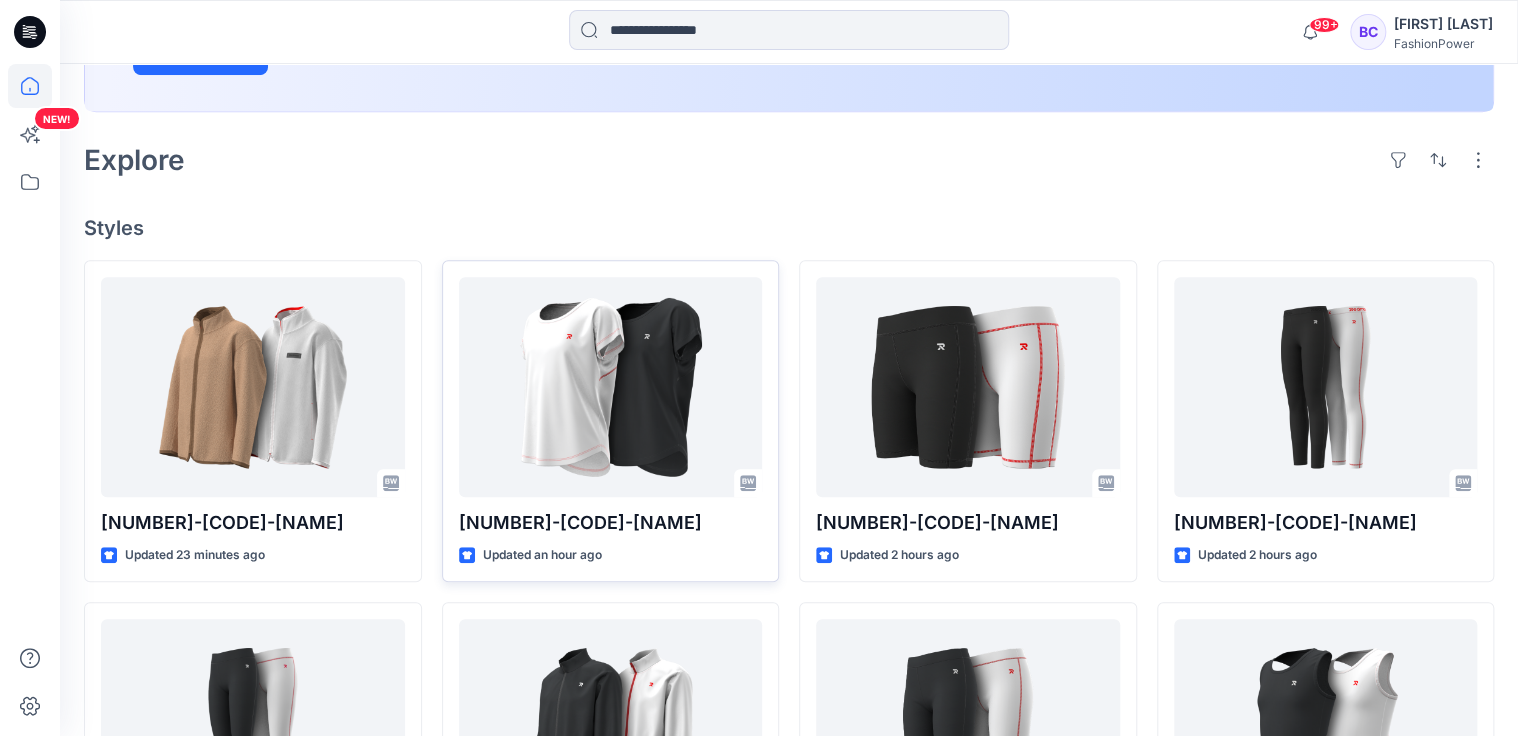 scroll, scrollTop: 480, scrollLeft: 0, axis: vertical 